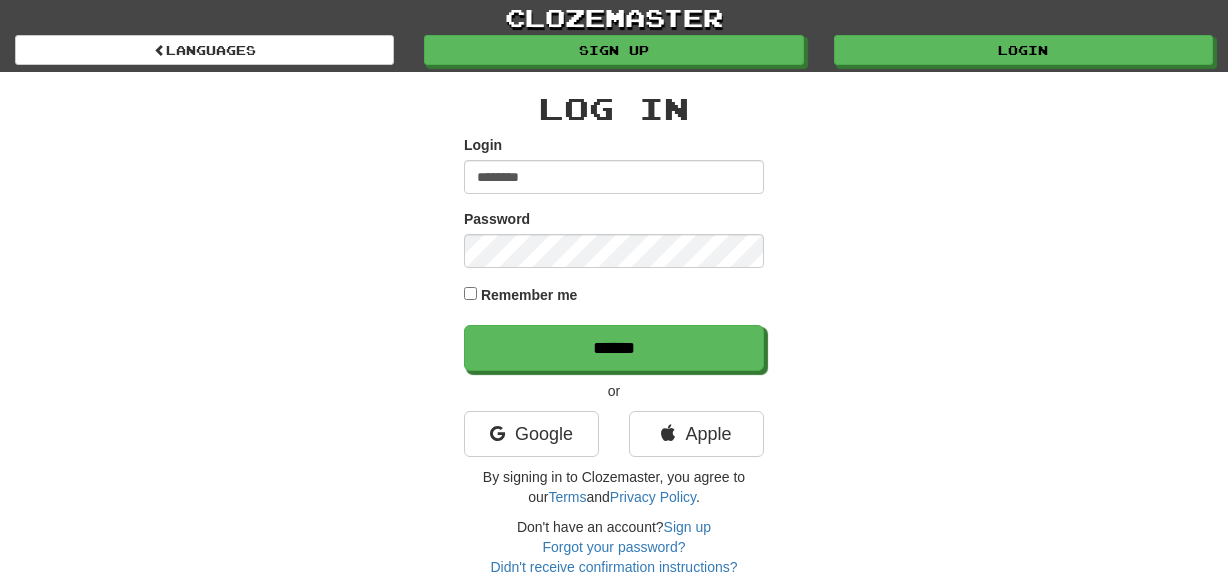 scroll, scrollTop: 0, scrollLeft: 0, axis: both 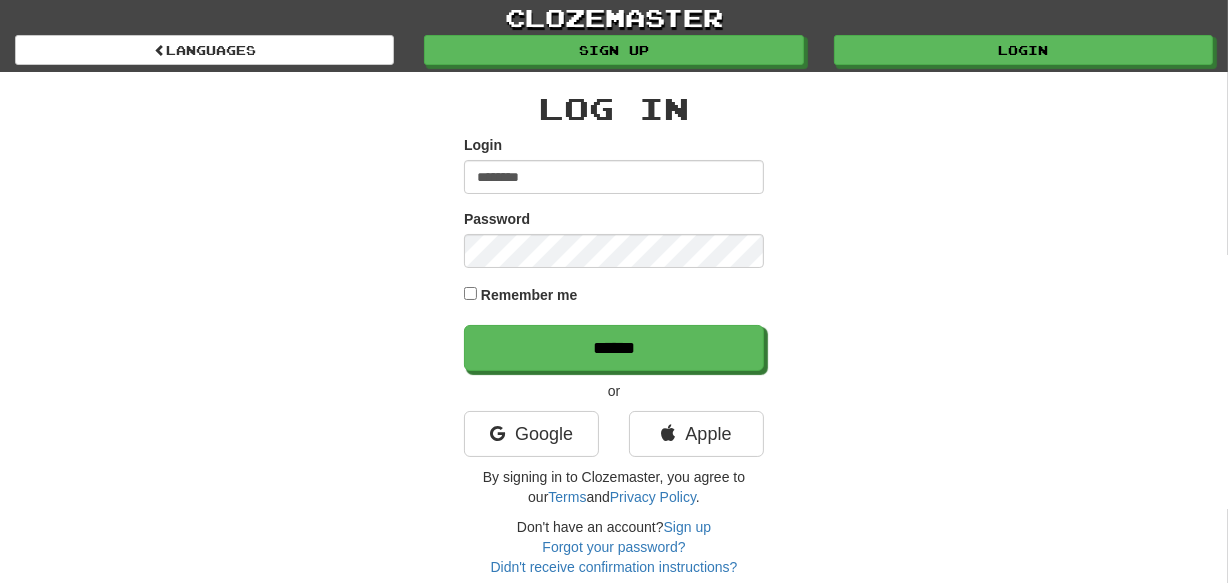 click on "******" at bounding box center [614, 348] 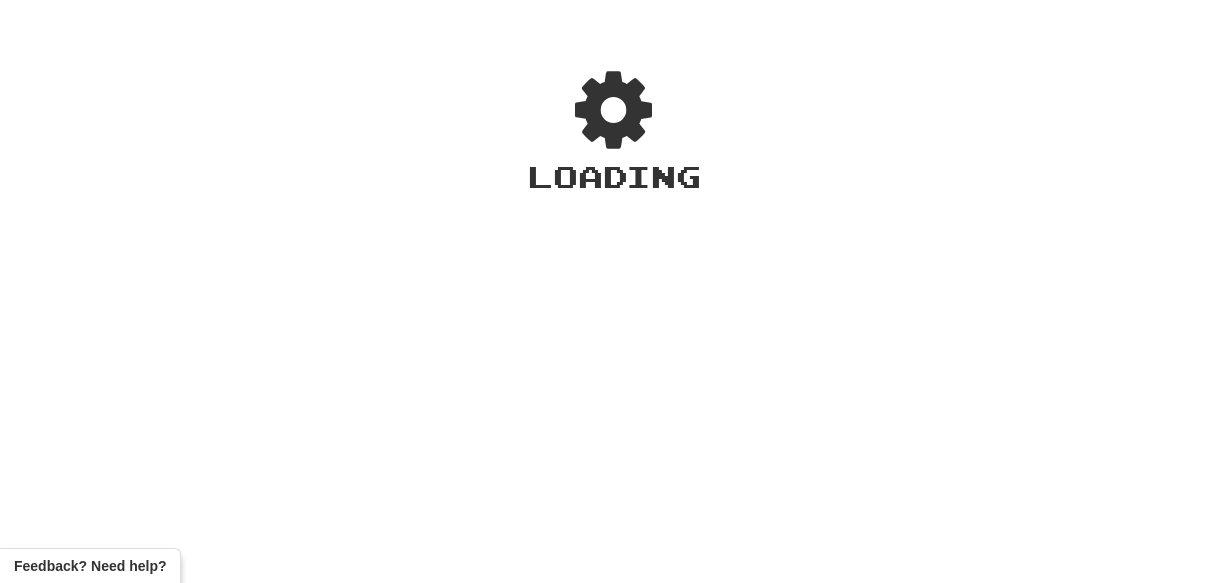 scroll, scrollTop: 0, scrollLeft: 0, axis: both 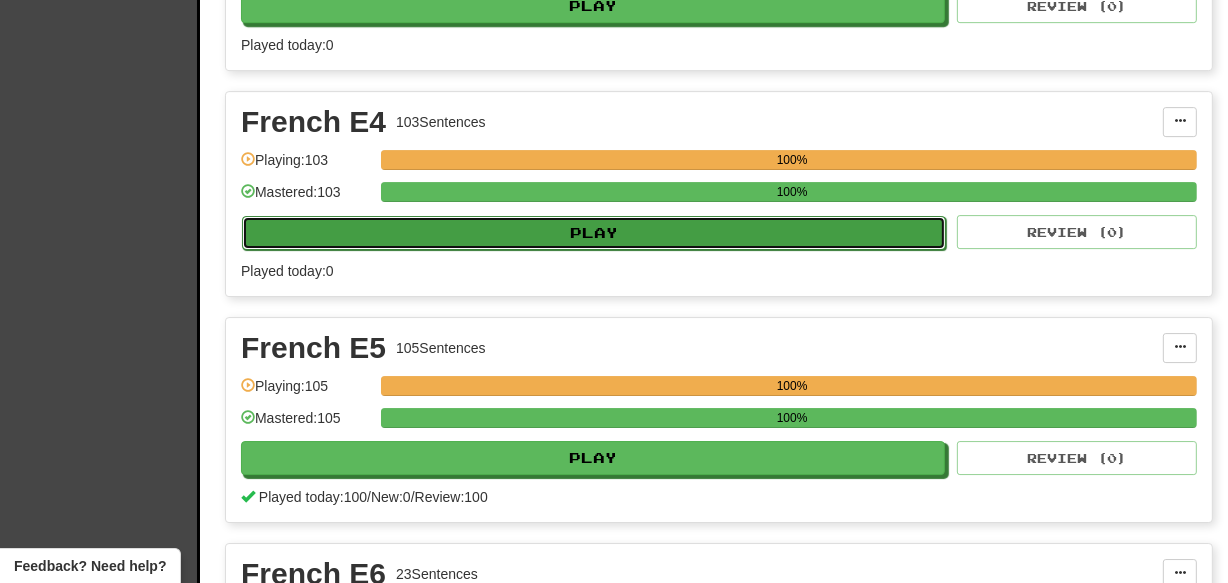 click on "Play" at bounding box center (594, 233) 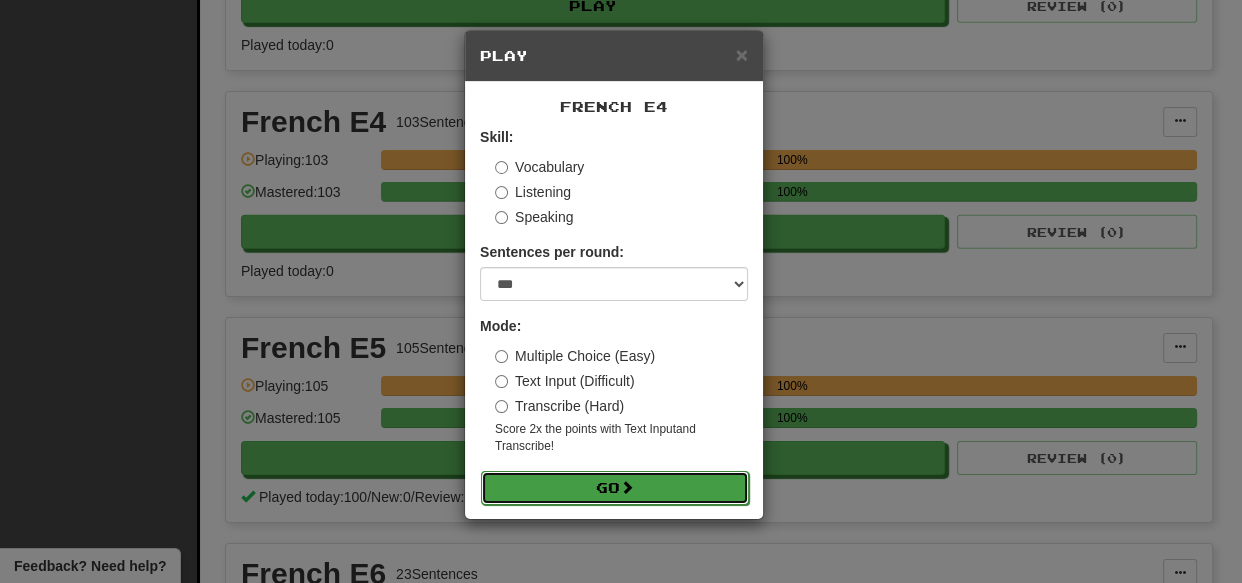 click at bounding box center (627, 487) 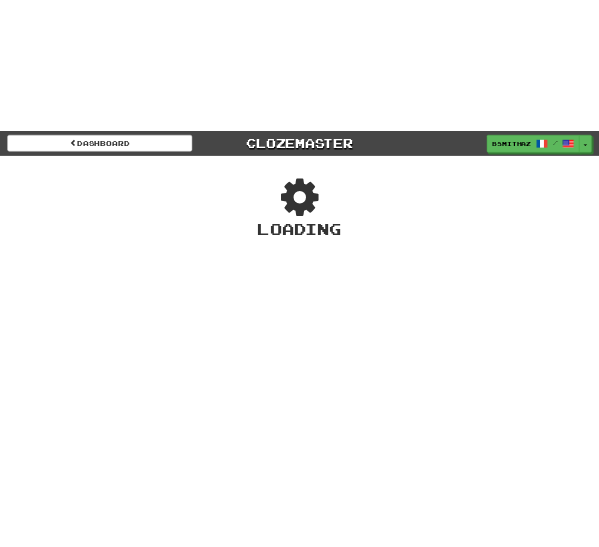 scroll, scrollTop: 0, scrollLeft: 0, axis: both 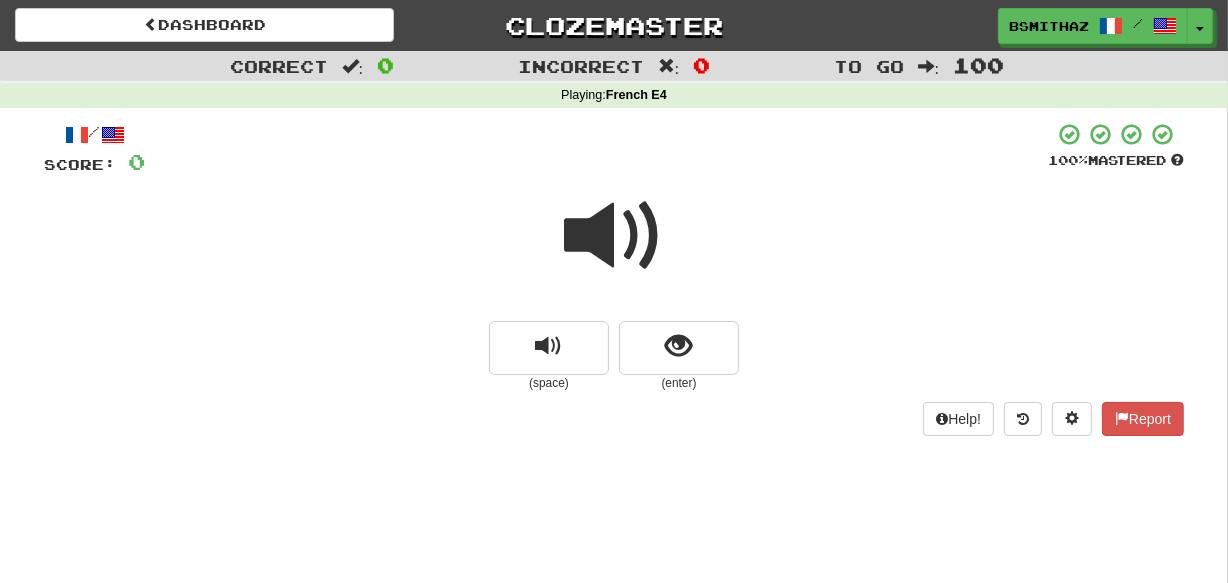 click at bounding box center (614, 236) 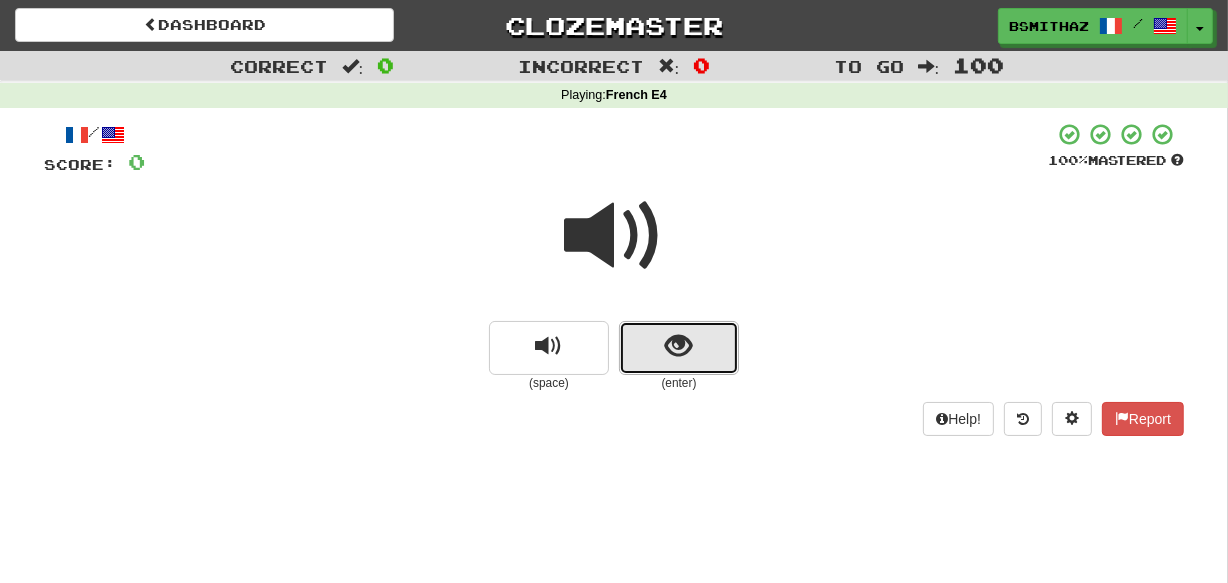click at bounding box center [679, 346] 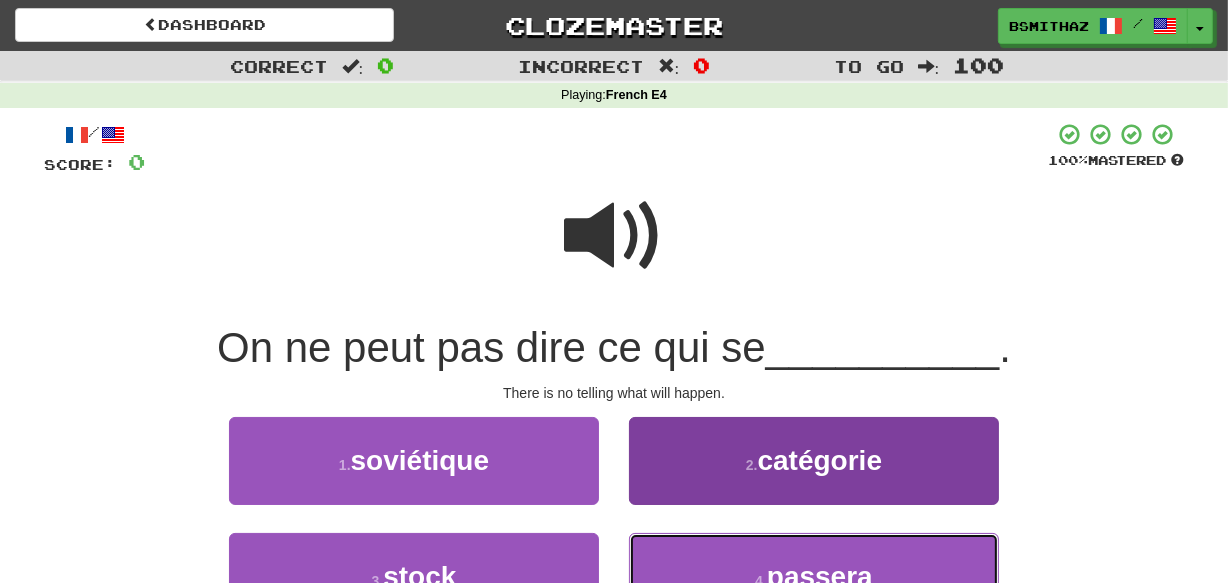 click on "passera" at bounding box center [820, 576] 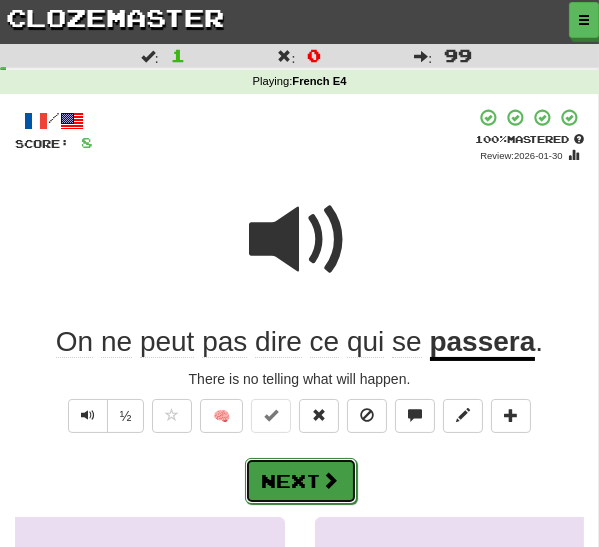 click at bounding box center (331, 480) 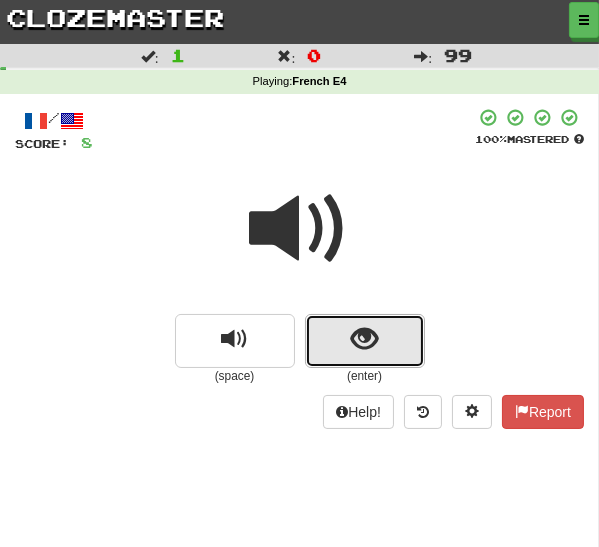 click at bounding box center [365, 341] 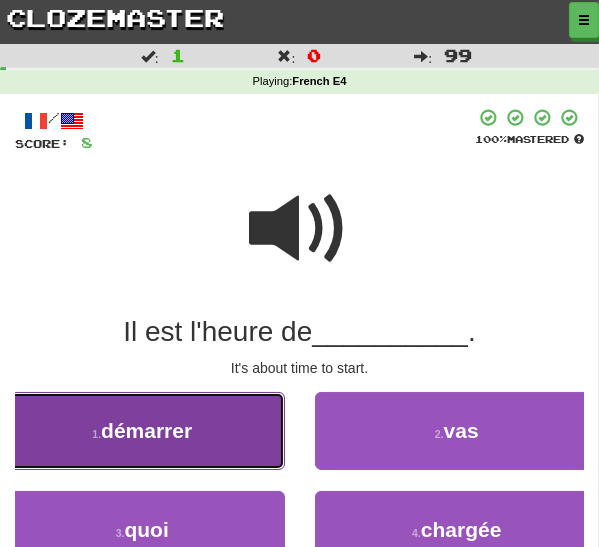 click on "1 .  démarrer" at bounding box center [142, 431] 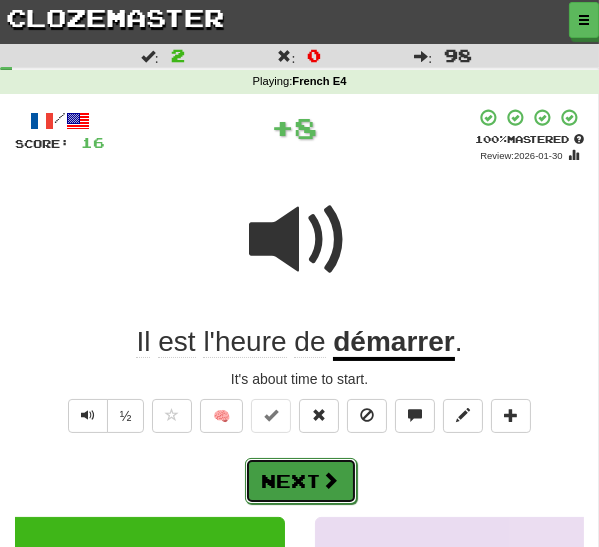 click on "Next" at bounding box center (301, 481) 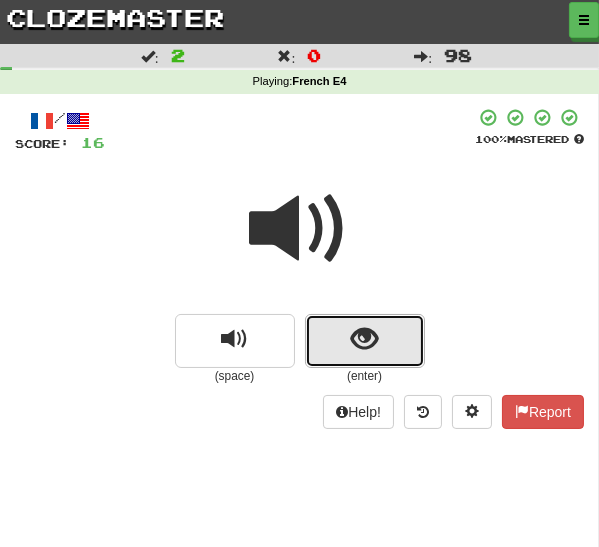 click at bounding box center [365, 341] 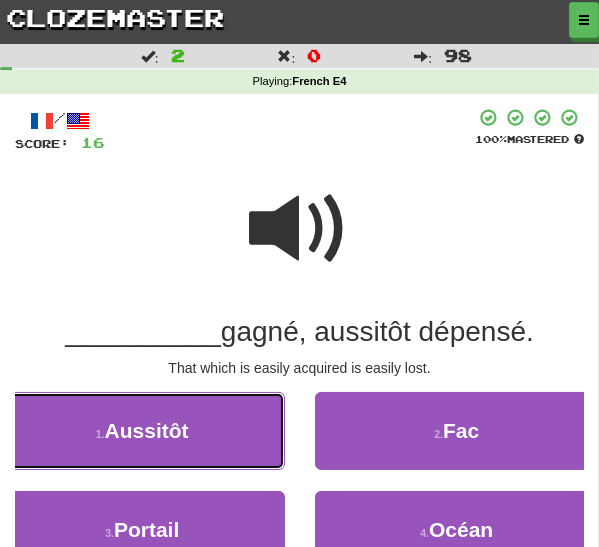 click on "1 .  Aussitôt" at bounding box center [142, 431] 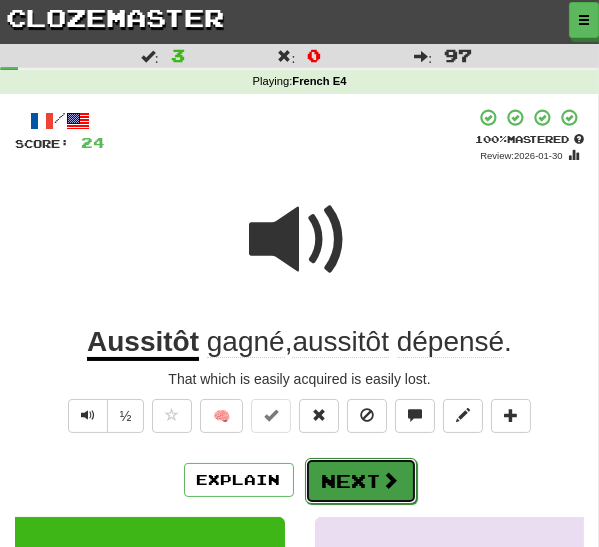 click at bounding box center (391, 480) 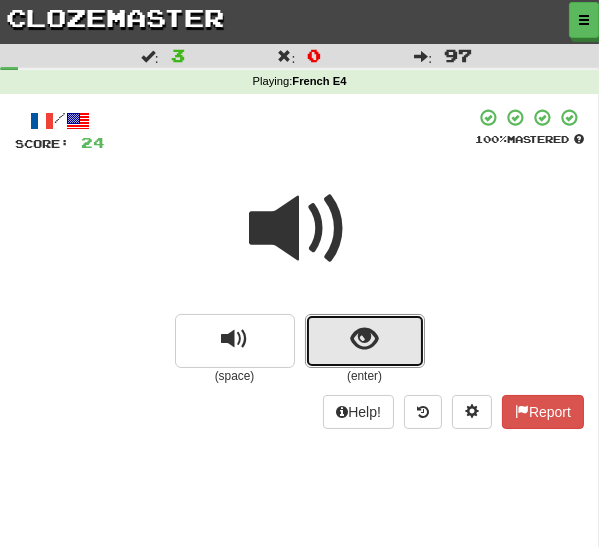 drag, startPoint x: 371, startPoint y: 347, endPoint x: 350, endPoint y: 356, distance: 22.847319 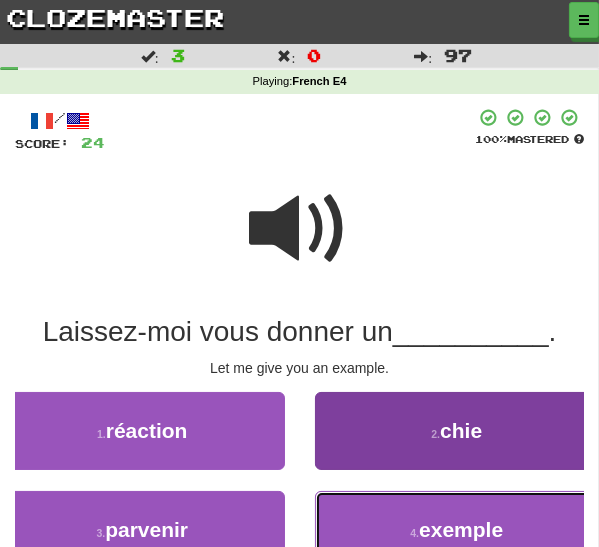 click on "4 .  exemple" at bounding box center (457, 530) 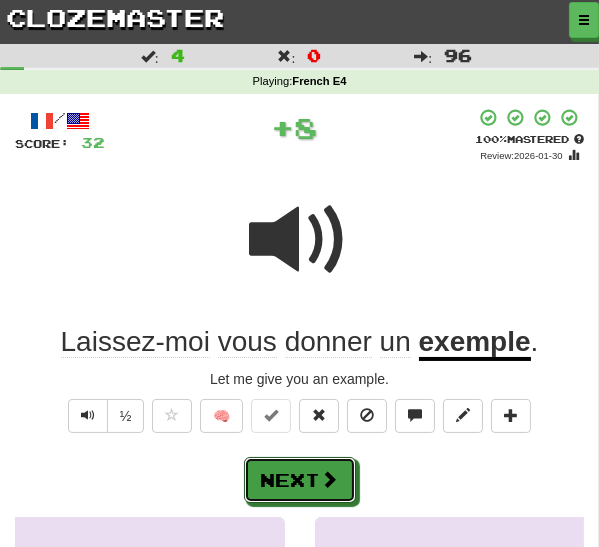 click at bounding box center (330, 479) 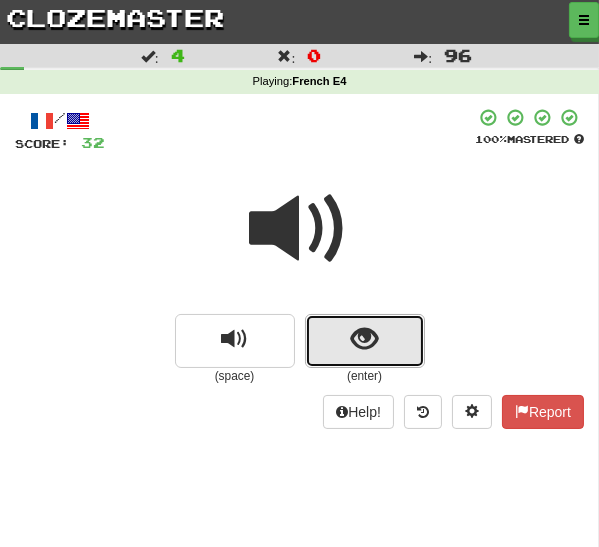 click at bounding box center (364, 339) 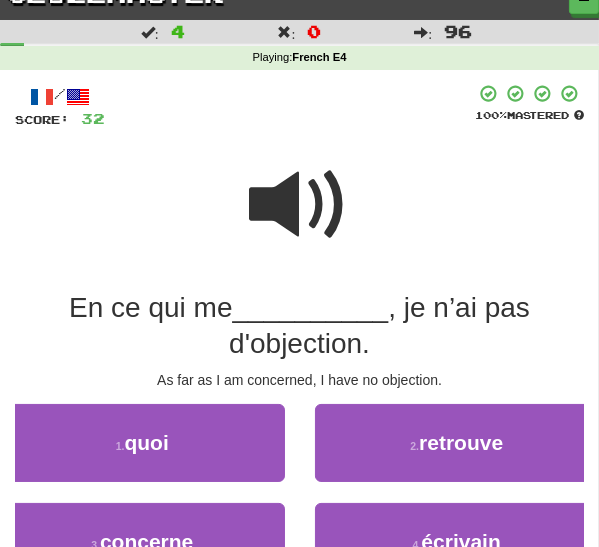 scroll, scrollTop: 36, scrollLeft: 0, axis: vertical 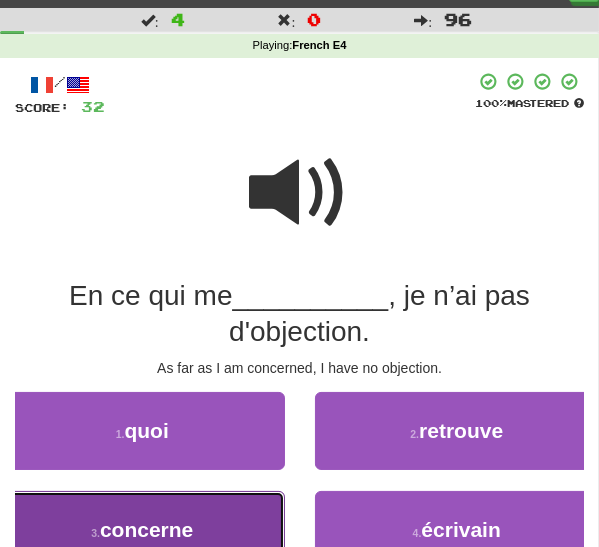 click on "3 .  concerne" at bounding box center [142, 530] 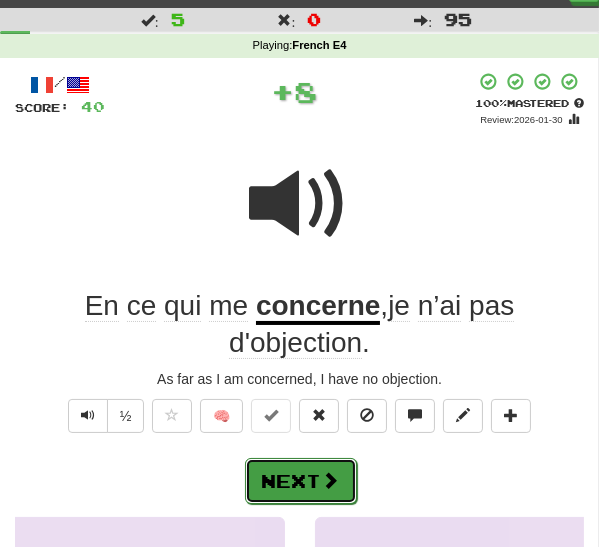 click on "Next" at bounding box center (301, 481) 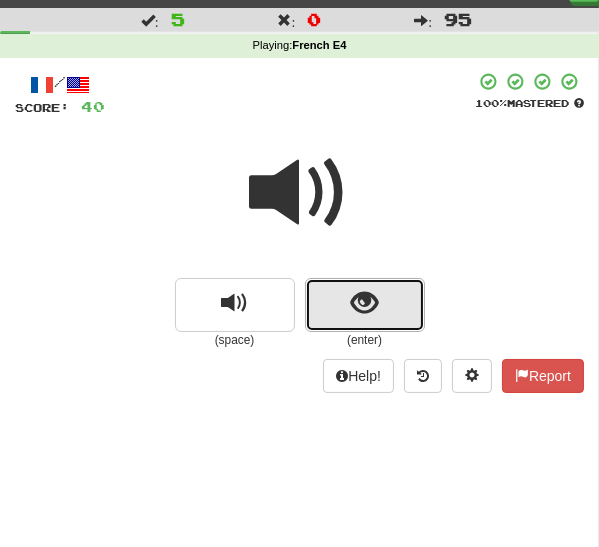 click at bounding box center [364, 303] 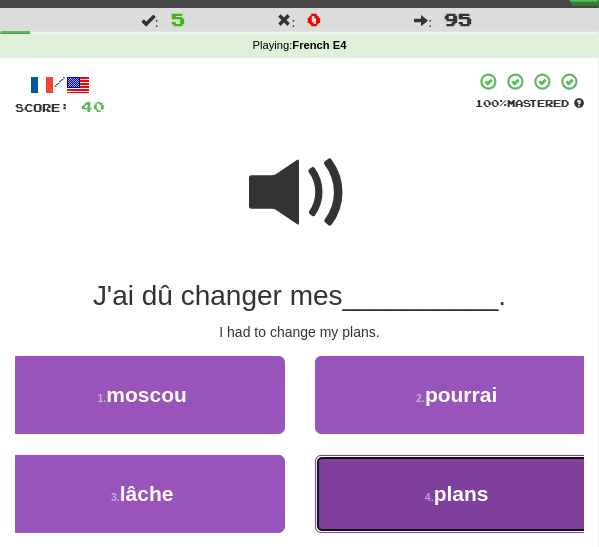 click on "4 .  plans" at bounding box center [457, 494] 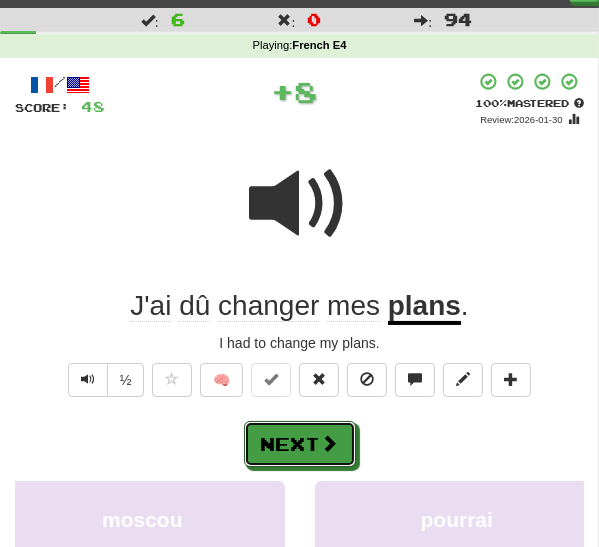 click on "Next" at bounding box center (300, 444) 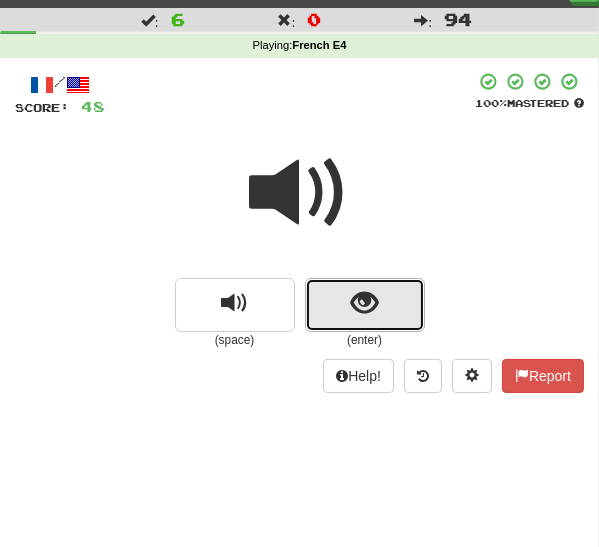 click at bounding box center (365, 305) 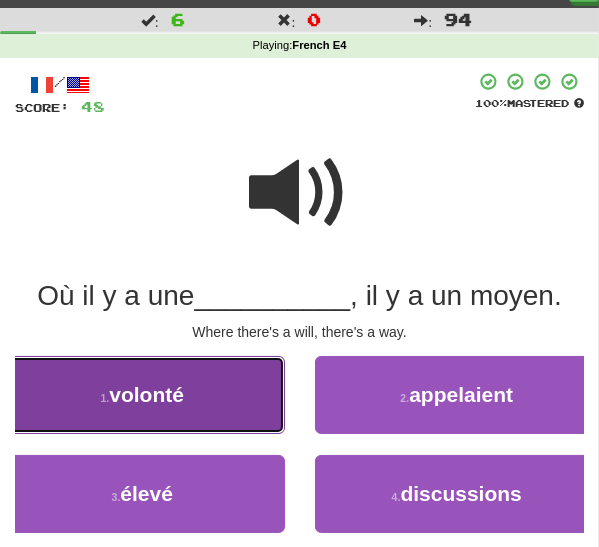 click on "1 .  volonté" at bounding box center (142, 395) 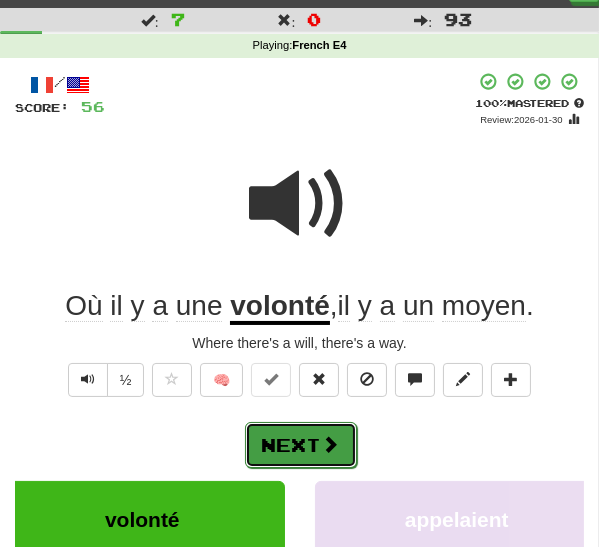 click on "Next" at bounding box center [301, 445] 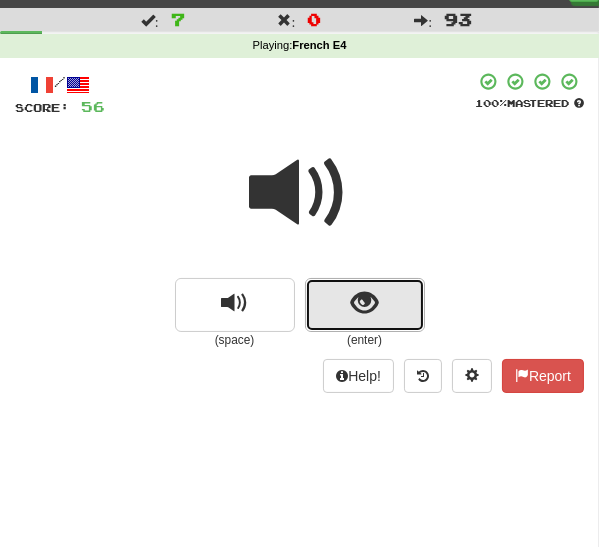 click at bounding box center [364, 303] 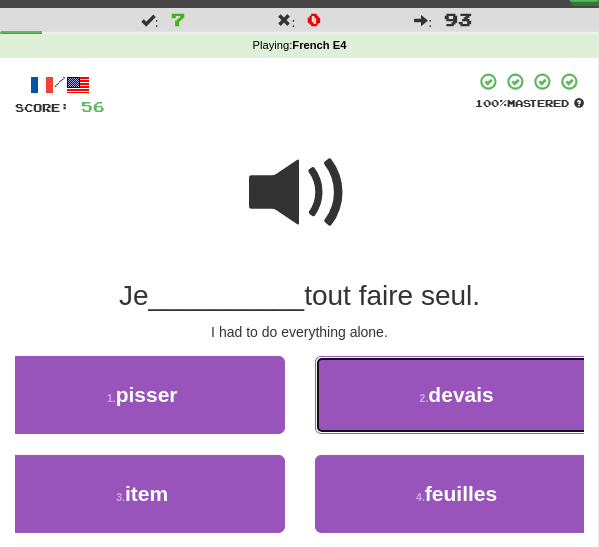 click on "2 .  devais" at bounding box center [457, 395] 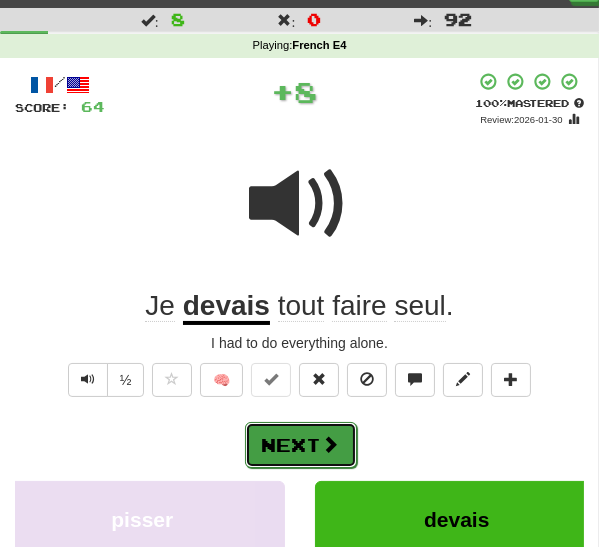 click at bounding box center [331, 444] 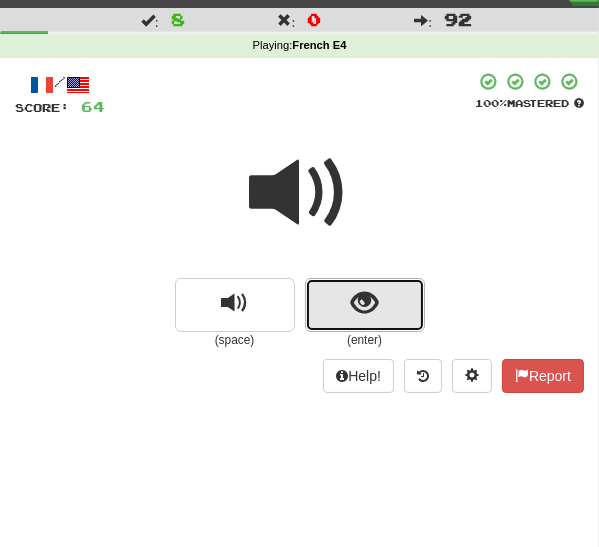 click at bounding box center [365, 305] 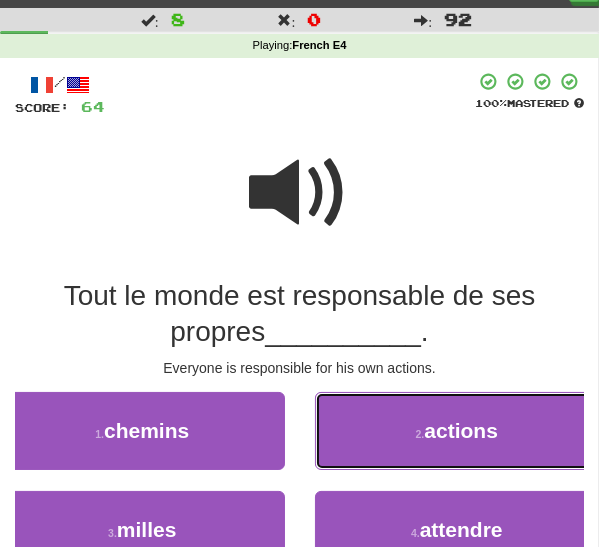 click on "2 ." at bounding box center [420, 434] 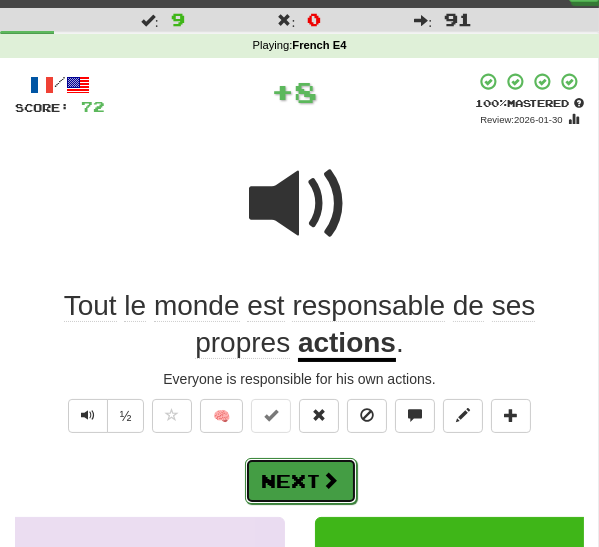 click on "Next" at bounding box center (301, 481) 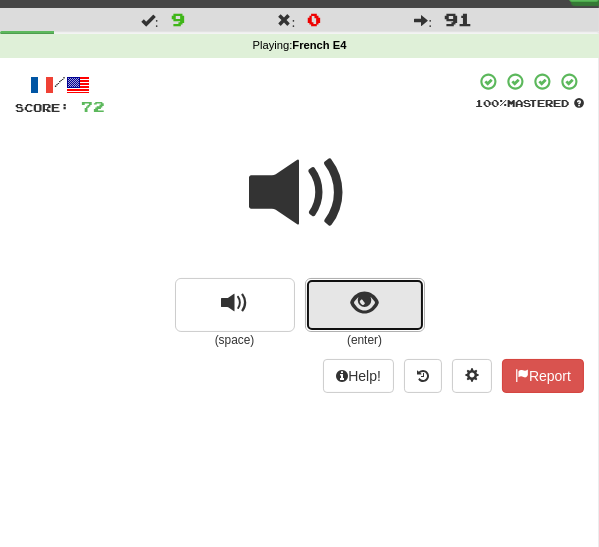 click at bounding box center (365, 305) 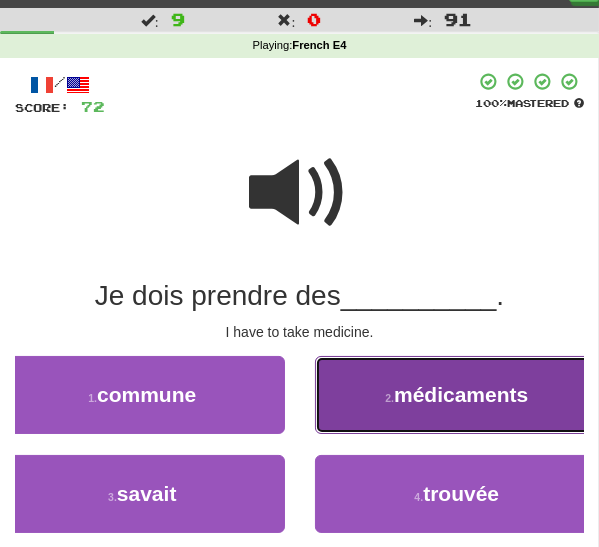 click on "2 .  médicaments" at bounding box center [457, 395] 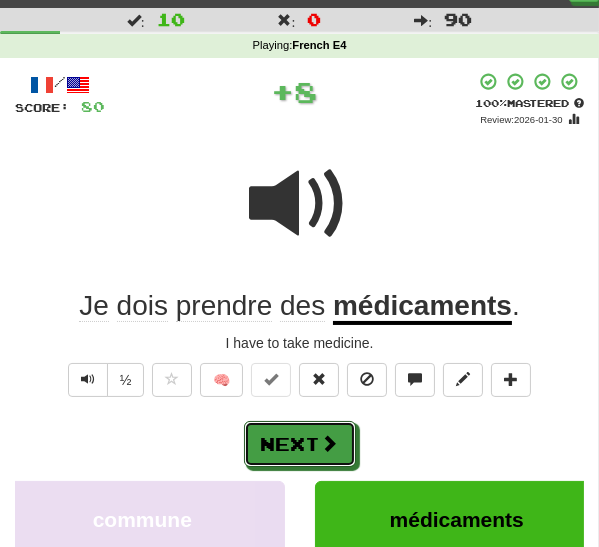 click on "Next" at bounding box center (300, 444) 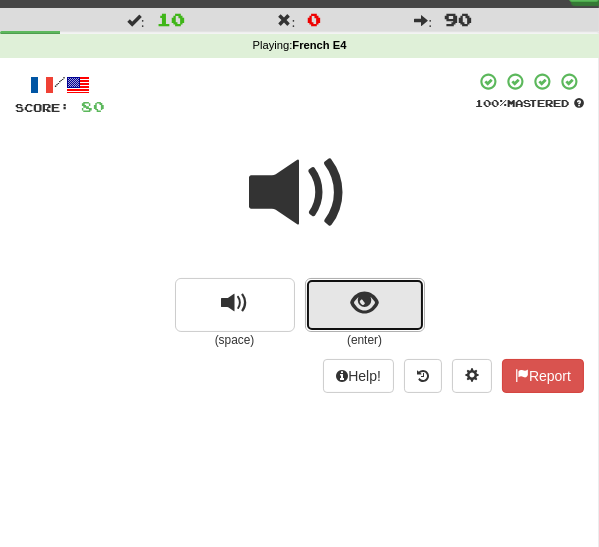 click at bounding box center (365, 305) 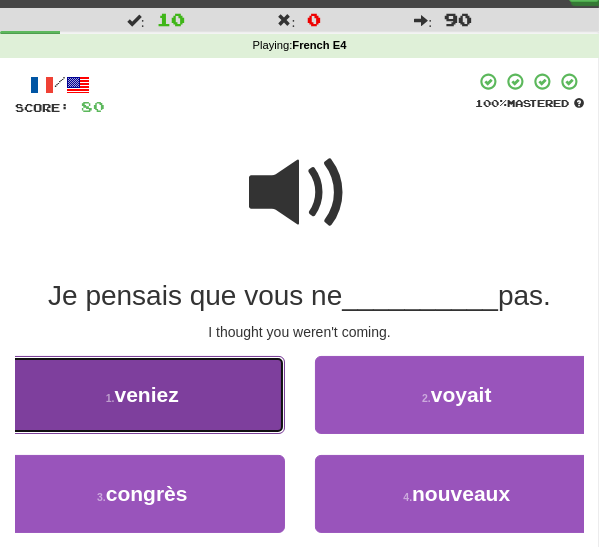 click on "1 .  veniez" at bounding box center [142, 395] 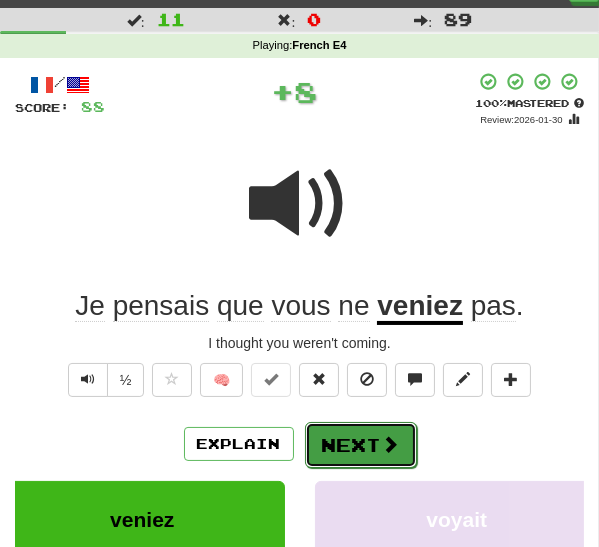 click on "Next" at bounding box center [361, 445] 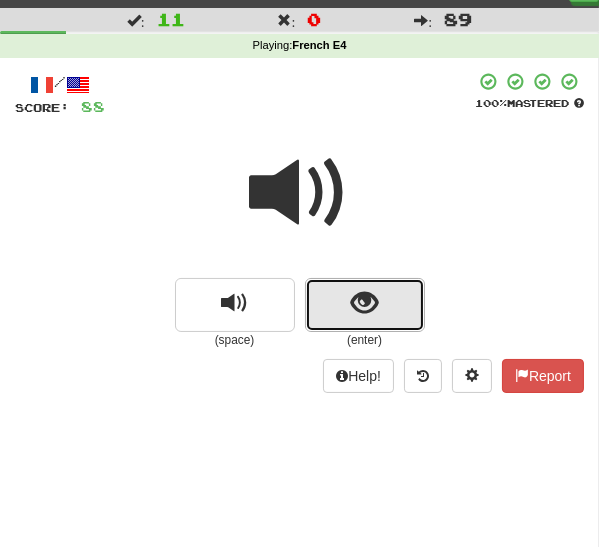 click at bounding box center (364, 303) 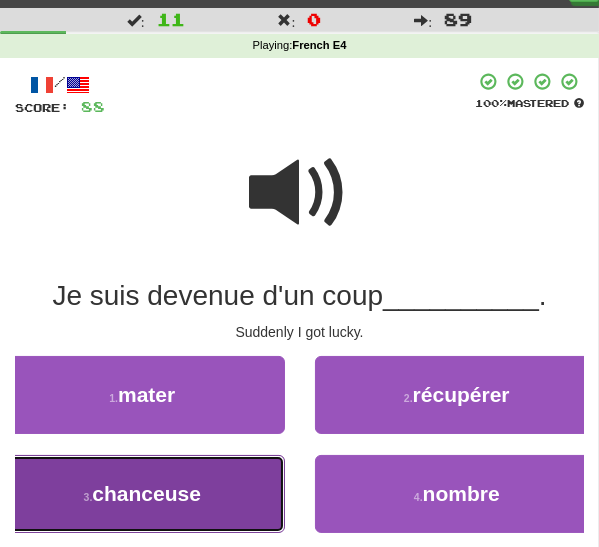 click on "3 .  chanceuse" at bounding box center [142, 494] 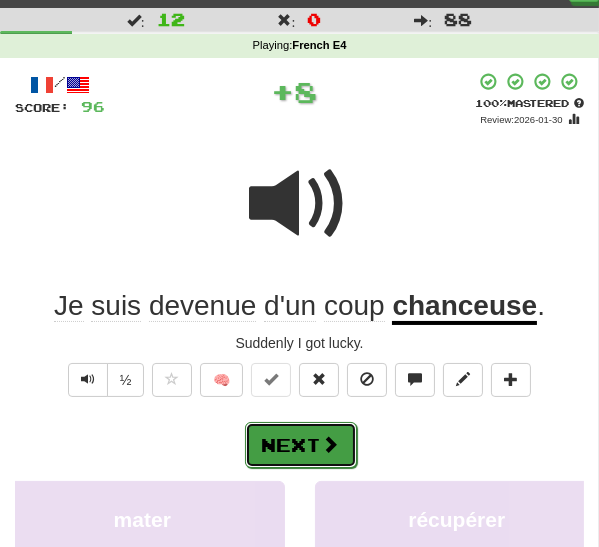 click at bounding box center [331, 444] 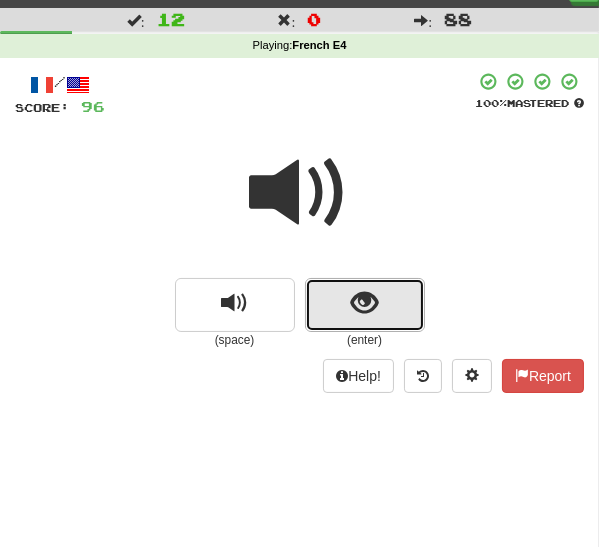 click at bounding box center (365, 305) 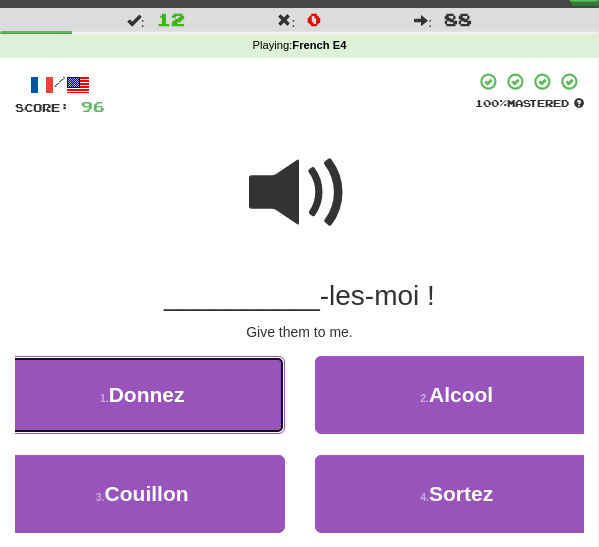 click on "1 .  Donnez" at bounding box center [142, 395] 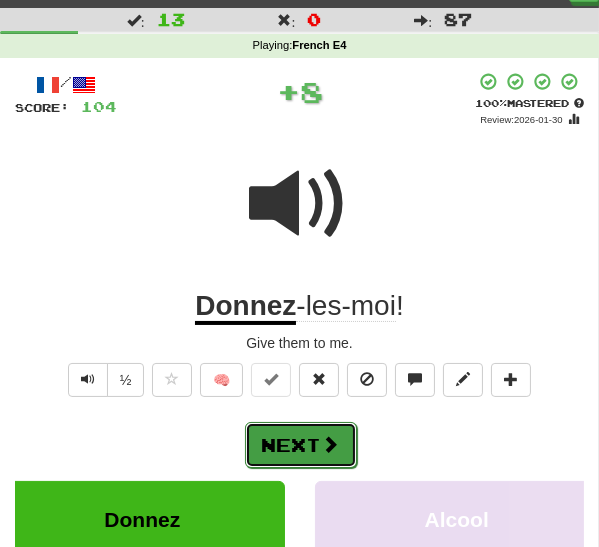 click on "Next" at bounding box center (301, 445) 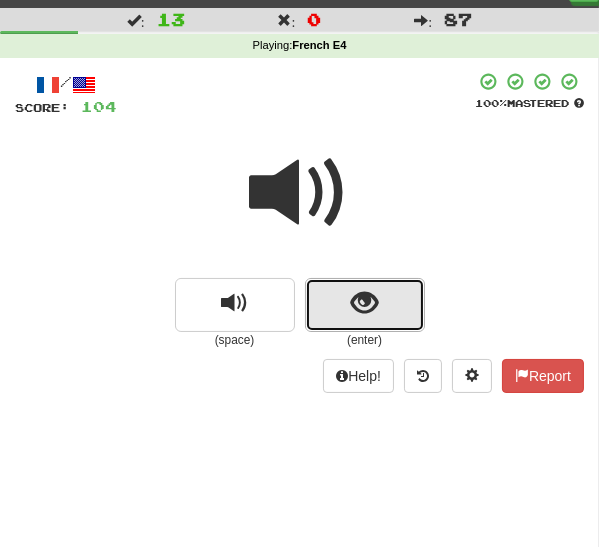 click at bounding box center (364, 303) 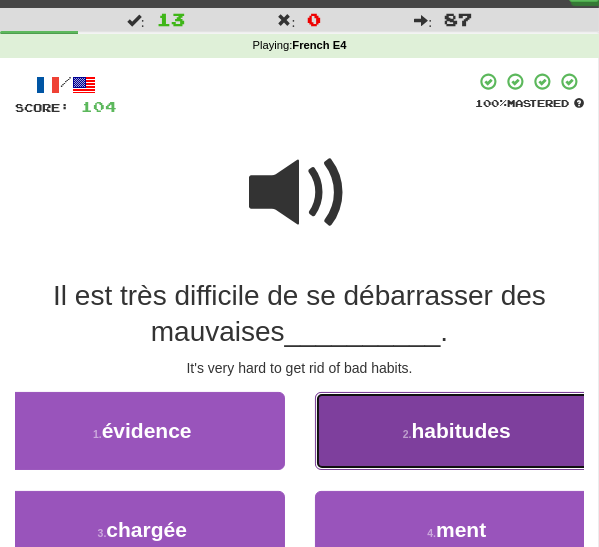 click on "habitudes" at bounding box center (461, 430) 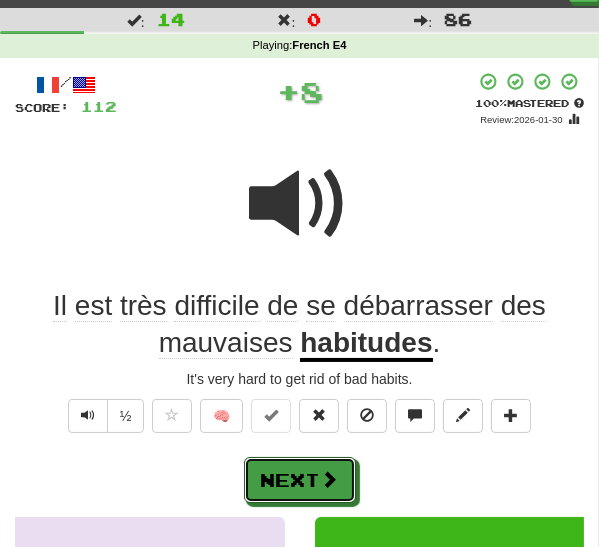 click on "Next" at bounding box center [300, 480] 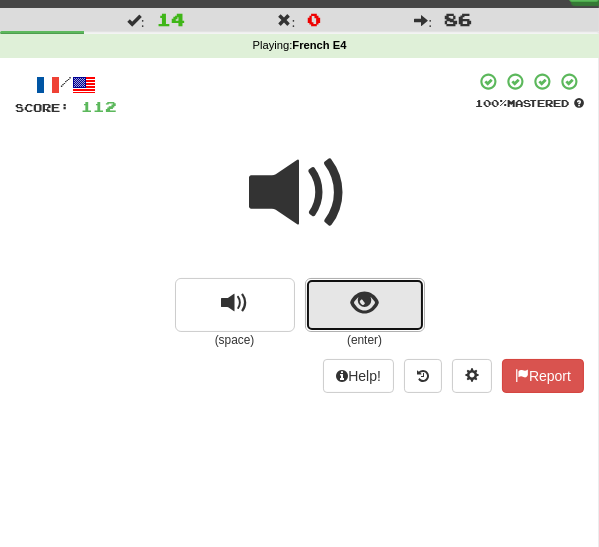 click at bounding box center (365, 305) 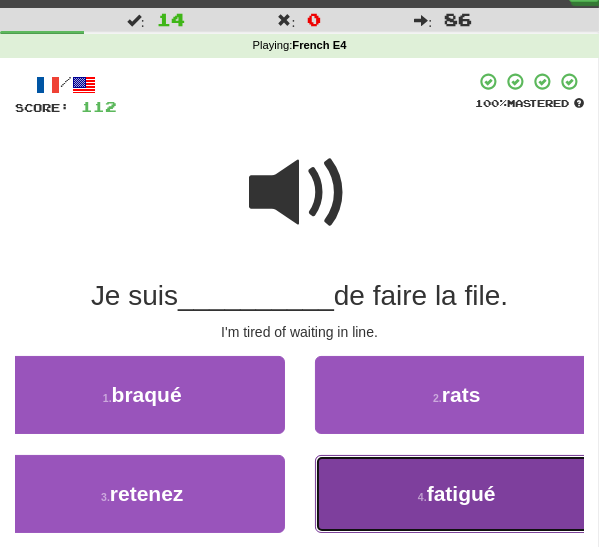 click on "4 .  fatigué" at bounding box center (457, 494) 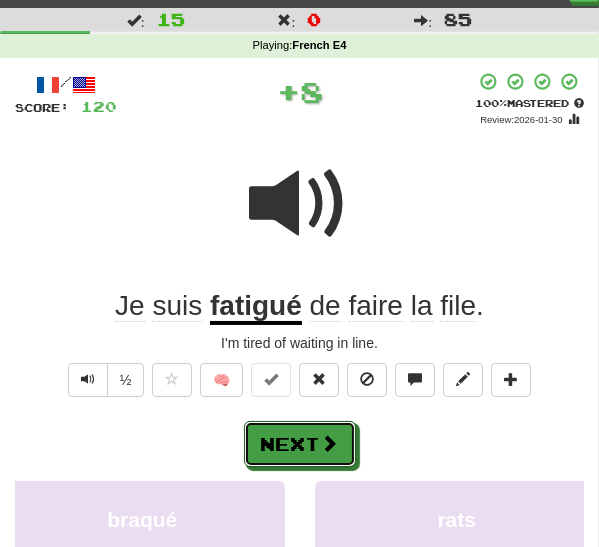 click on "Next" at bounding box center [300, 444] 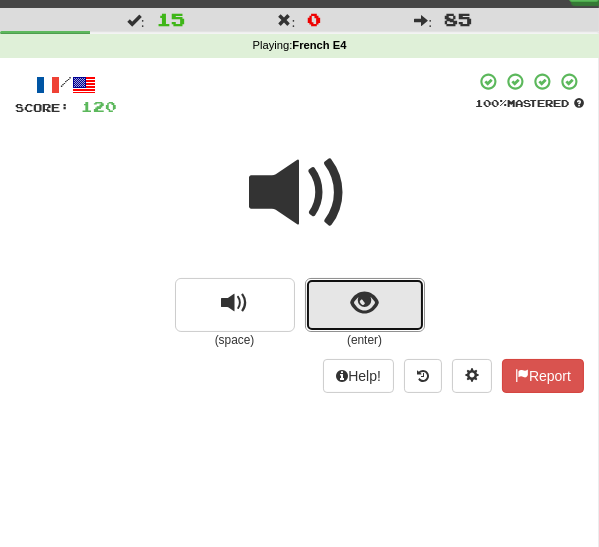 click at bounding box center [364, 303] 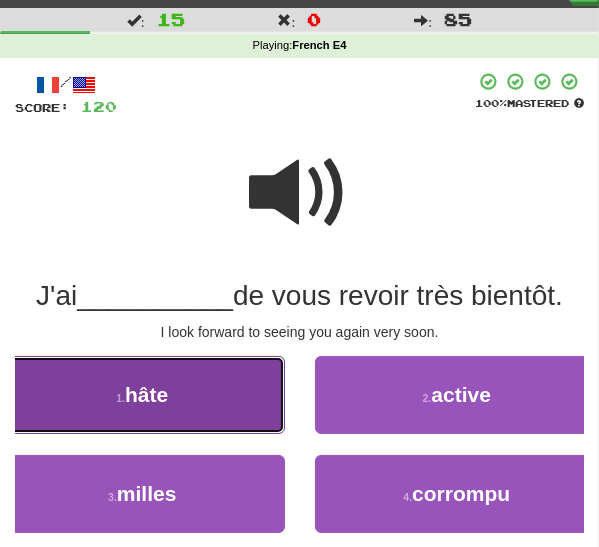 click on "1 .  hâte" at bounding box center [142, 395] 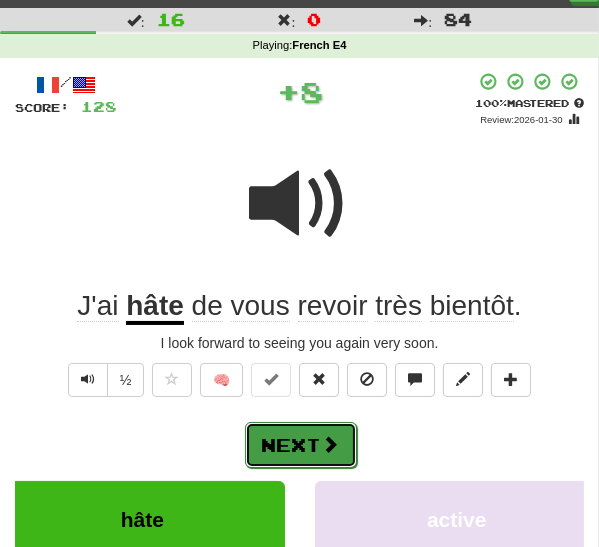 click on "Next" at bounding box center [301, 445] 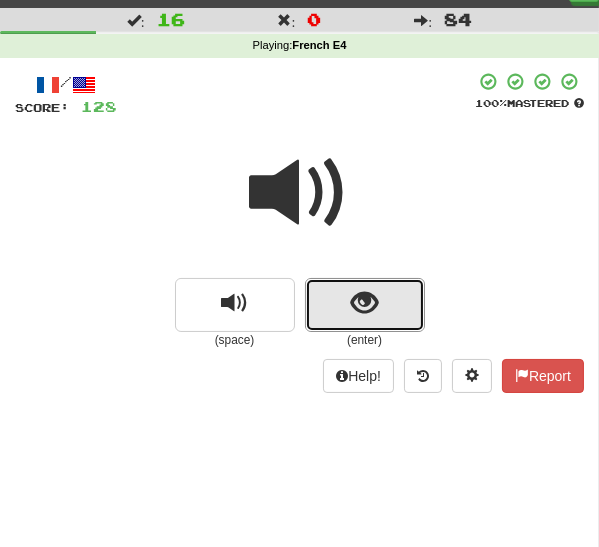 click at bounding box center (364, 303) 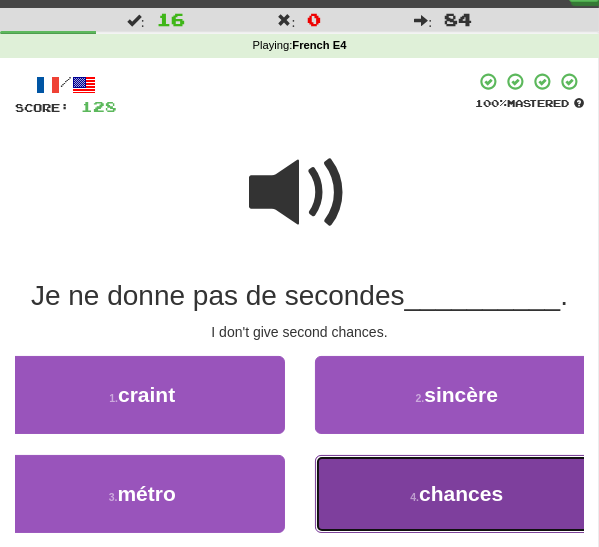 click on "chances" at bounding box center [461, 493] 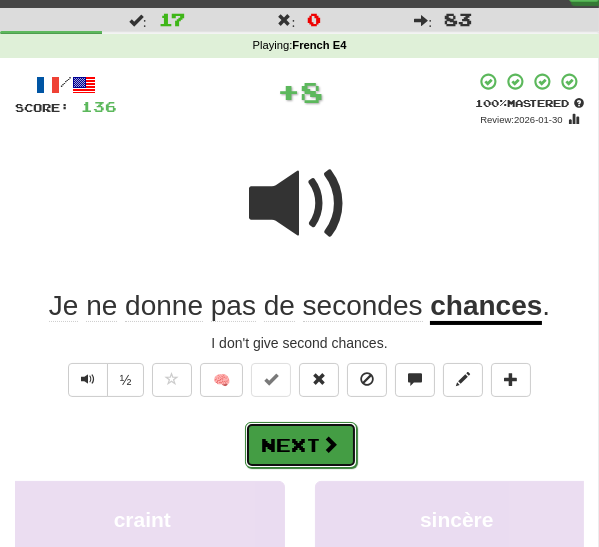 click on "Next" at bounding box center [301, 445] 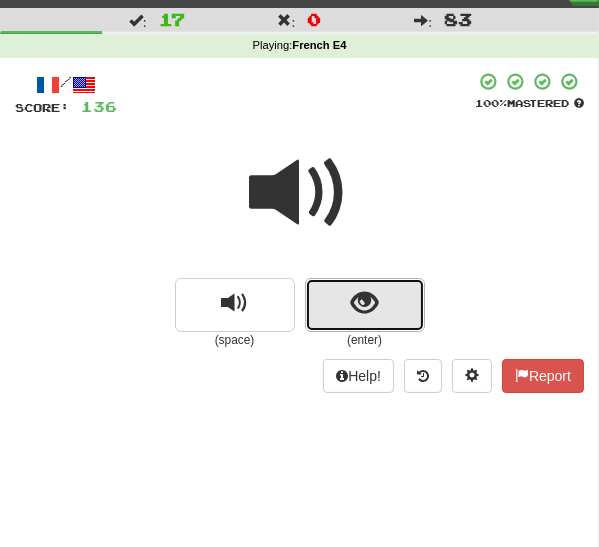 click at bounding box center [364, 303] 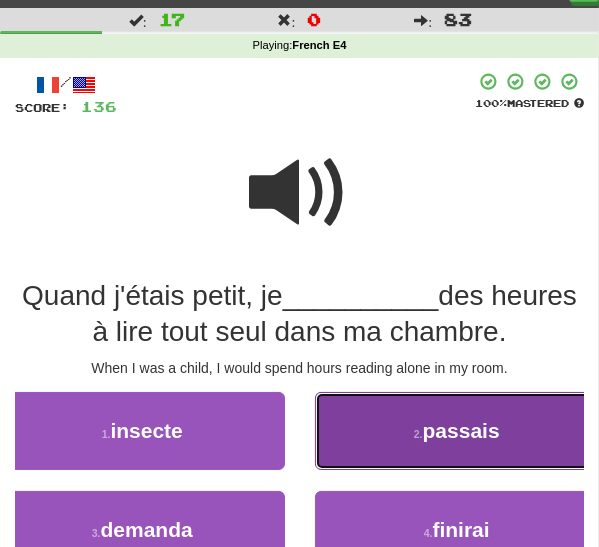click on "2 .  passais" at bounding box center (457, 431) 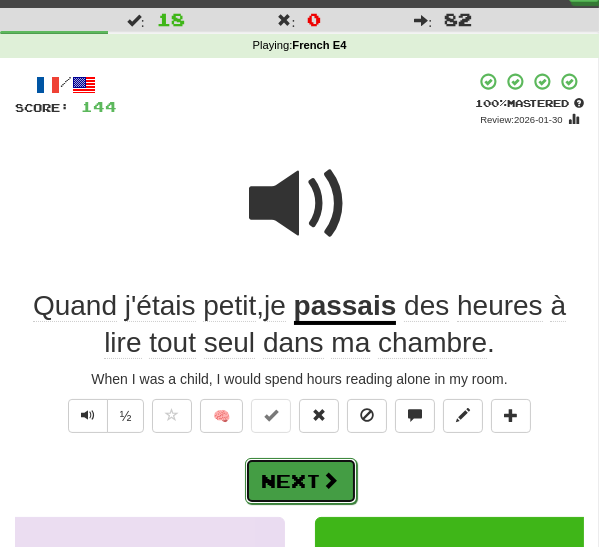 click on "Next" at bounding box center (301, 481) 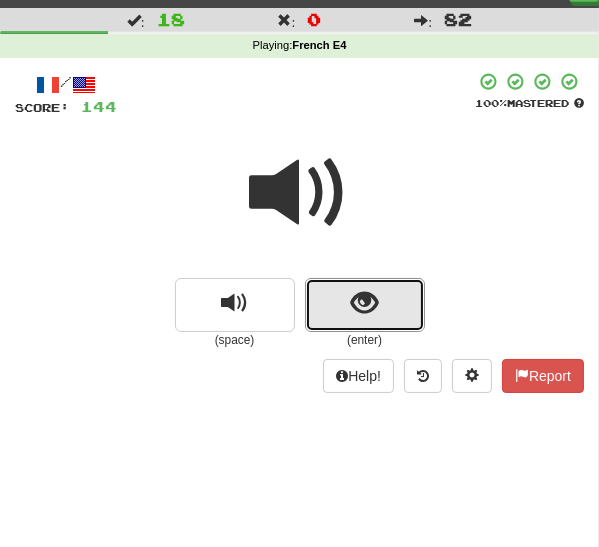 drag, startPoint x: 370, startPoint y: 307, endPoint x: 364, endPoint y: 320, distance: 14.3178215 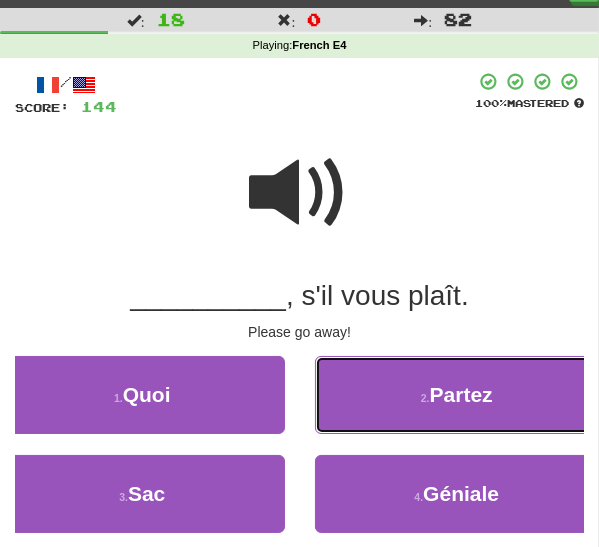 drag, startPoint x: 366, startPoint y: 405, endPoint x: 360, endPoint y: 416, distance: 12.529964 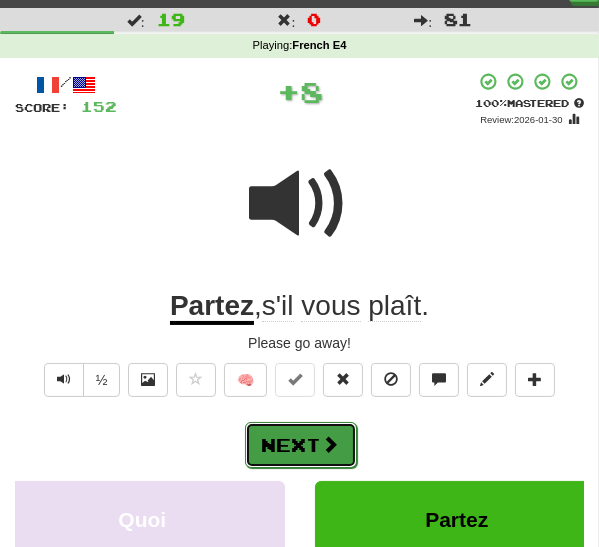click at bounding box center [331, 444] 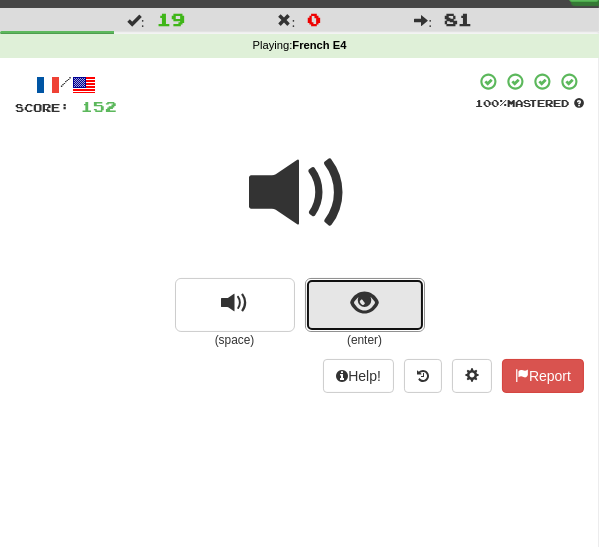 drag, startPoint x: 361, startPoint y: 310, endPoint x: 350, endPoint y: 320, distance: 14.866069 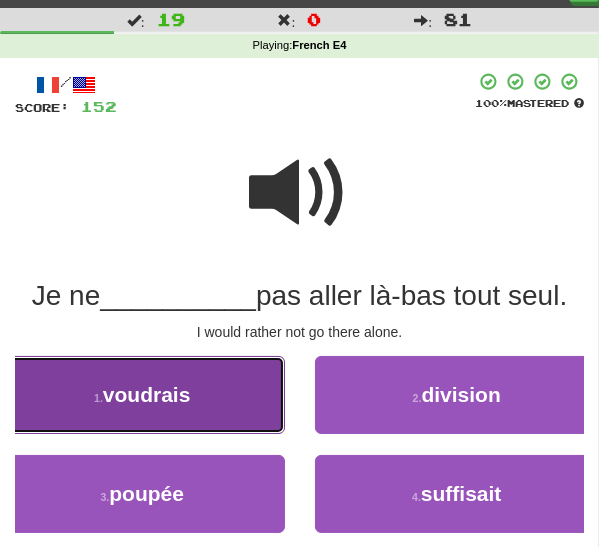 click on "1 .  voudrais" at bounding box center (142, 395) 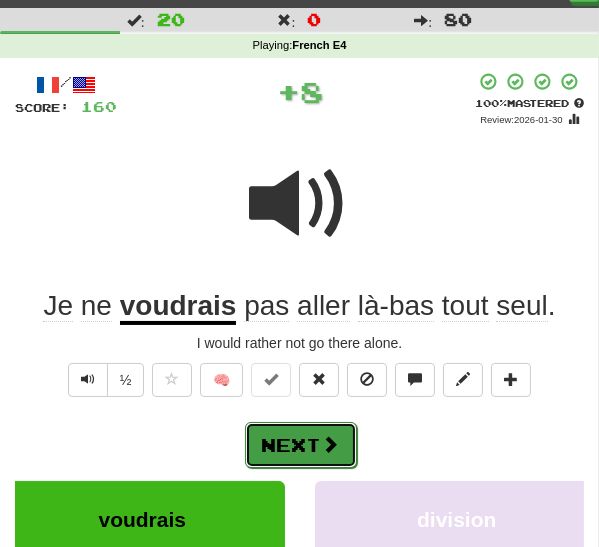 click on "Next" at bounding box center [301, 445] 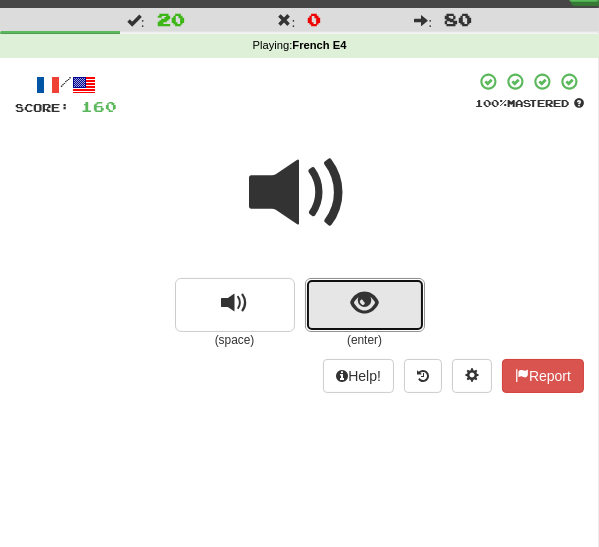 click at bounding box center [364, 303] 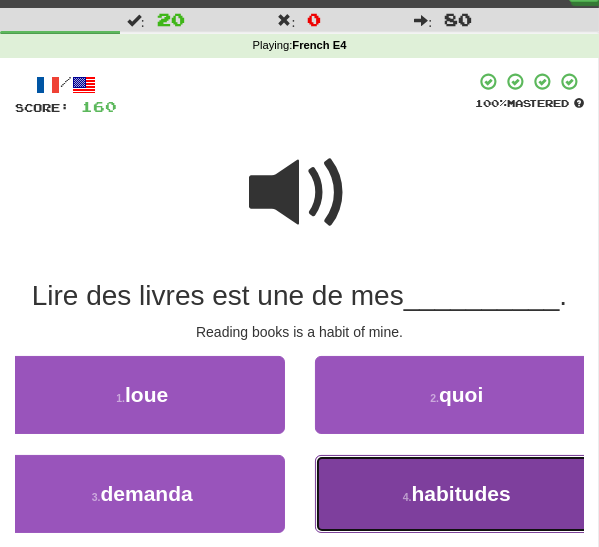 click on "4 .  habitudes" at bounding box center [457, 494] 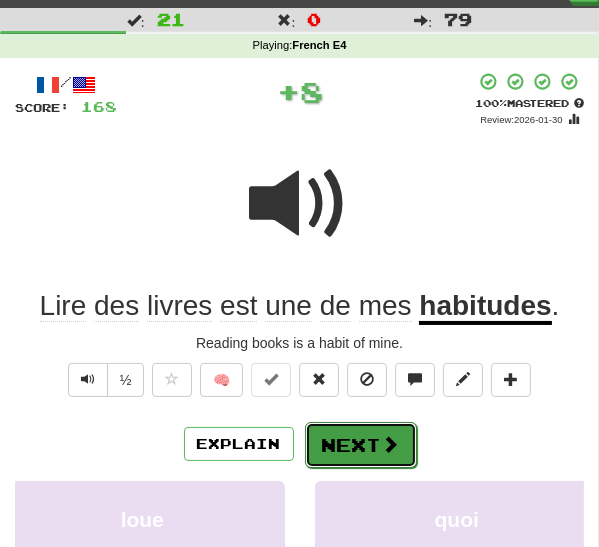 click on "Next" at bounding box center (361, 445) 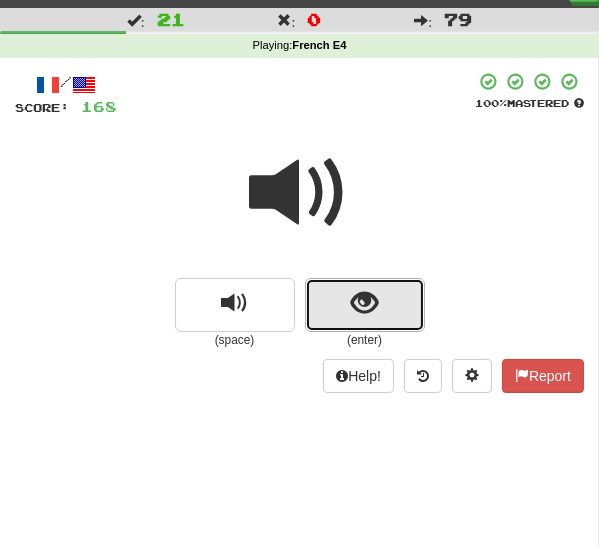 click at bounding box center (365, 305) 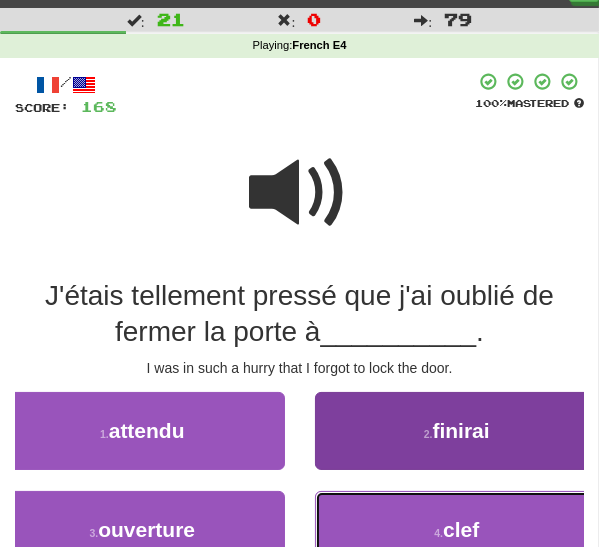 click on "4 .  clef" at bounding box center [457, 530] 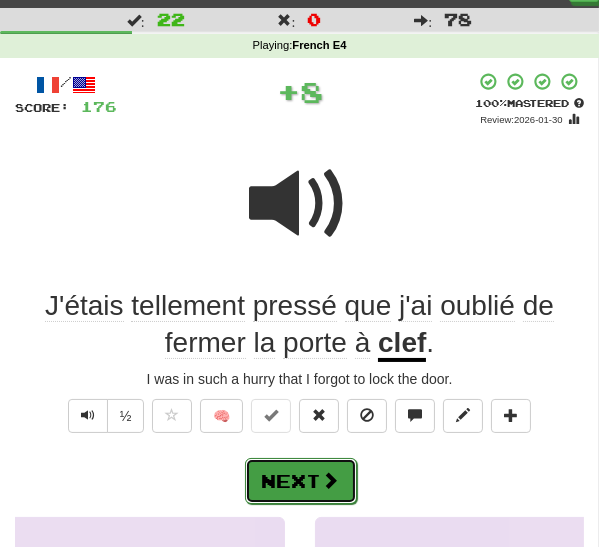 click at bounding box center [331, 480] 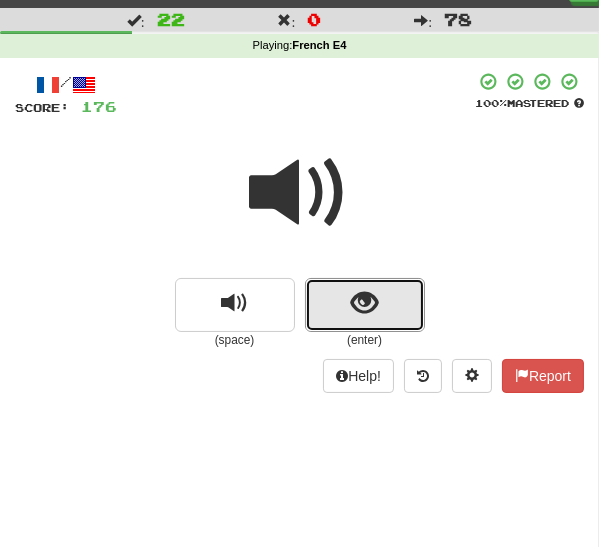 drag, startPoint x: 356, startPoint y: 320, endPoint x: 328, endPoint y: 351, distance: 41.773197 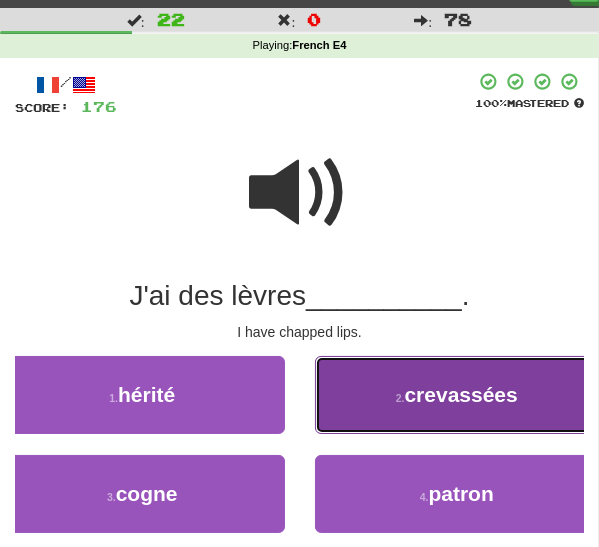 click on "2 .  crevassées" at bounding box center [457, 395] 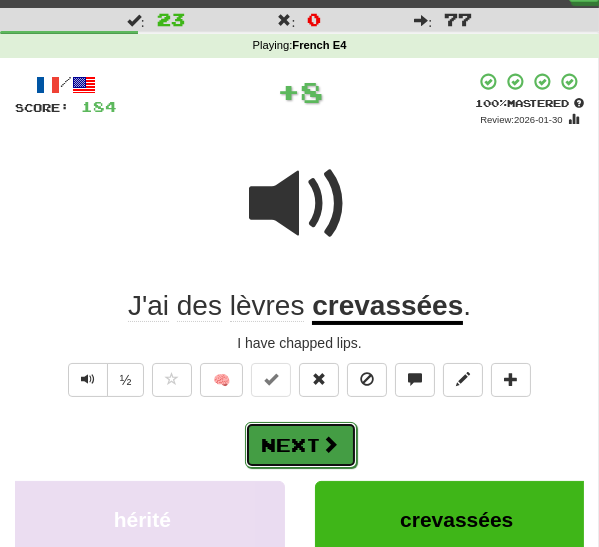 click on "Next" at bounding box center (301, 445) 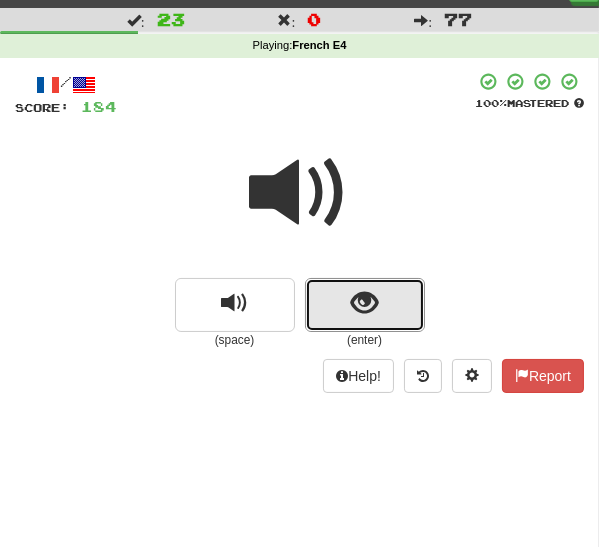 drag, startPoint x: 379, startPoint y: 308, endPoint x: 366, endPoint y: 317, distance: 15.811388 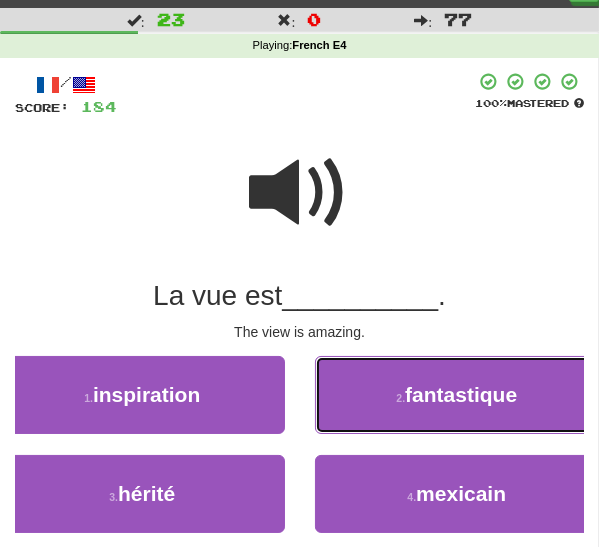 drag, startPoint x: 398, startPoint y: 400, endPoint x: 396, endPoint y: 418, distance: 18.110771 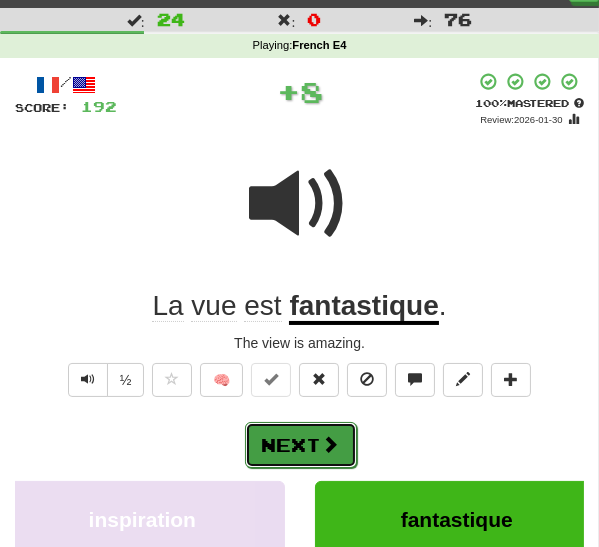 click on "Next" at bounding box center [301, 445] 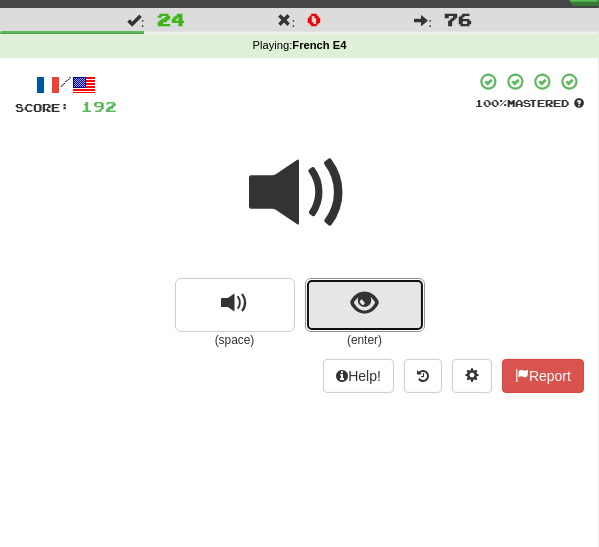 click at bounding box center (365, 305) 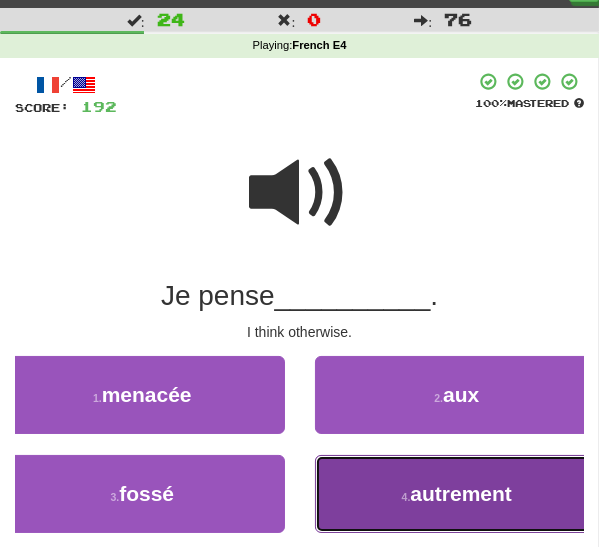 click on "4 .  autrement" at bounding box center [457, 494] 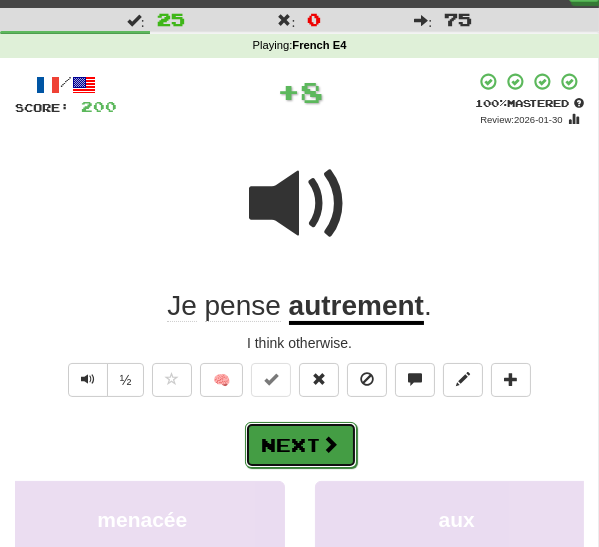 click on "Next" at bounding box center [301, 445] 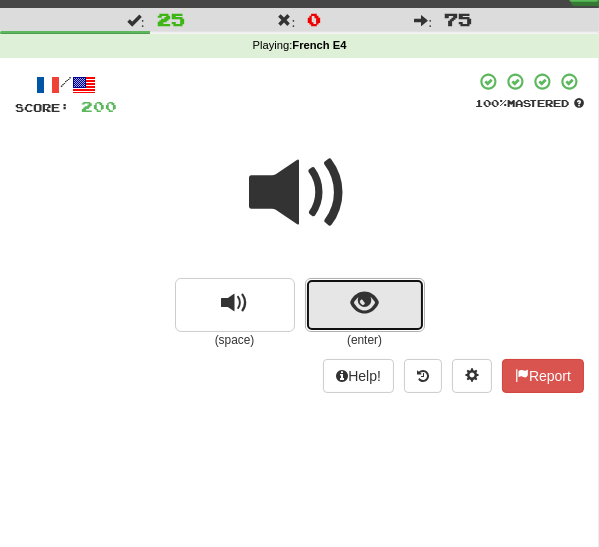 click at bounding box center [364, 303] 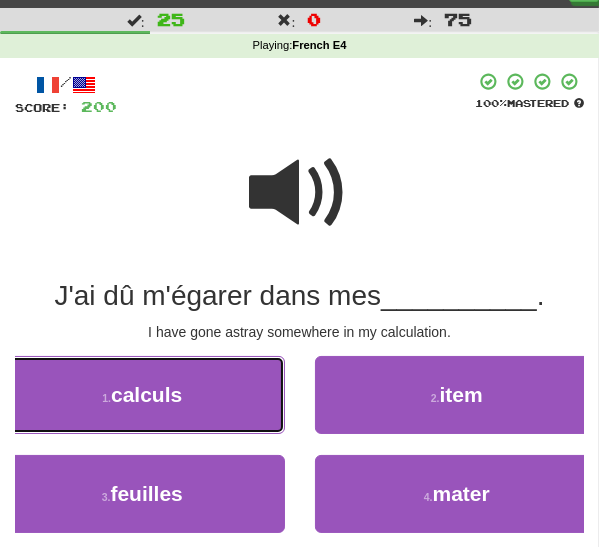 click on "1 .  calculs" at bounding box center [142, 395] 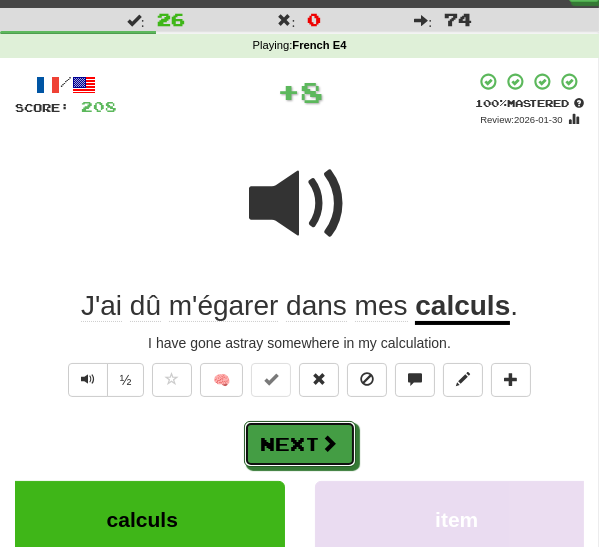 click on "Next" at bounding box center (300, 444) 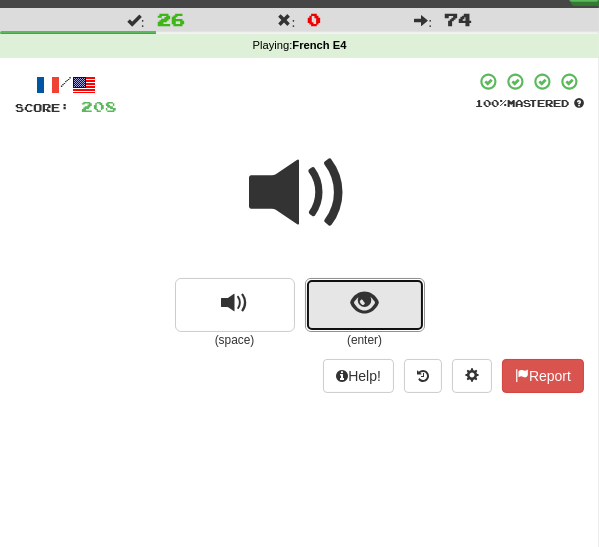 drag, startPoint x: 382, startPoint y: 313, endPoint x: 370, endPoint y: 354, distance: 42.72002 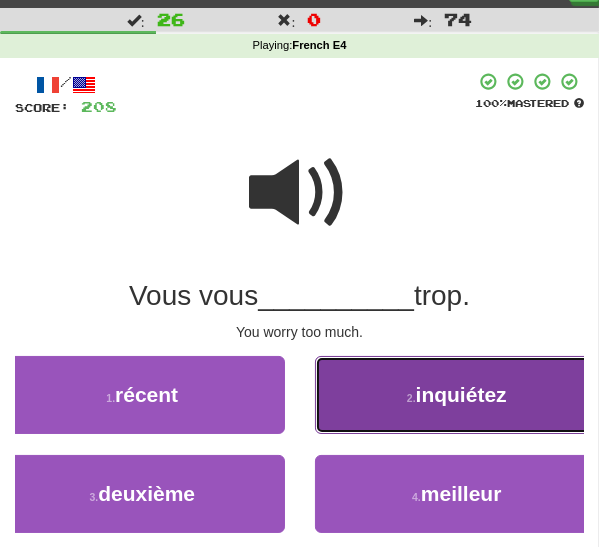 click on "2 .  inquiétez" at bounding box center [457, 395] 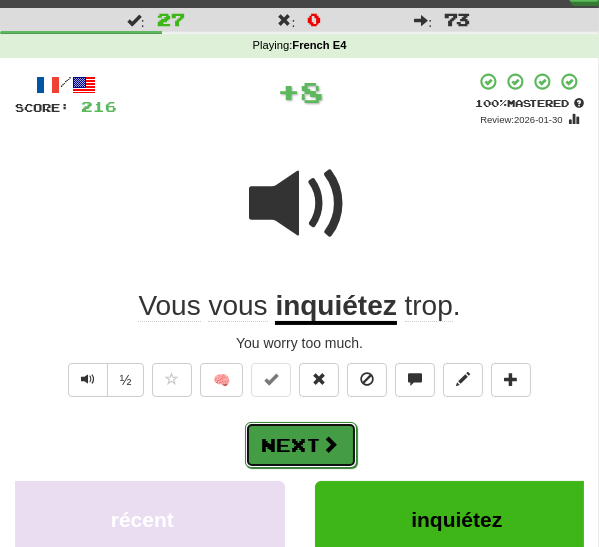 click on "Next" at bounding box center [301, 445] 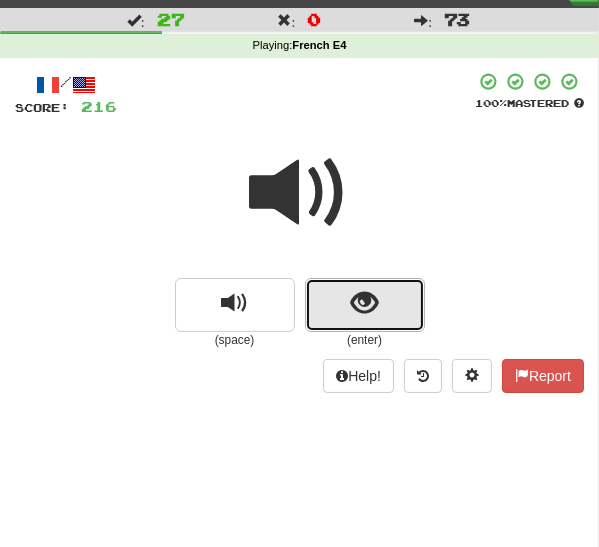 click at bounding box center (365, 305) 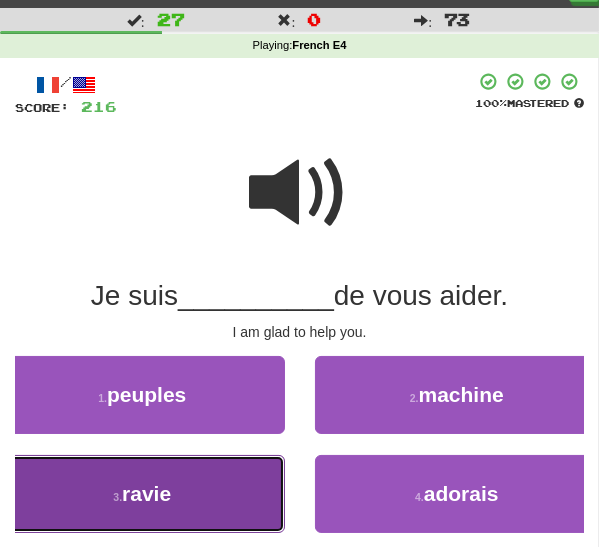 click on "3 .  ravie" at bounding box center [142, 494] 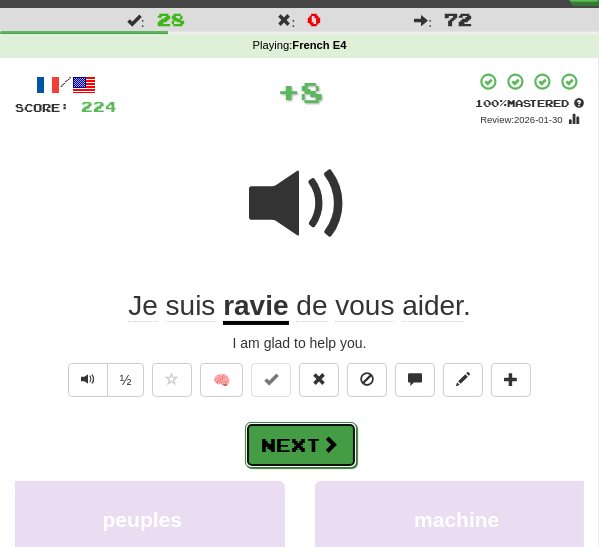 click at bounding box center (331, 444) 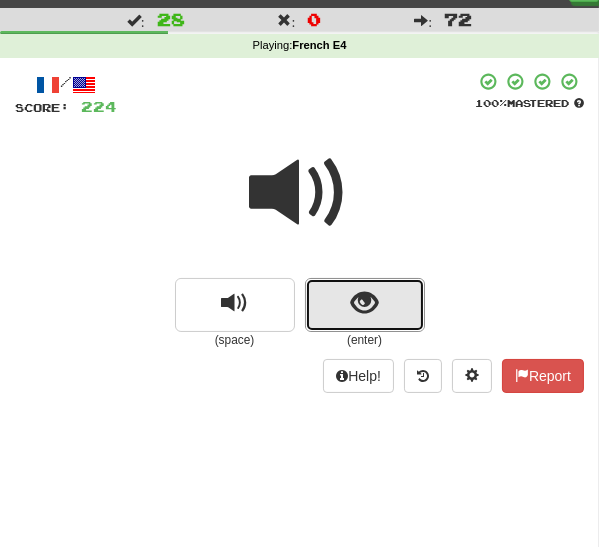 drag, startPoint x: 342, startPoint y: 312, endPoint x: 323, endPoint y: 354, distance: 46.09772 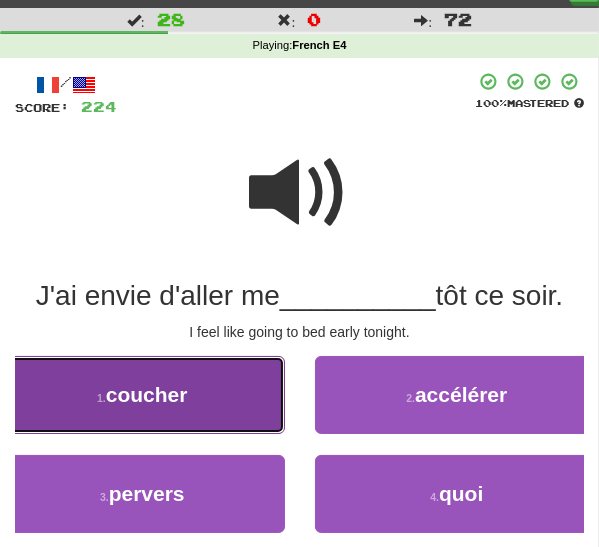 click on "1 .  coucher" at bounding box center (142, 395) 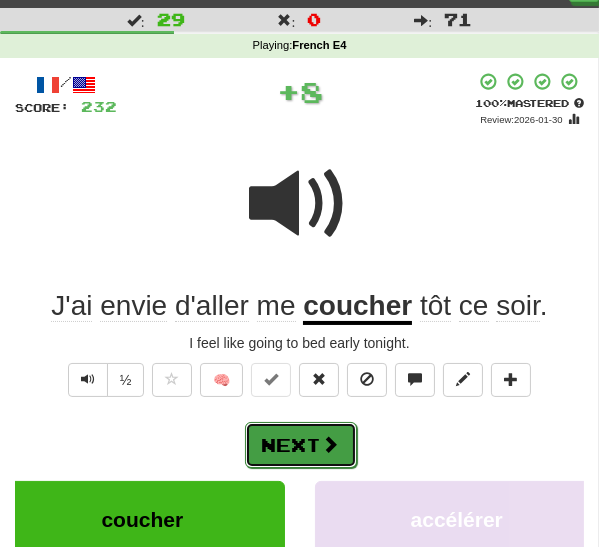click at bounding box center [331, 444] 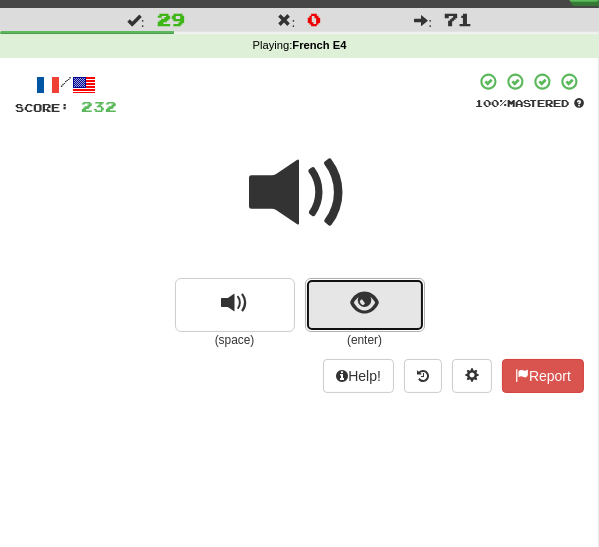 click at bounding box center (365, 305) 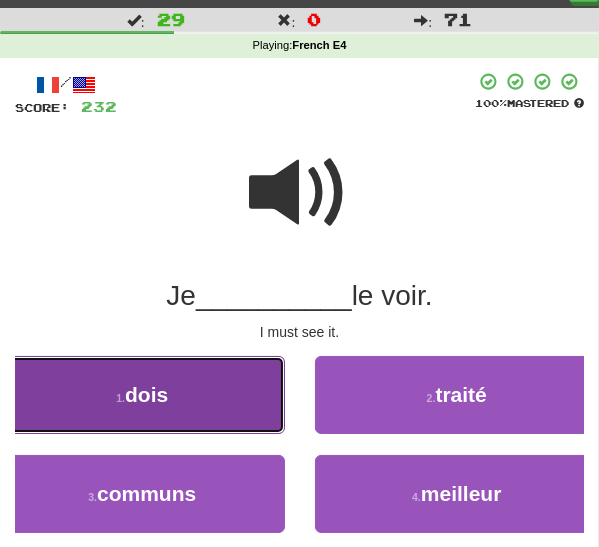 click on "1 .  dois" at bounding box center (142, 395) 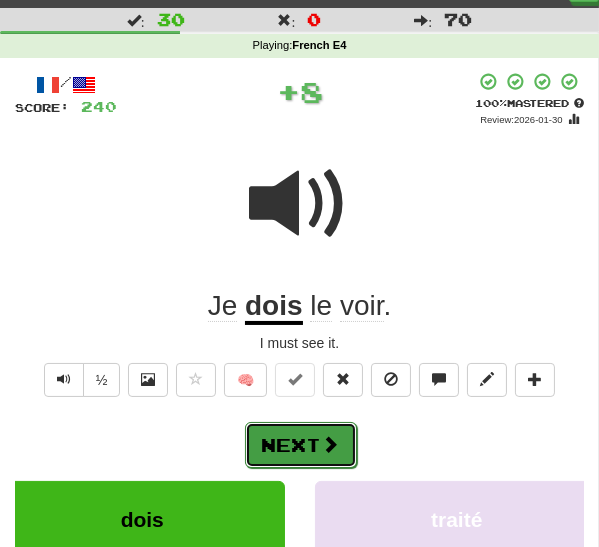 drag, startPoint x: 310, startPoint y: 439, endPoint x: 346, endPoint y: 426, distance: 38.27532 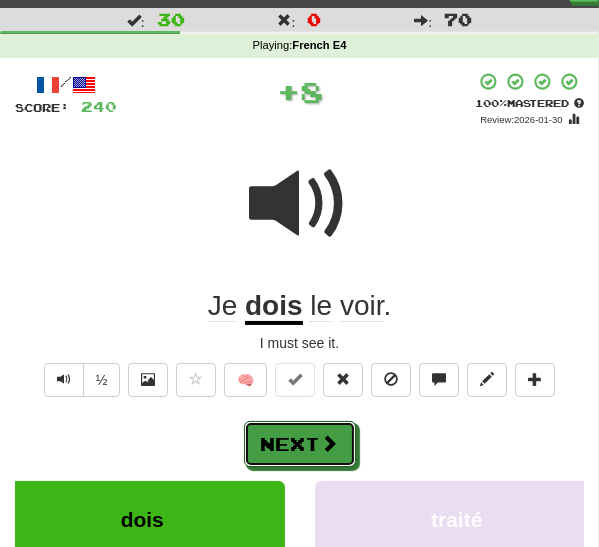 click on "Next" at bounding box center (300, 444) 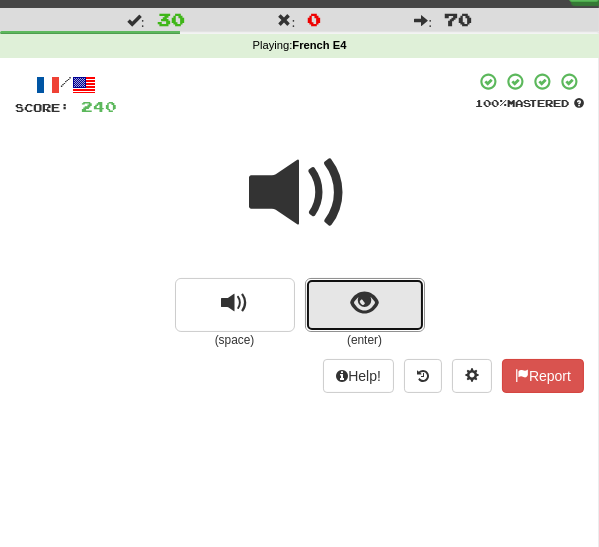 drag, startPoint x: 350, startPoint y: 319, endPoint x: 339, endPoint y: 352, distance: 34.785053 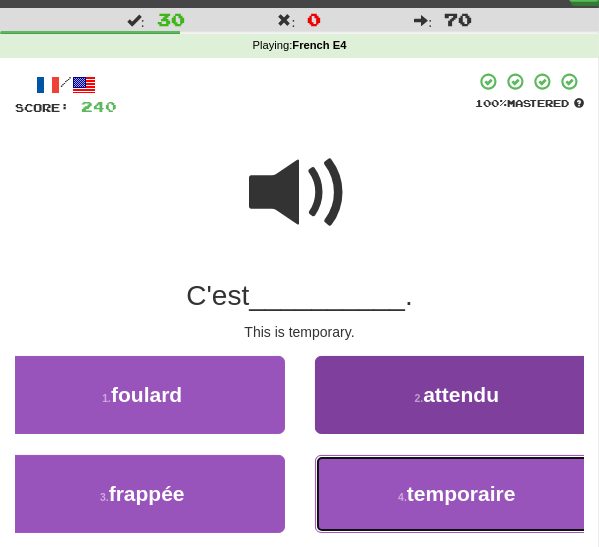 click on "4 .  temporaire" at bounding box center [457, 494] 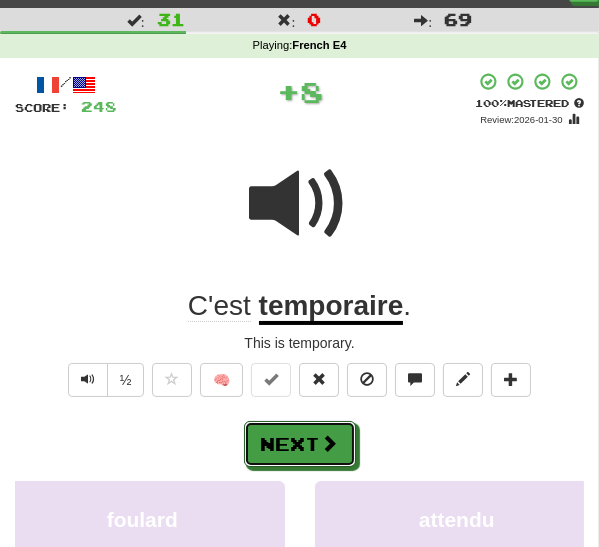 click on "Next" at bounding box center (300, 444) 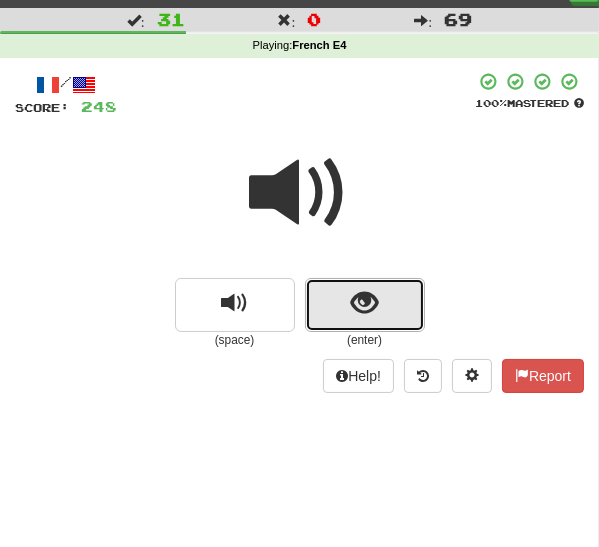 click at bounding box center (365, 305) 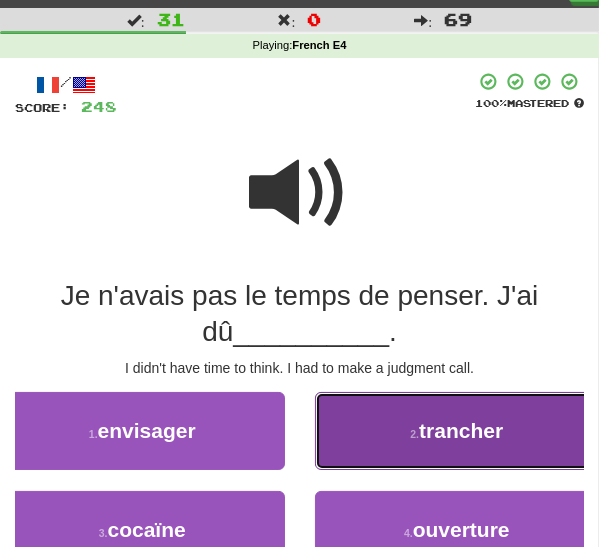 click on "2 .  trancher" at bounding box center (457, 431) 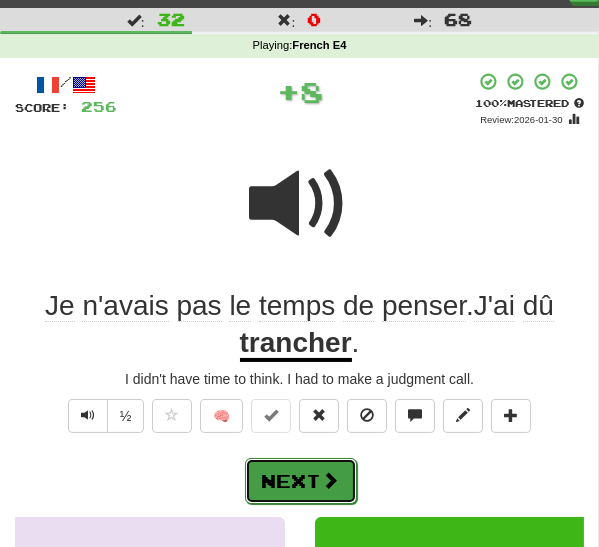 click on "Next" at bounding box center (301, 481) 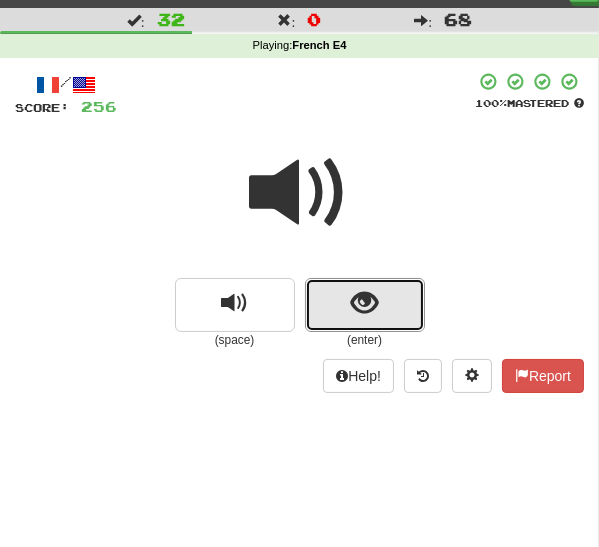 click at bounding box center [364, 303] 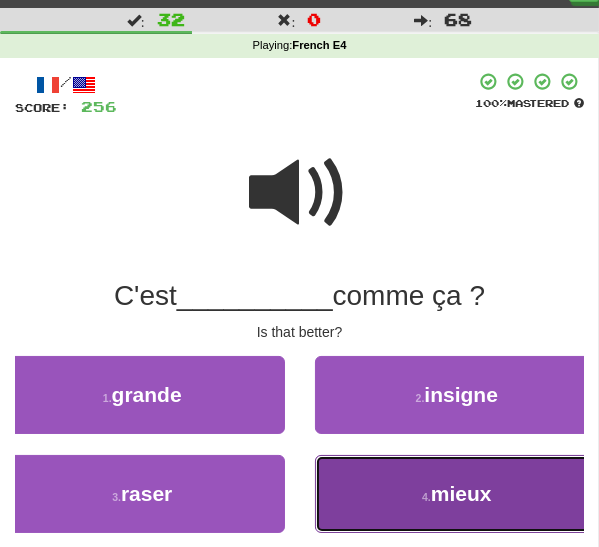 click on "4 .  mieux" at bounding box center [457, 494] 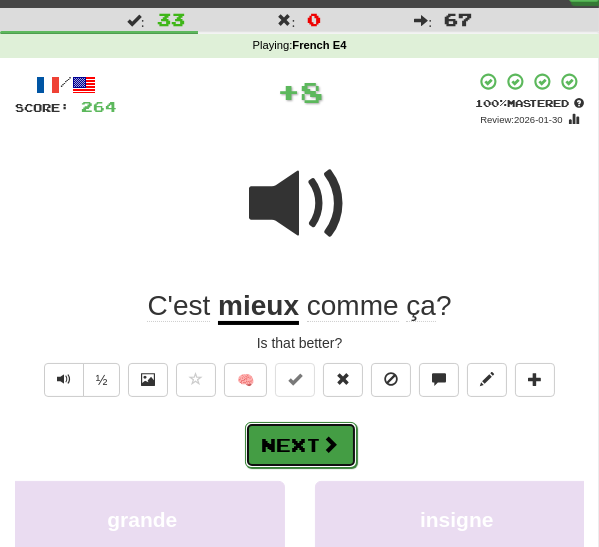 click at bounding box center [331, 444] 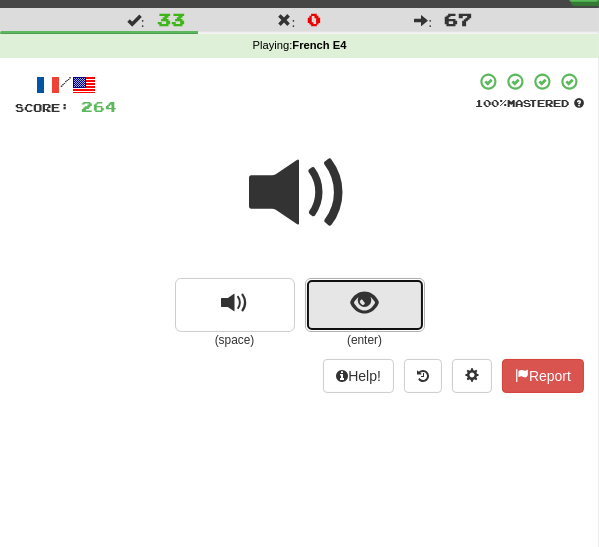 click at bounding box center [365, 305] 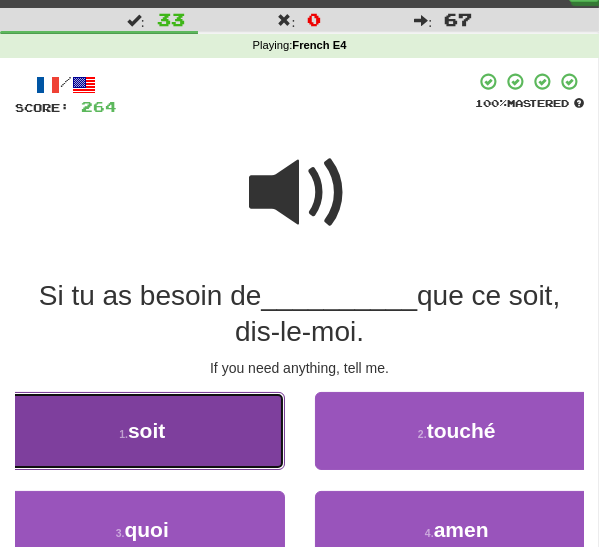 click on "1 .  soit" at bounding box center [142, 431] 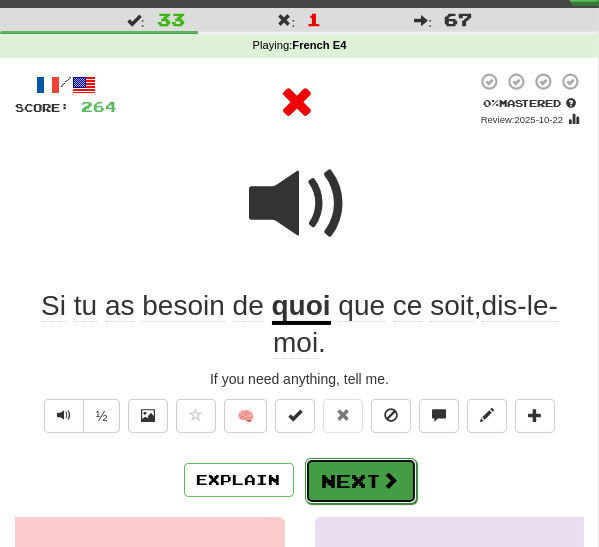 click on "Next" at bounding box center [361, 481] 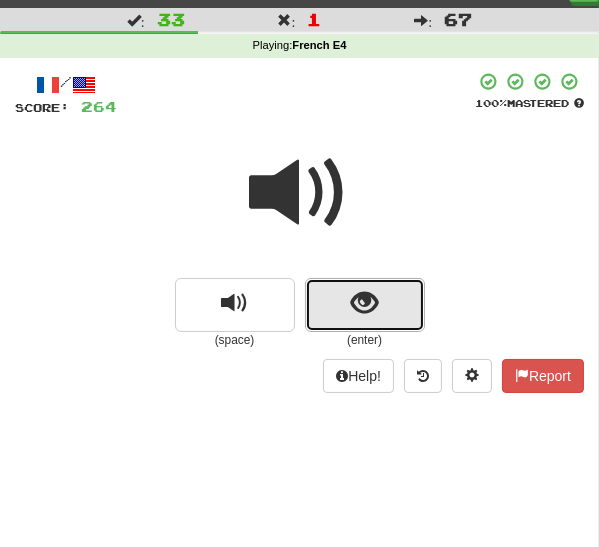 click at bounding box center [364, 303] 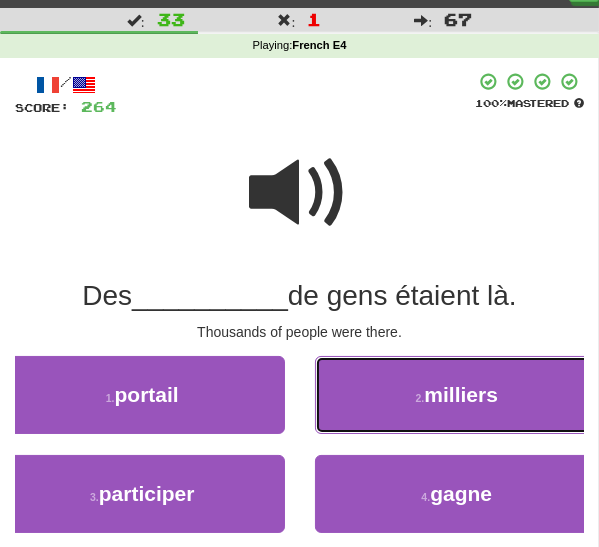 drag, startPoint x: 417, startPoint y: 398, endPoint x: 401, endPoint y: 415, distance: 23.345236 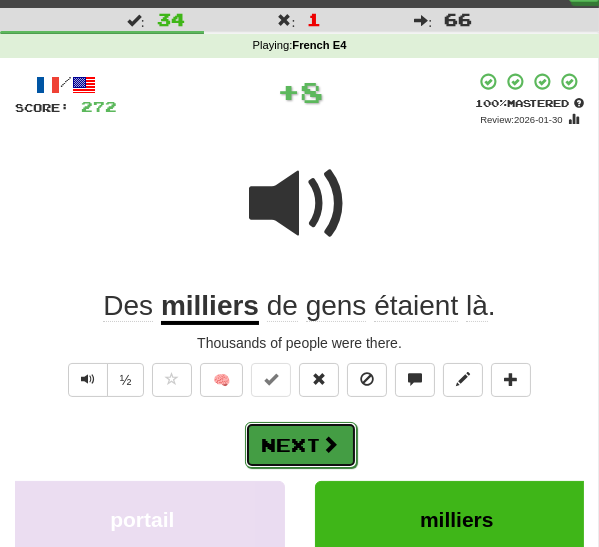 click at bounding box center (331, 444) 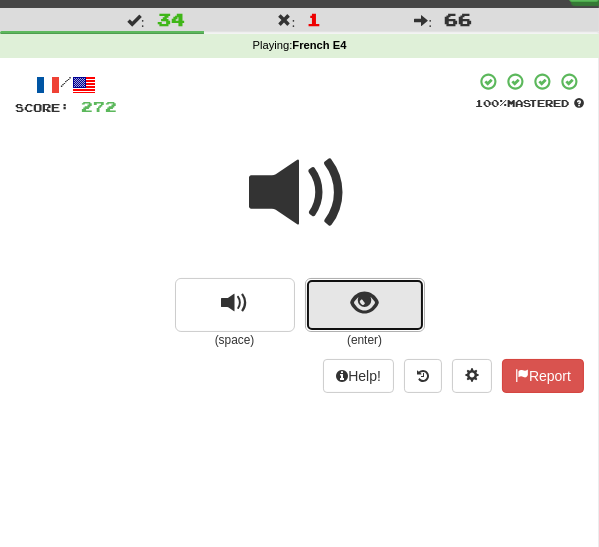 click at bounding box center (365, 305) 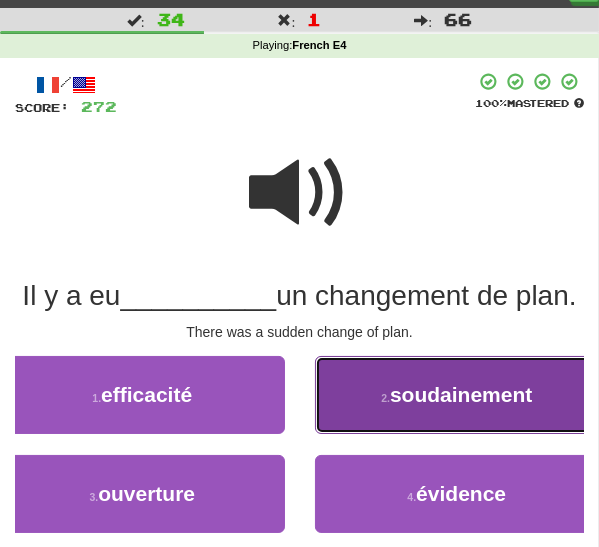 click on "2 .  soudainement" at bounding box center [457, 395] 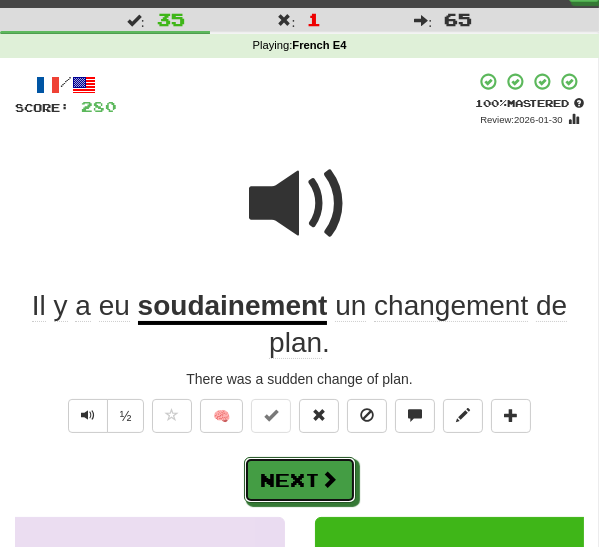 click at bounding box center (330, 479) 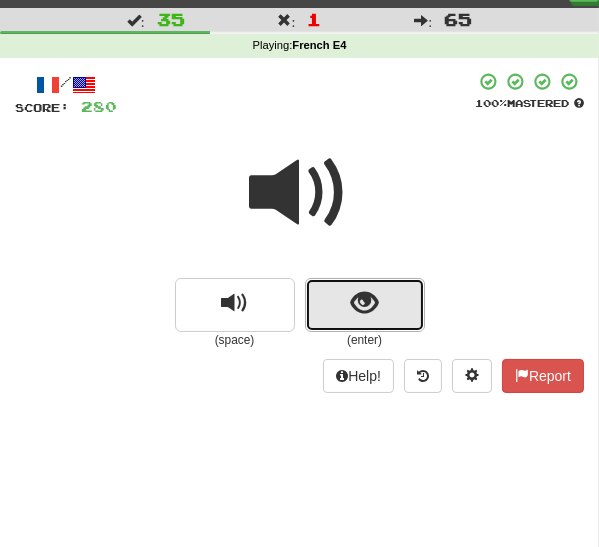 click at bounding box center [365, 305] 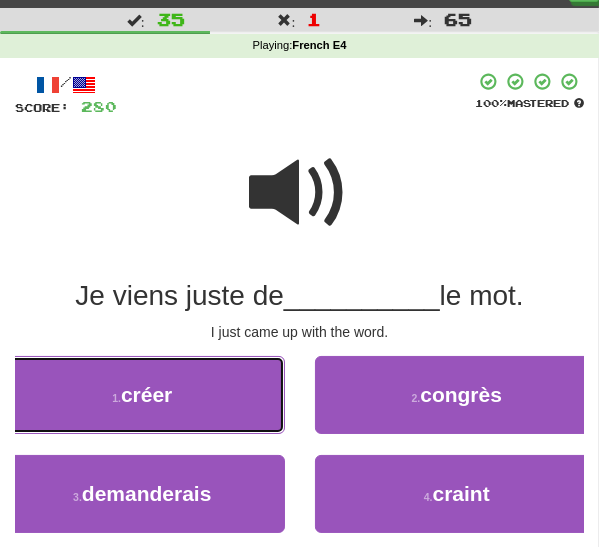 click on "1 .  créer" at bounding box center [142, 395] 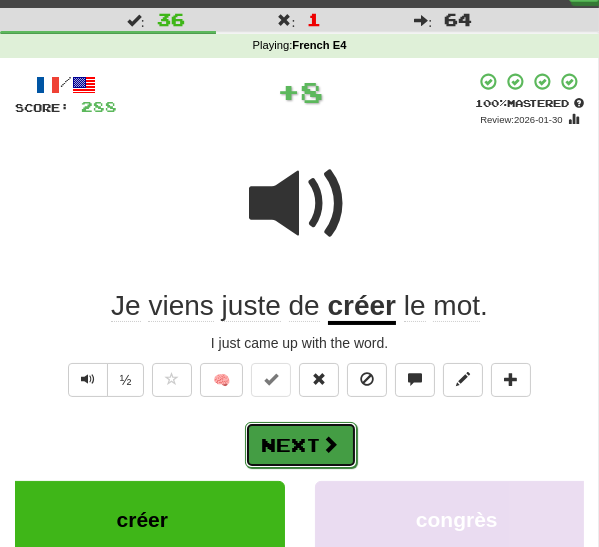 click on "Next" at bounding box center [301, 445] 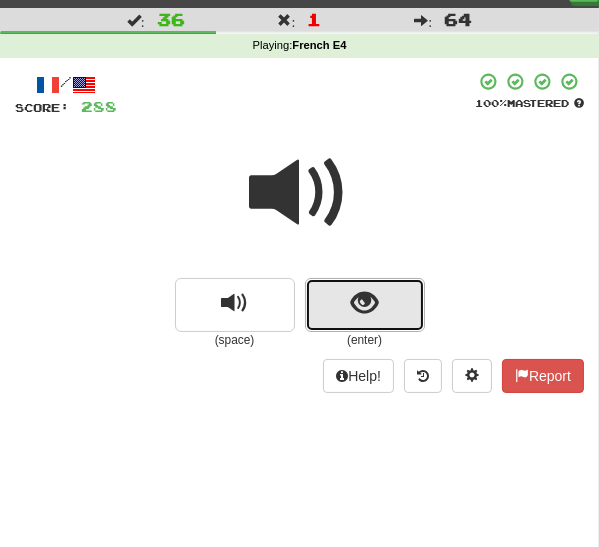 click at bounding box center (364, 303) 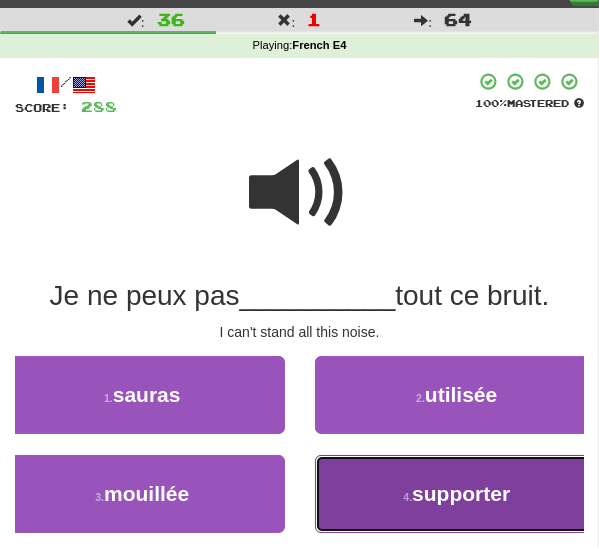 click on "4 .  supporter" at bounding box center [457, 494] 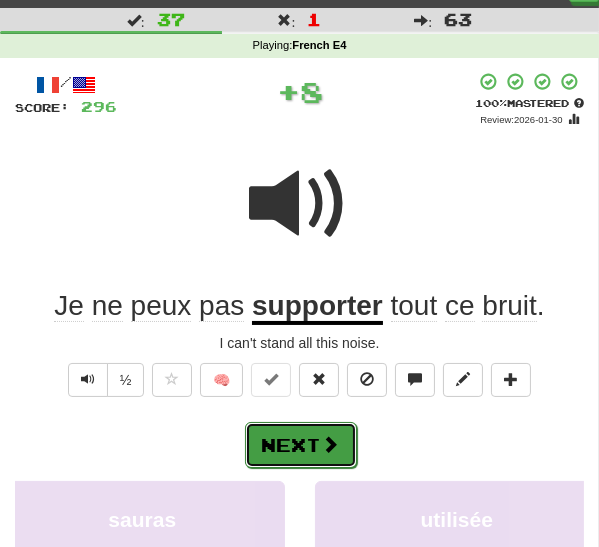 click on "Next" at bounding box center [301, 445] 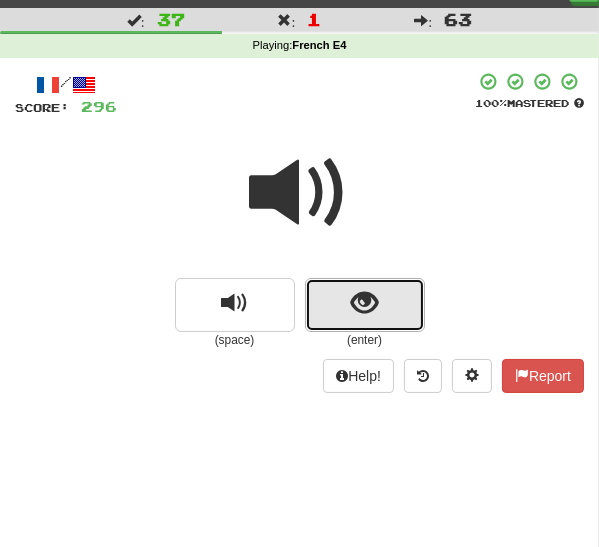 drag, startPoint x: 355, startPoint y: 310, endPoint x: 344, endPoint y: 342, distance: 33.83785 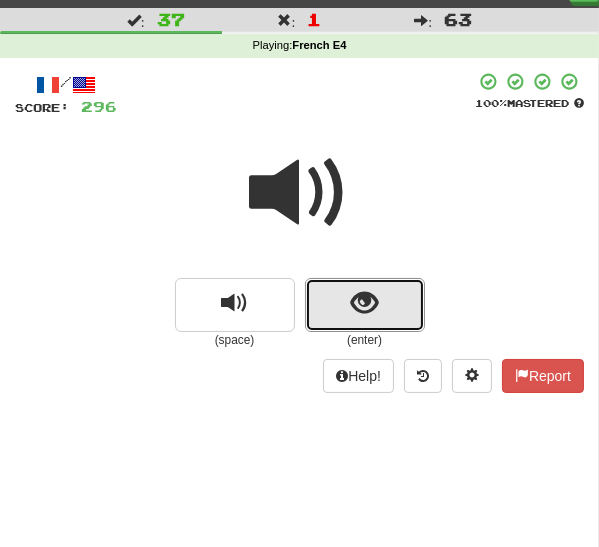 click at bounding box center [364, 303] 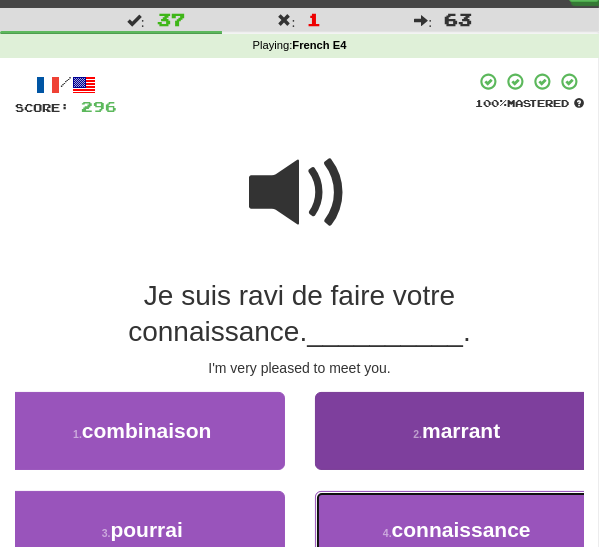 click on "4 .  connaissance" at bounding box center [457, 530] 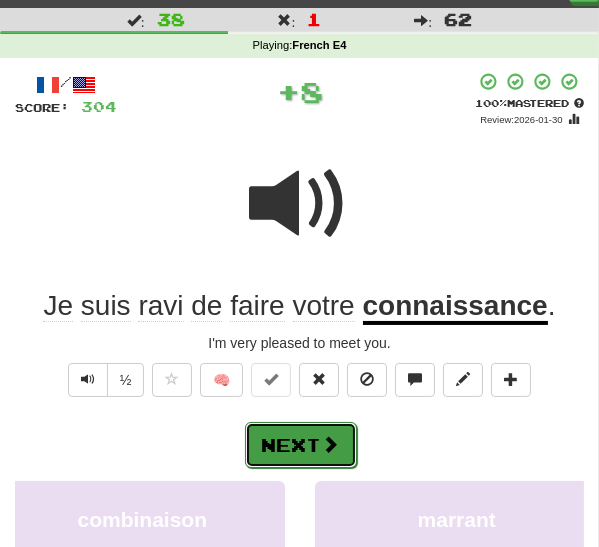 click at bounding box center (331, 444) 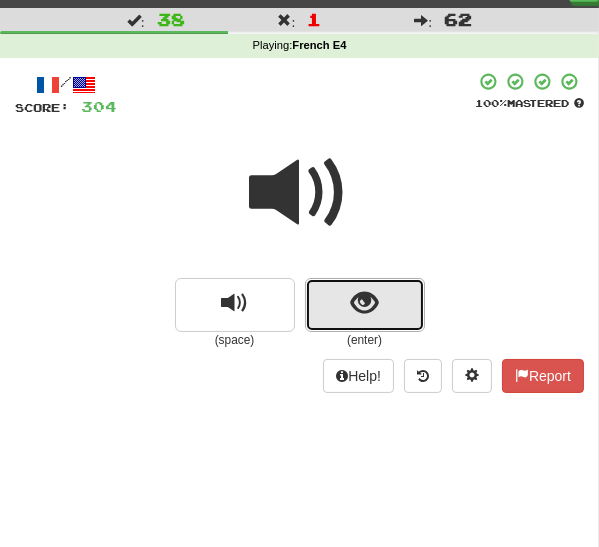 click at bounding box center (365, 305) 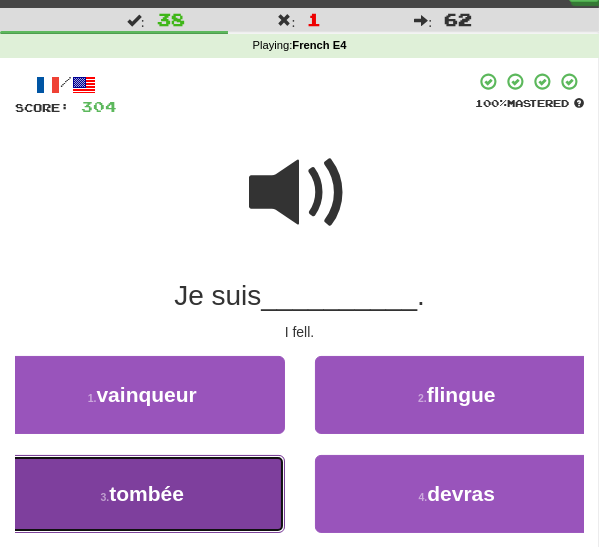 click on "3 .  tombée" at bounding box center (142, 494) 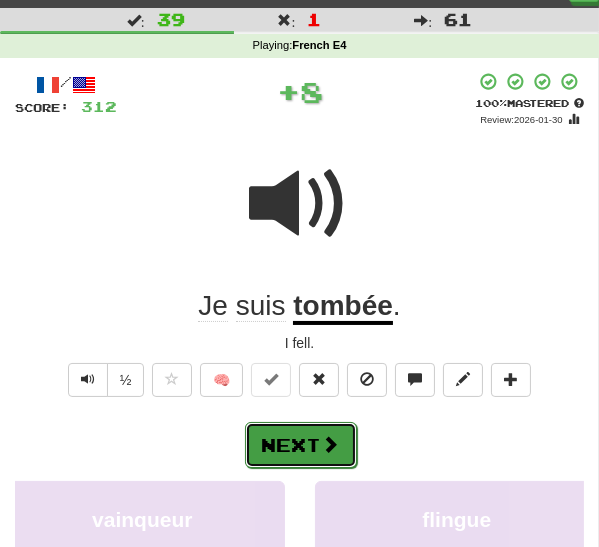 click at bounding box center [331, 444] 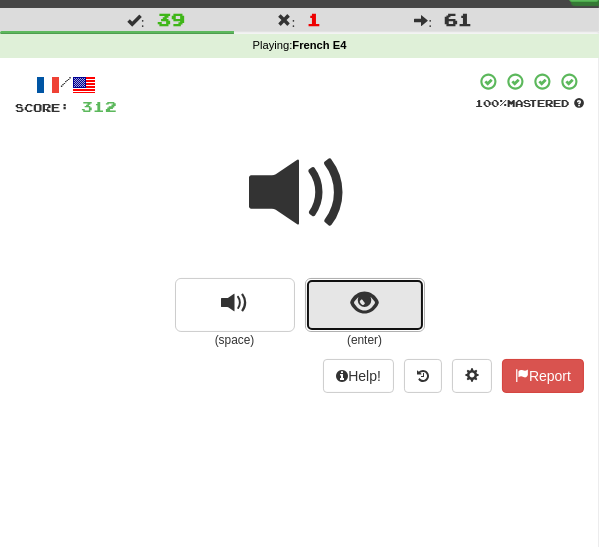 click at bounding box center (364, 303) 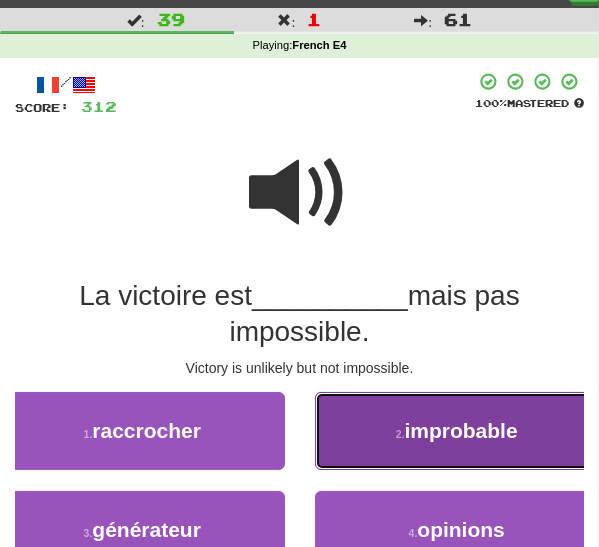 click on "2 .  improbable" at bounding box center [457, 431] 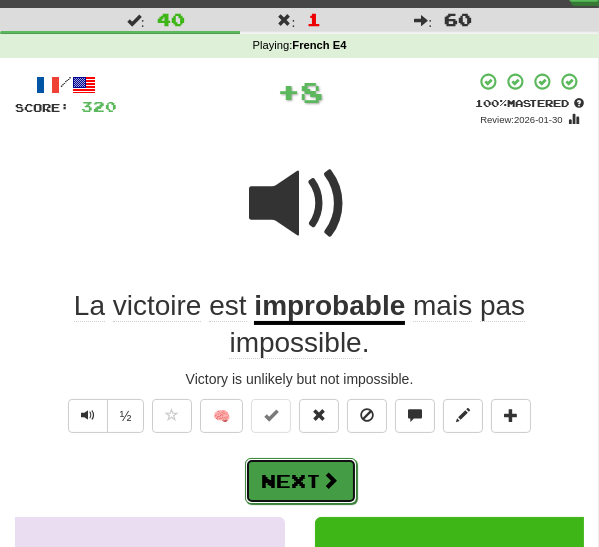 click on "Next" at bounding box center [301, 481] 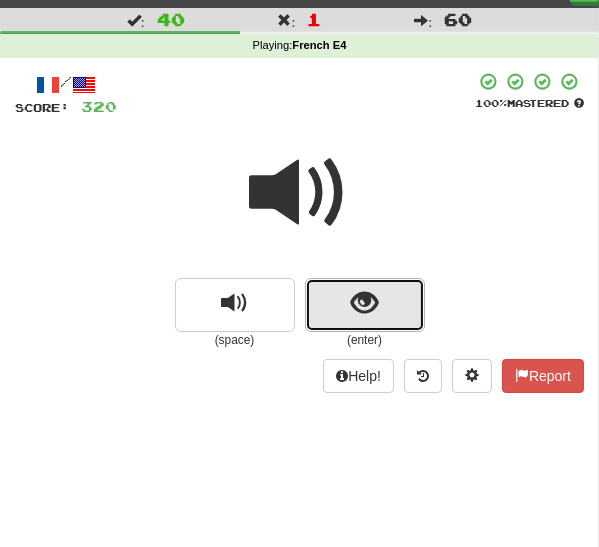 click at bounding box center [365, 305] 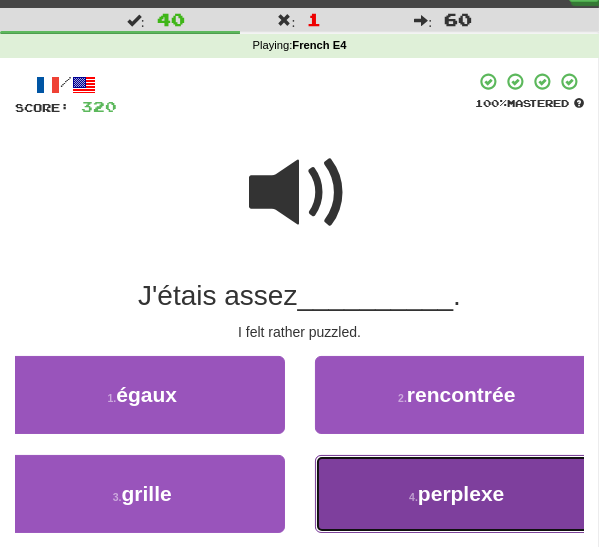 click on "4 .  perplexe" at bounding box center (457, 494) 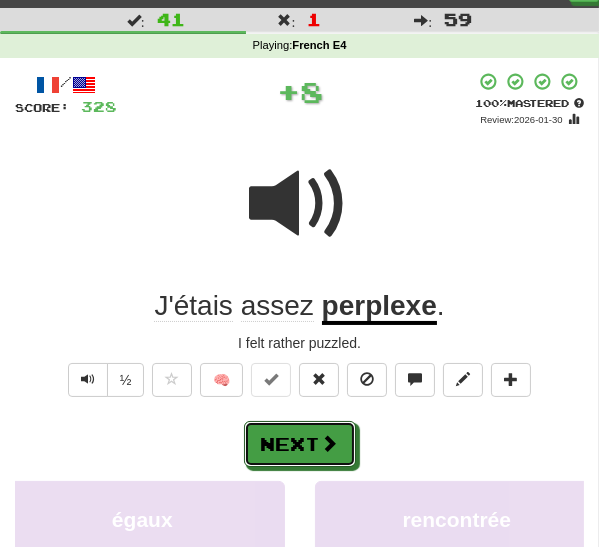 click at bounding box center (330, 443) 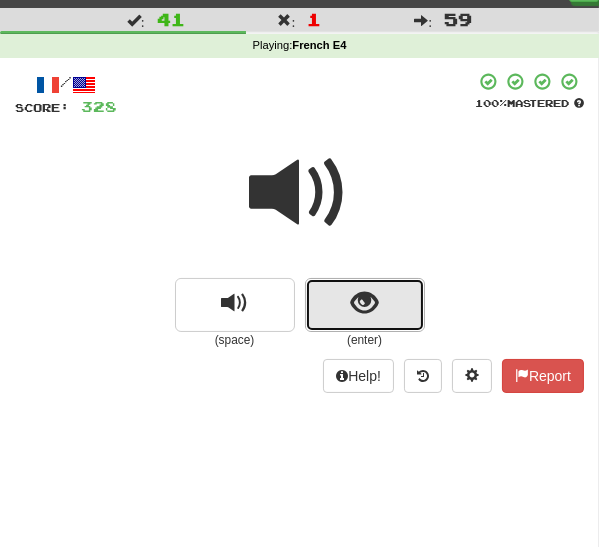 drag, startPoint x: 361, startPoint y: 312, endPoint x: 335, endPoint y: 351, distance: 46.872166 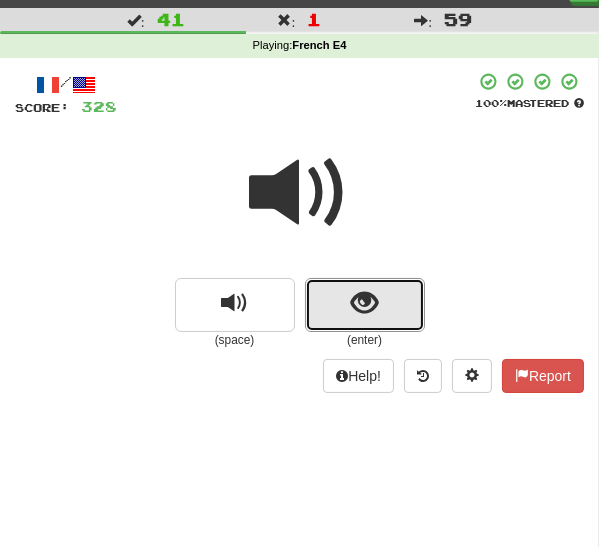 click at bounding box center (364, 303) 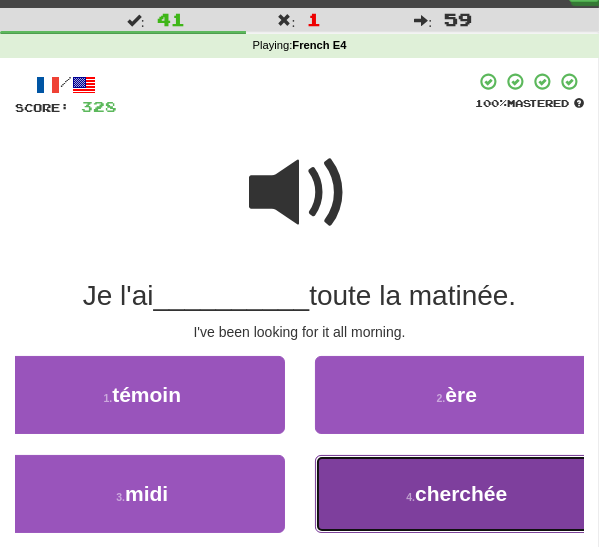 click on "cherchée" at bounding box center (461, 493) 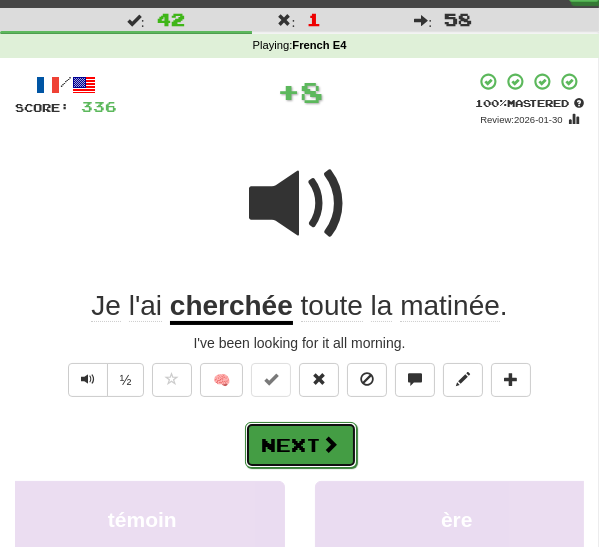 click at bounding box center (331, 444) 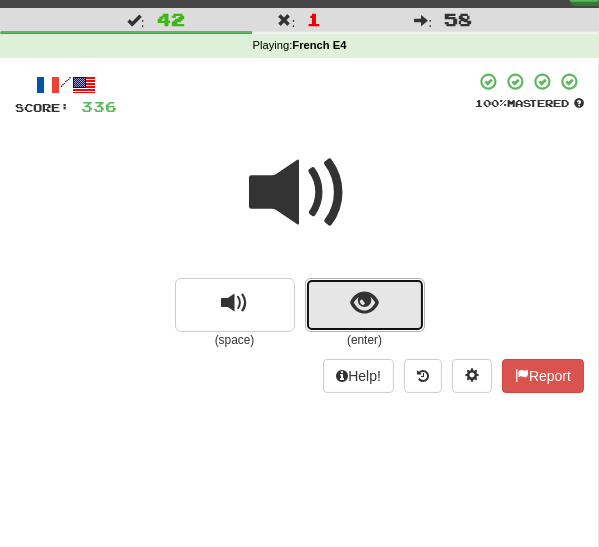 click at bounding box center [365, 305] 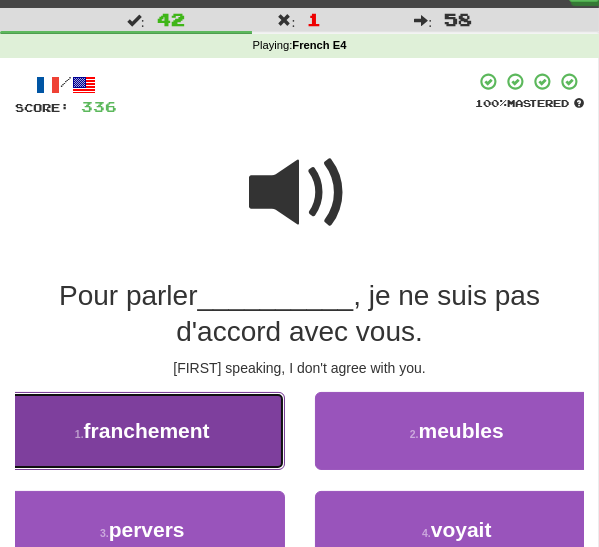 click on "1 .  franchement" at bounding box center [142, 431] 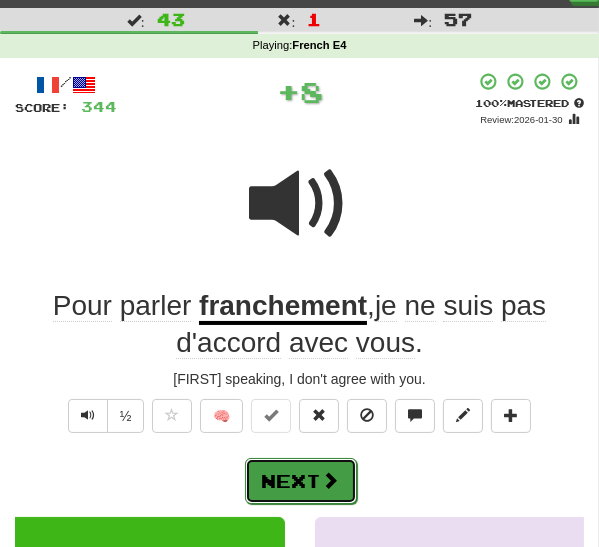click on "Next" at bounding box center [301, 481] 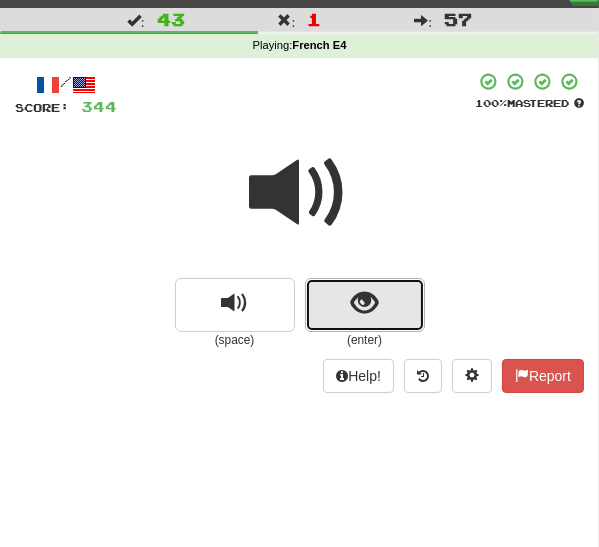 click at bounding box center (365, 305) 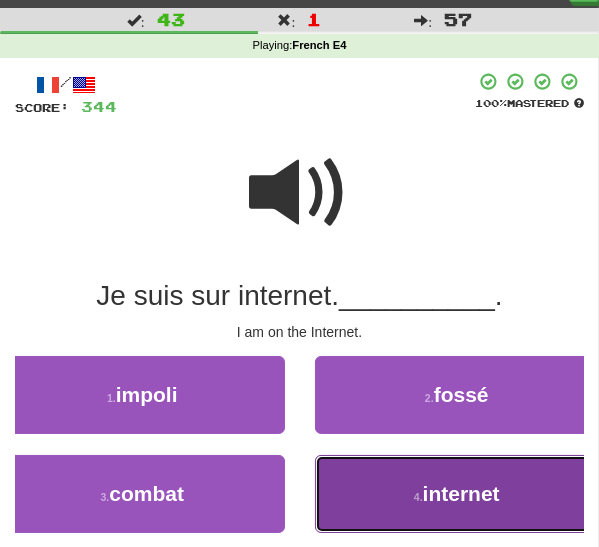 click on "4 .  internet" at bounding box center [457, 494] 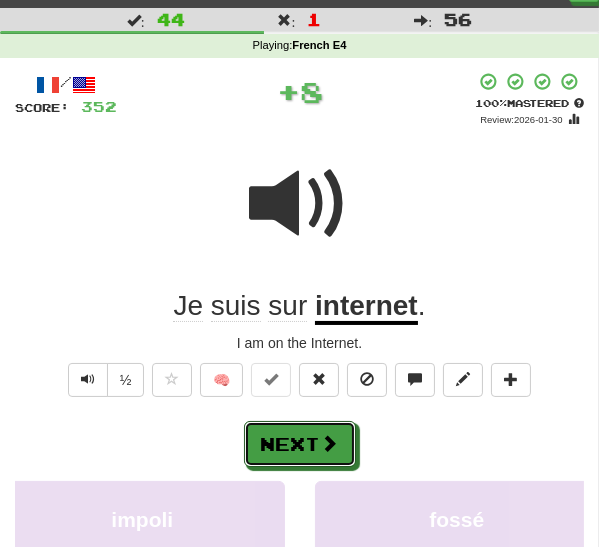 click on "Next" at bounding box center (300, 444) 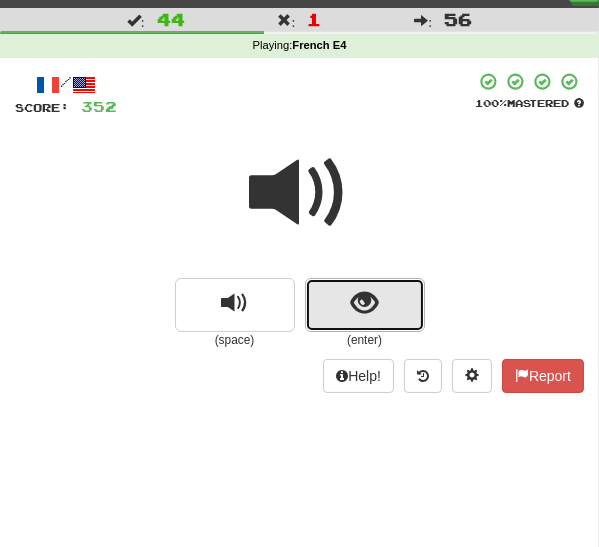 click at bounding box center [364, 303] 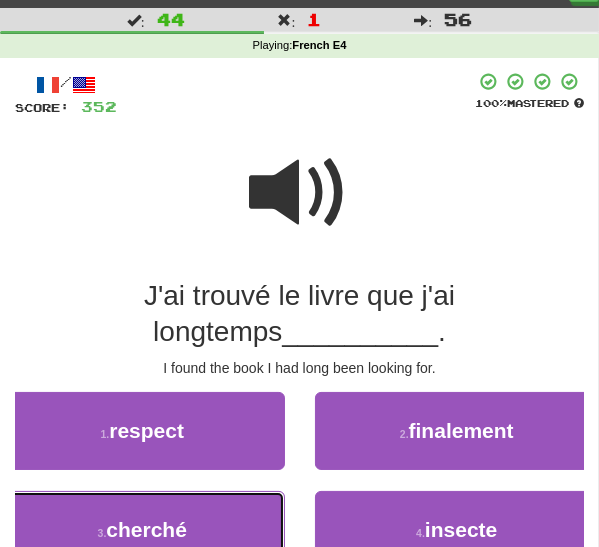 click on "3 .  cherché" at bounding box center [142, 530] 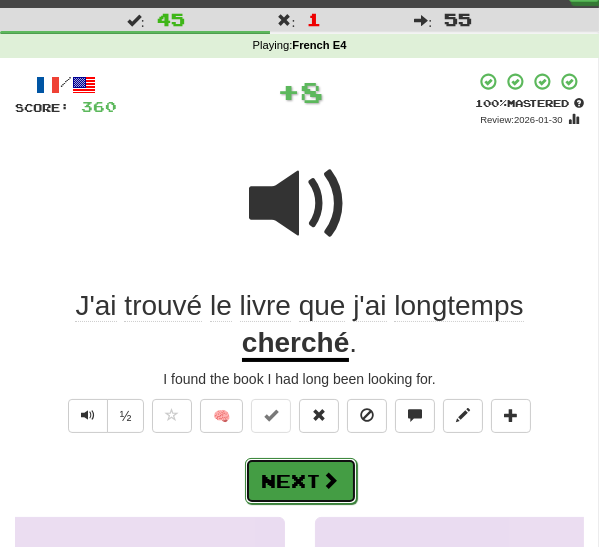 click on "Next" at bounding box center [301, 481] 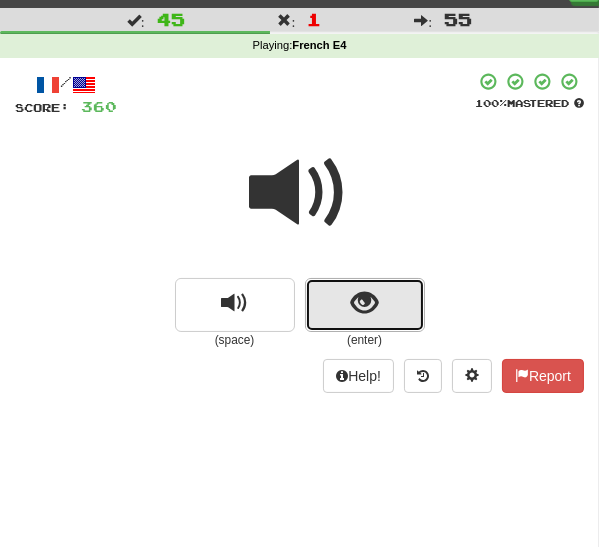 click at bounding box center (364, 303) 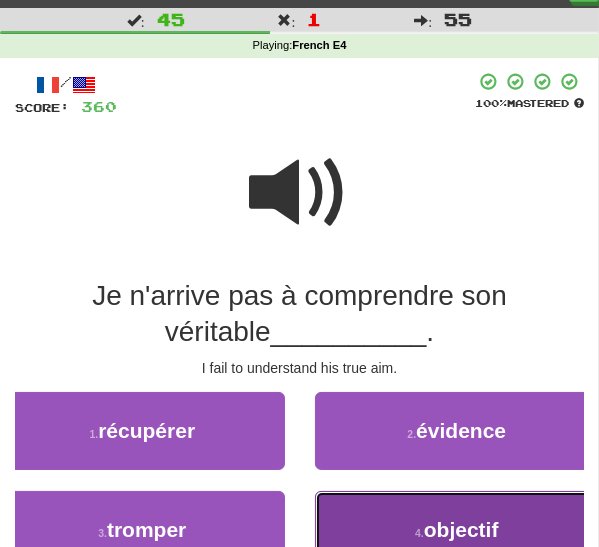 click on "4 .  objectif" at bounding box center [457, 530] 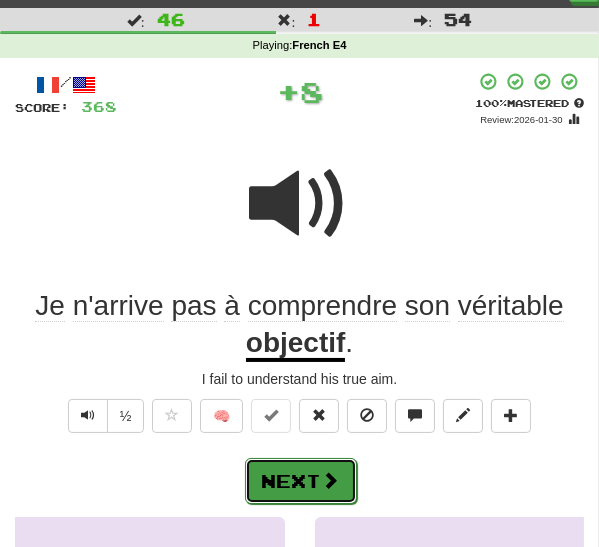 click on "Next" at bounding box center (301, 481) 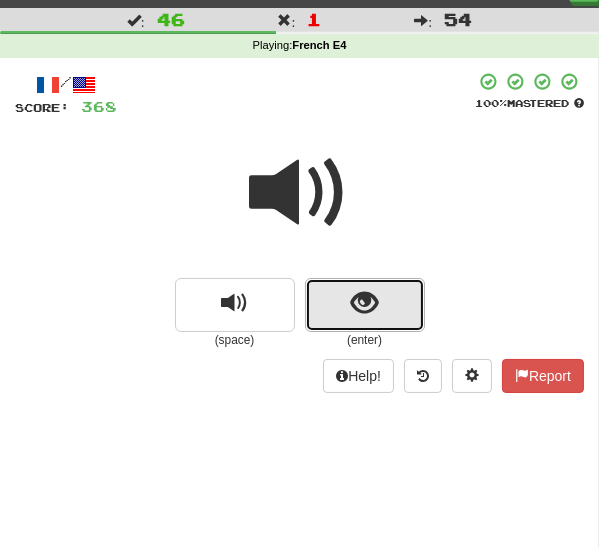 click at bounding box center (365, 305) 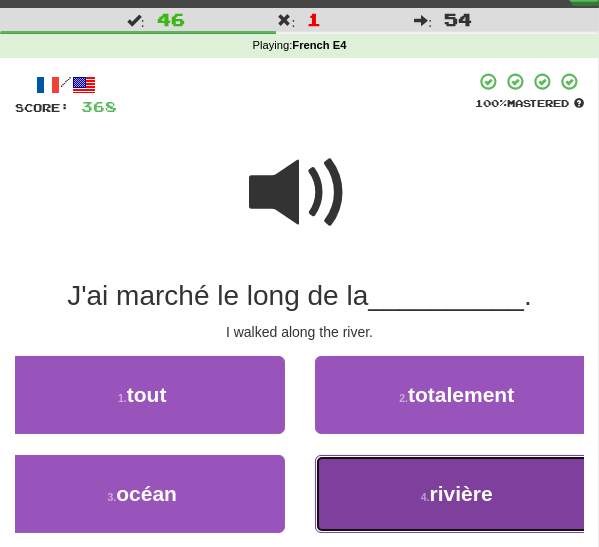click on "4 .  rivière" at bounding box center (457, 494) 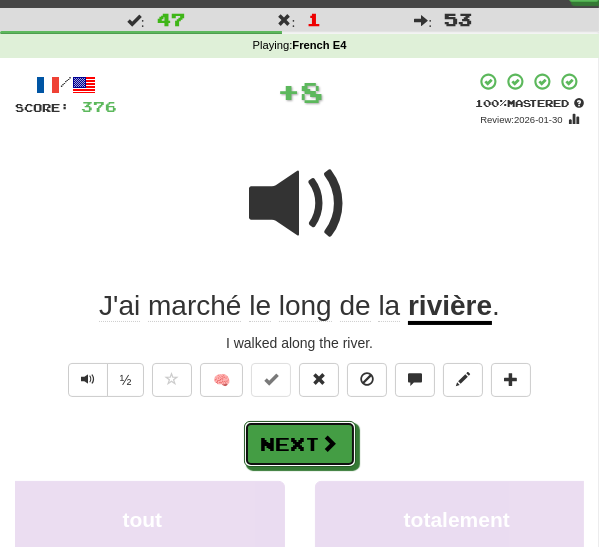drag, startPoint x: 308, startPoint y: 440, endPoint x: 364, endPoint y: 413, distance: 62.169125 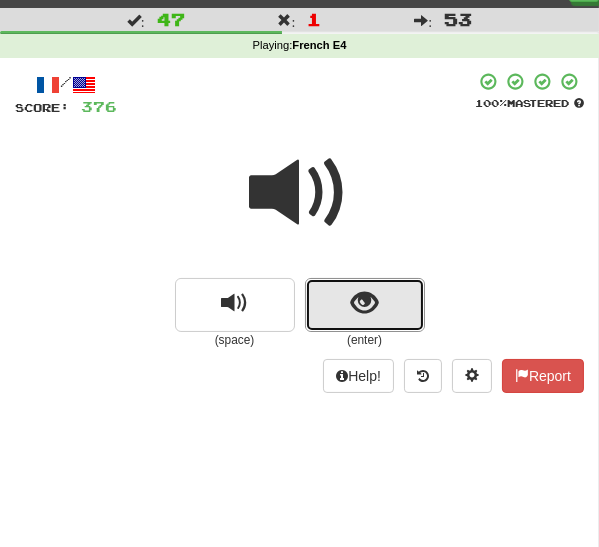 click at bounding box center (365, 305) 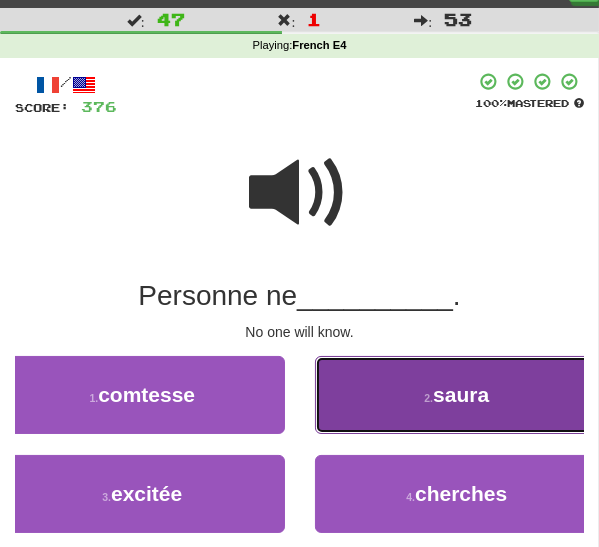 click on "2 .  saura" at bounding box center [457, 395] 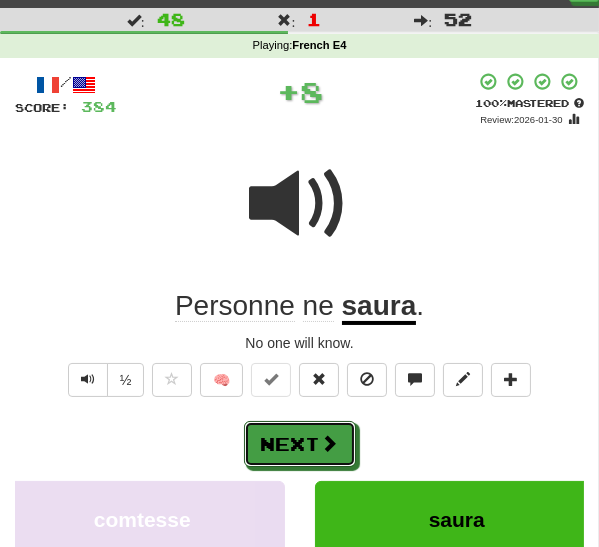 drag, startPoint x: 302, startPoint y: 440, endPoint x: 319, endPoint y: 429, distance: 20.248457 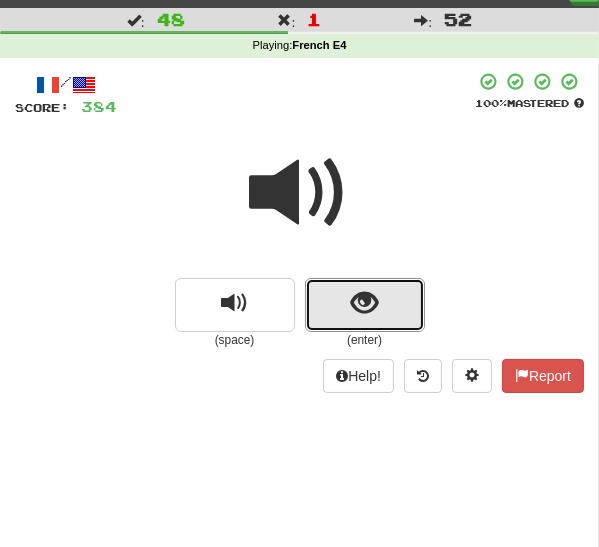 drag, startPoint x: 333, startPoint y: 312, endPoint x: 302, endPoint y: 350, distance: 49.0408 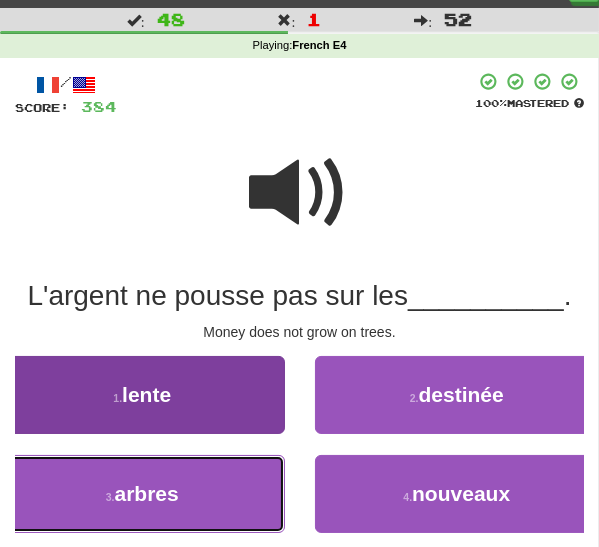 drag, startPoint x: 217, startPoint y: 491, endPoint x: 241, endPoint y: 489, distance: 24.083189 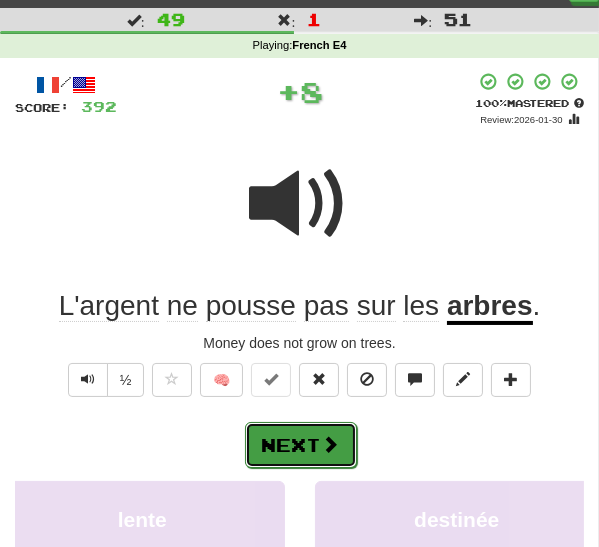 click on "Next" at bounding box center [301, 445] 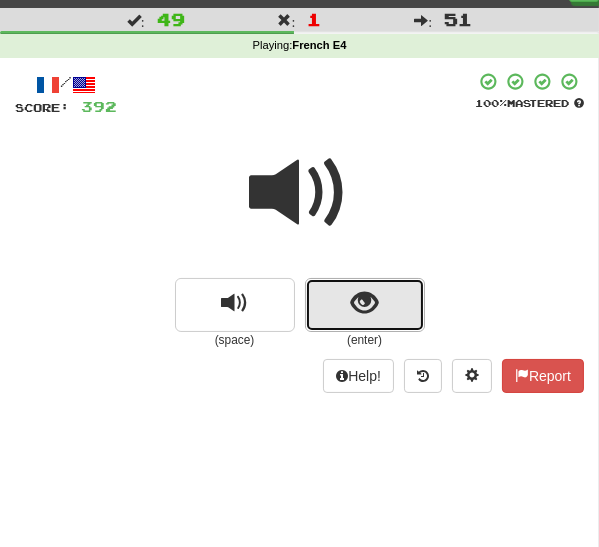 drag, startPoint x: 344, startPoint y: 310, endPoint x: 283, endPoint y: 354, distance: 75.21303 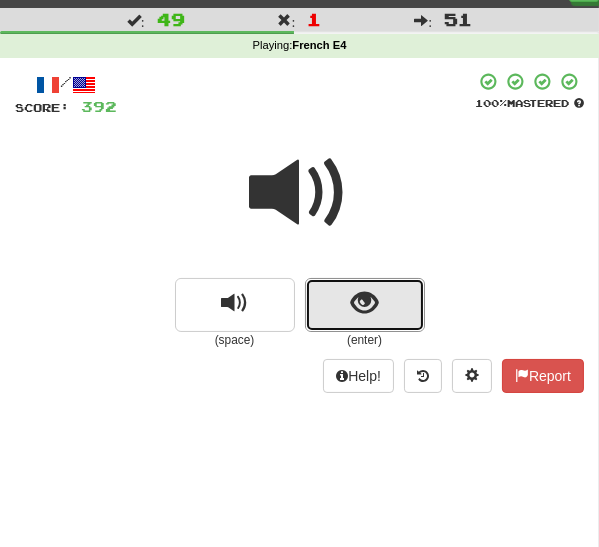 click at bounding box center (365, 305) 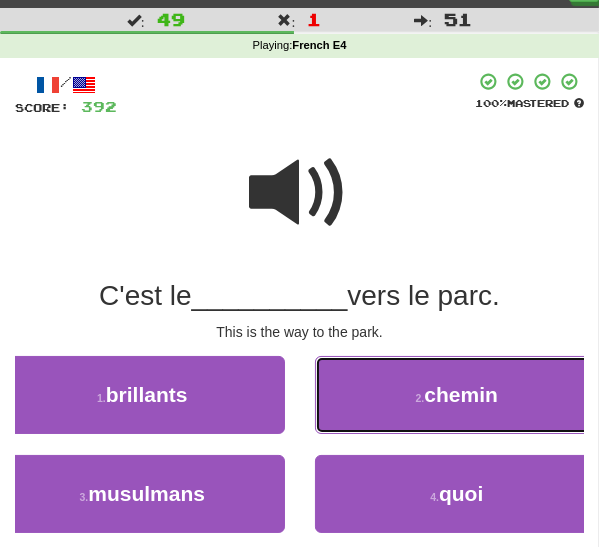 click on "2 .  chemin" at bounding box center (457, 395) 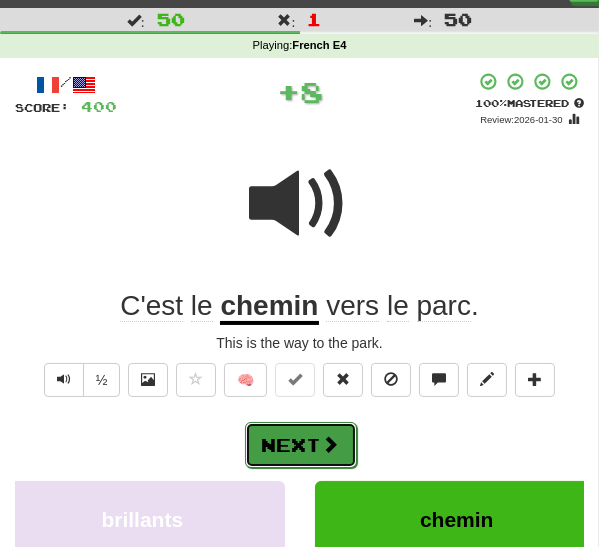 click on "Next" at bounding box center [301, 445] 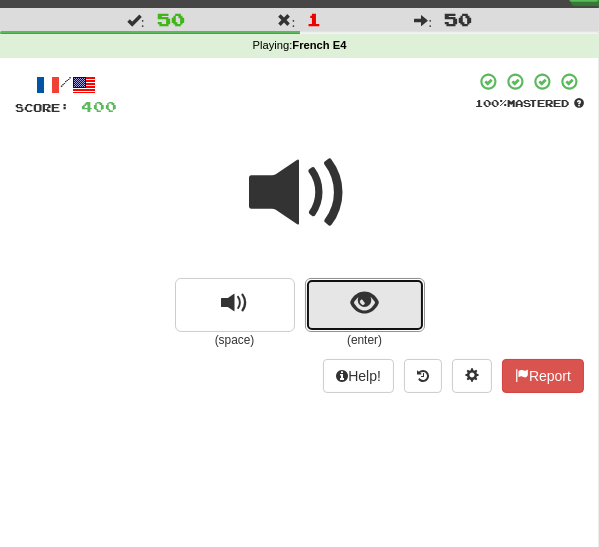 click at bounding box center (364, 303) 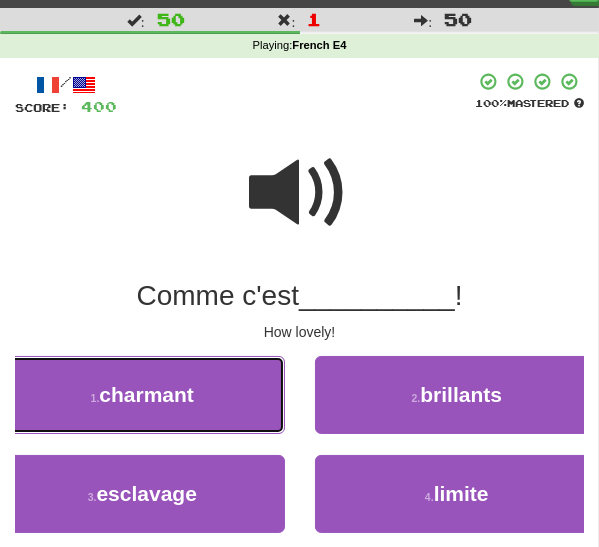 drag, startPoint x: 210, startPoint y: 400, endPoint x: 219, endPoint y: 406, distance: 10.816654 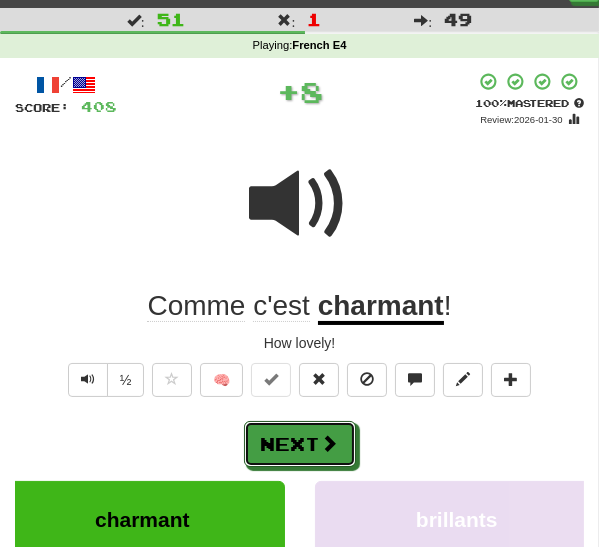 click on "Next" at bounding box center [300, 444] 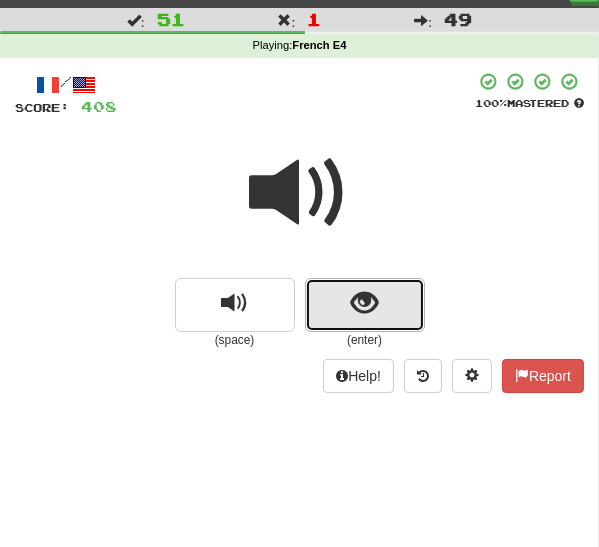 click at bounding box center [365, 305] 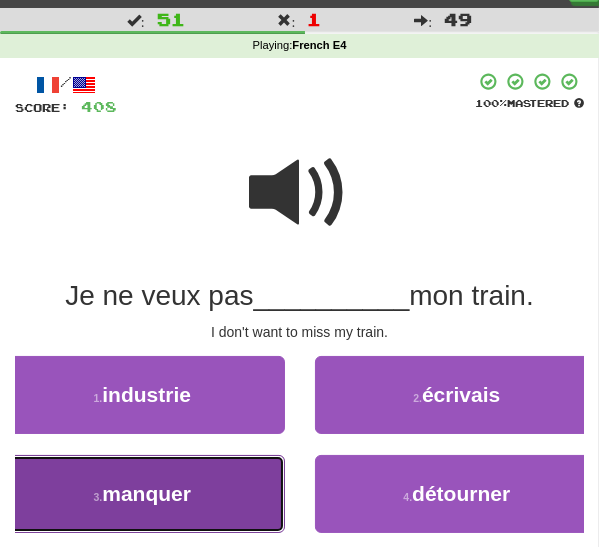 click on "manquer" at bounding box center (146, 493) 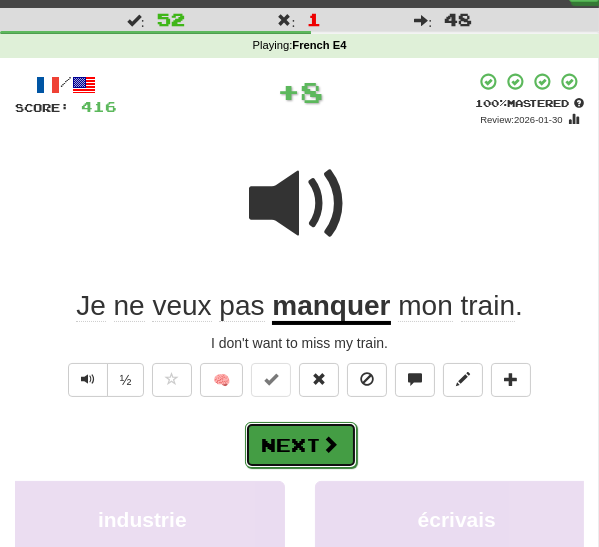 click on "Next" at bounding box center (301, 445) 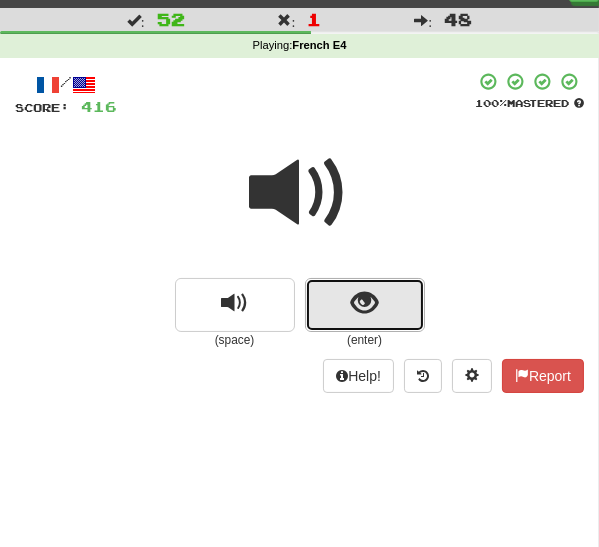 click at bounding box center [364, 303] 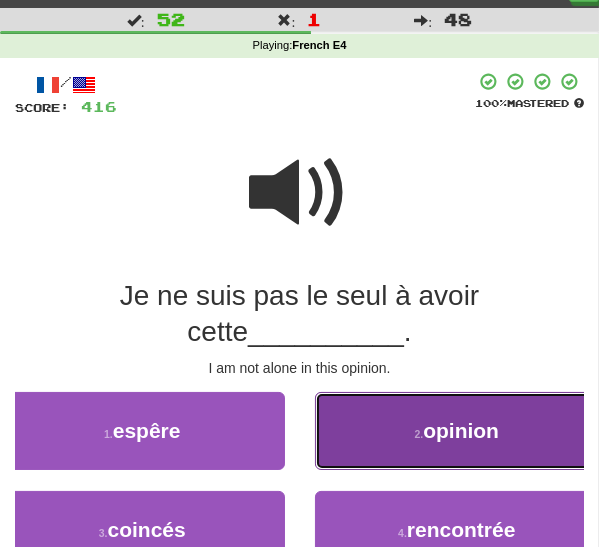 click on "2 .  opinion" at bounding box center [457, 431] 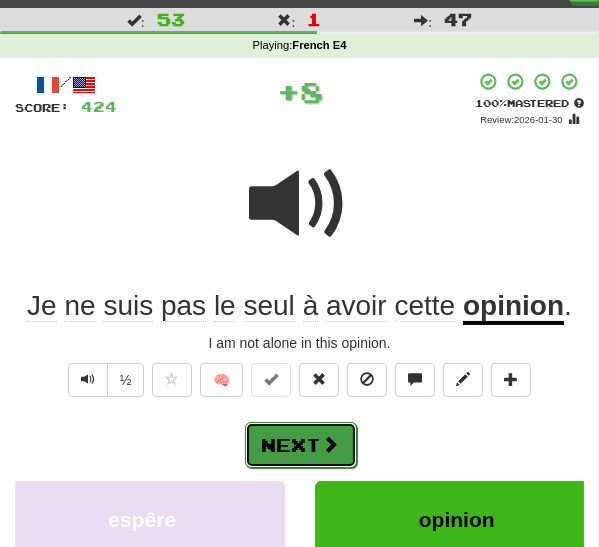 click on "Next" at bounding box center (301, 445) 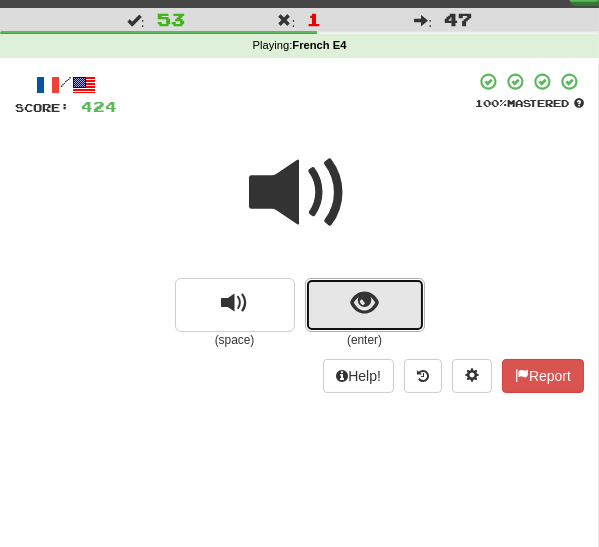 click at bounding box center (364, 303) 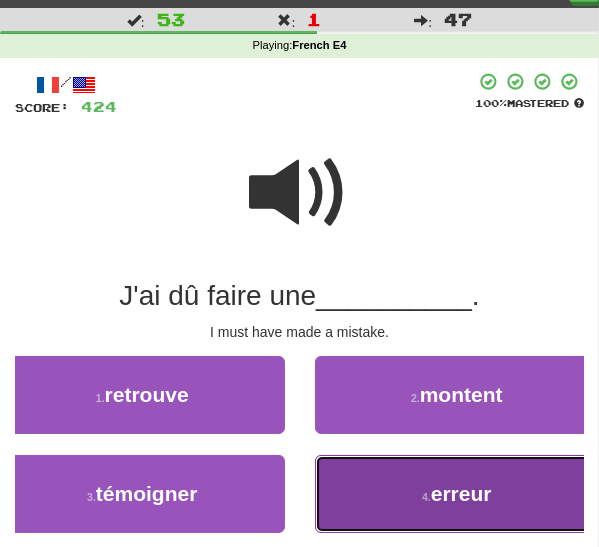click on "4 .  erreur" at bounding box center [457, 494] 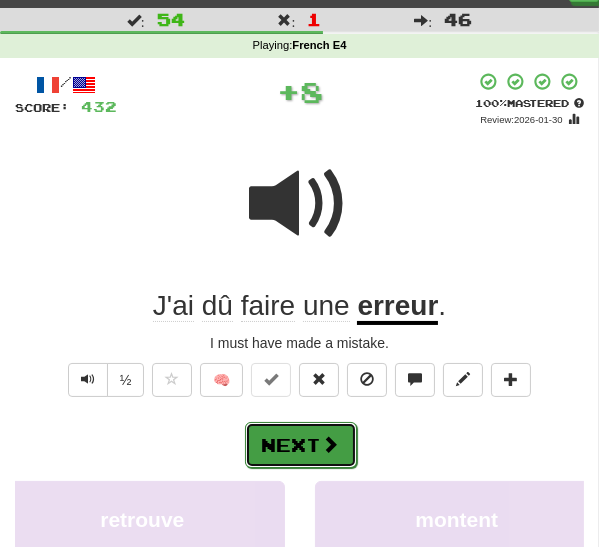 click on "Next" at bounding box center [301, 445] 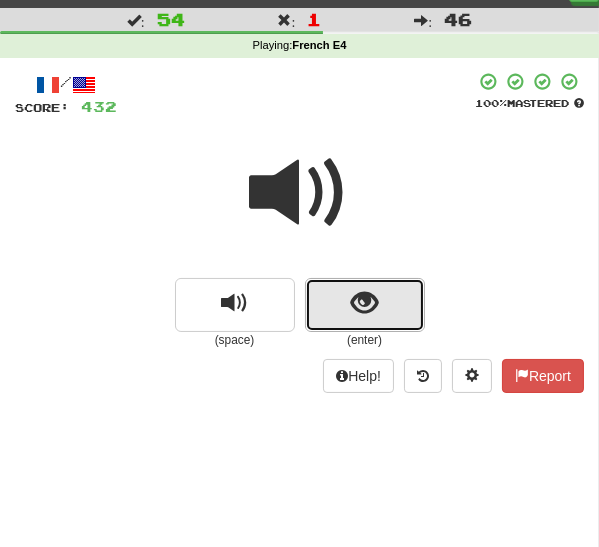 click at bounding box center (365, 305) 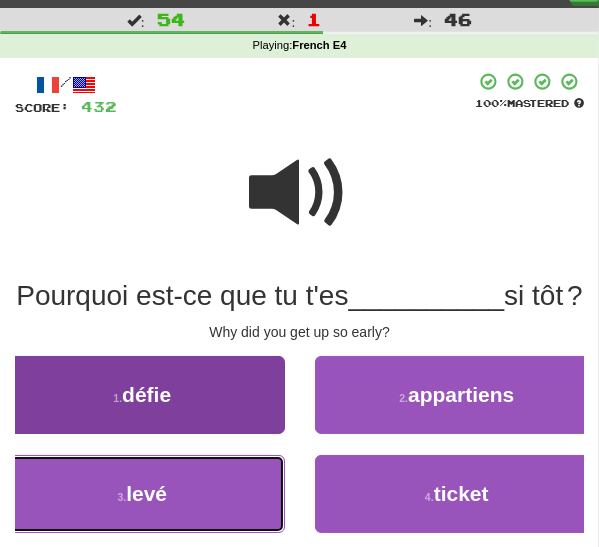 drag, startPoint x: 140, startPoint y: 523, endPoint x: 155, endPoint y: 523, distance: 15 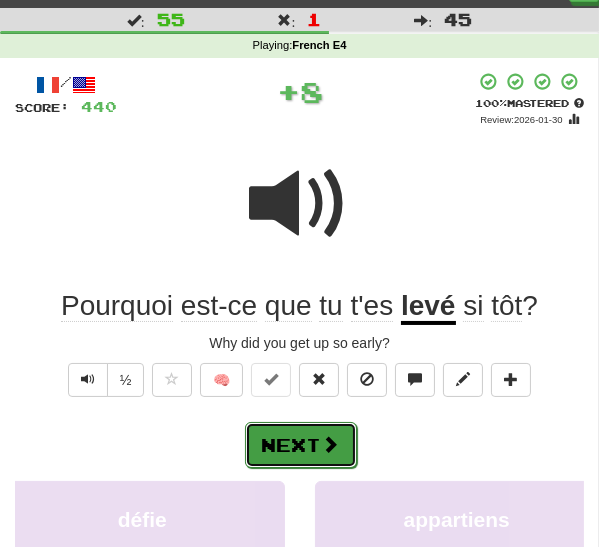 click on "Next" at bounding box center (301, 445) 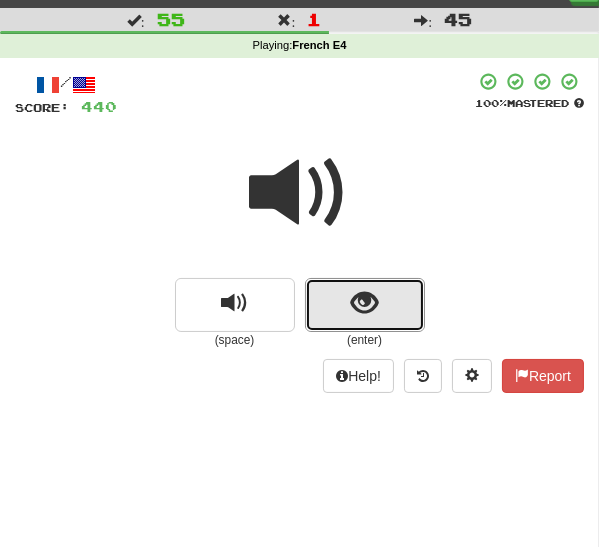 drag, startPoint x: 346, startPoint y: 306, endPoint x: 338, endPoint y: 319, distance: 15.264338 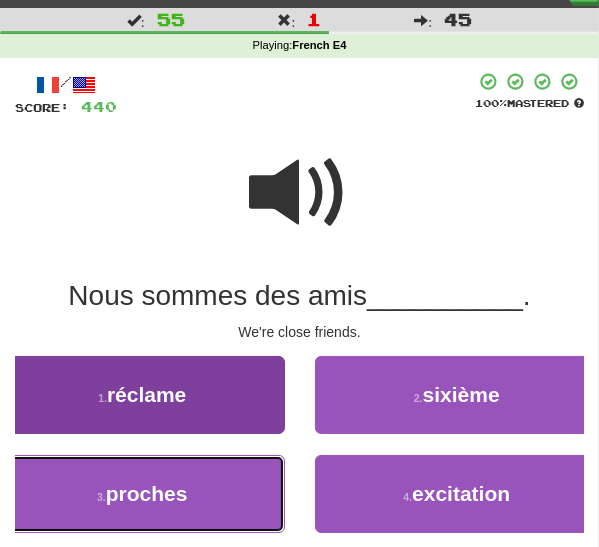 drag, startPoint x: 138, startPoint y: 485, endPoint x: 150, endPoint y: 487, distance: 12.165525 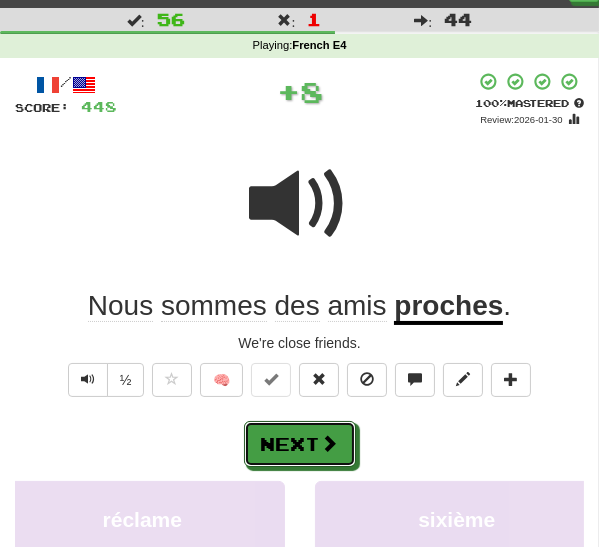 click on "Next" at bounding box center [300, 444] 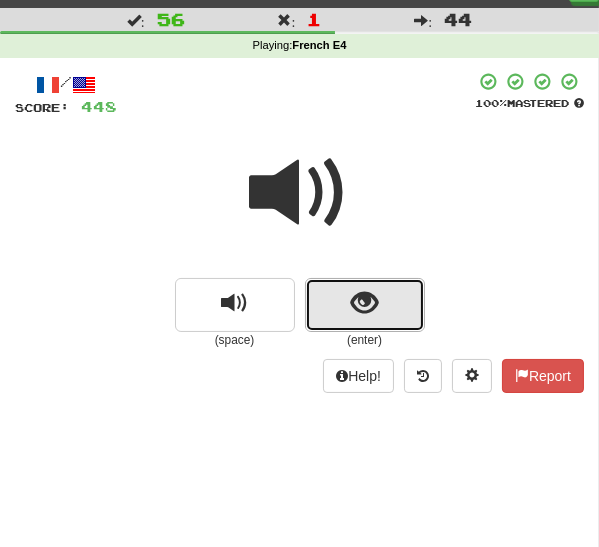 click at bounding box center [365, 305] 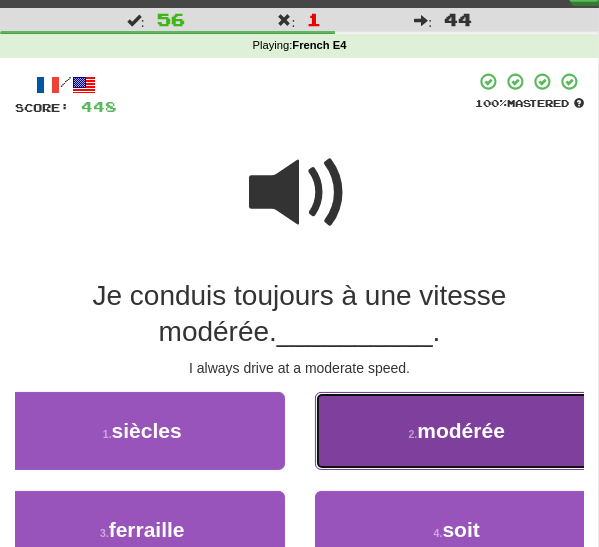click on "2 .  modérée" at bounding box center [457, 431] 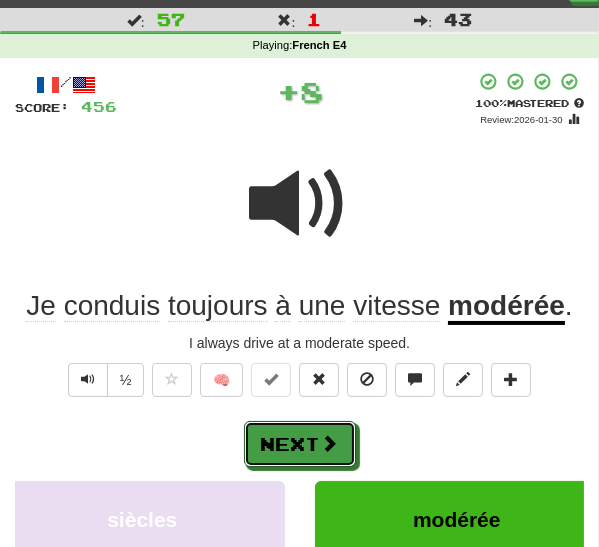 click on "Next" at bounding box center (300, 444) 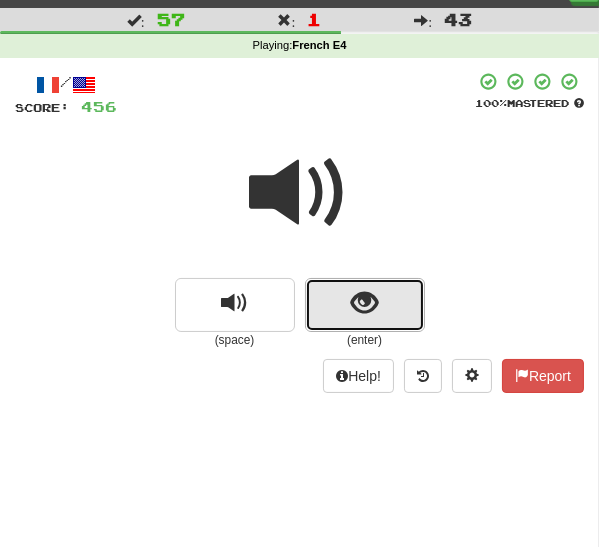 click at bounding box center (364, 303) 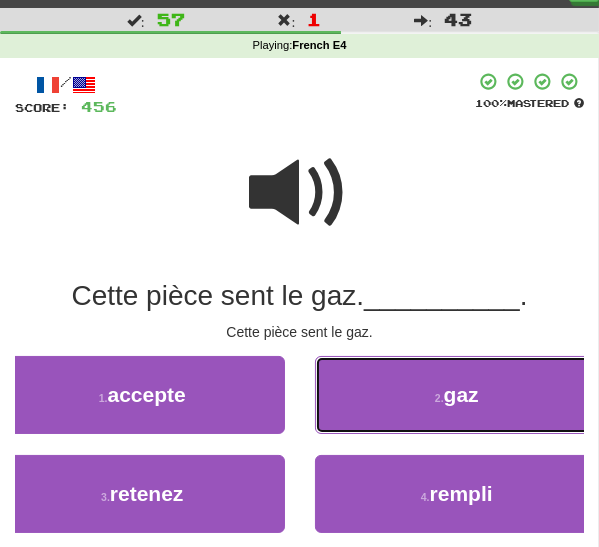 click on "2 .  gaz" at bounding box center (457, 395) 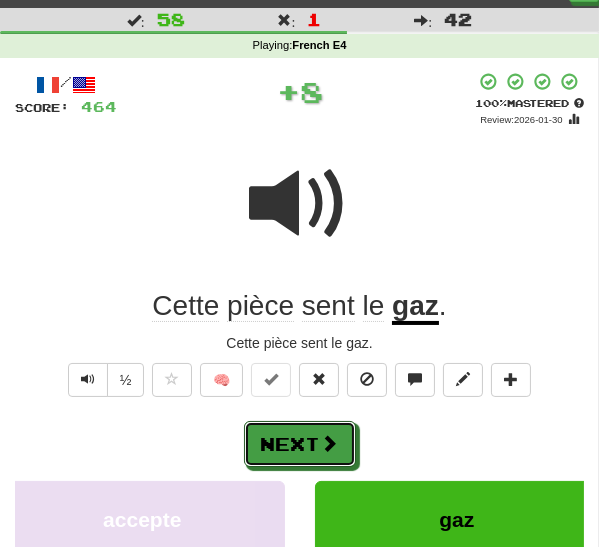 click on "Next" at bounding box center (300, 444) 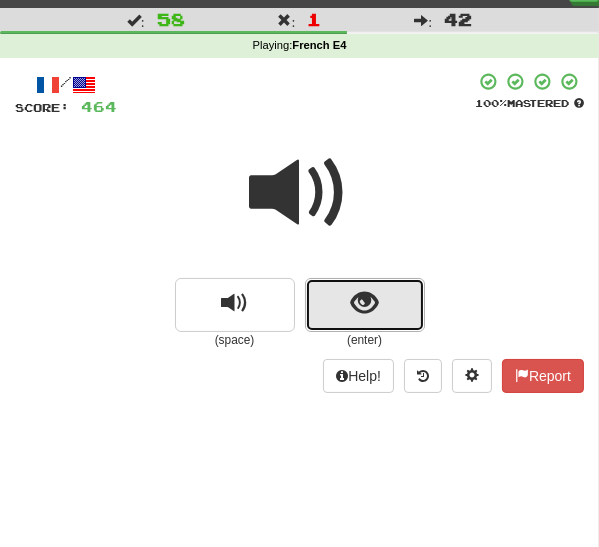 click at bounding box center (365, 305) 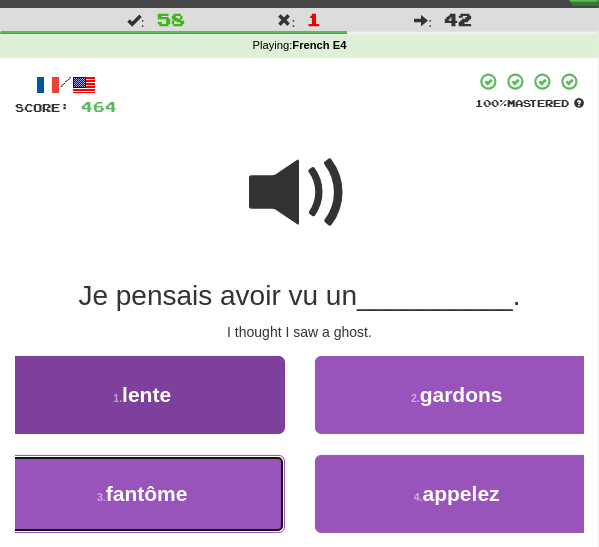 click on "3 .  fantôme" at bounding box center (142, 494) 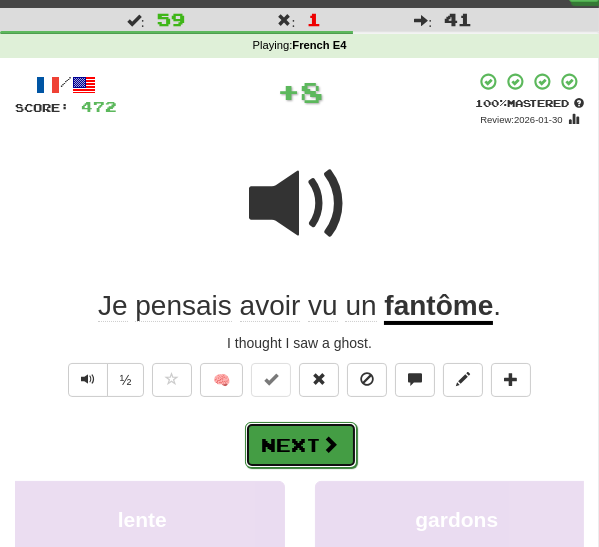 click on "Next" at bounding box center [301, 445] 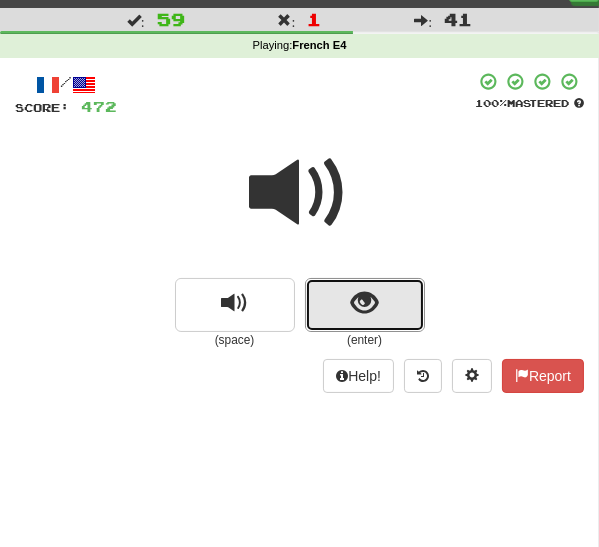 drag, startPoint x: 367, startPoint y: 307, endPoint x: 360, endPoint y: 320, distance: 14.764823 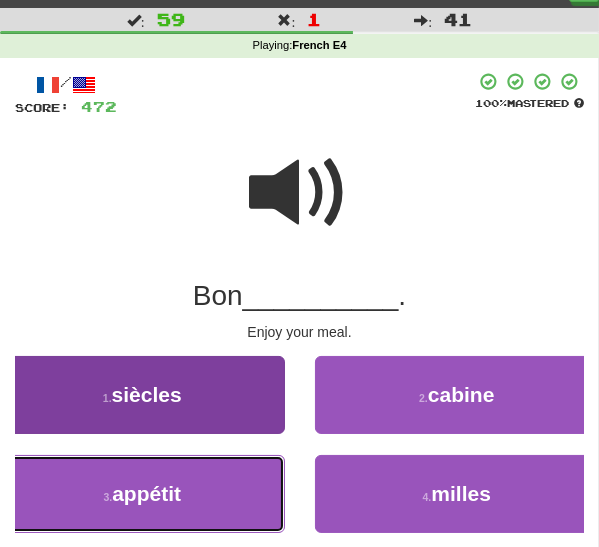 click on "3 .  appétit" at bounding box center [142, 494] 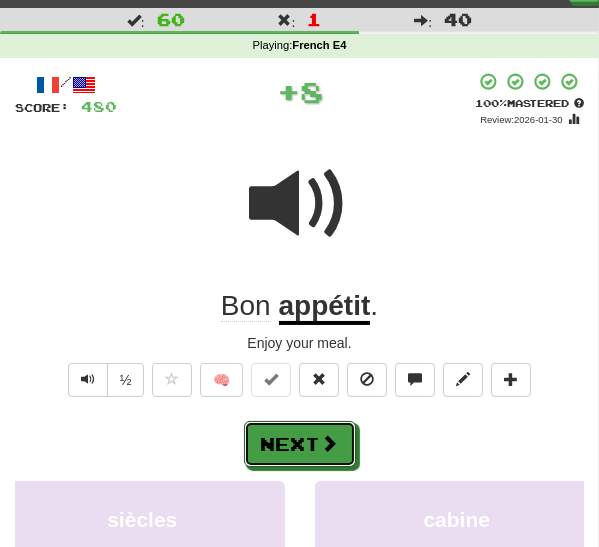 click on "Next" at bounding box center (300, 444) 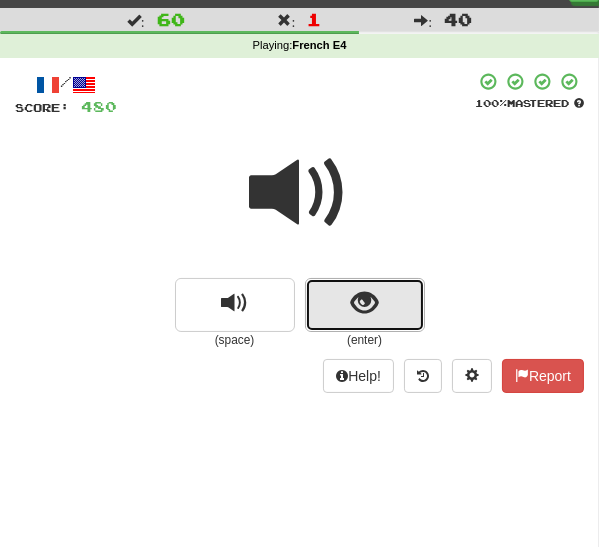 click at bounding box center (365, 305) 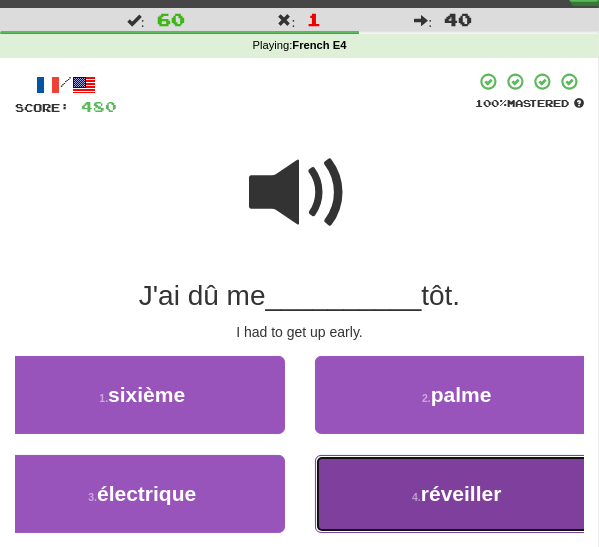 click on "4 .  réveiller" at bounding box center (457, 494) 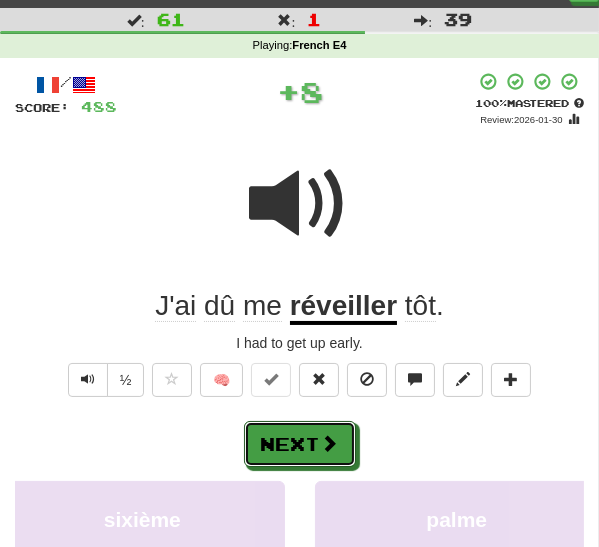 click on "Next" at bounding box center [300, 444] 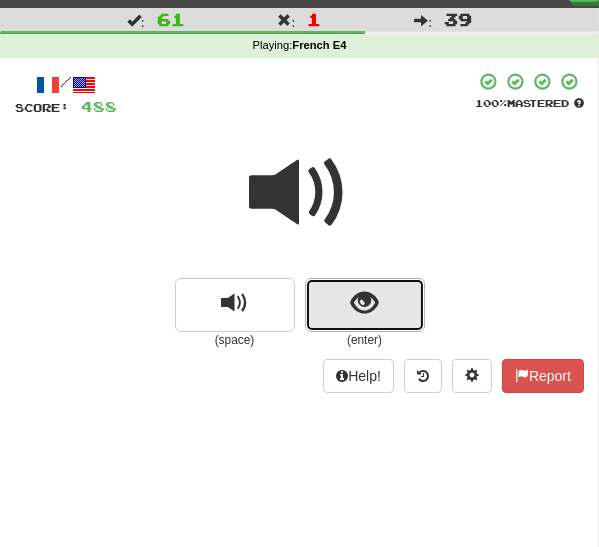 click at bounding box center [365, 305] 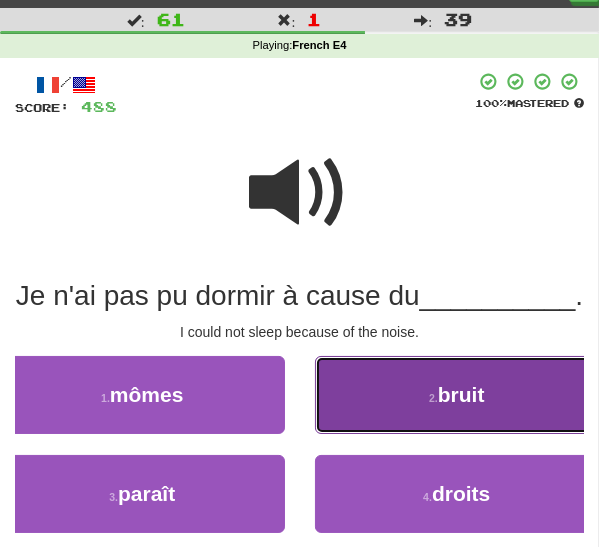 click on "2 .  bruit" at bounding box center (457, 395) 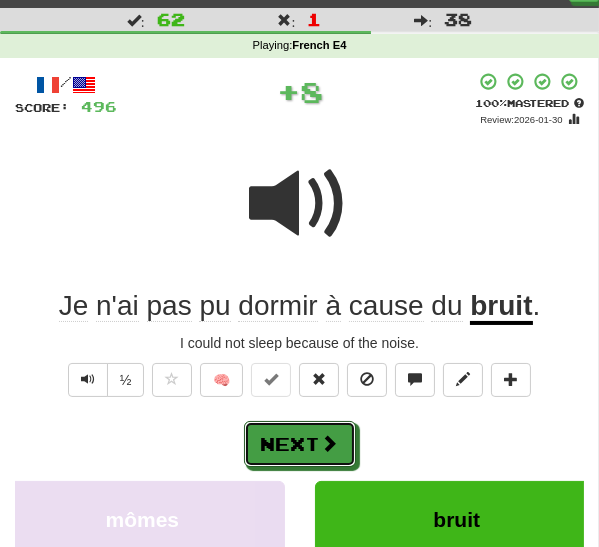 click on "Next" at bounding box center (300, 444) 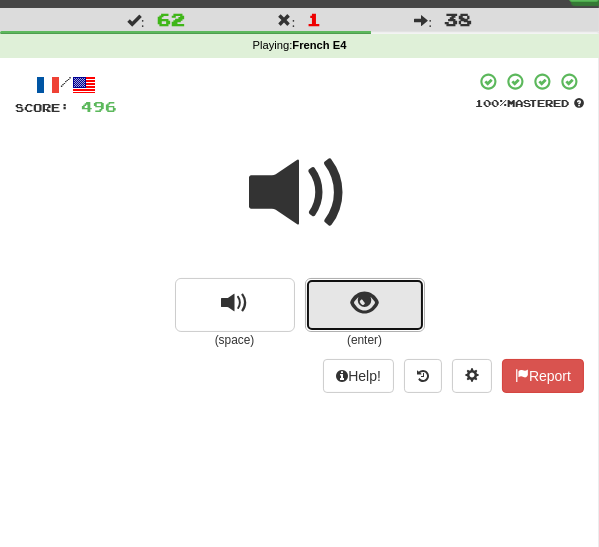 click at bounding box center [364, 303] 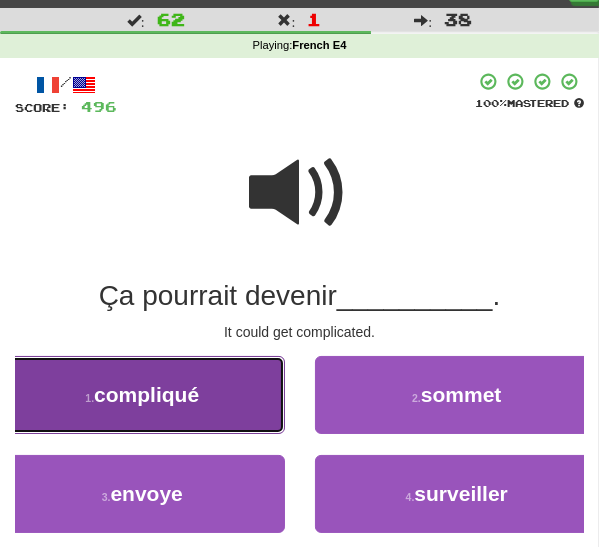 click on "1 .  compliqué" at bounding box center (142, 395) 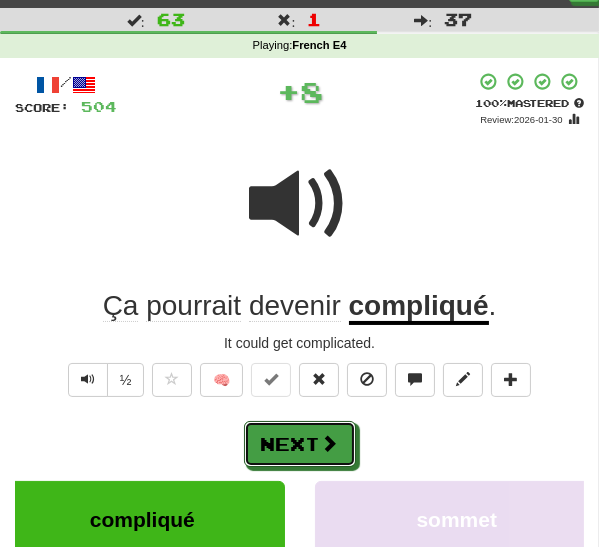 click on "Next" at bounding box center (300, 444) 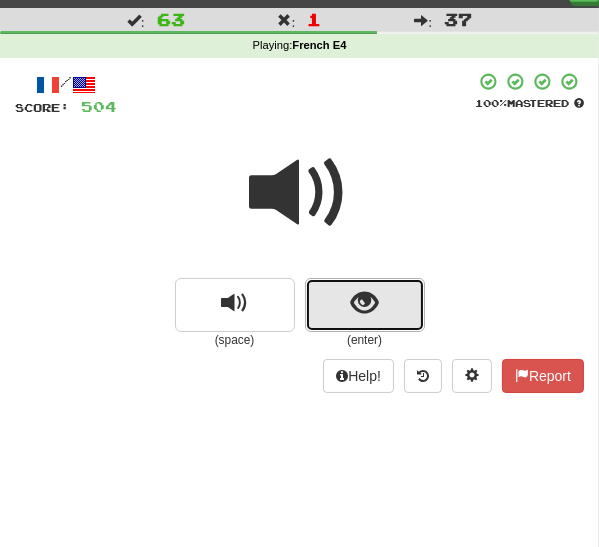 click at bounding box center (365, 305) 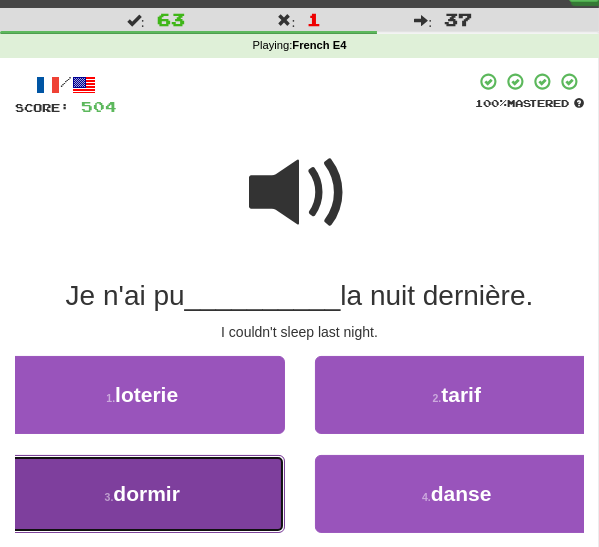 click on "dormir" at bounding box center (146, 493) 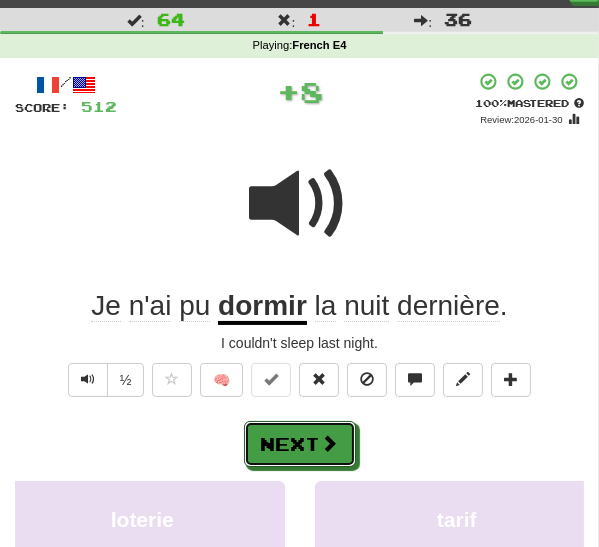 click on "Next" at bounding box center (300, 444) 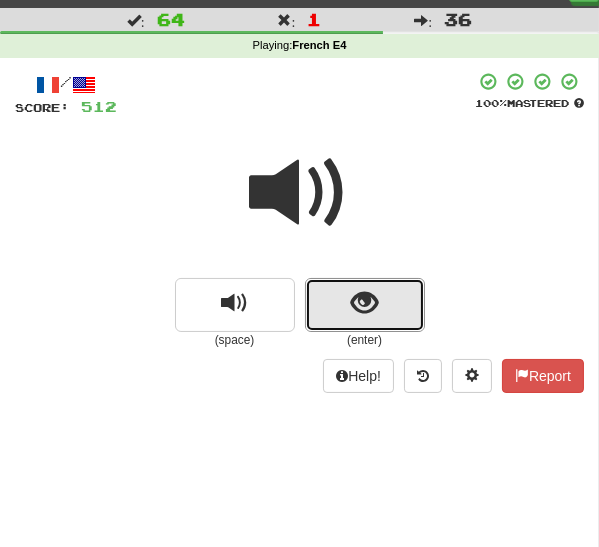 click at bounding box center (365, 305) 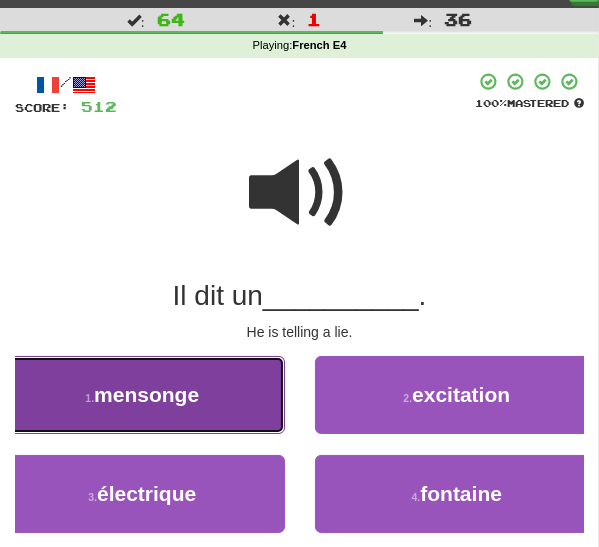 click on "1 .  mensonge" at bounding box center (142, 395) 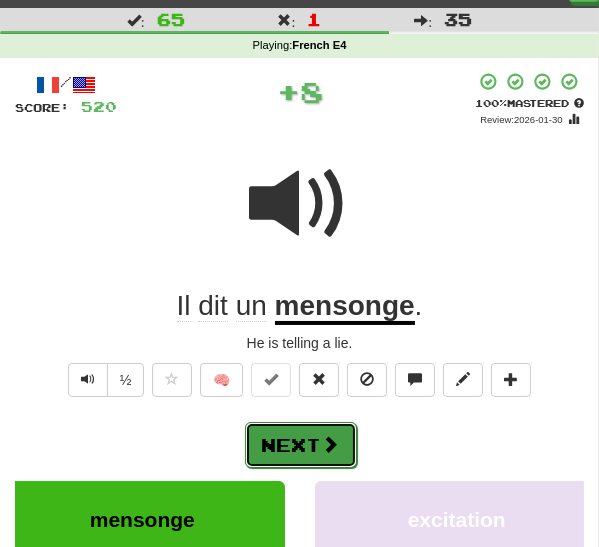 click on "Next" at bounding box center (301, 445) 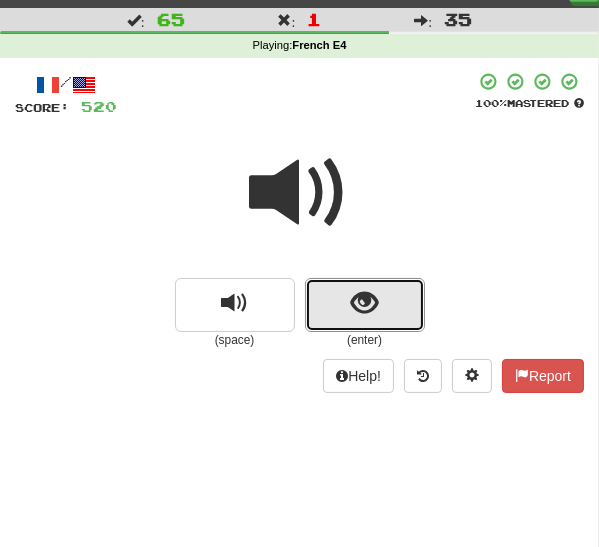 drag, startPoint x: 345, startPoint y: 314, endPoint x: 308, endPoint y: 352, distance: 53.037724 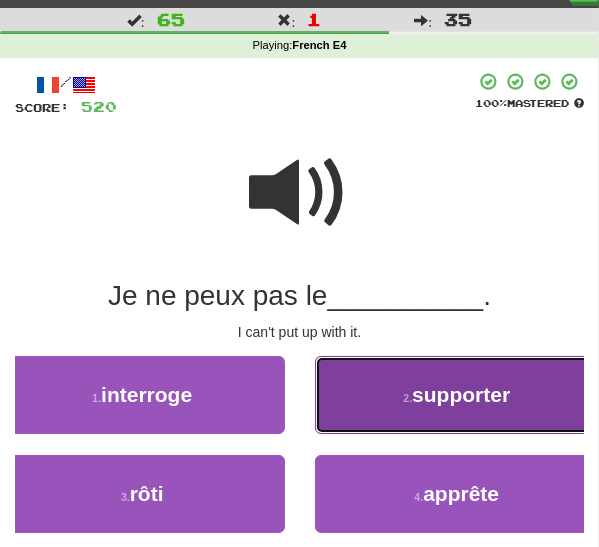 click on "2 .  supporter" at bounding box center [457, 395] 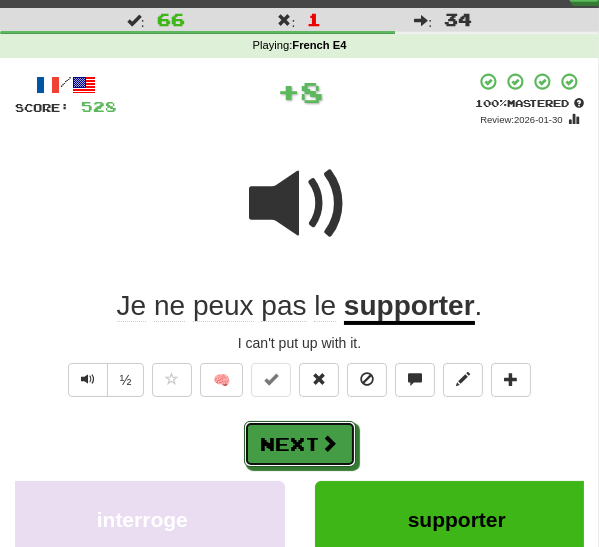 click on "Next" at bounding box center [300, 444] 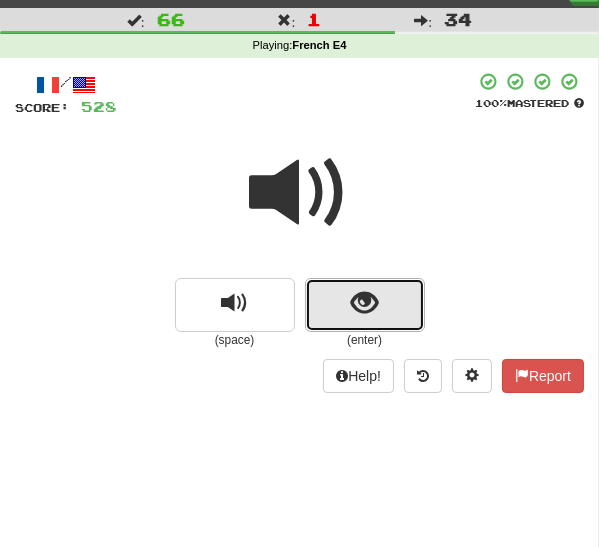 click at bounding box center (365, 305) 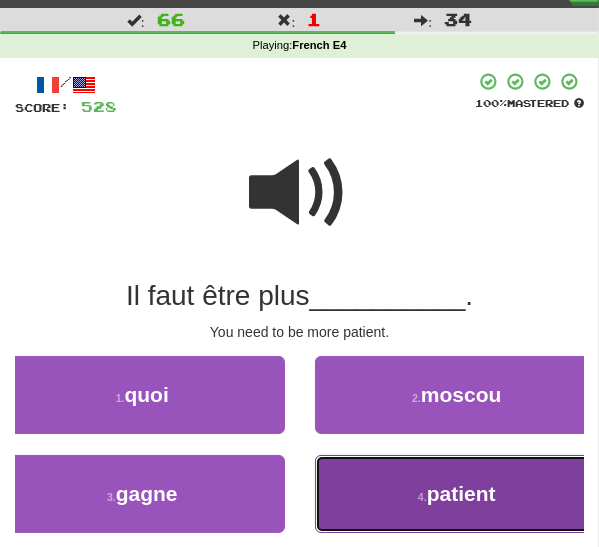 click on "4 .  patient" at bounding box center [457, 494] 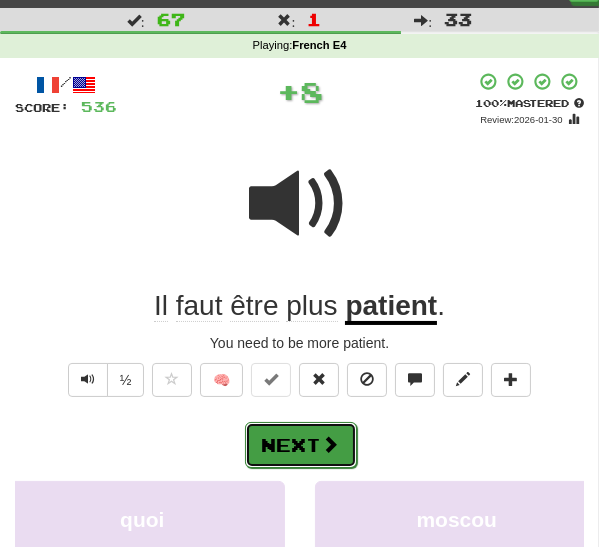 click on "Next" at bounding box center (301, 445) 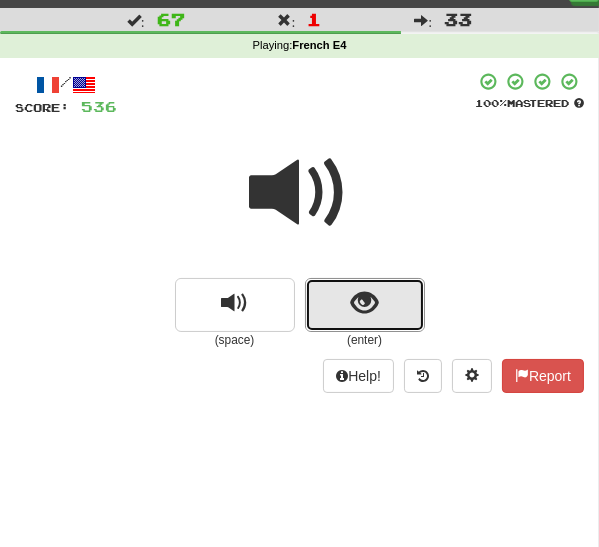 click at bounding box center [364, 303] 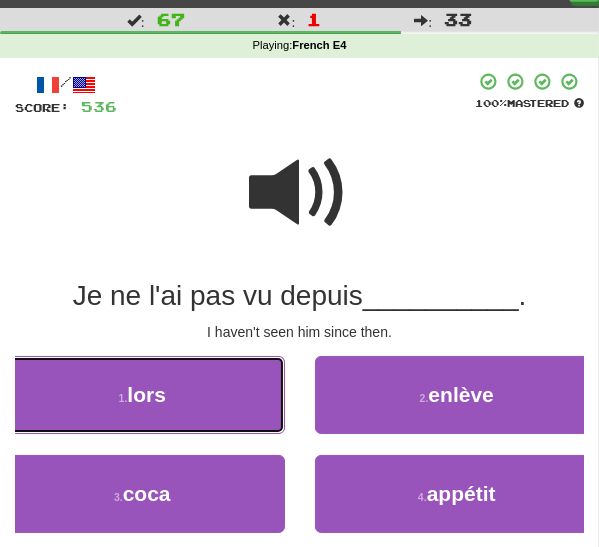 drag, startPoint x: 195, startPoint y: 410, endPoint x: 211, endPoint y: 413, distance: 16.27882 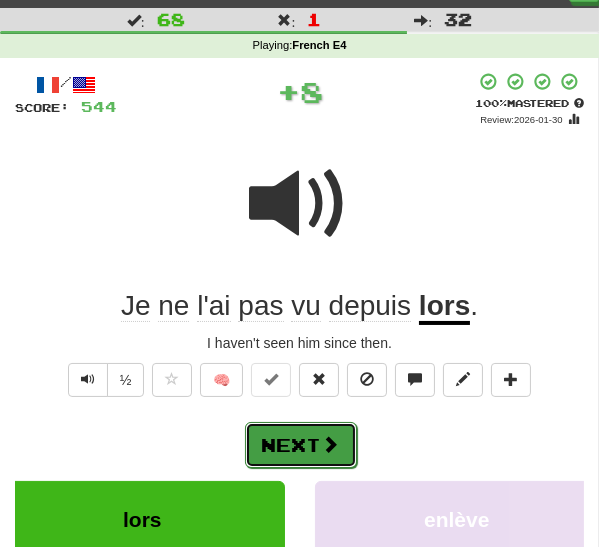 click on "Next" at bounding box center [301, 445] 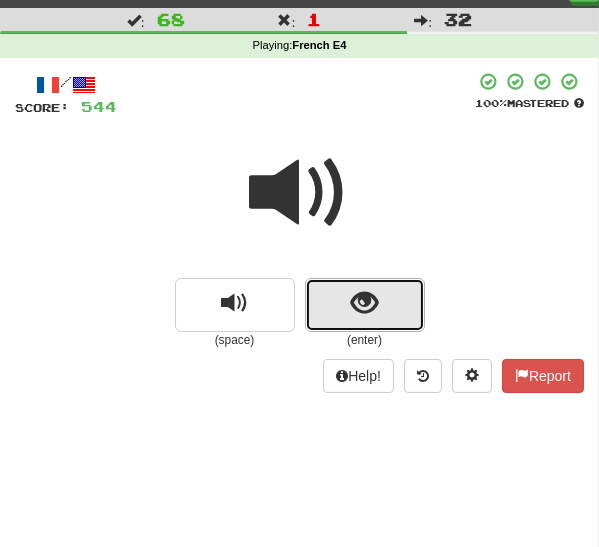 click at bounding box center (365, 305) 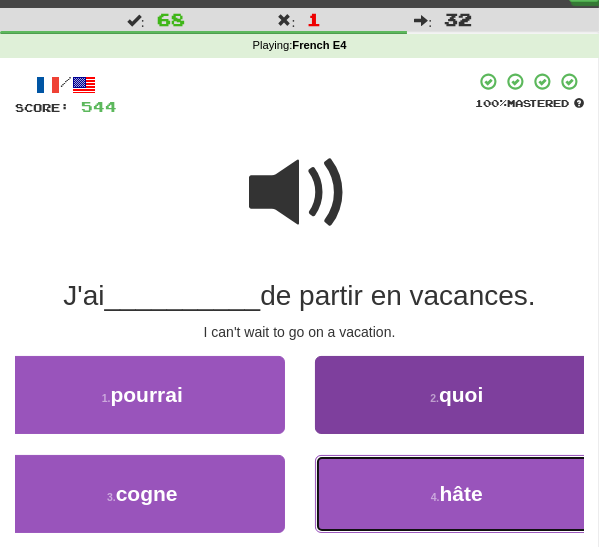 click on "4 .  hâte" at bounding box center [457, 494] 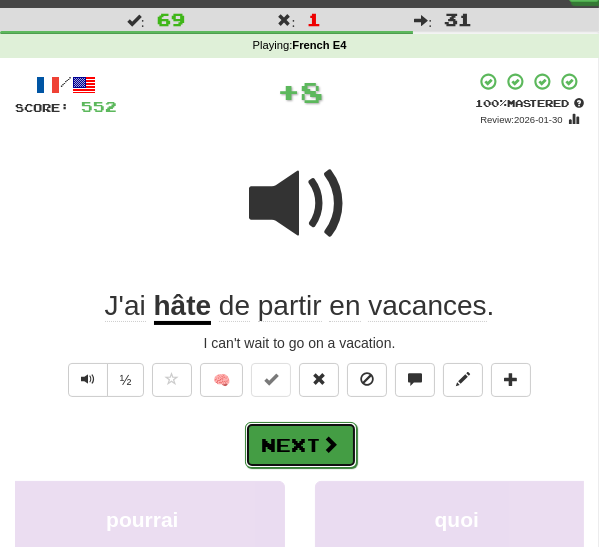 click on "Next" at bounding box center (301, 445) 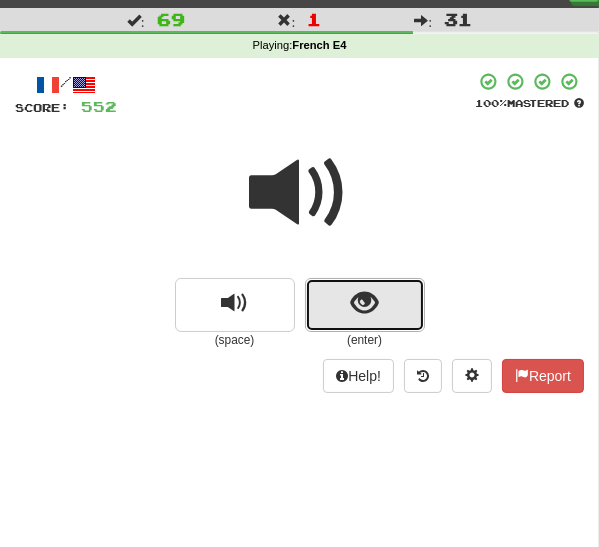 click at bounding box center [365, 305] 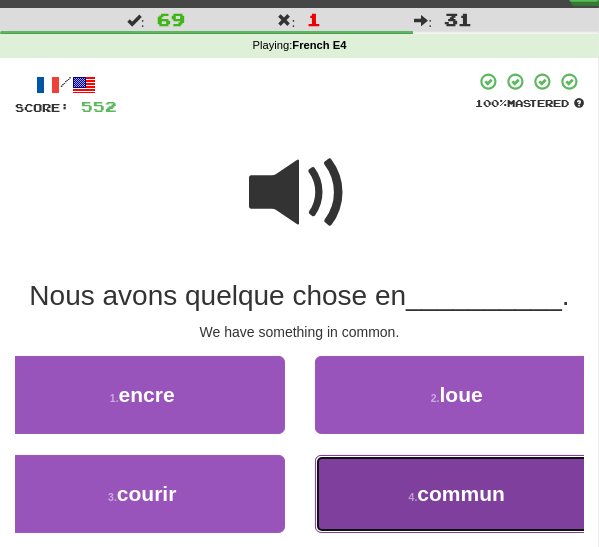 click on "commun" at bounding box center [461, 493] 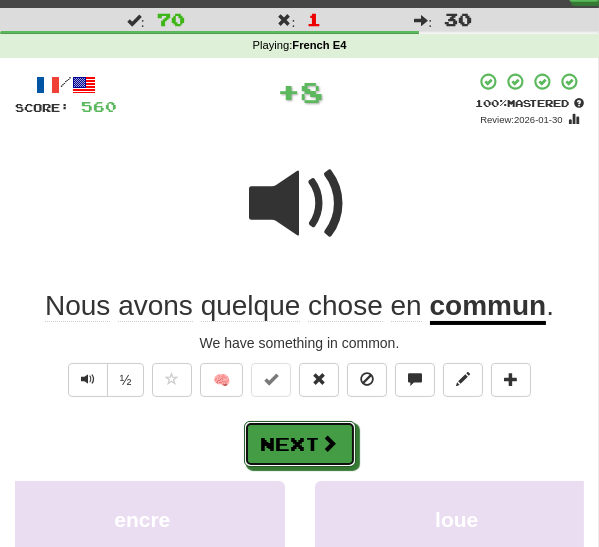click on "Next" at bounding box center (300, 444) 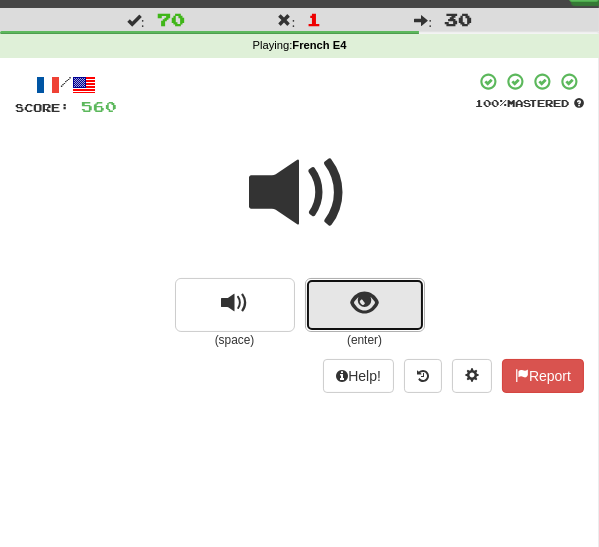 click at bounding box center (364, 303) 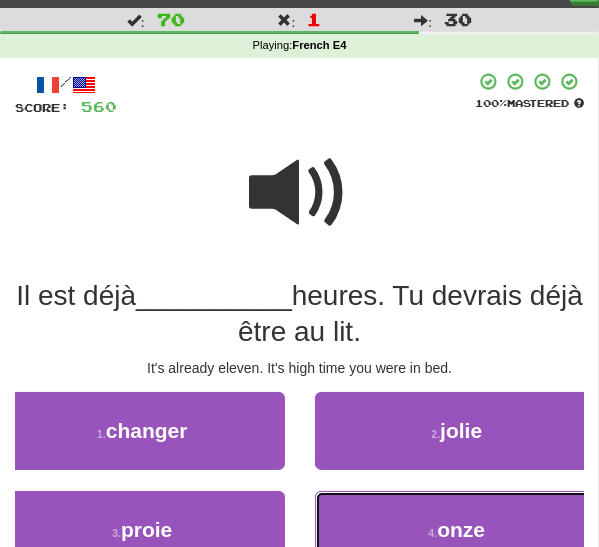 click on "4 .  onze" at bounding box center (457, 530) 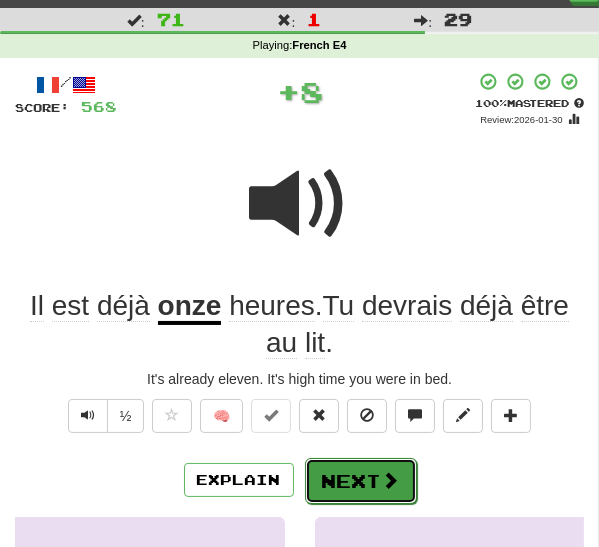 click on "Next" at bounding box center [361, 481] 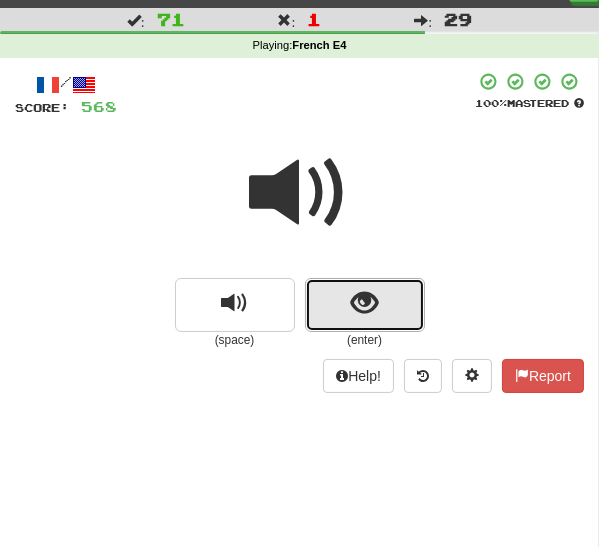 click at bounding box center (364, 303) 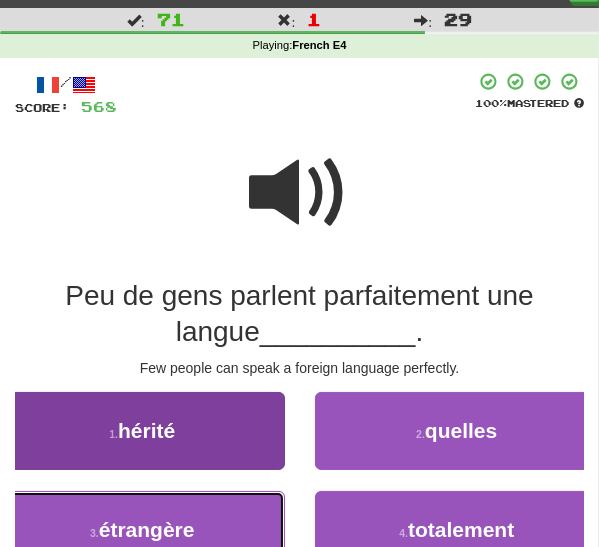 click on "3 .  étrangère" at bounding box center (142, 530) 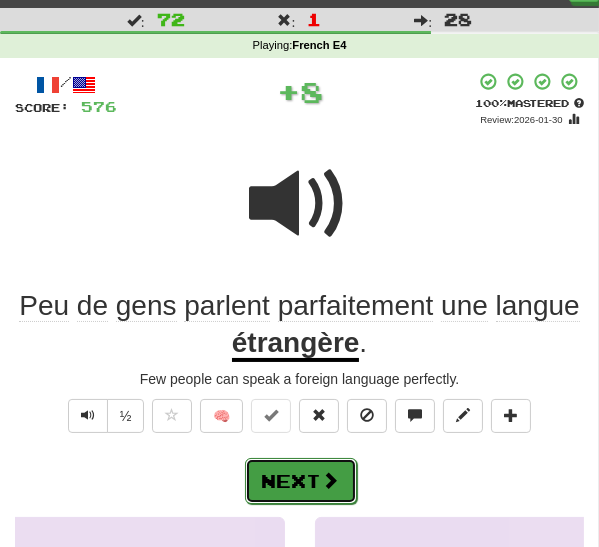 click at bounding box center (331, 480) 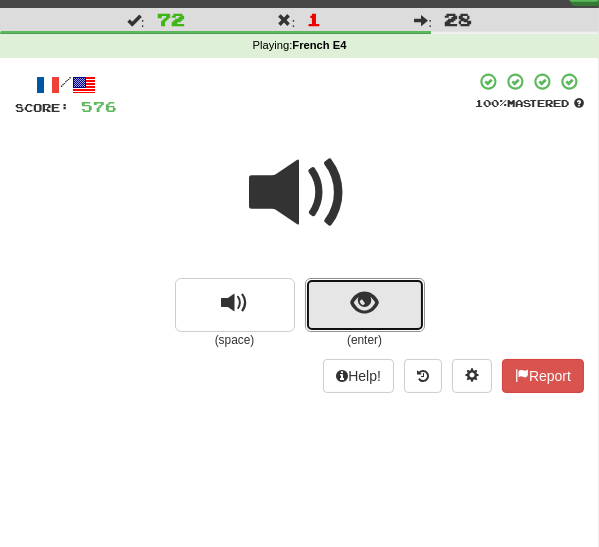 drag, startPoint x: 356, startPoint y: 304, endPoint x: 346, endPoint y: 317, distance: 16.40122 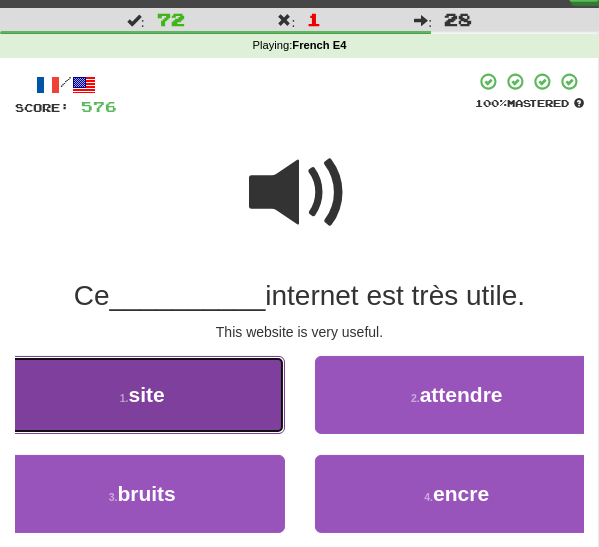 click on "site" at bounding box center [147, 394] 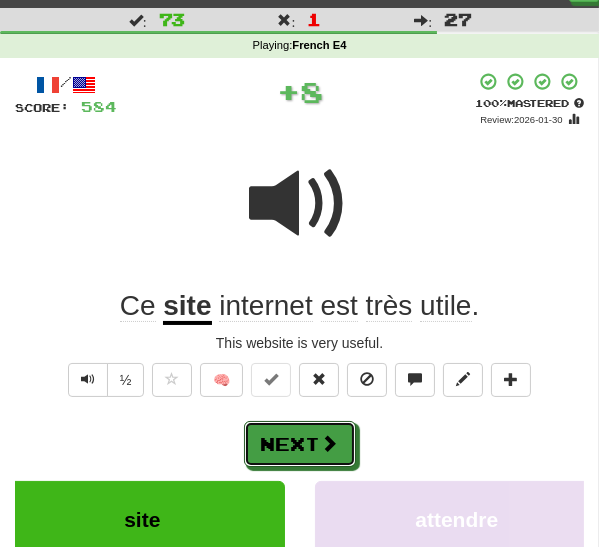 click on "Next" at bounding box center [300, 444] 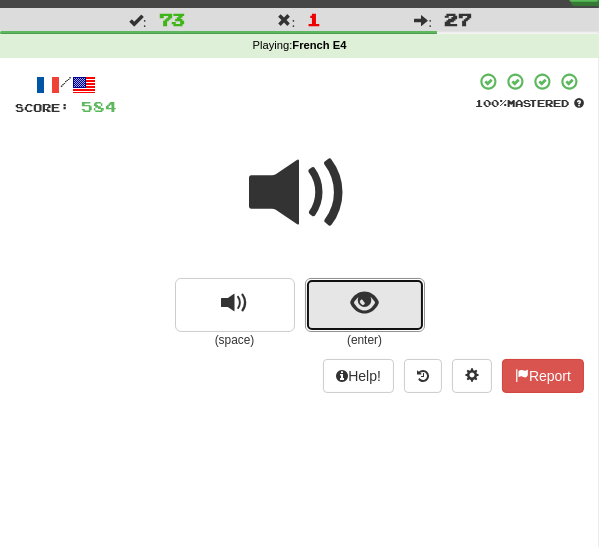 drag, startPoint x: 357, startPoint y: 307, endPoint x: 344, endPoint y: 320, distance: 18.384777 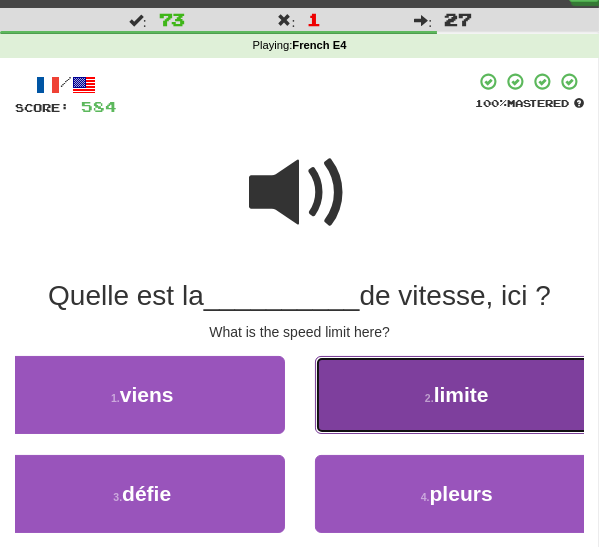 click on "2 .  limite" at bounding box center [457, 395] 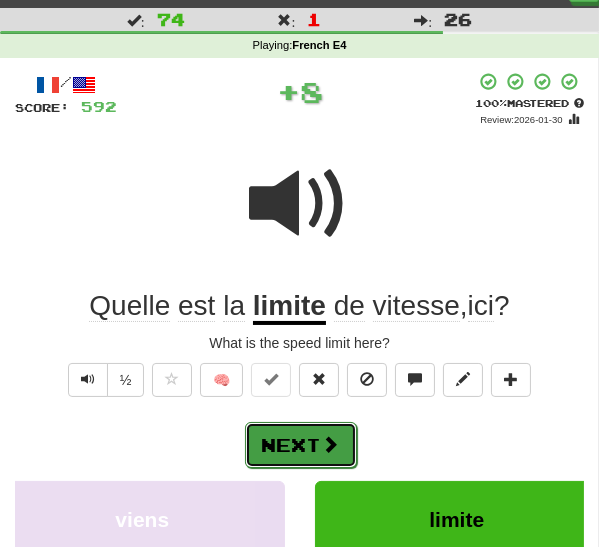click on "Next" at bounding box center (301, 445) 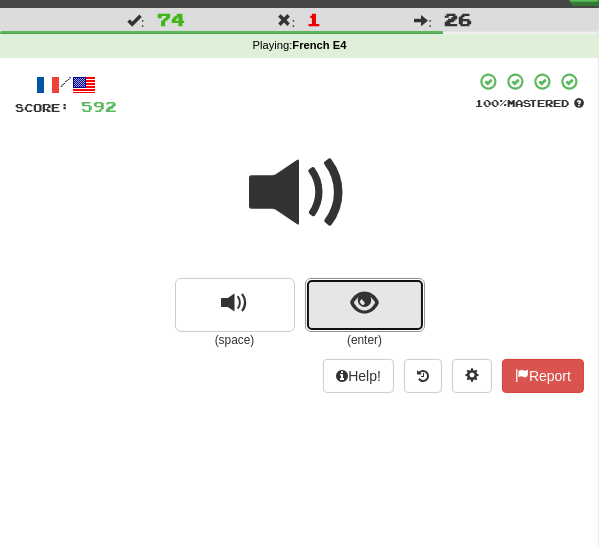 drag, startPoint x: 325, startPoint y: 314, endPoint x: 310, endPoint y: 342, distance: 31.764761 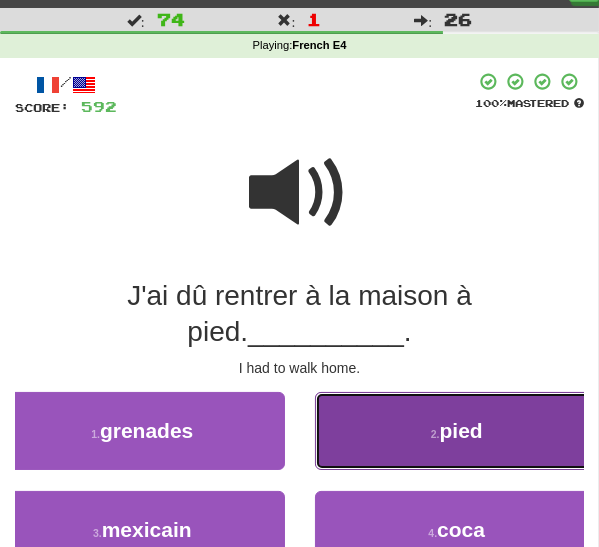click on "2 .  pied" at bounding box center (457, 431) 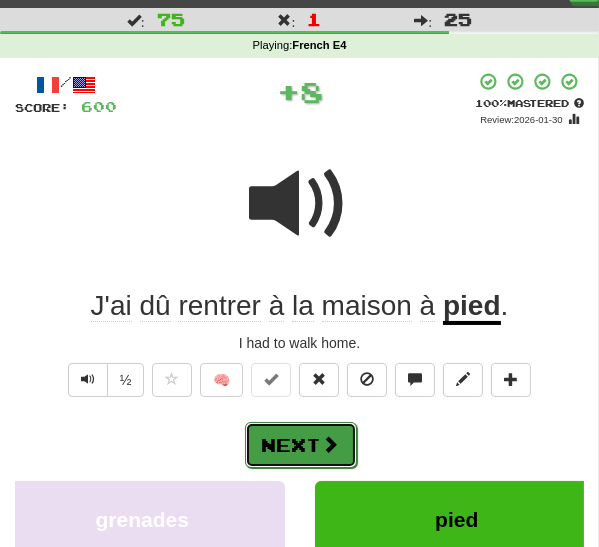 click on "Next" at bounding box center [301, 445] 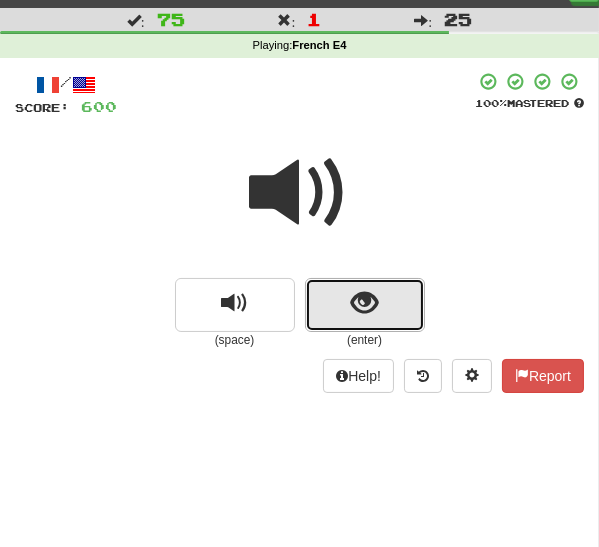 click at bounding box center (365, 305) 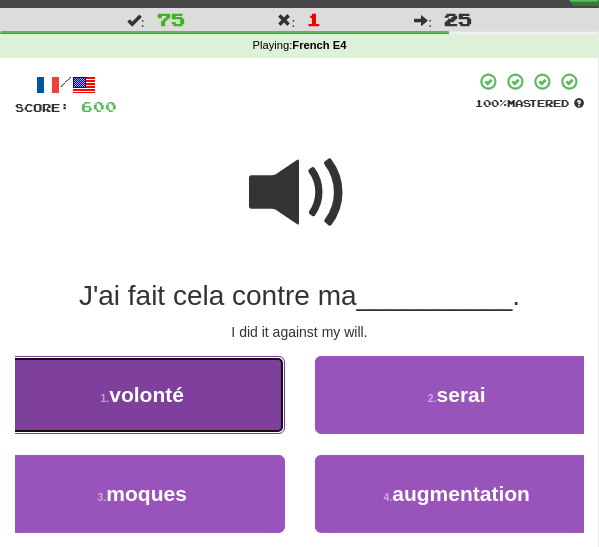 click on "volonté" at bounding box center (146, 394) 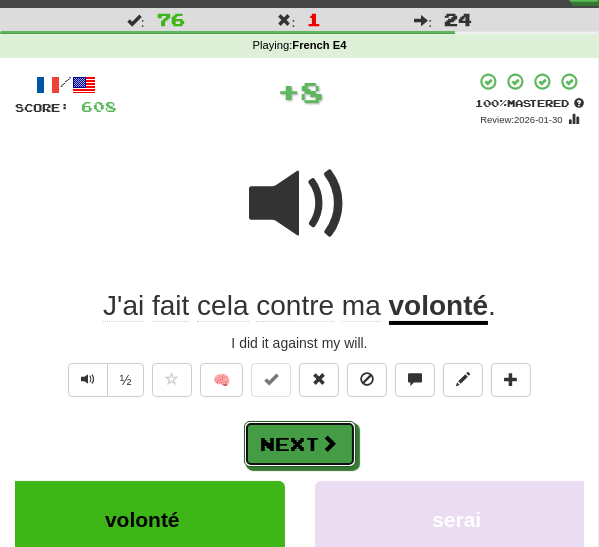 click on "Next" at bounding box center (300, 444) 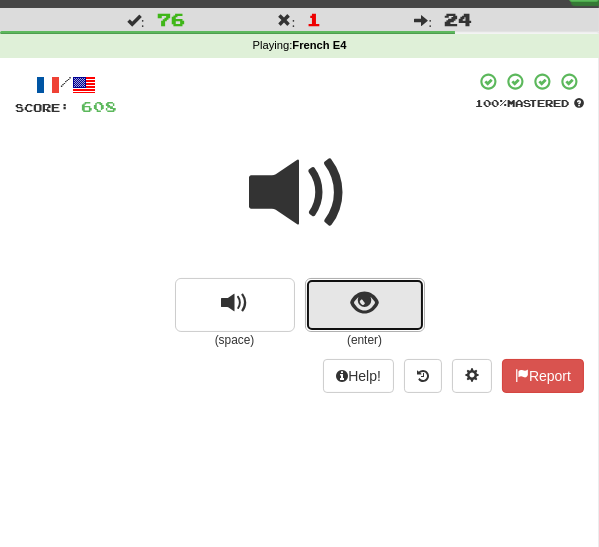click at bounding box center (364, 303) 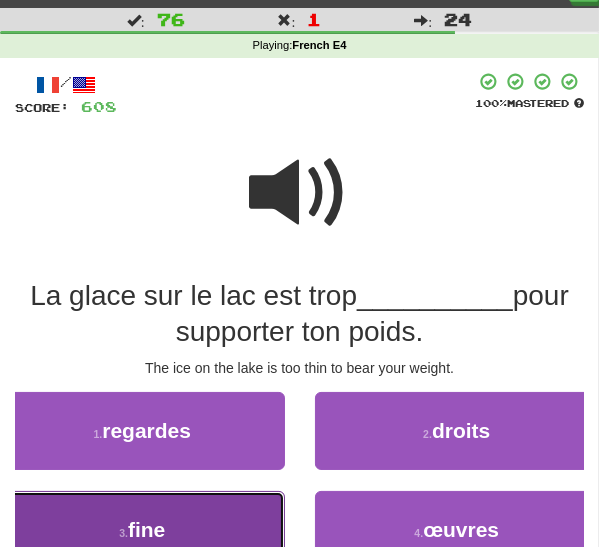click on "3 .  fine" at bounding box center (142, 530) 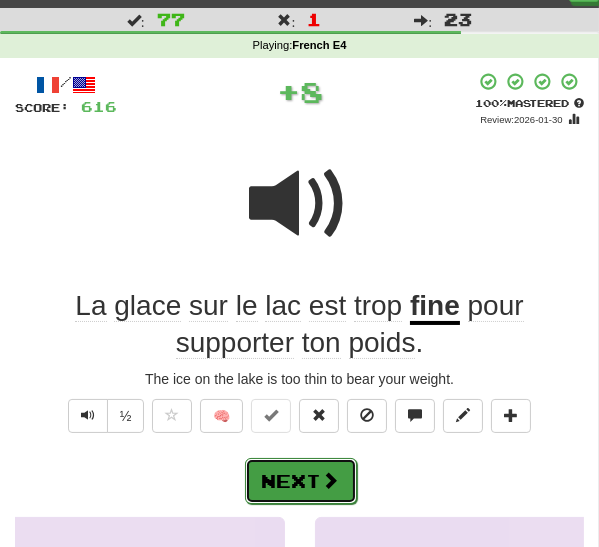click on "Next" at bounding box center [301, 481] 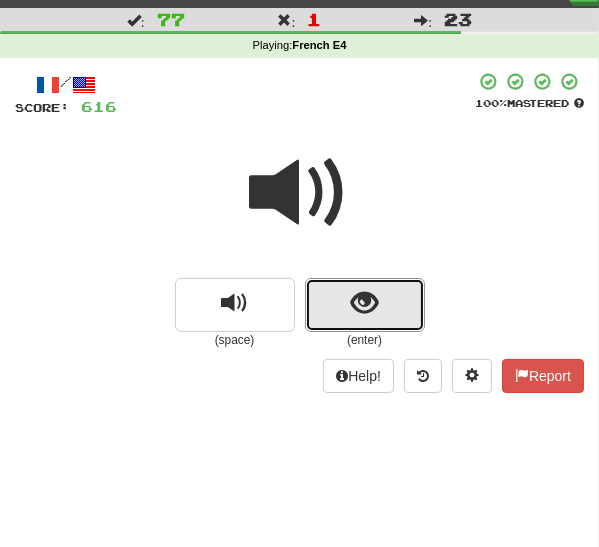 drag, startPoint x: 389, startPoint y: 310, endPoint x: 373, endPoint y: 350, distance: 43.081318 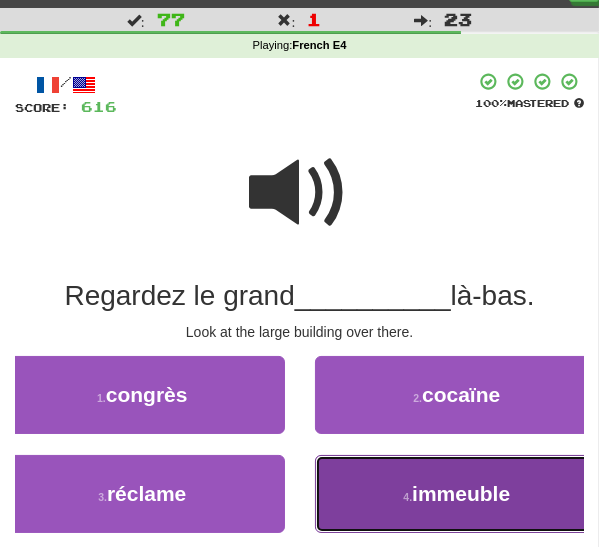 click on "4 .  immeuble" at bounding box center [457, 494] 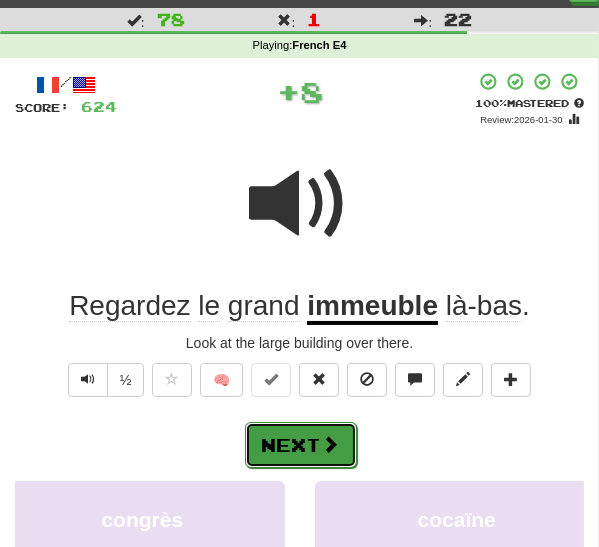 click at bounding box center [331, 444] 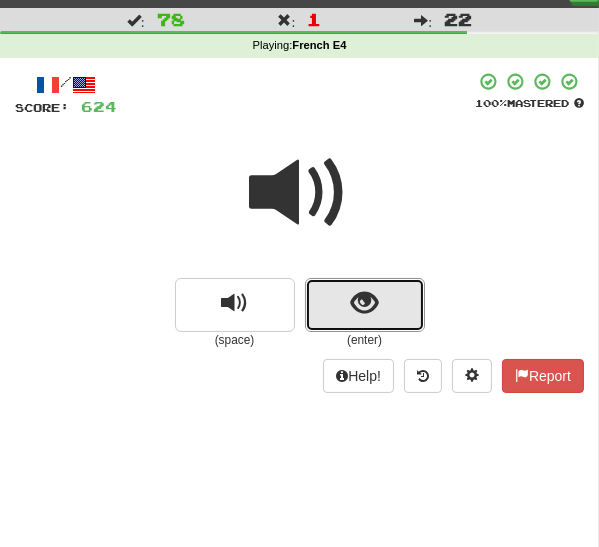 drag, startPoint x: 354, startPoint y: 315, endPoint x: 337, endPoint y: 354, distance: 42.544094 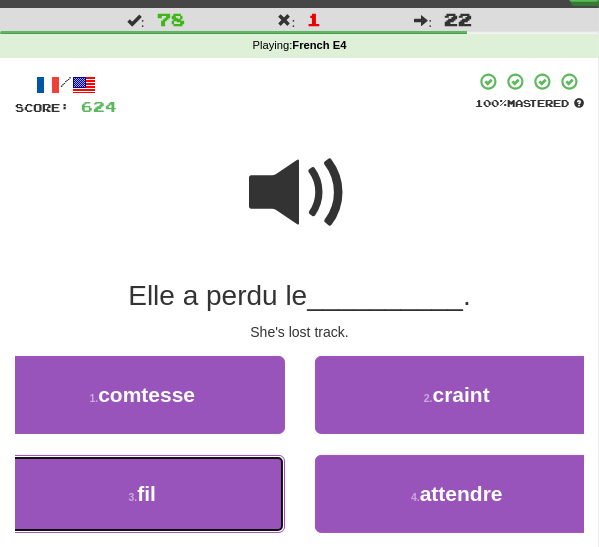 drag, startPoint x: 251, startPoint y: 480, endPoint x: 266, endPoint y: 468, distance: 19.209373 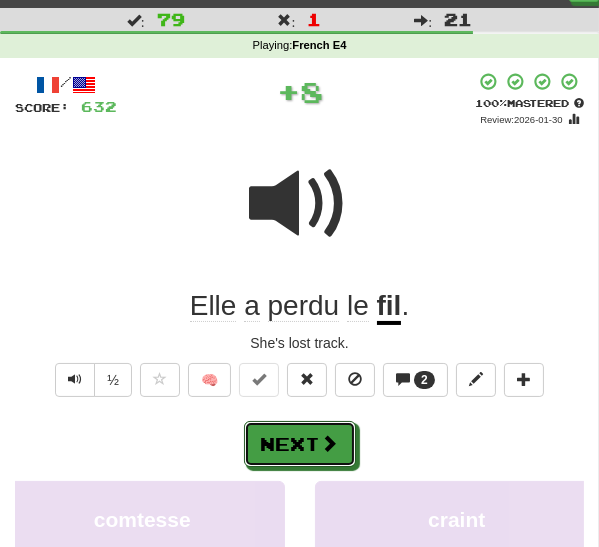 click on "Next" at bounding box center (300, 444) 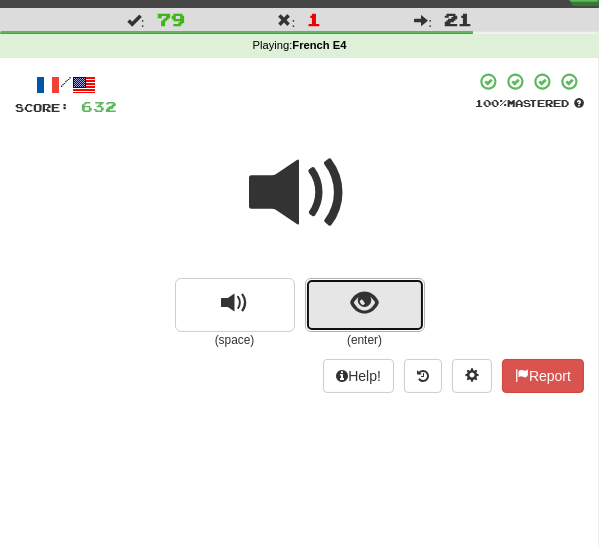 drag, startPoint x: 367, startPoint y: 306, endPoint x: 357, endPoint y: 319, distance: 16.40122 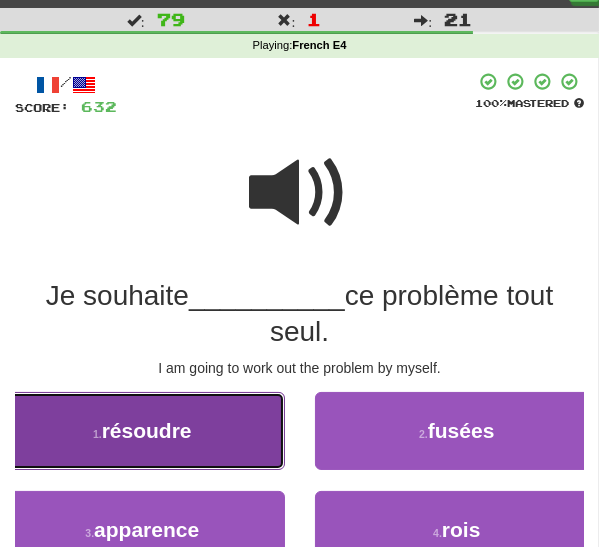 click on "résoudre" at bounding box center (147, 430) 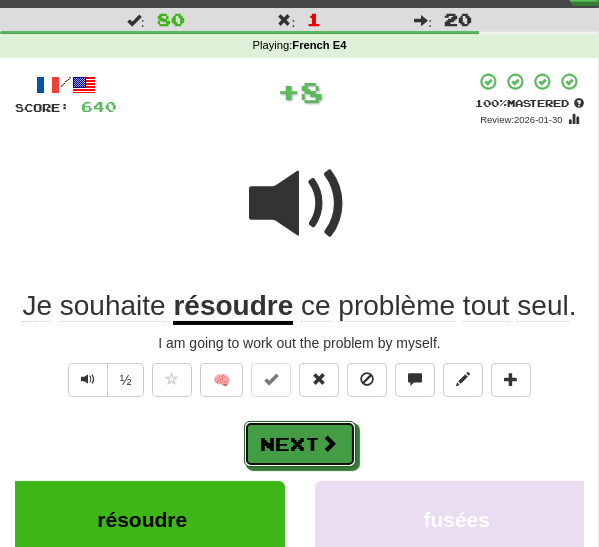 click on "Next" at bounding box center [300, 444] 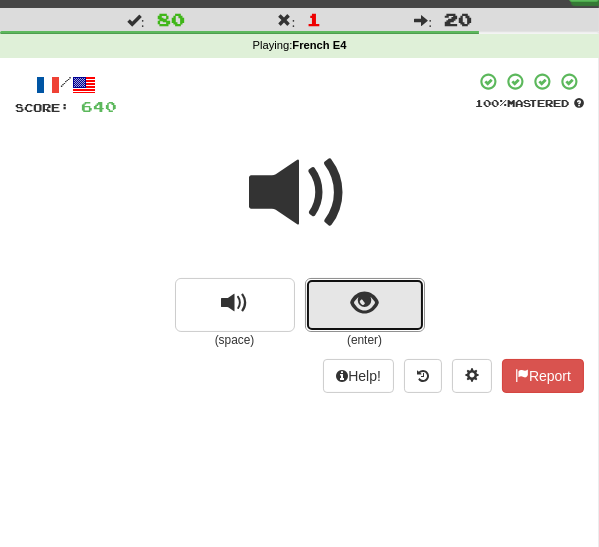 click at bounding box center (364, 303) 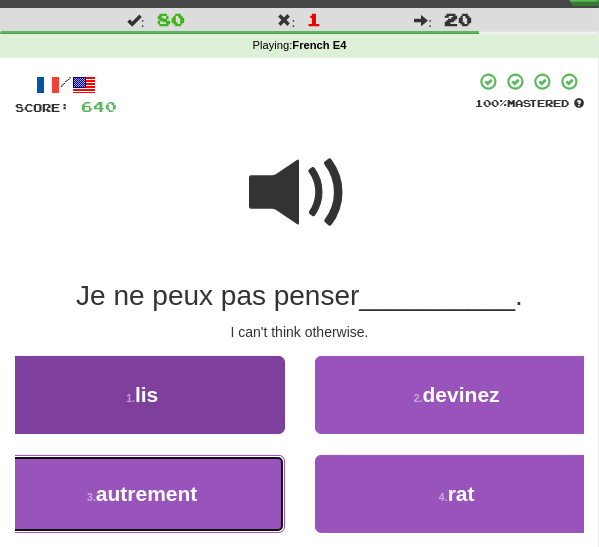 click on "3 .  autrement" at bounding box center (142, 494) 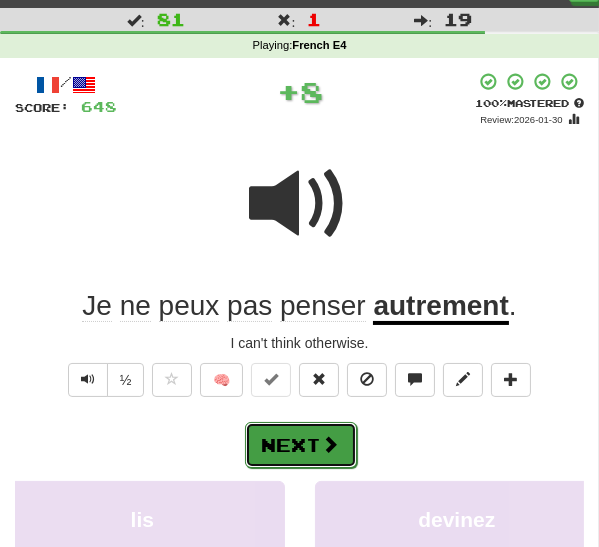 click on "Next" at bounding box center [301, 445] 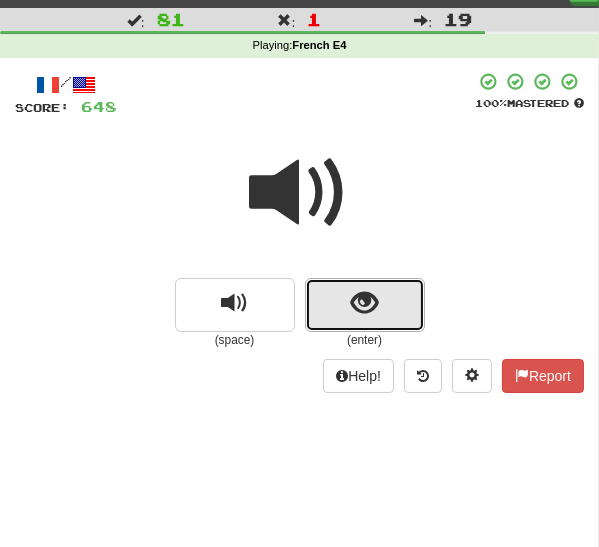 click at bounding box center [364, 303] 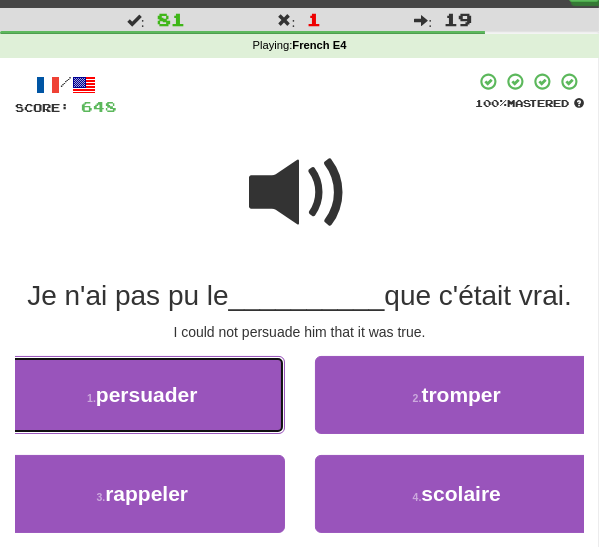 click on "1 .  persuader" at bounding box center (142, 395) 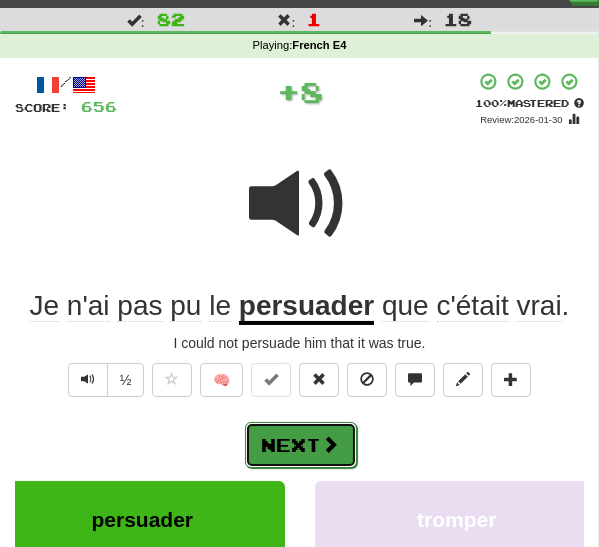 click on "Next" at bounding box center [301, 445] 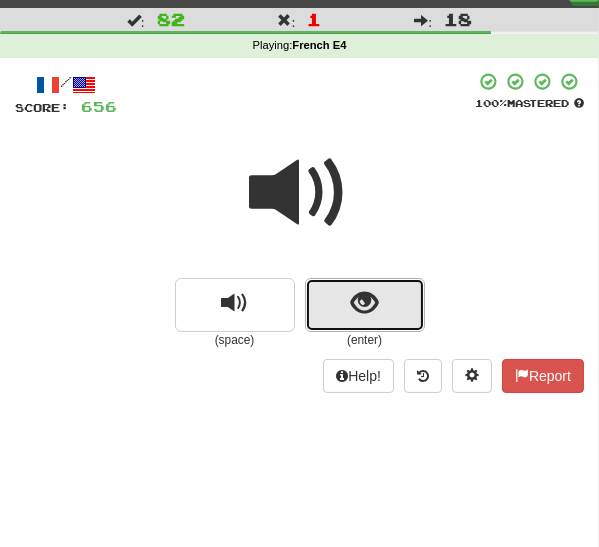 click at bounding box center [364, 303] 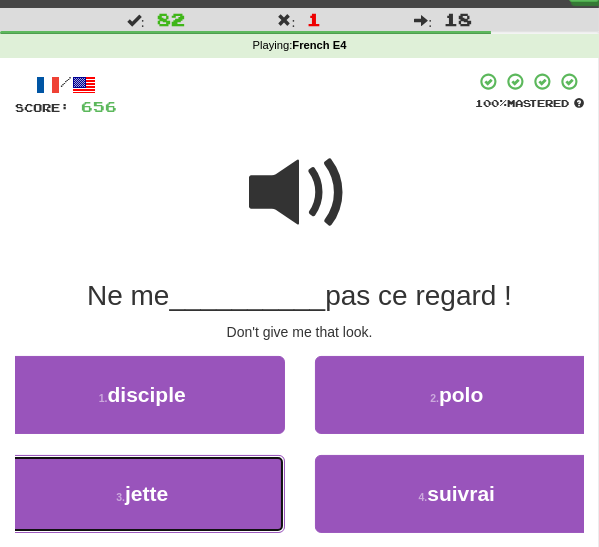 click on "3 .  jette" at bounding box center [142, 494] 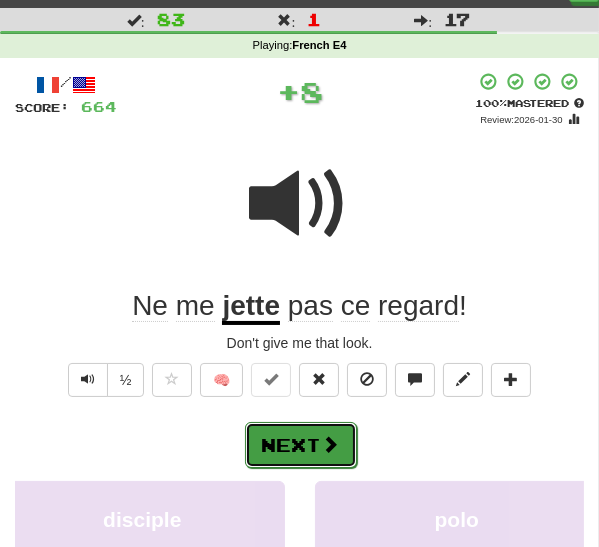click on "Next" at bounding box center (301, 445) 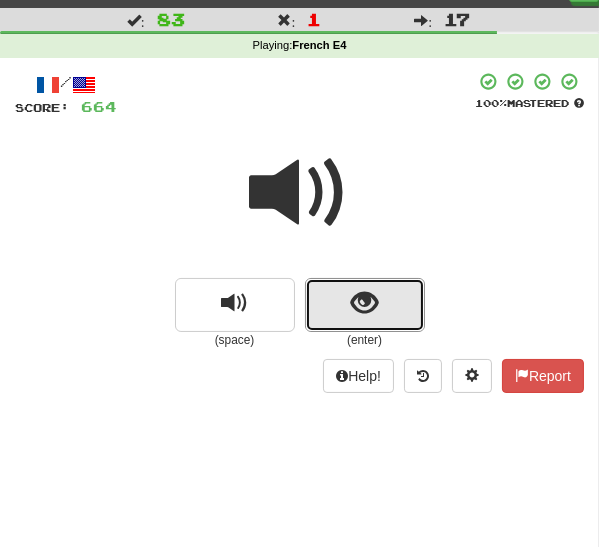 drag, startPoint x: 363, startPoint y: 310, endPoint x: 318, endPoint y: 350, distance: 60.207973 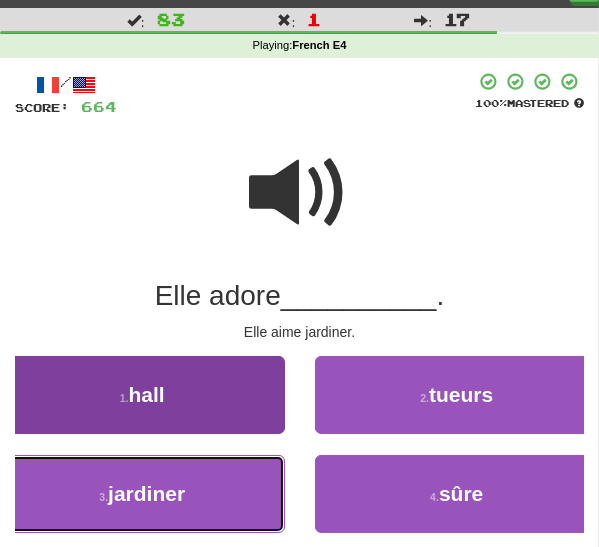 click on "3 .  jardiner" at bounding box center [142, 494] 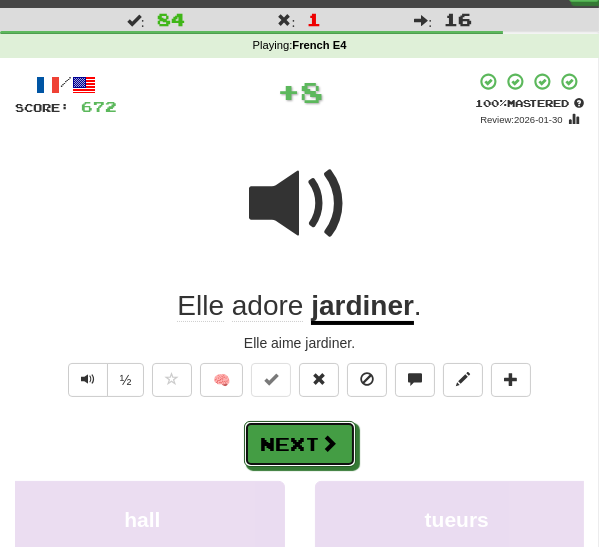 click on "Next" at bounding box center (300, 444) 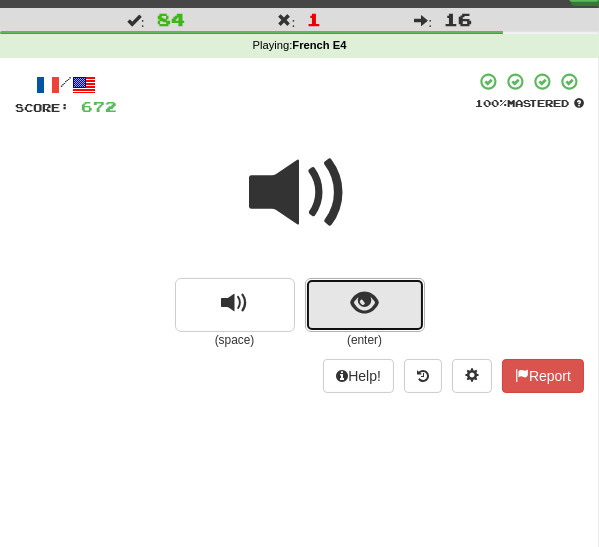 click at bounding box center (365, 305) 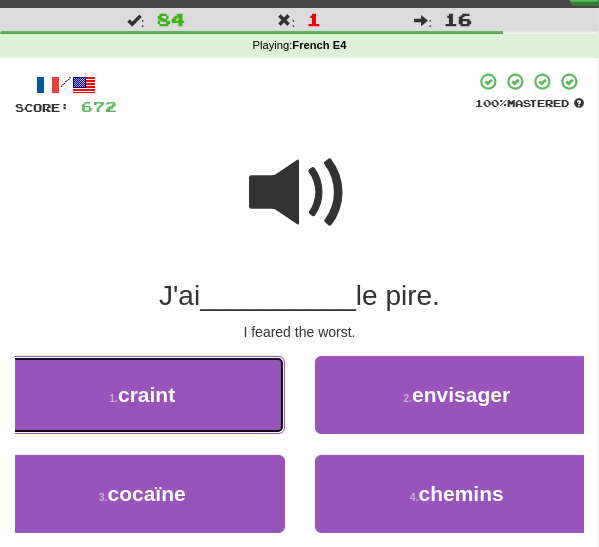 click on "1 .  craint" at bounding box center (142, 395) 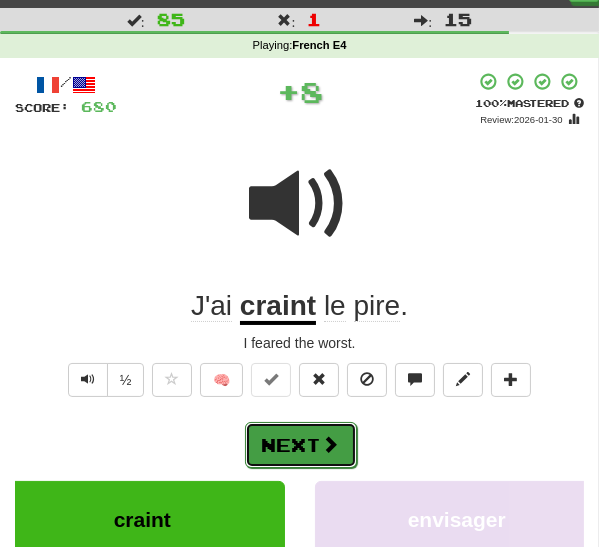 click on "Next" at bounding box center (301, 445) 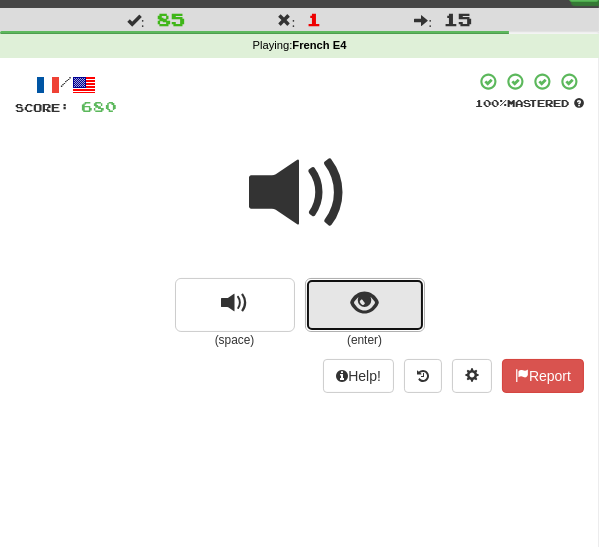 click at bounding box center (365, 305) 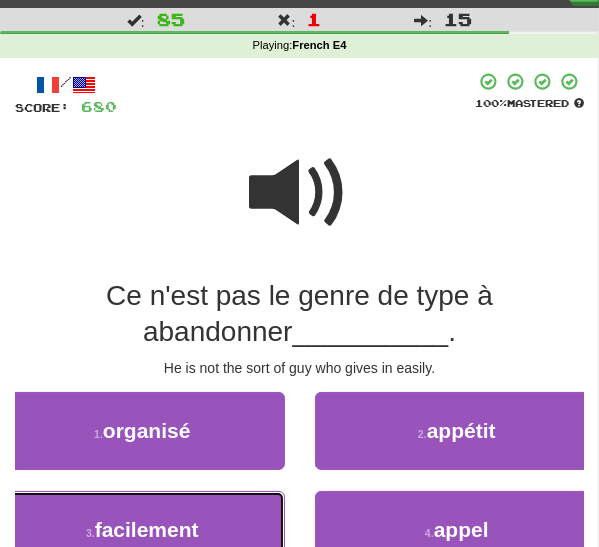 drag, startPoint x: 209, startPoint y: 520, endPoint x: 229, endPoint y: 505, distance: 25 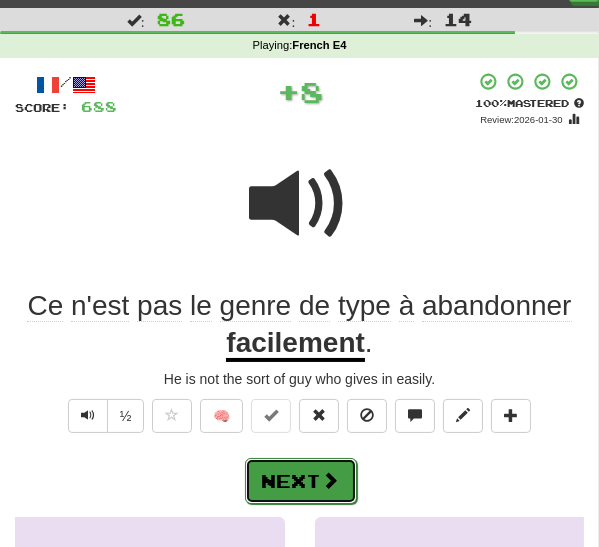 click on "Next" at bounding box center (301, 481) 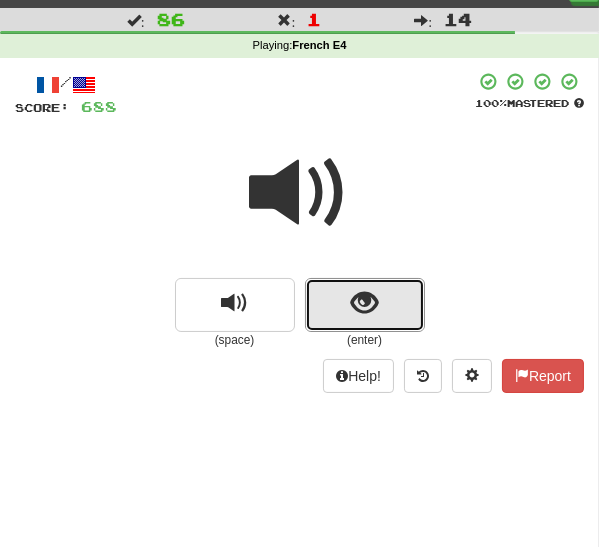 drag, startPoint x: 341, startPoint y: 310, endPoint x: 337, endPoint y: 320, distance: 10.770329 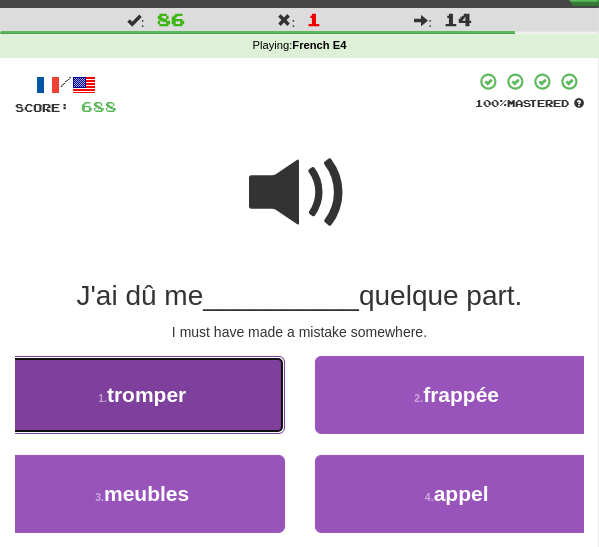 click on "tromper" at bounding box center [146, 394] 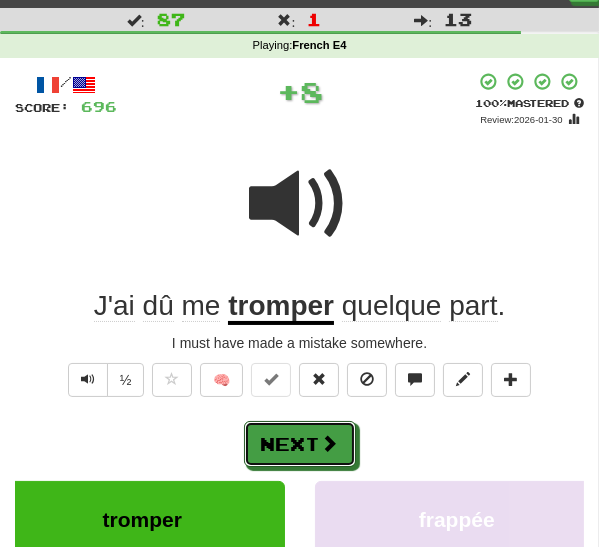 click on "Next" at bounding box center [300, 444] 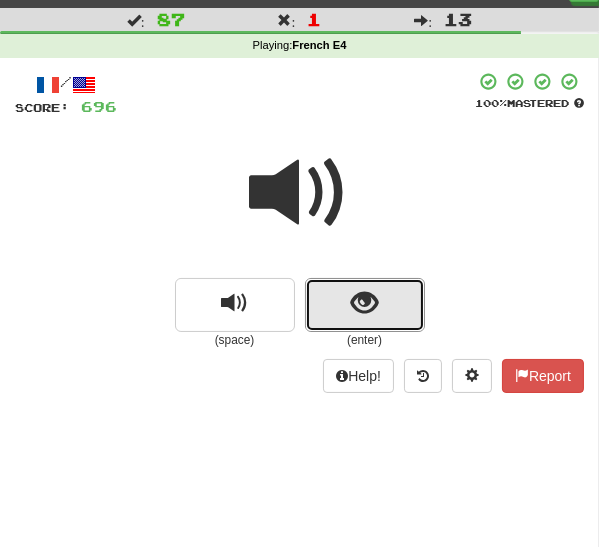 drag, startPoint x: 340, startPoint y: 301, endPoint x: 323, endPoint y: 320, distance: 25.495098 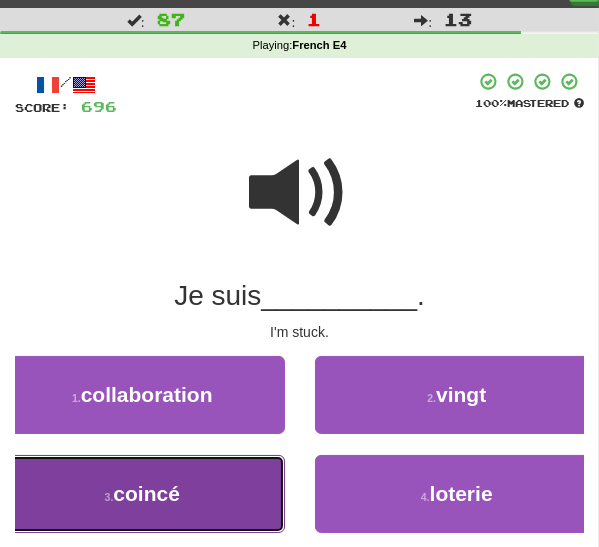 click on "coincé" at bounding box center (146, 493) 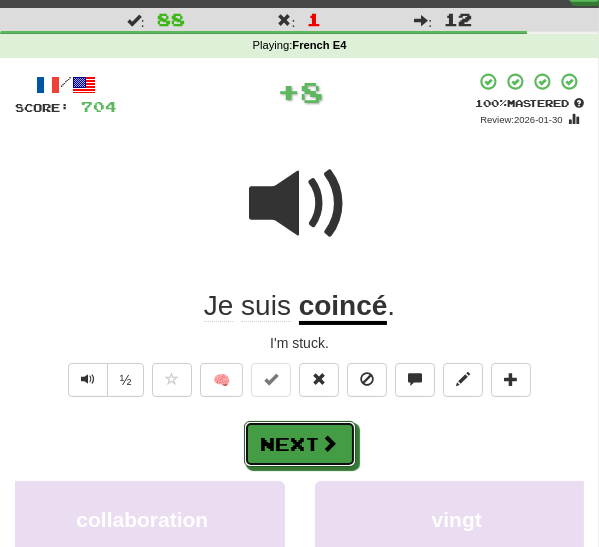 click on "Next" at bounding box center (300, 444) 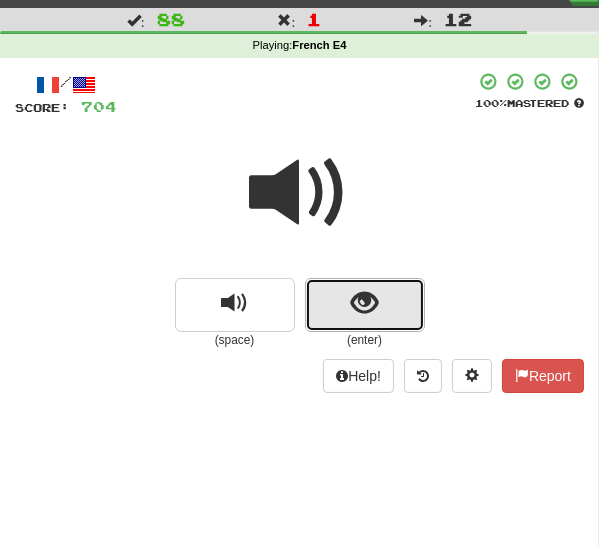 click at bounding box center [365, 305] 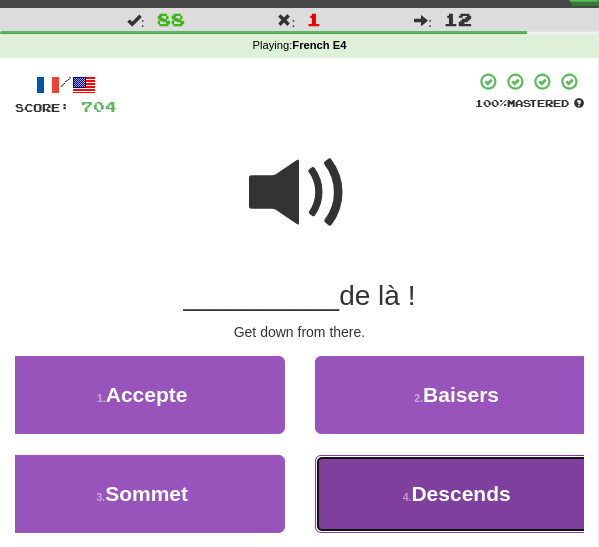 click on "4 ." at bounding box center (407, 497) 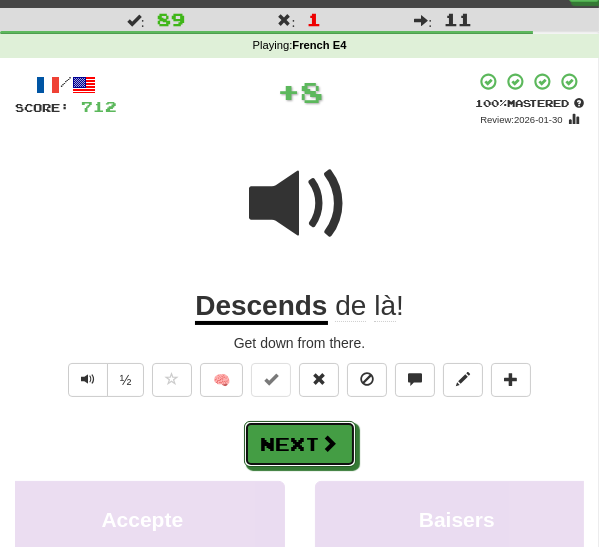click on "Next" at bounding box center [300, 444] 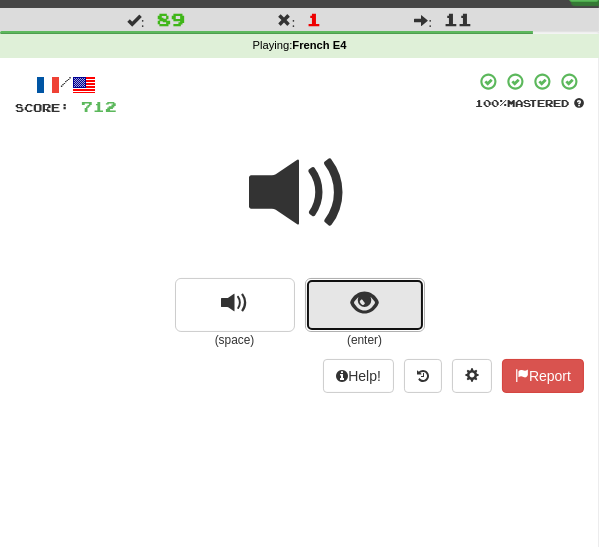 click at bounding box center [365, 305] 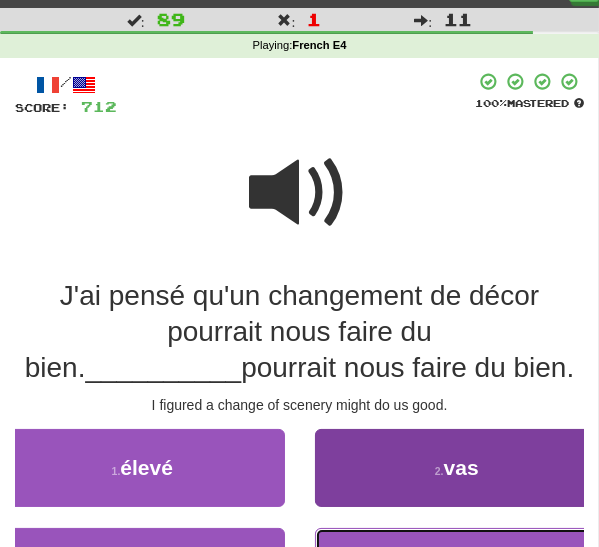 click on "4 .  décor" at bounding box center (457, 567) 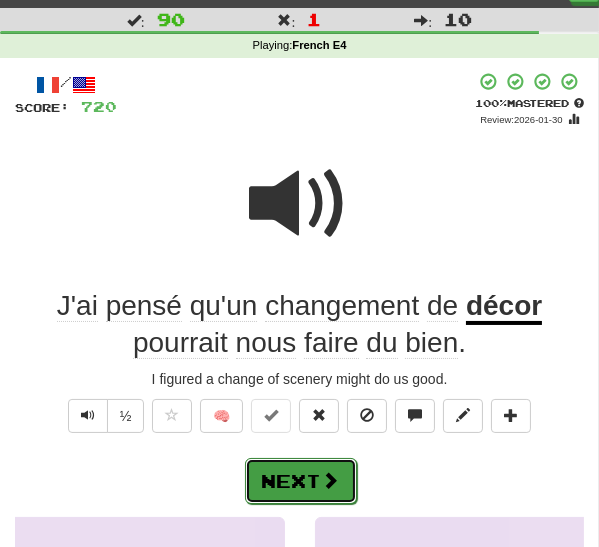 click on "Next" at bounding box center [301, 481] 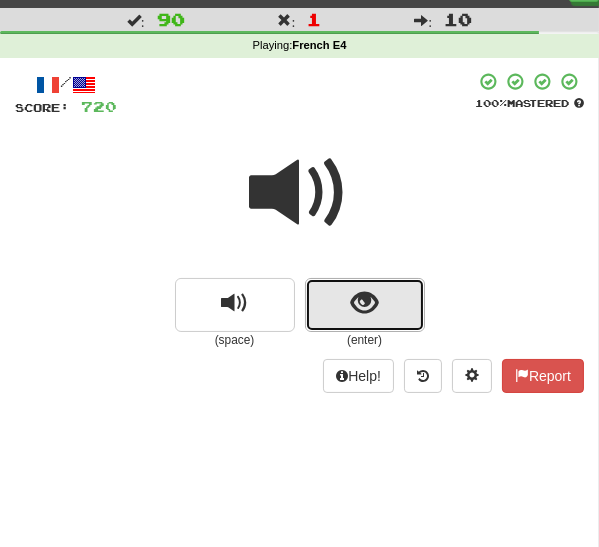 click at bounding box center [365, 305] 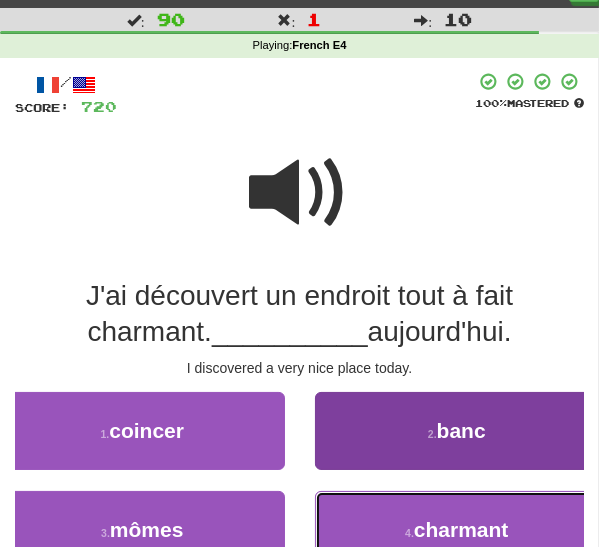 click on "4 .  charmant" at bounding box center [457, 530] 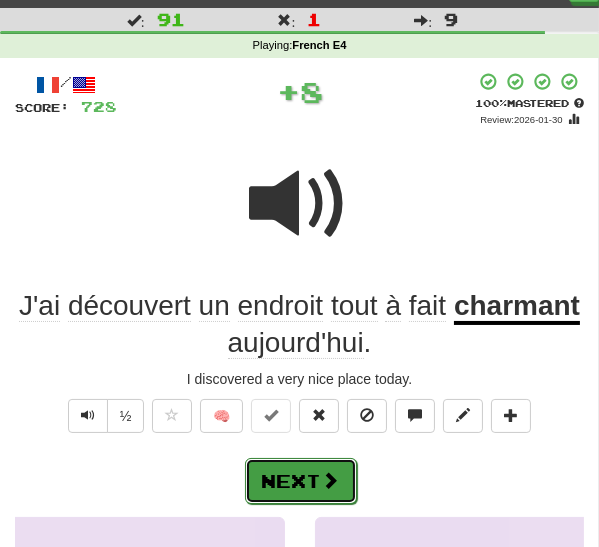 click on "Next" at bounding box center (301, 481) 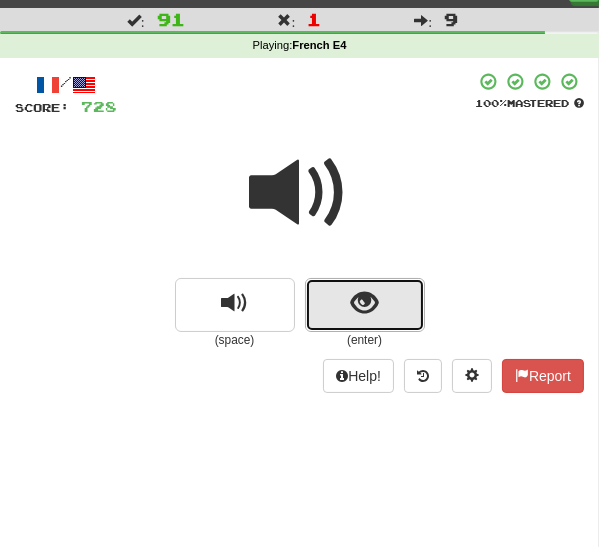 click at bounding box center (364, 303) 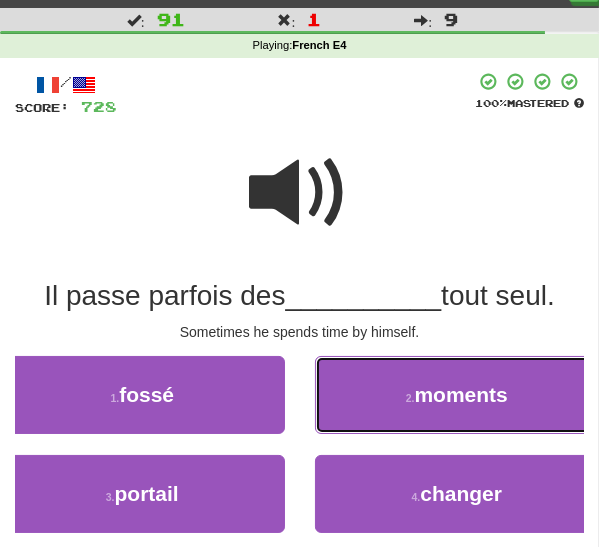 click on "2 .  moments" at bounding box center [457, 395] 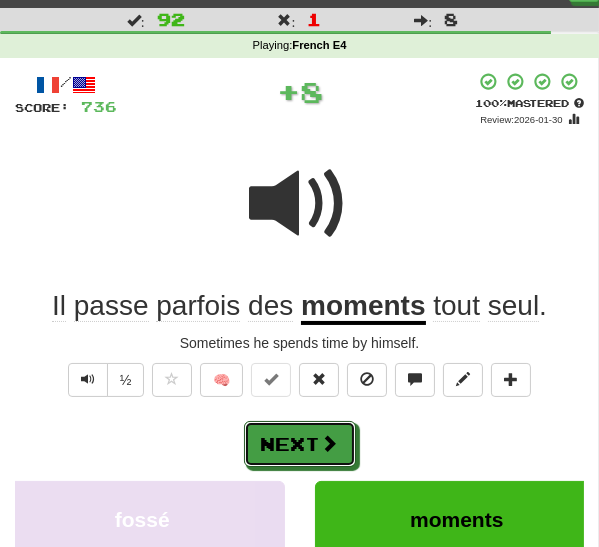 click at bounding box center [330, 443] 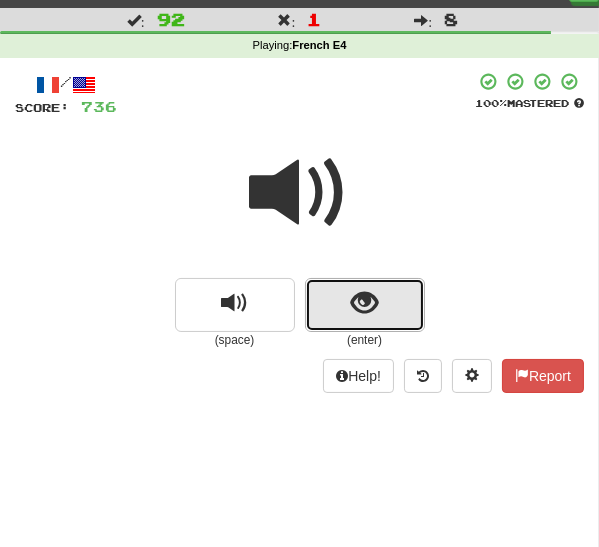 click at bounding box center (365, 305) 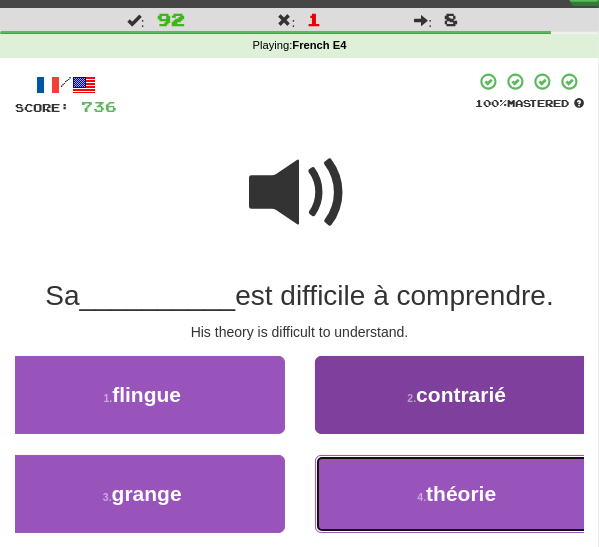 click on "théorie" at bounding box center (461, 493) 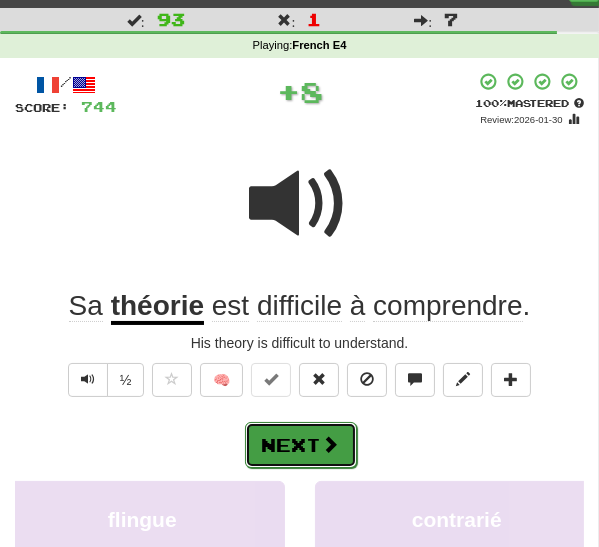 click on "Next" at bounding box center (301, 445) 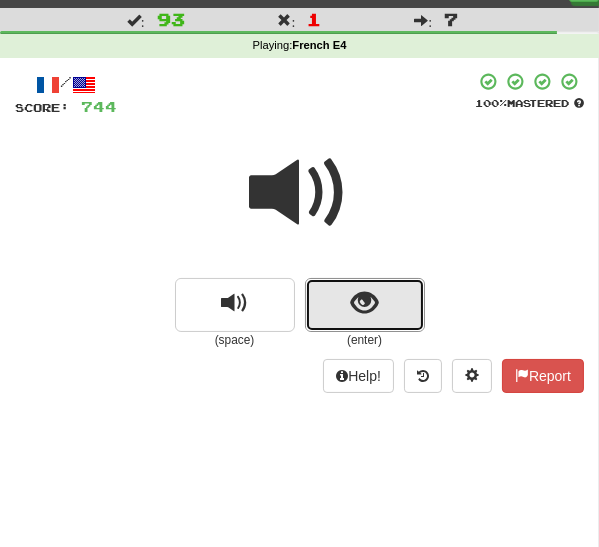 click at bounding box center [365, 305] 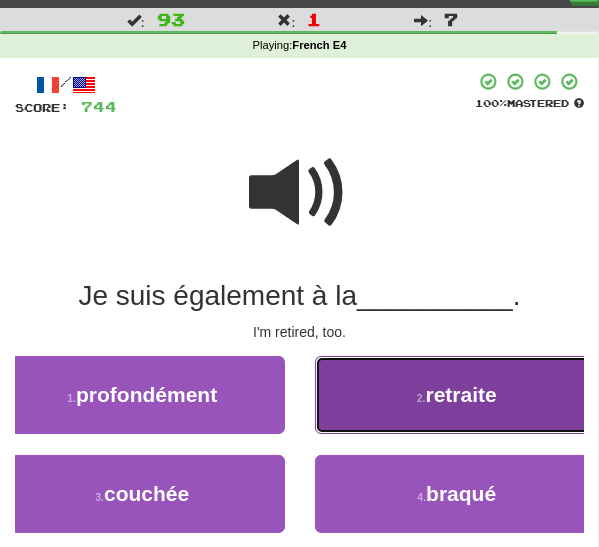 click on "2 .  retraite" at bounding box center (457, 395) 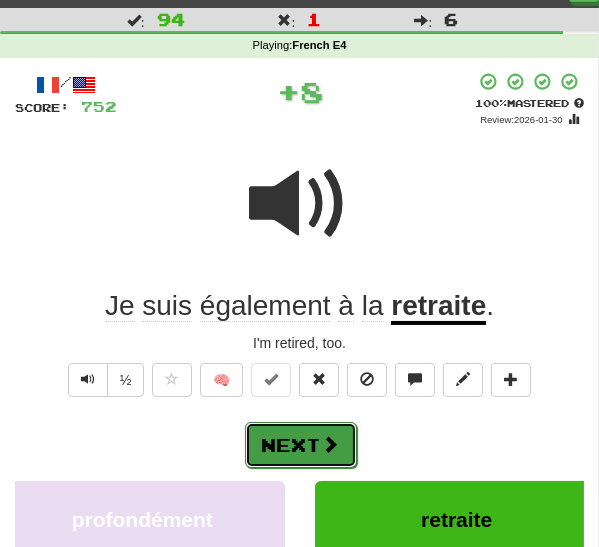 drag, startPoint x: 317, startPoint y: 449, endPoint x: 300, endPoint y: 458, distance: 19.235384 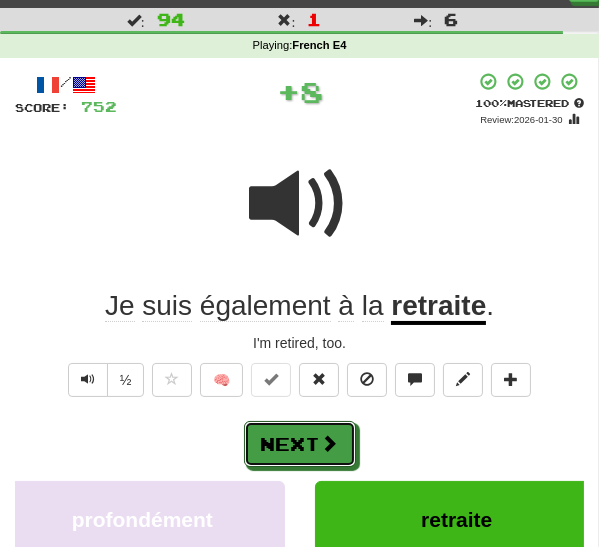 click on "Next" at bounding box center (300, 444) 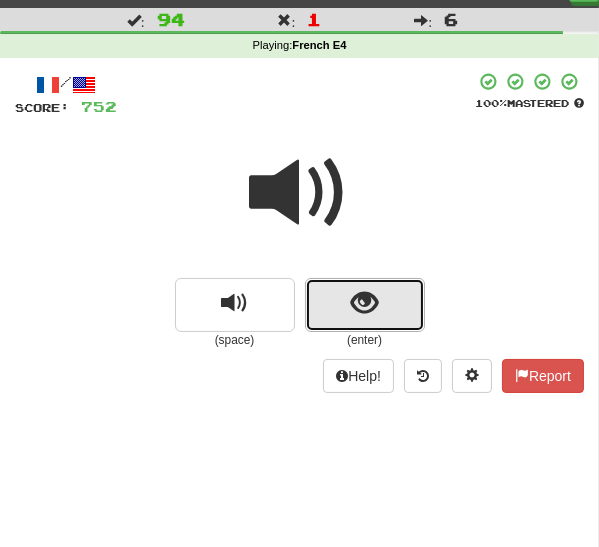 drag, startPoint x: 342, startPoint y: 308, endPoint x: 337, endPoint y: 318, distance: 11.18034 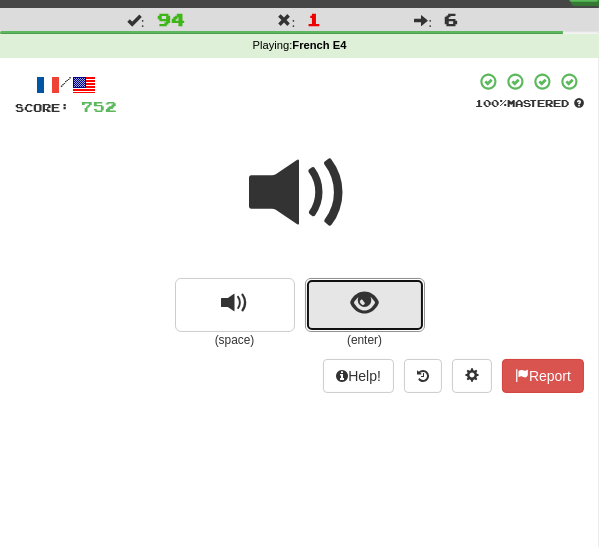 click at bounding box center [365, 305] 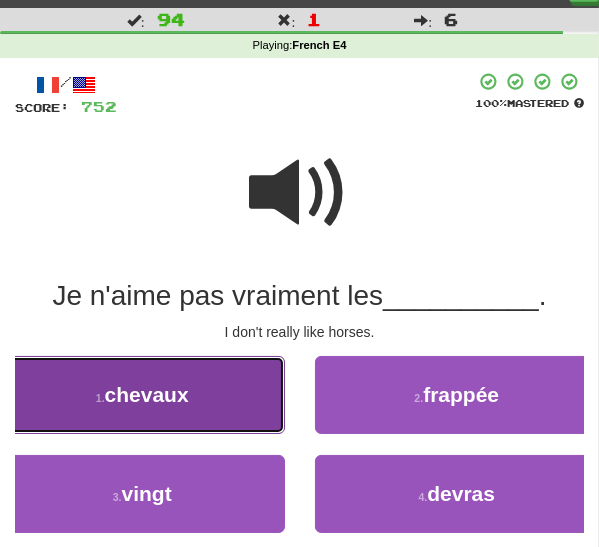 click on "1 .  chevaux" at bounding box center (142, 395) 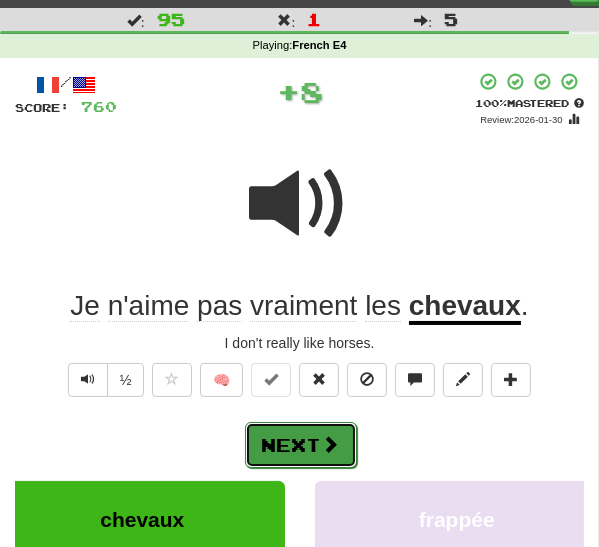 click on "Next" at bounding box center (301, 445) 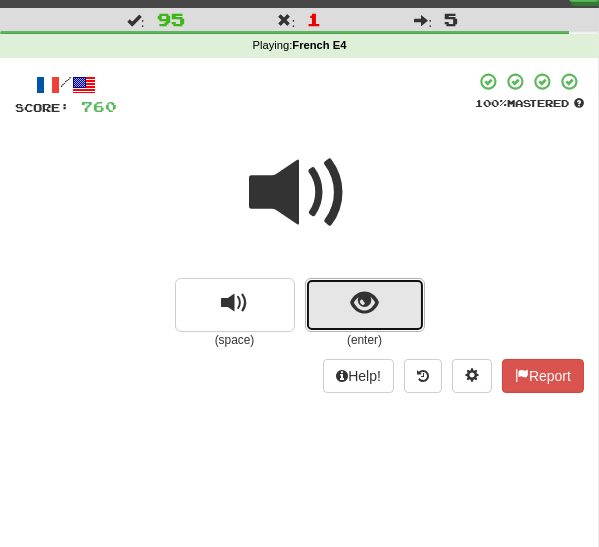 click at bounding box center [364, 303] 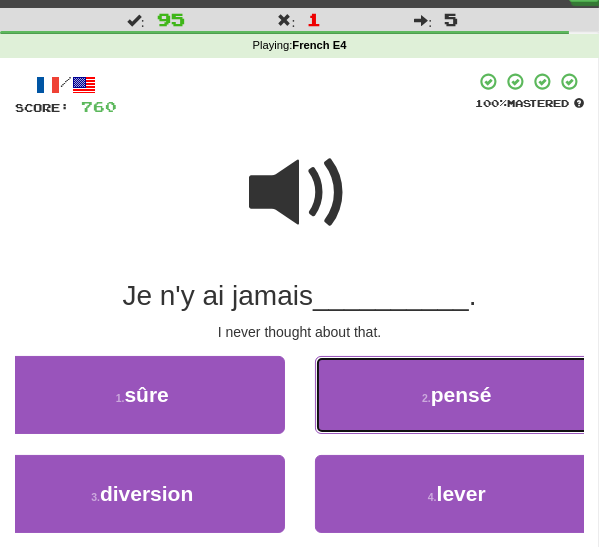 click on "2 .  pensé" at bounding box center (457, 395) 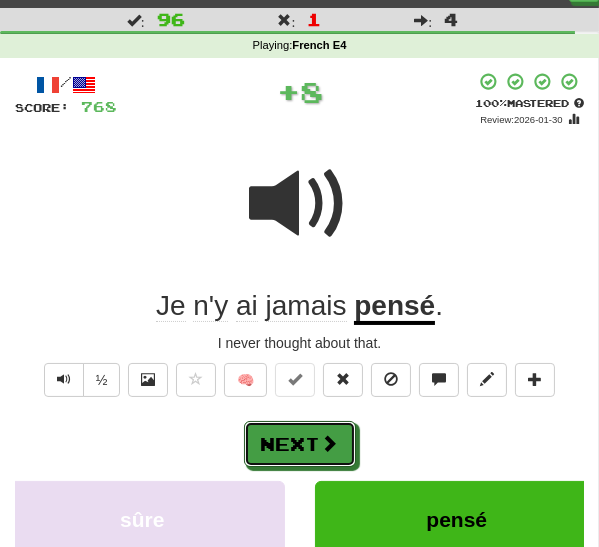click on "Next" at bounding box center [300, 444] 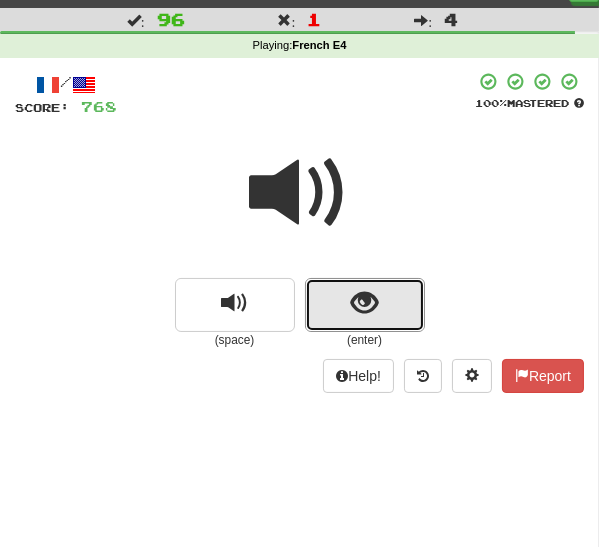 drag, startPoint x: 352, startPoint y: 314, endPoint x: 310, endPoint y: 352, distance: 56.63921 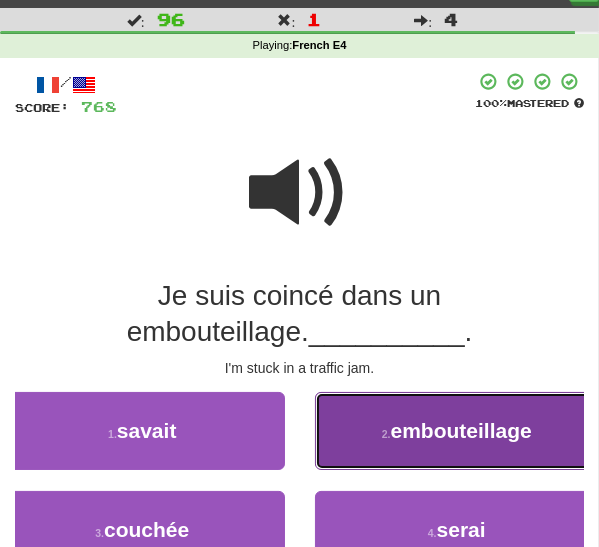 click on "2 .  embouteillage" at bounding box center (457, 431) 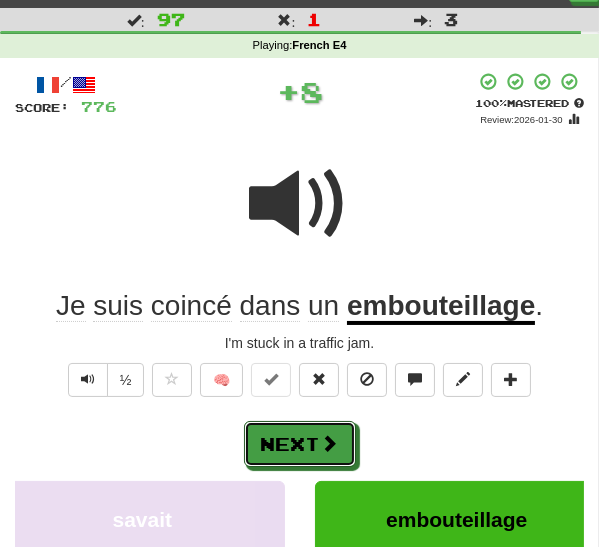 drag, startPoint x: 310, startPoint y: 436, endPoint x: 322, endPoint y: 425, distance: 16.27882 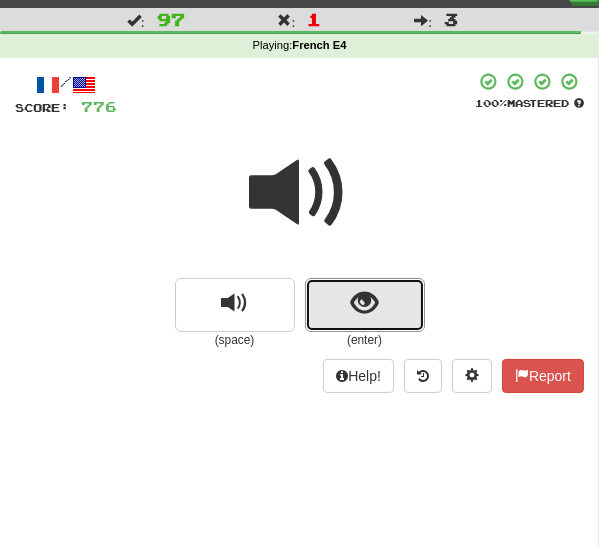 drag, startPoint x: 347, startPoint y: 315, endPoint x: 323, endPoint y: 350, distance: 42.43819 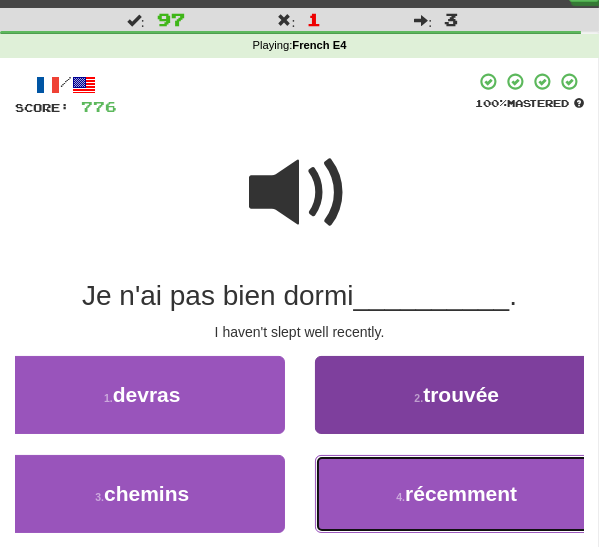 click on "récemment" at bounding box center (461, 493) 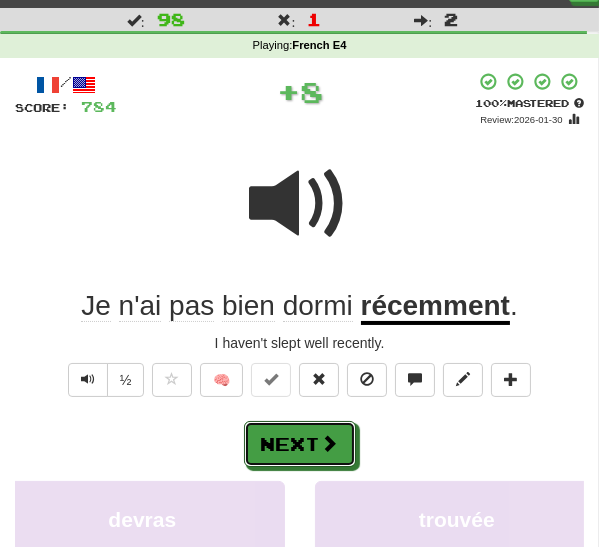 drag, startPoint x: 307, startPoint y: 446, endPoint x: 320, endPoint y: 435, distance: 17.029387 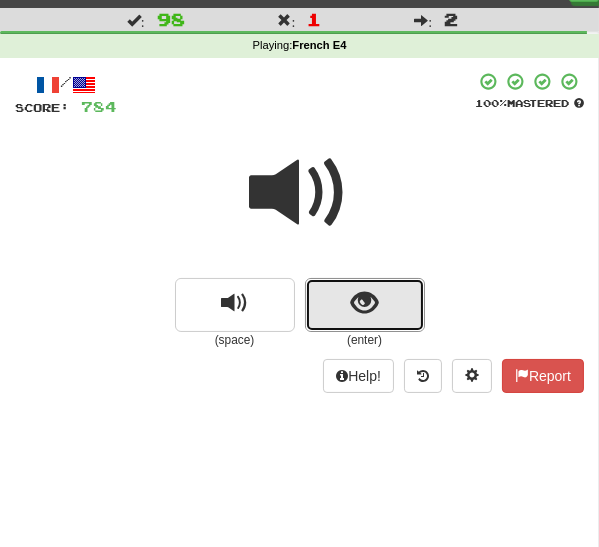 drag, startPoint x: 374, startPoint y: 295, endPoint x: 334, endPoint y: 319, distance: 46.647614 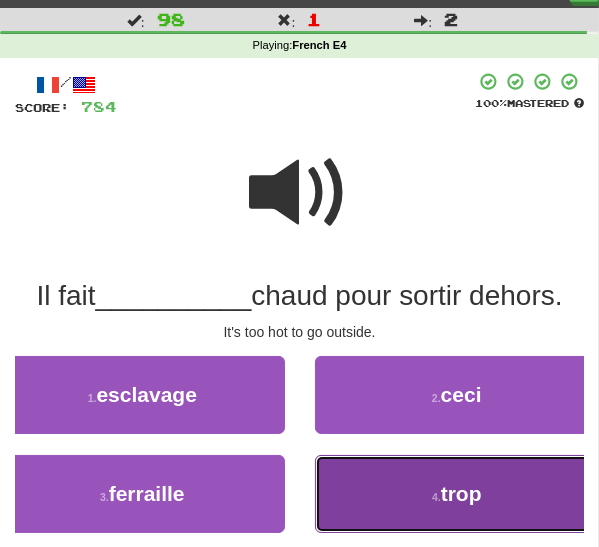 click on "4 .  trop" at bounding box center [457, 494] 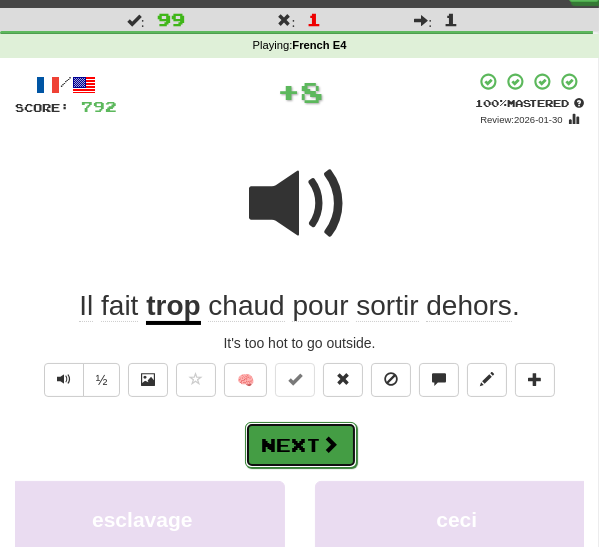 click on "Next" at bounding box center (301, 445) 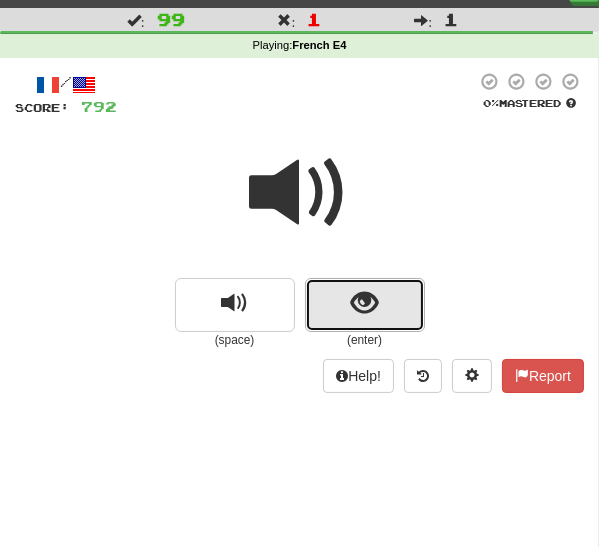 click at bounding box center (365, 305) 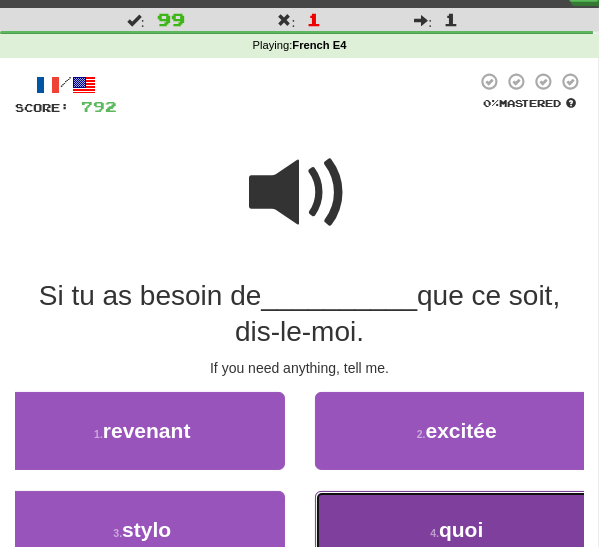 click on "4 .  quoi" at bounding box center (457, 530) 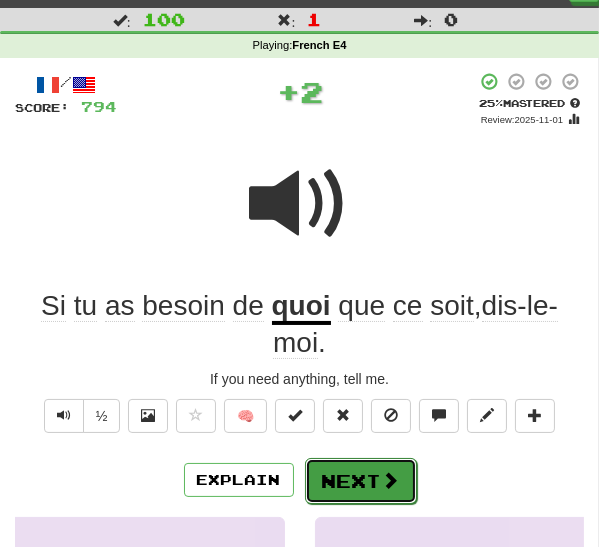 click on "Next" at bounding box center [361, 481] 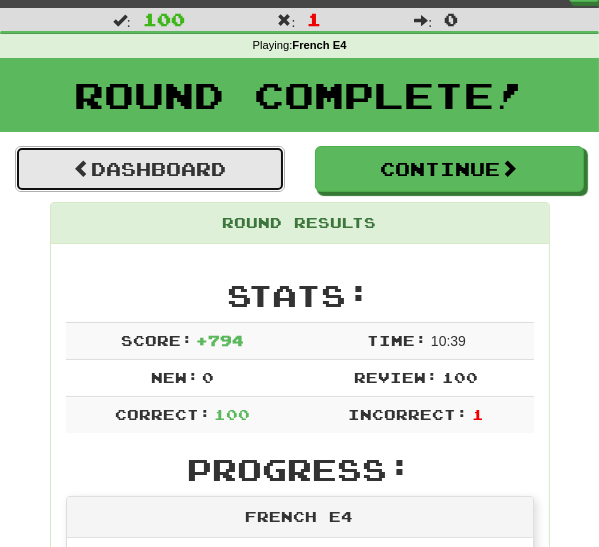 click on "Dashboard" at bounding box center [150, 169] 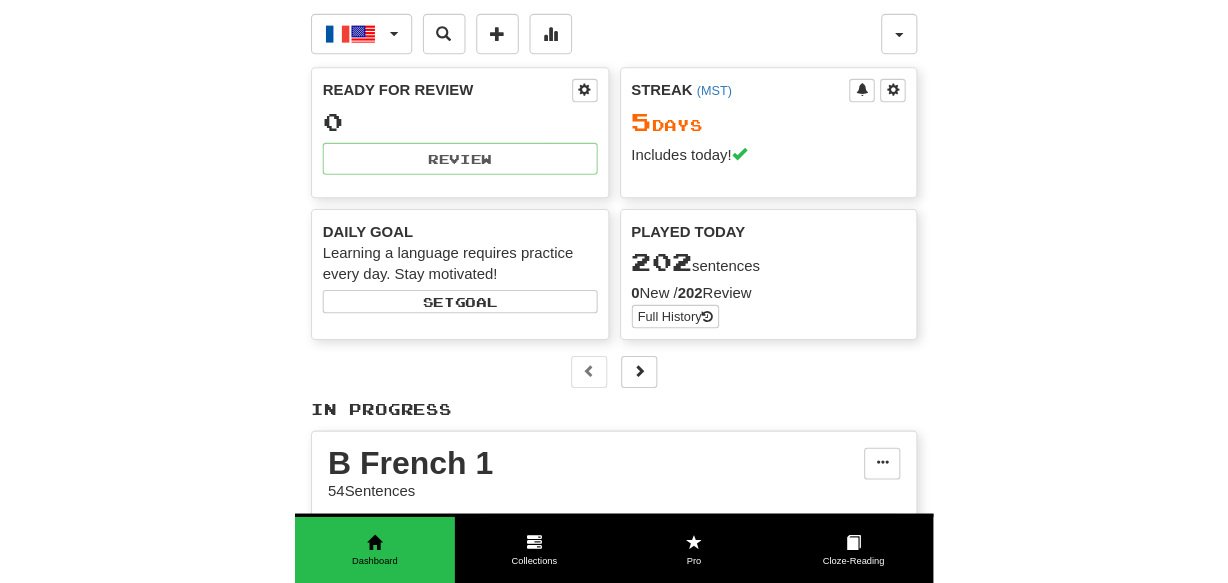 scroll, scrollTop: 0, scrollLeft: 0, axis: both 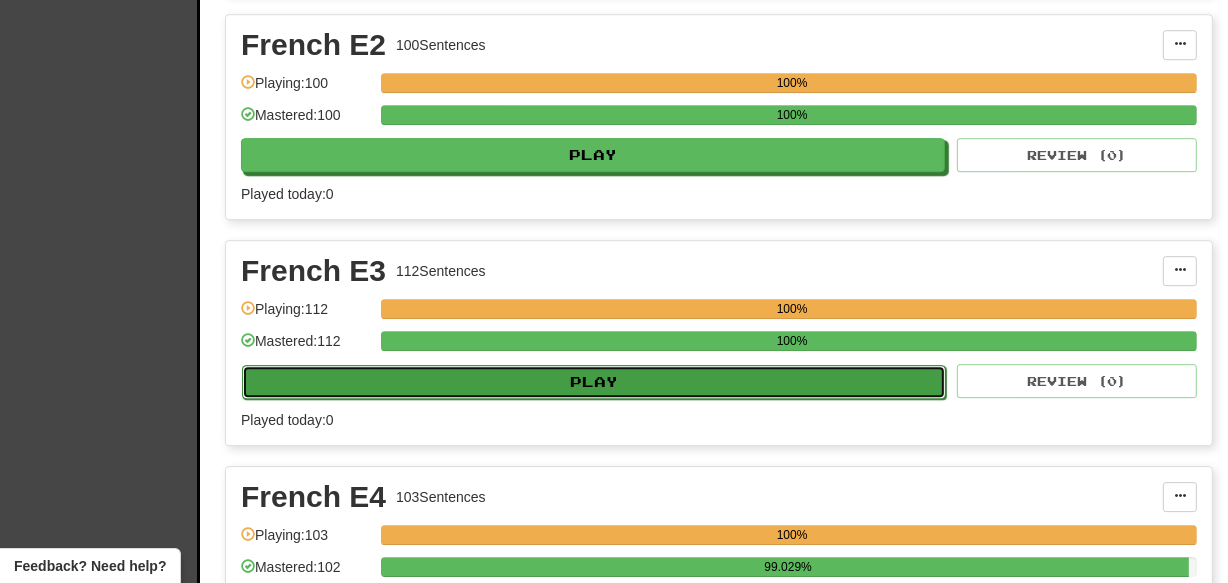 click on "Play" at bounding box center [594, 382] 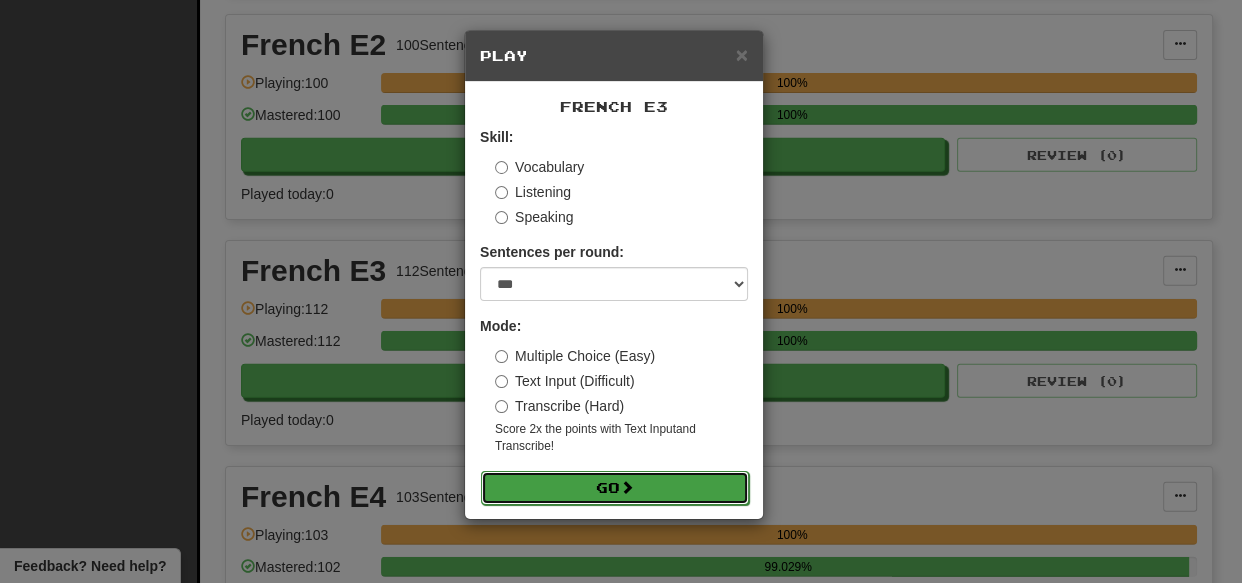 click on "Go" at bounding box center (615, 488) 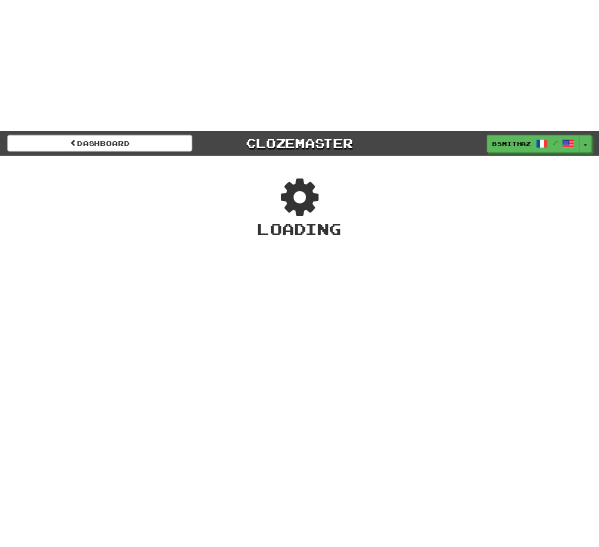 scroll, scrollTop: 0, scrollLeft: 0, axis: both 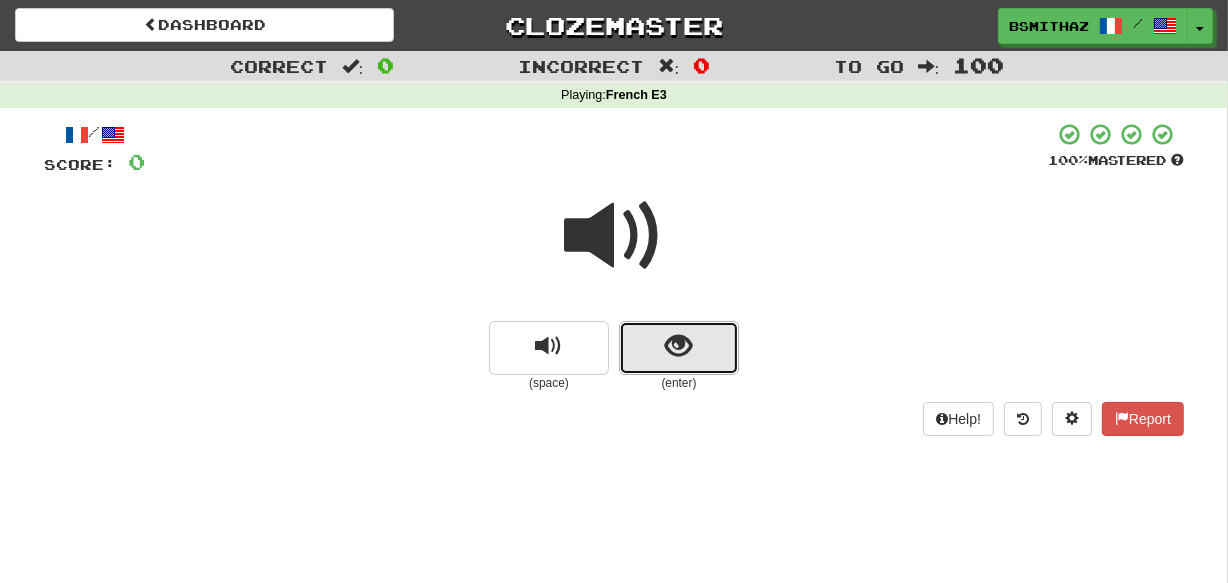 click at bounding box center (679, 346) 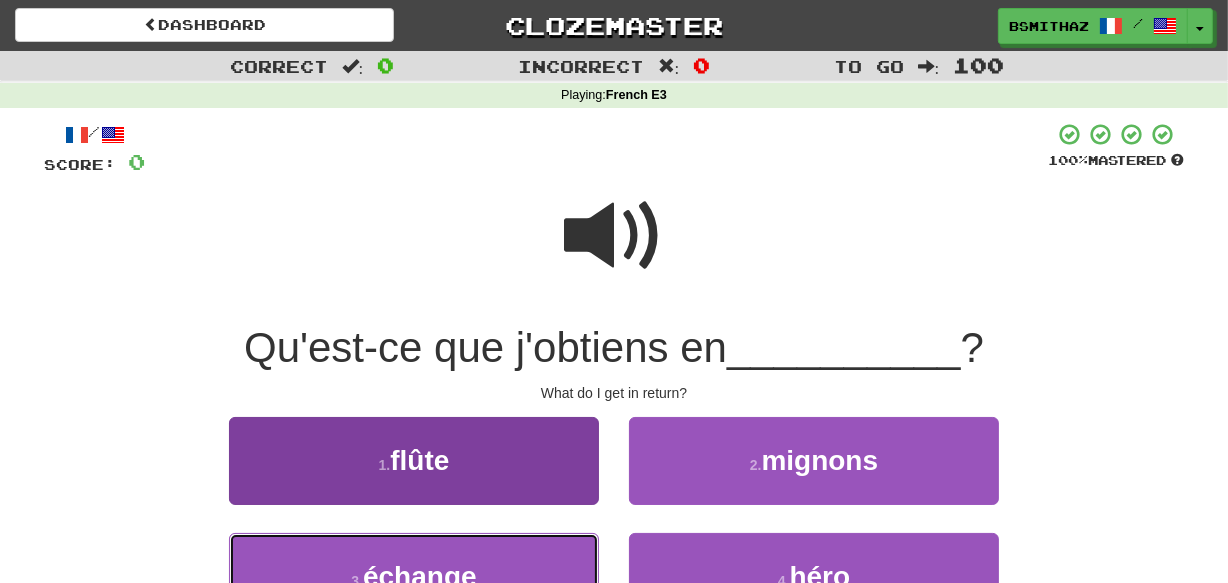 click on "3 .  échange" at bounding box center [414, 576] 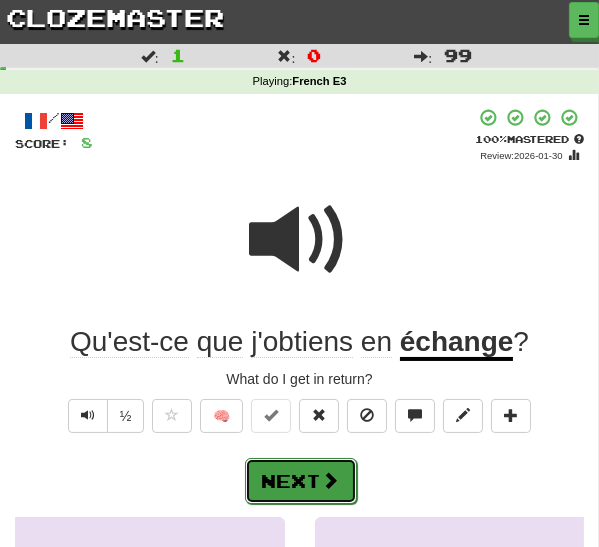click at bounding box center (331, 480) 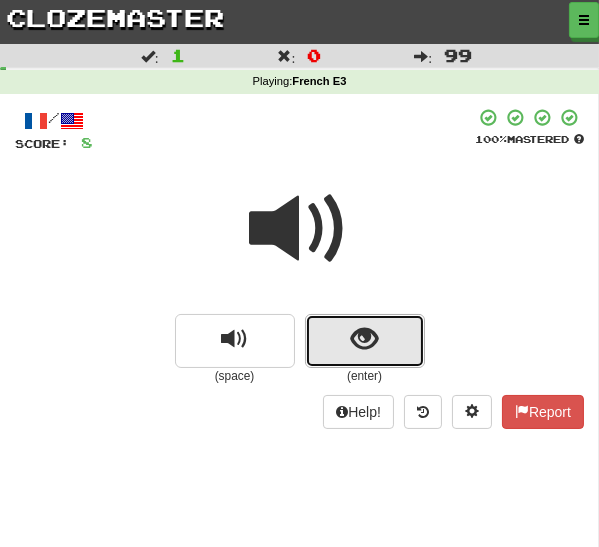click at bounding box center [364, 339] 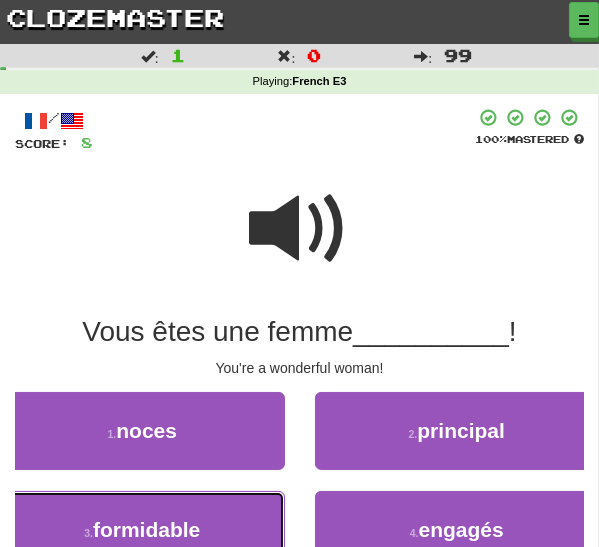 click on "3 .  formidable" at bounding box center (142, 530) 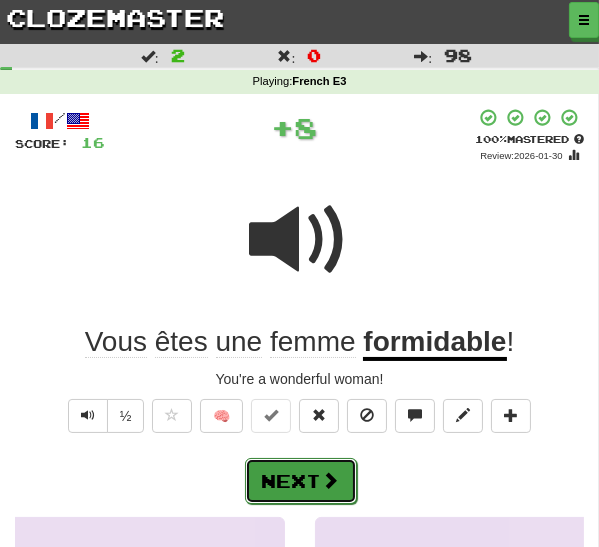 click on "Next" at bounding box center (301, 481) 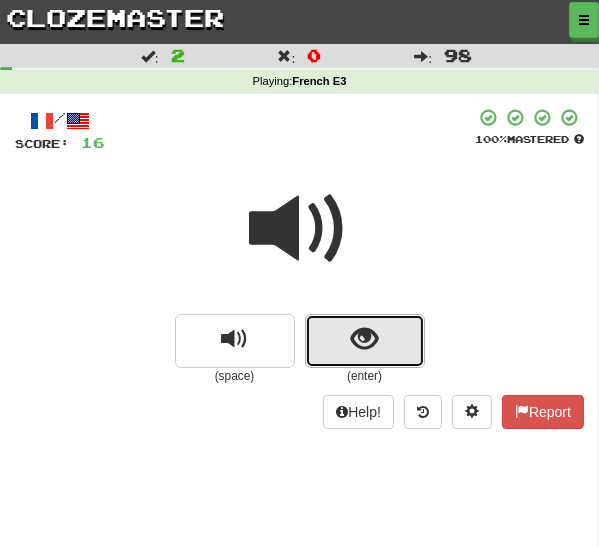 click at bounding box center [365, 341] 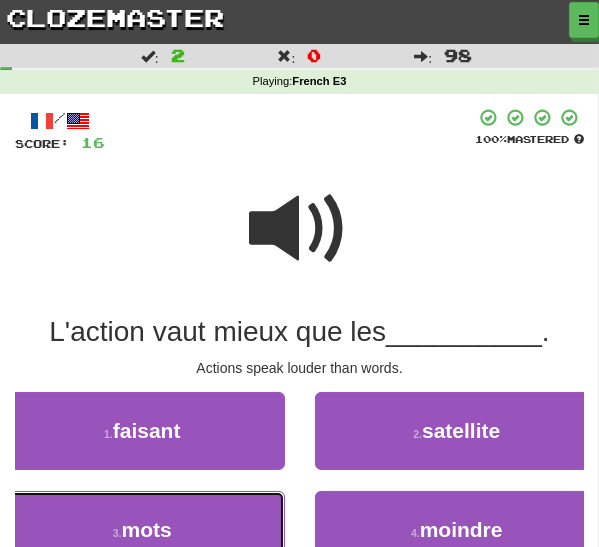 drag, startPoint x: 207, startPoint y: 509, endPoint x: 218, endPoint y: 503, distance: 12.529964 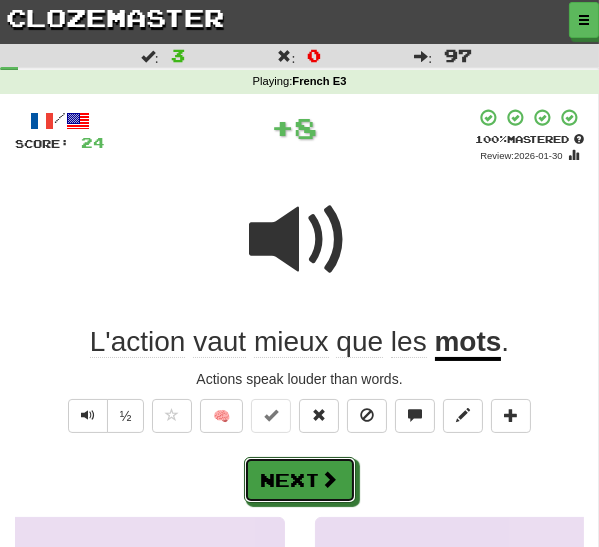 click on "Next" at bounding box center (300, 480) 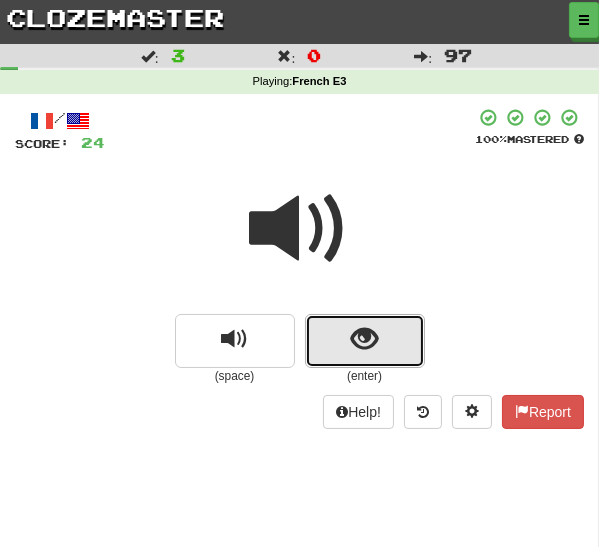 click at bounding box center (364, 339) 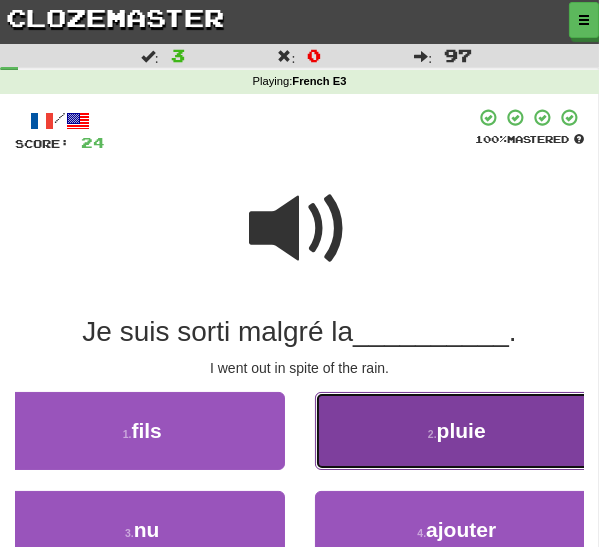 click on "2 .  pluie" at bounding box center (457, 431) 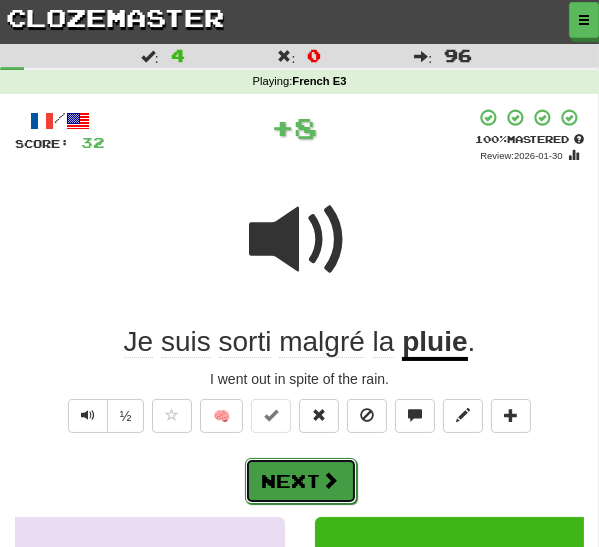 click on "Next" at bounding box center (301, 481) 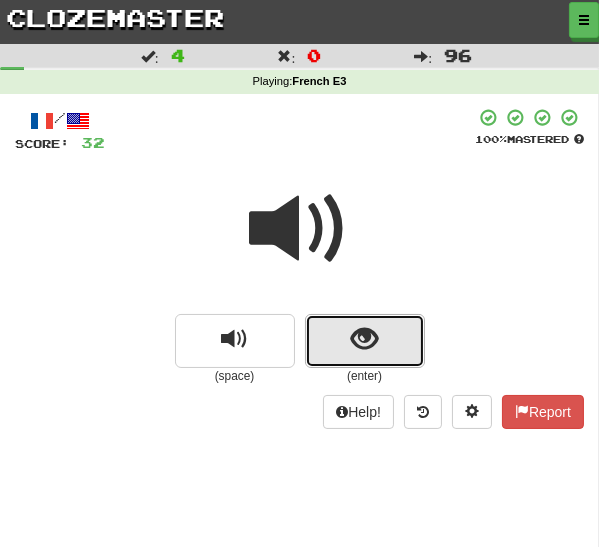 click at bounding box center (364, 339) 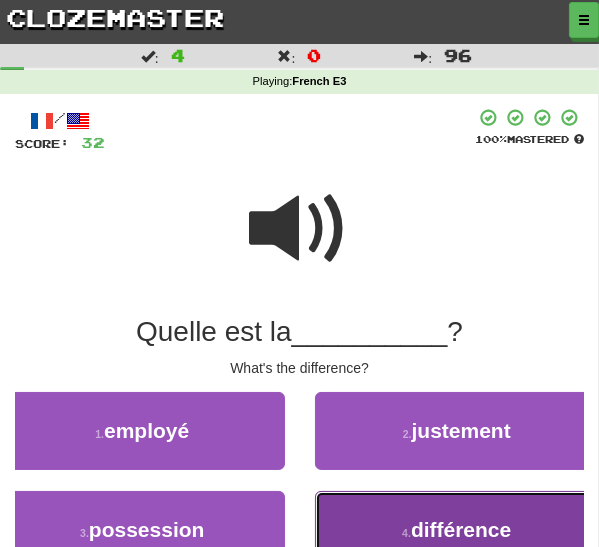 click on "différence" at bounding box center (461, 529) 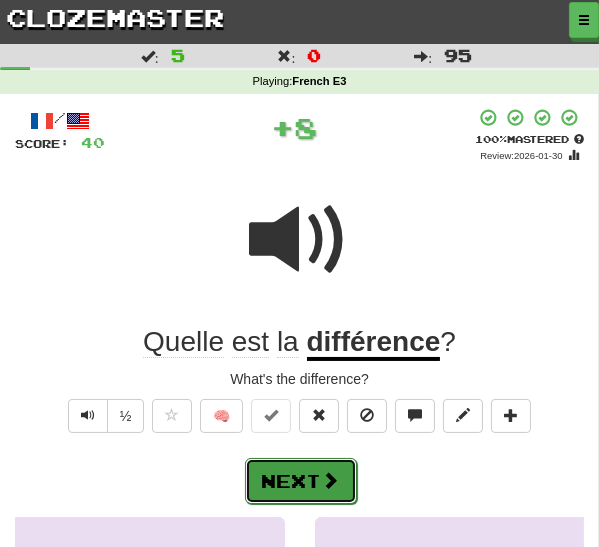 click on "Next" at bounding box center (301, 481) 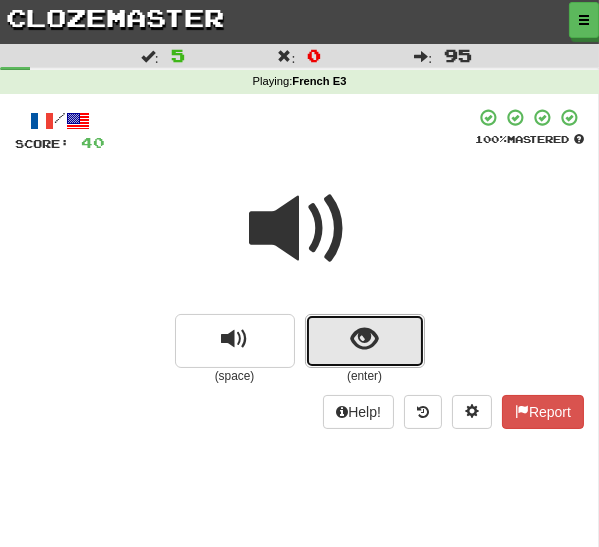 click at bounding box center (365, 341) 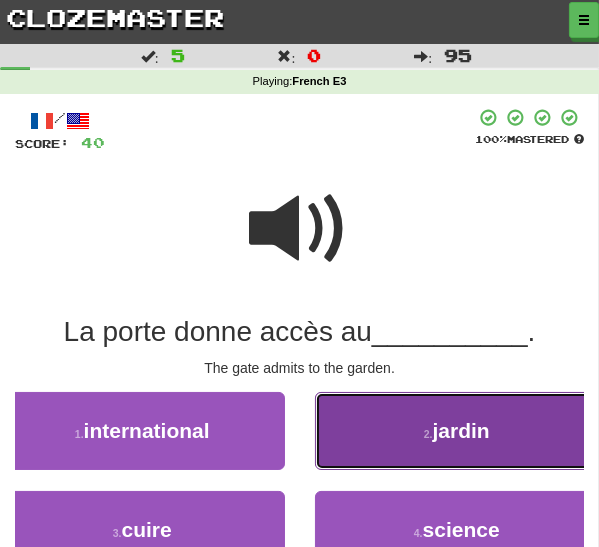 click on "2 .  jardin" at bounding box center [457, 431] 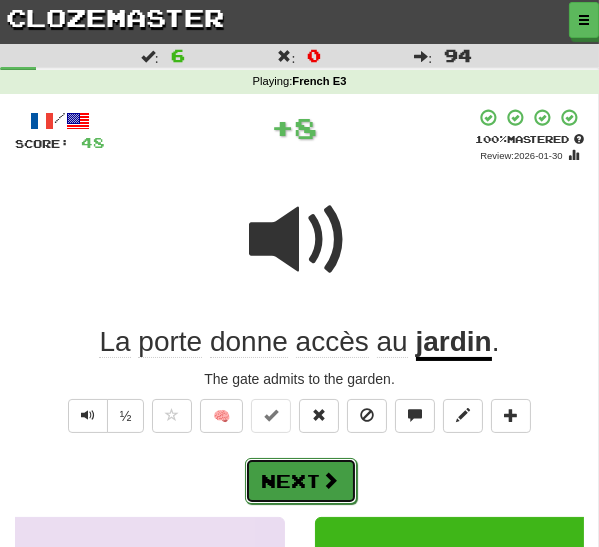 click on "Next" at bounding box center [301, 481] 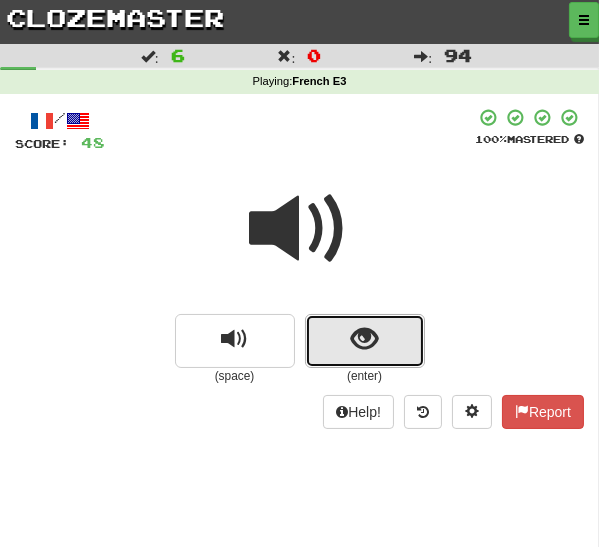 click at bounding box center (365, 341) 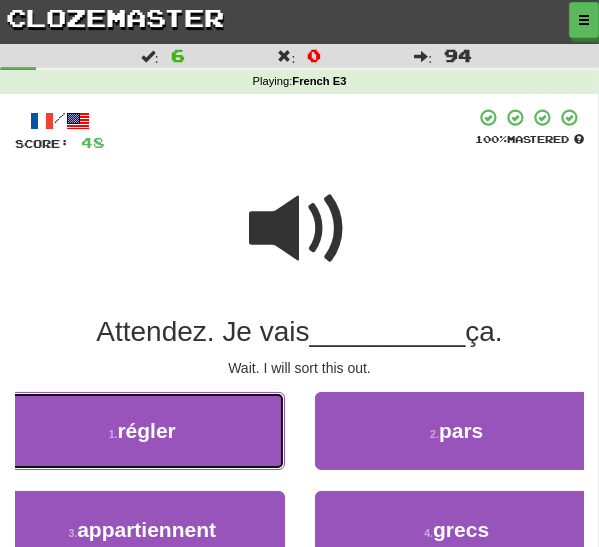 drag, startPoint x: 106, startPoint y: 439, endPoint x: 104, endPoint y: 454, distance: 15.132746 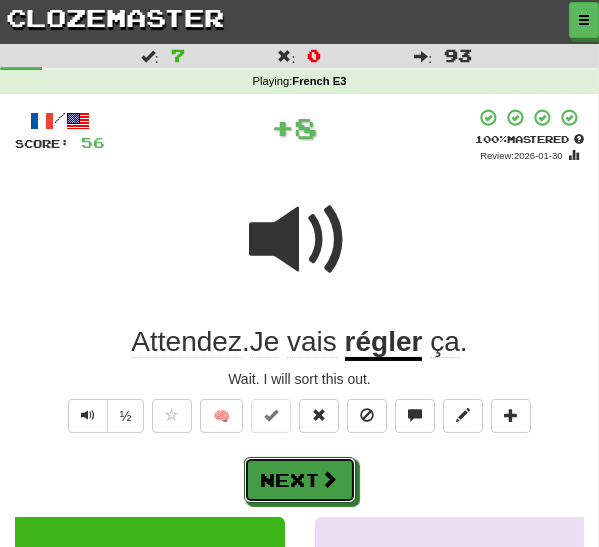 click on "Next" at bounding box center (300, 480) 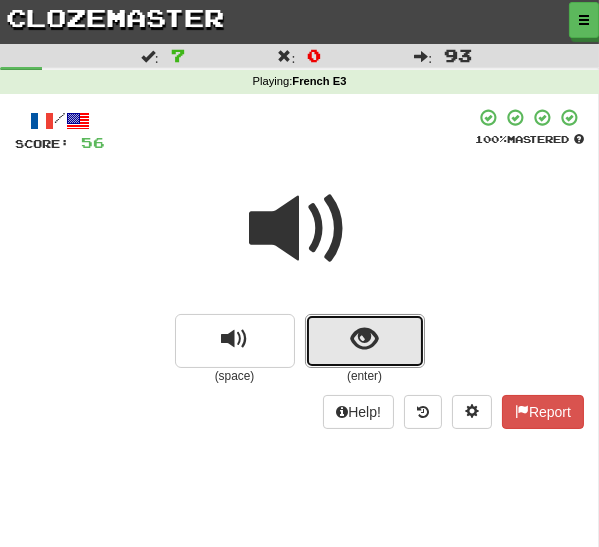 click at bounding box center (365, 341) 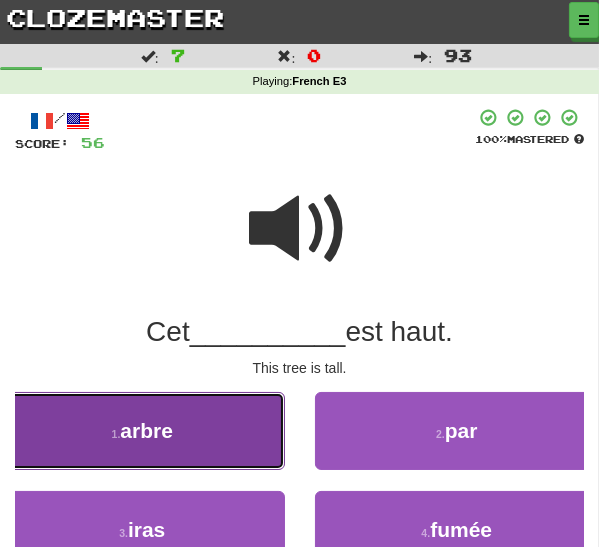 click on "1 .  arbre" at bounding box center (142, 431) 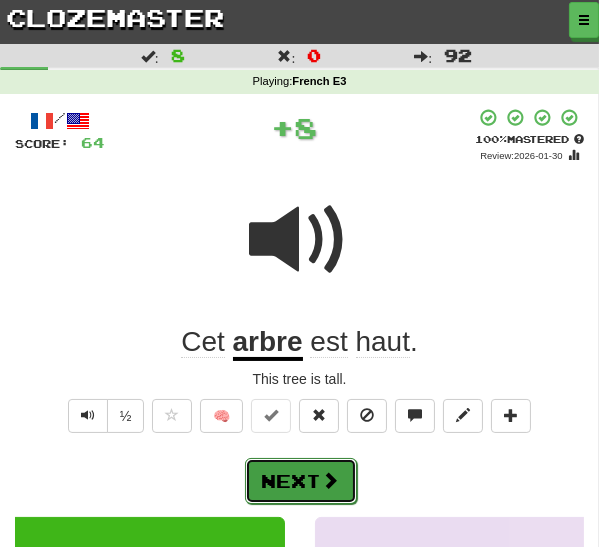 click on "Next" at bounding box center (301, 481) 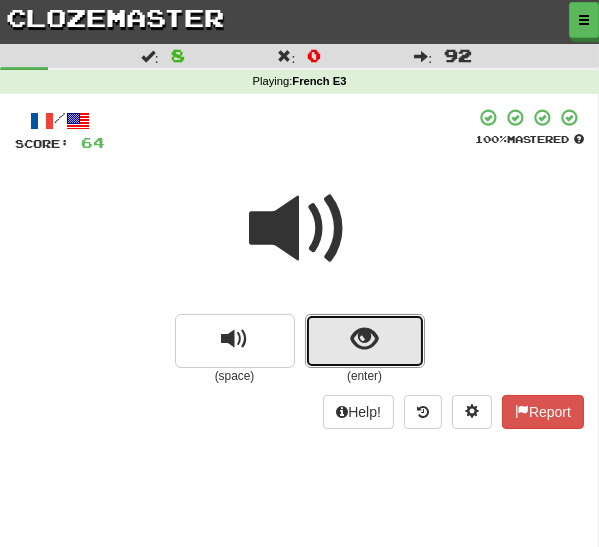 click at bounding box center (364, 339) 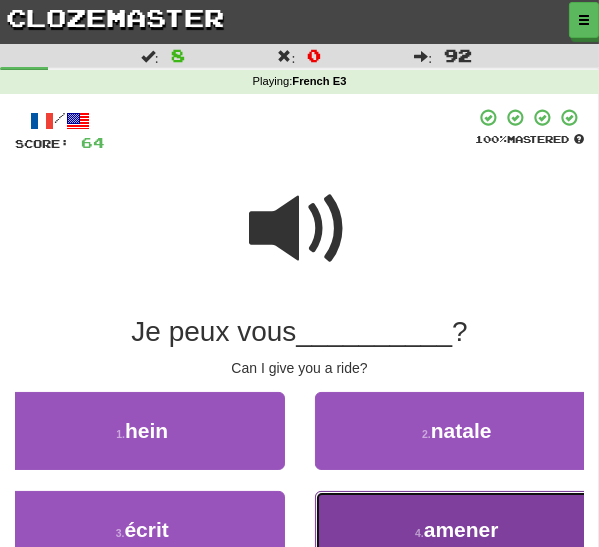 click on "4 .  amener" at bounding box center [457, 530] 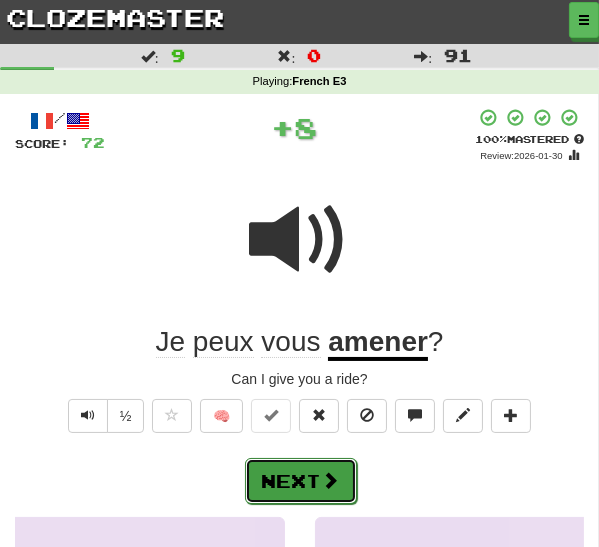 click on "Next" at bounding box center (301, 481) 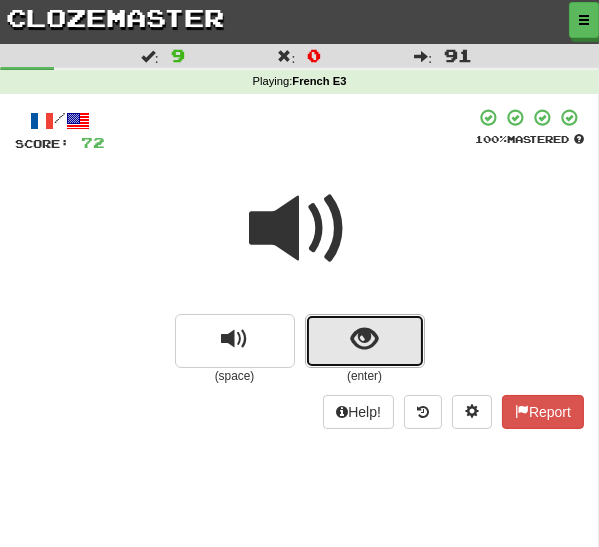 click at bounding box center [364, 339] 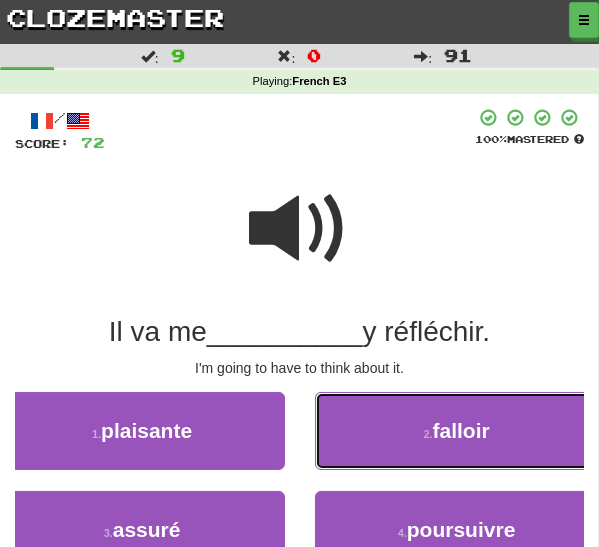 click on "falloir" at bounding box center [461, 430] 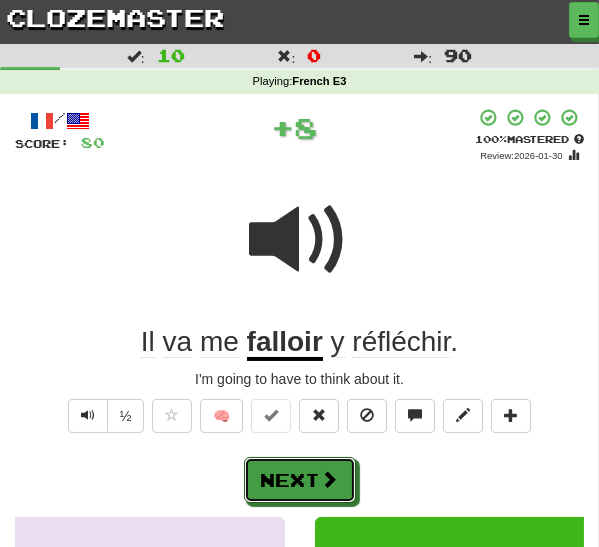 drag, startPoint x: 300, startPoint y: 479, endPoint x: 378, endPoint y: 441, distance: 86.764046 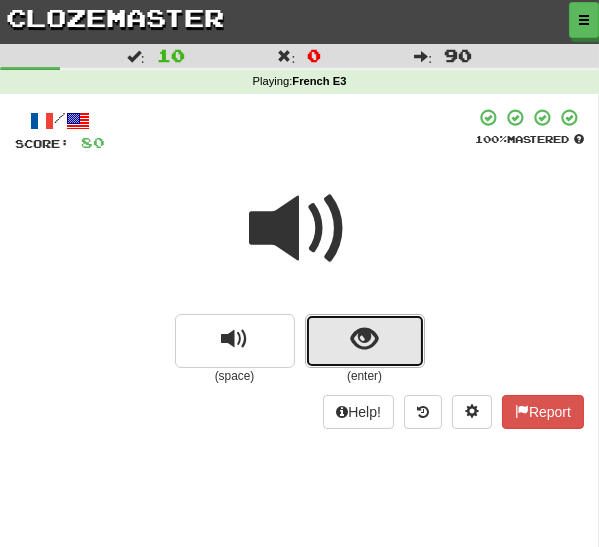 click at bounding box center (365, 341) 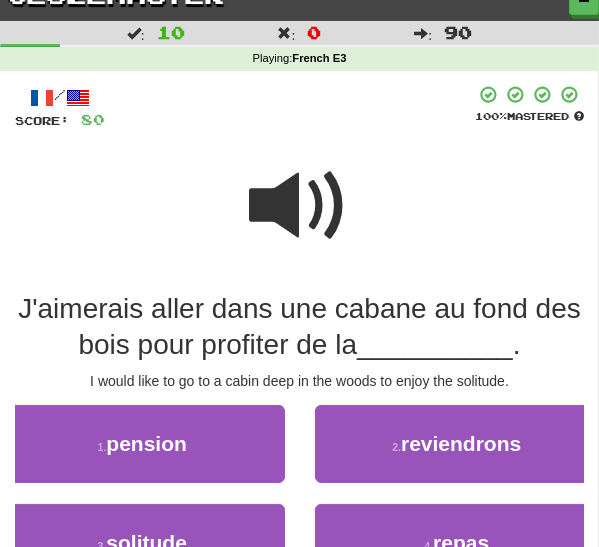 scroll, scrollTop: 36, scrollLeft: 0, axis: vertical 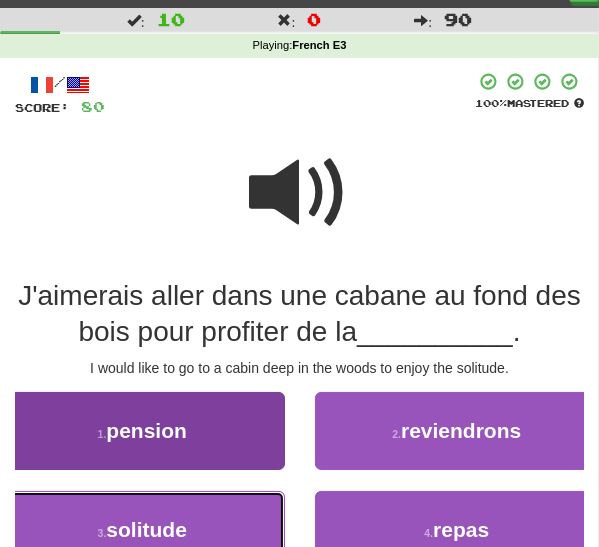 click on "3 .  solitude" at bounding box center [142, 530] 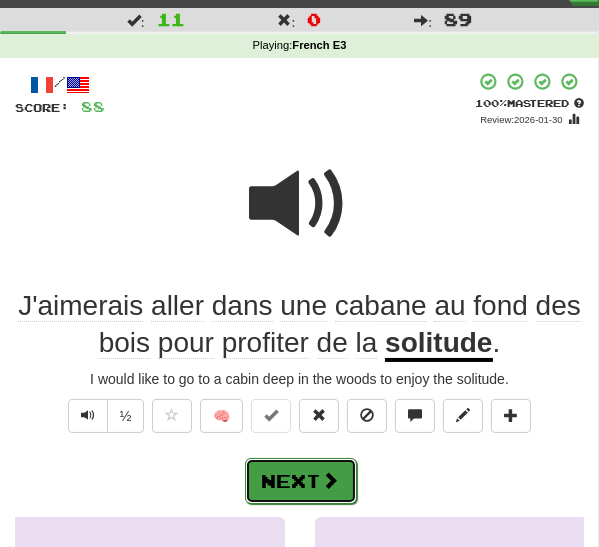 click on "Next" at bounding box center (301, 481) 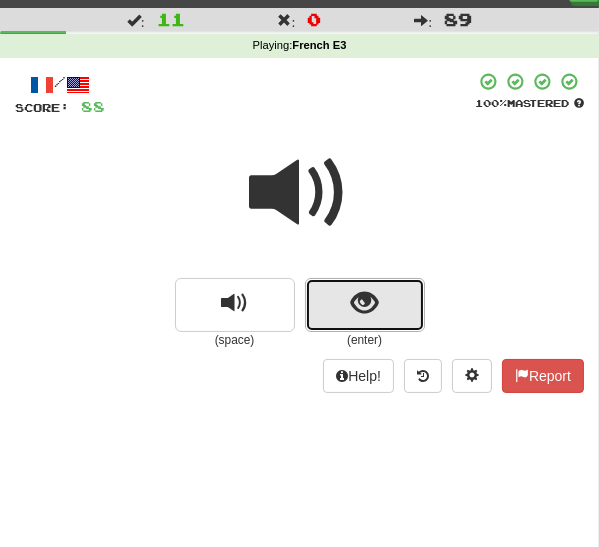 click at bounding box center (364, 303) 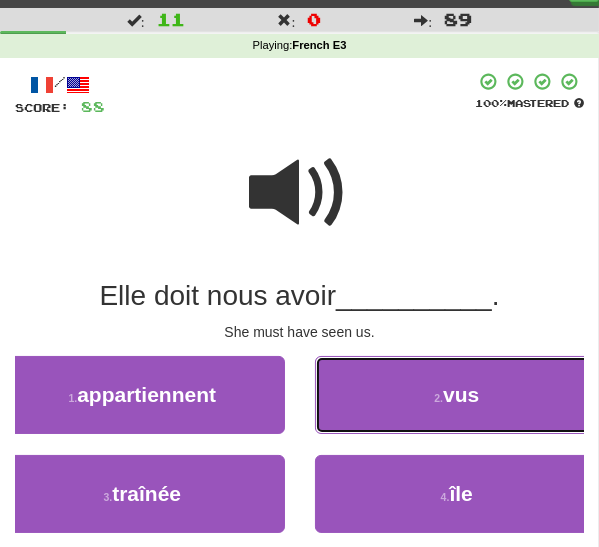 click on "2 .  vus" at bounding box center (457, 395) 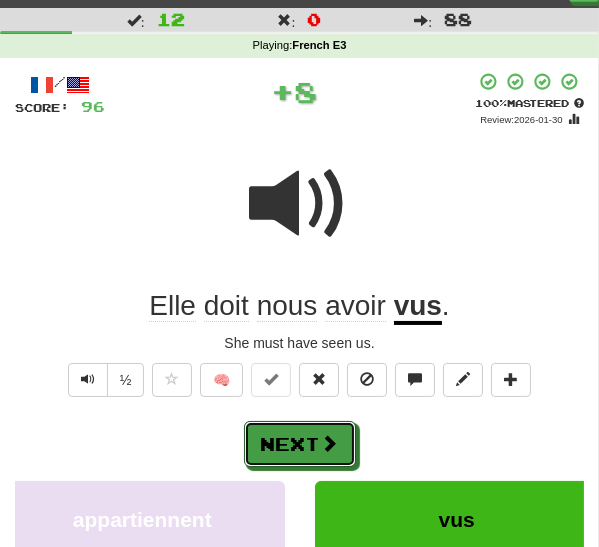 drag, startPoint x: 319, startPoint y: 433, endPoint x: 366, endPoint y: 397, distance: 59.20304 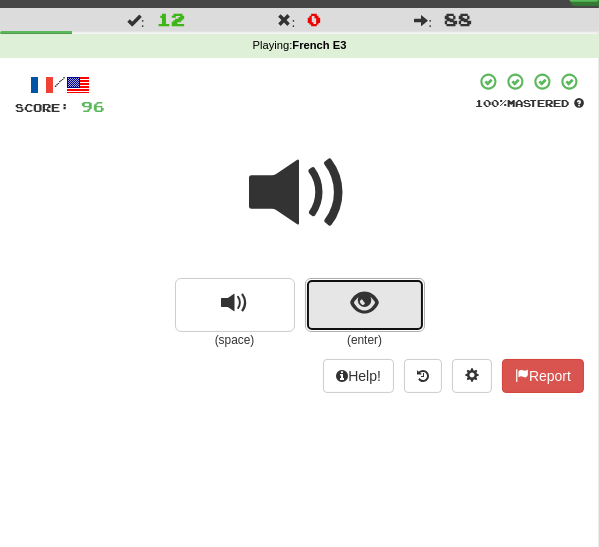 click at bounding box center (364, 303) 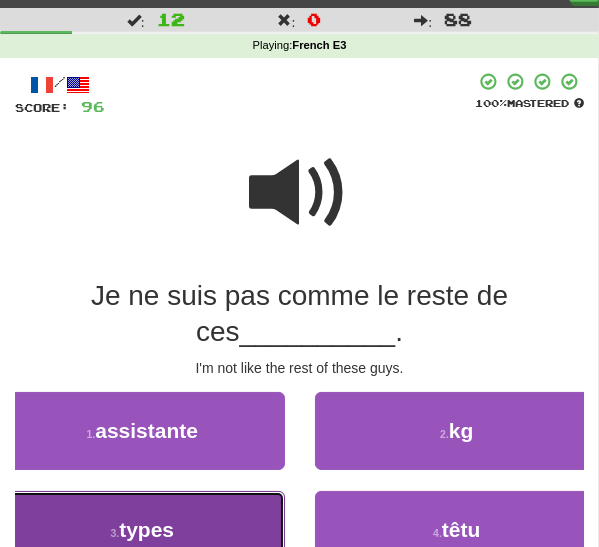 click on "3 .  types" at bounding box center (142, 530) 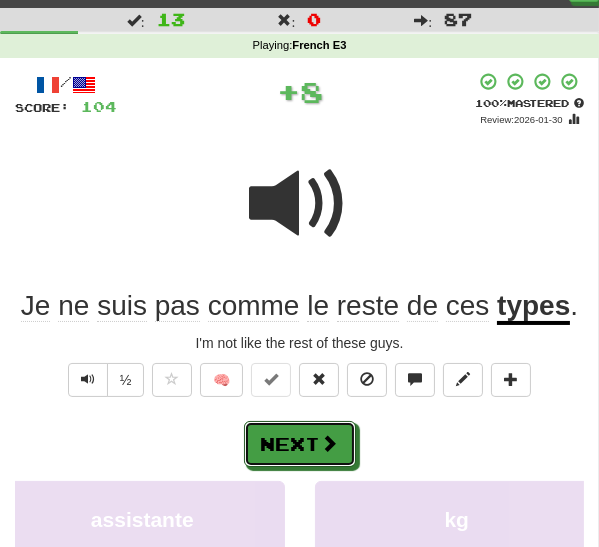drag, startPoint x: 313, startPoint y: 447, endPoint x: 328, endPoint y: 438, distance: 17.492855 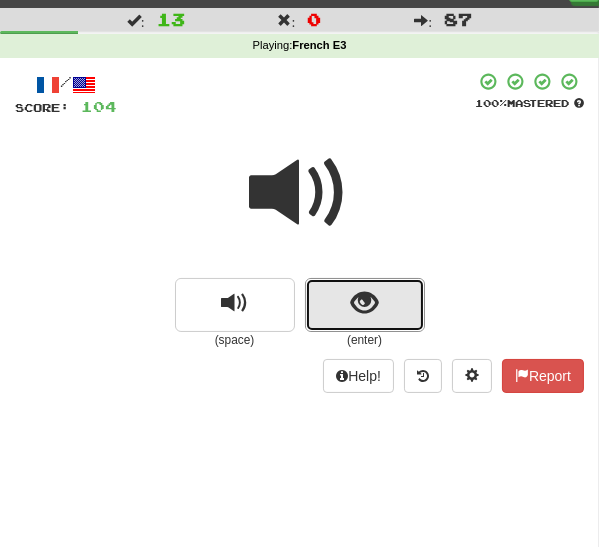 click at bounding box center (365, 305) 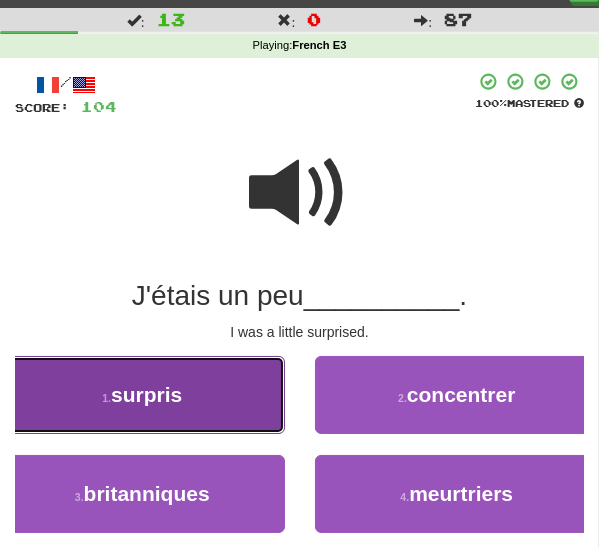 click on "1 .  surpris" at bounding box center [142, 395] 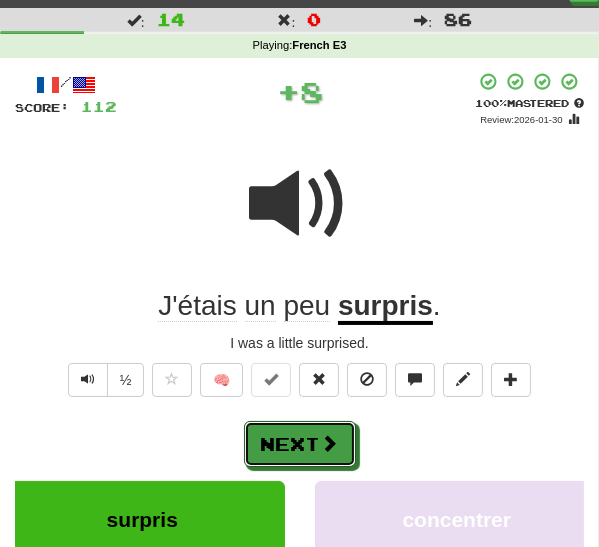 click on "Next" at bounding box center (300, 444) 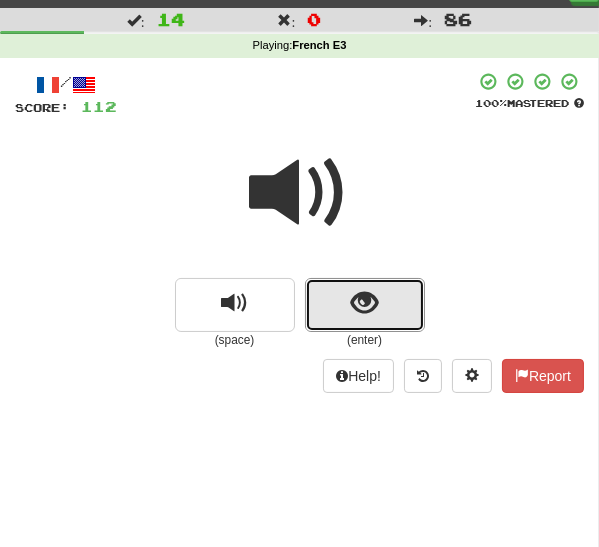 drag, startPoint x: 360, startPoint y: 309, endPoint x: 357, endPoint y: 320, distance: 11.401754 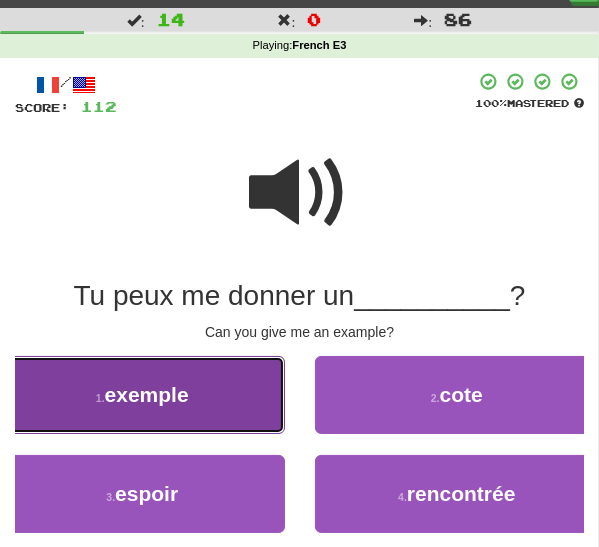 click on "1 .  exemple" at bounding box center (142, 395) 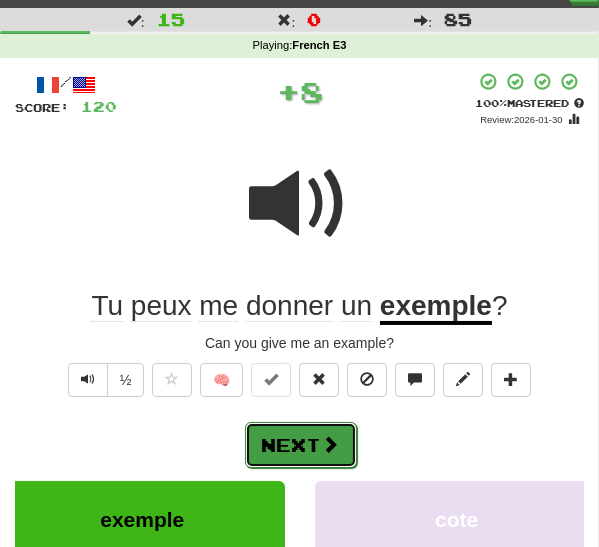 click at bounding box center (331, 444) 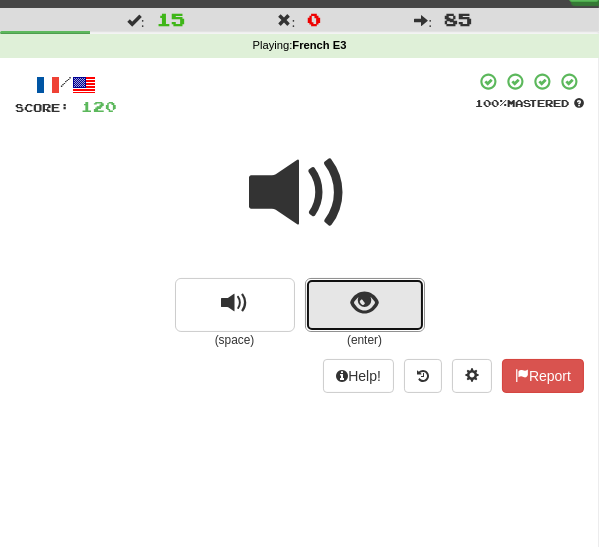click at bounding box center (364, 303) 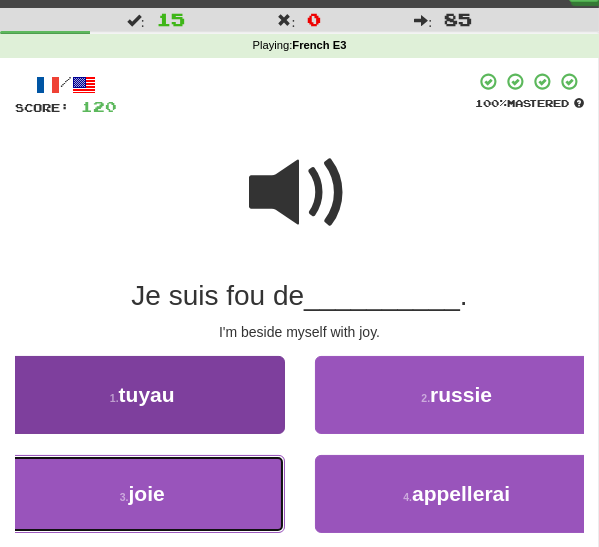 click on "3 .  joie" at bounding box center [142, 494] 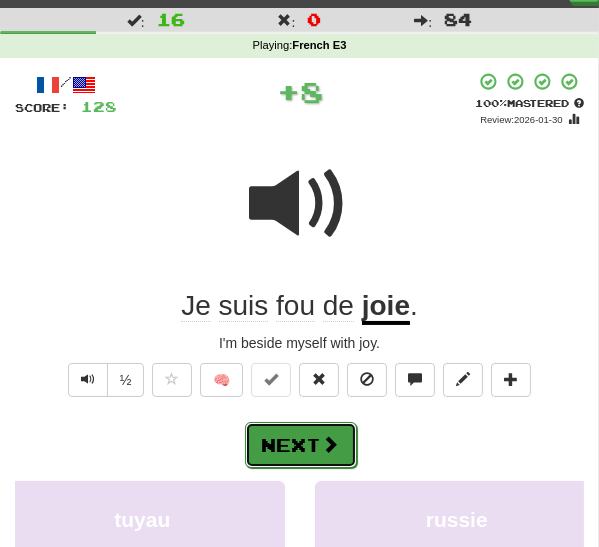 click on "Next" at bounding box center (301, 445) 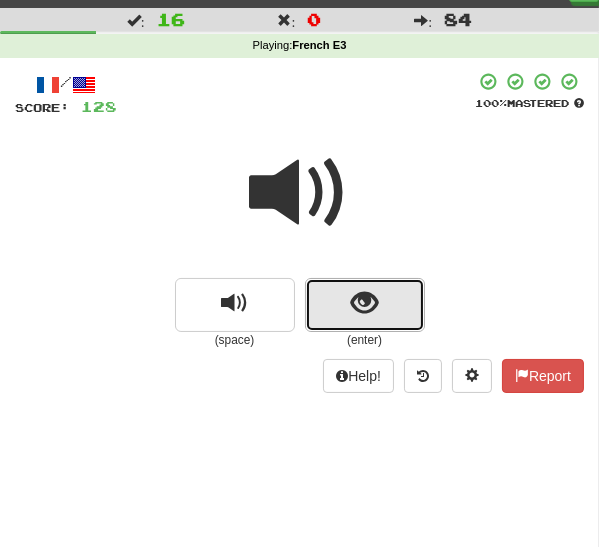 click at bounding box center (365, 305) 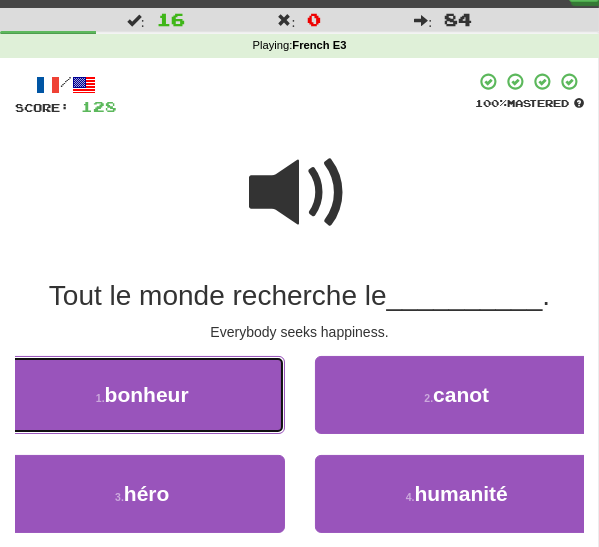 click on "1 .  bonheur" at bounding box center (142, 395) 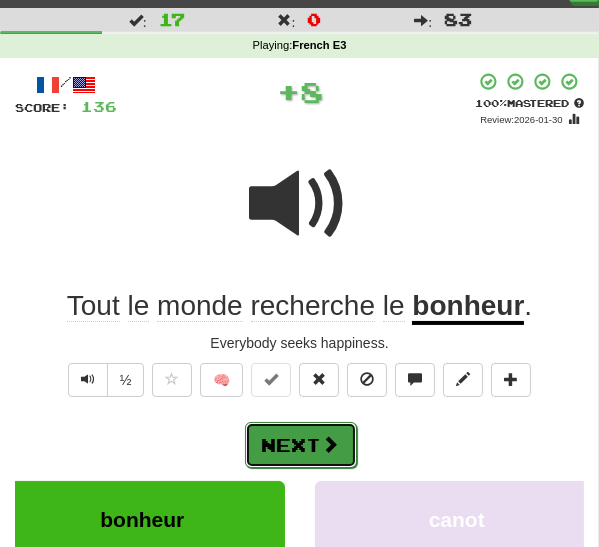 click on "Next" at bounding box center [301, 445] 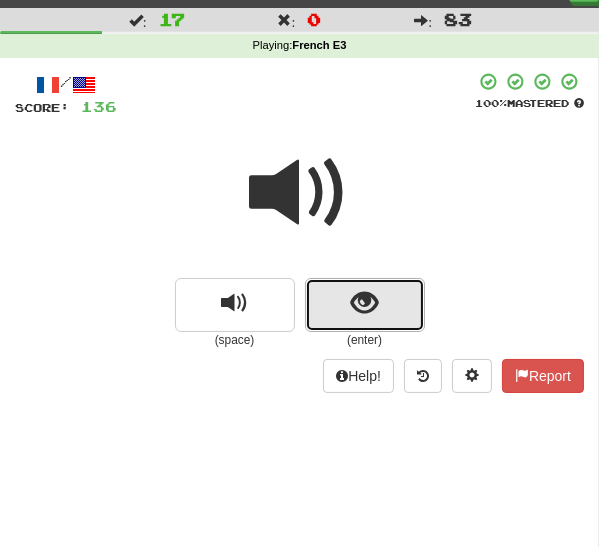 click at bounding box center (365, 305) 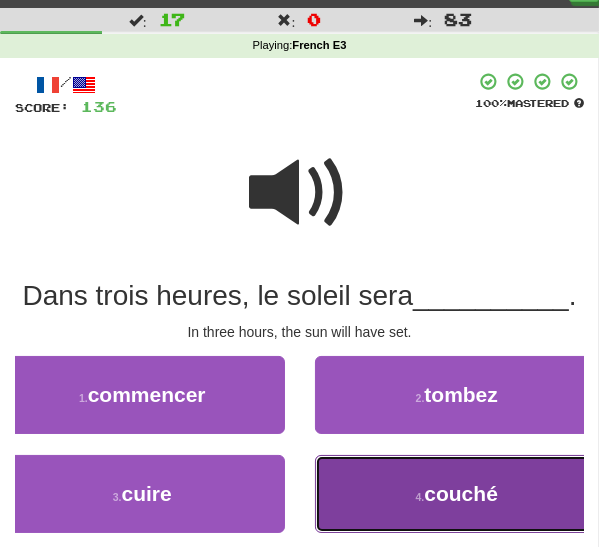 click on "4 .  couché" at bounding box center (457, 494) 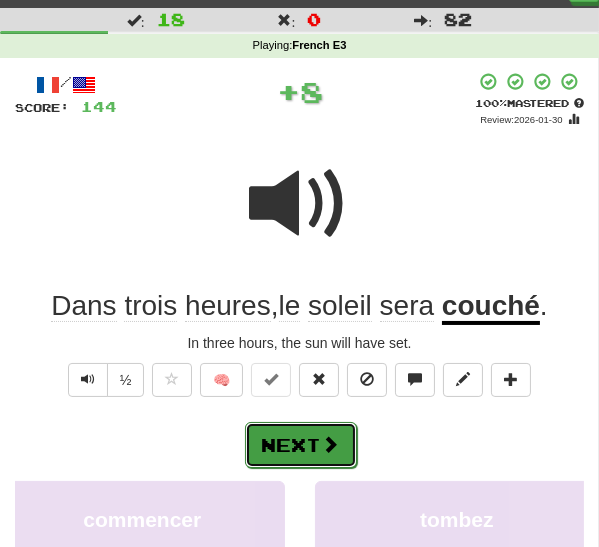 click on "Next" at bounding box center [301, 445] 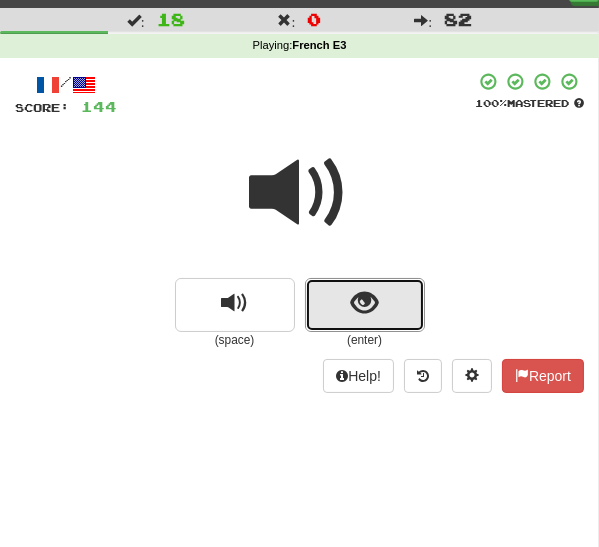 drag, startPoint x: 358, startPoint y: 312, endPoint x: 326, endPoint y: 347, distance: 47.423622 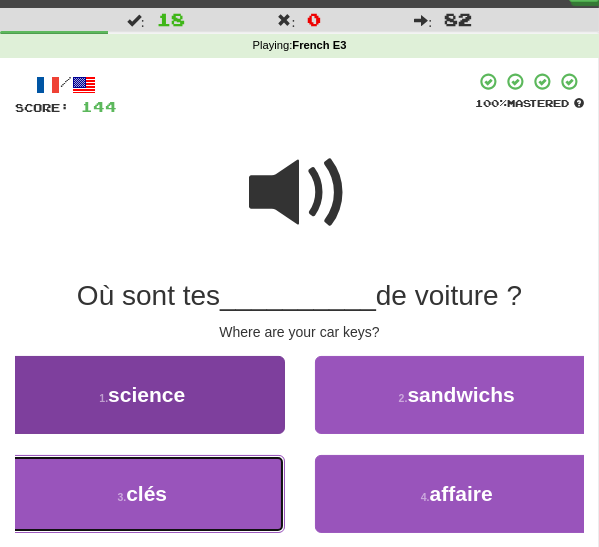 click on "3 .  clés" at bounding box center [142, 494] 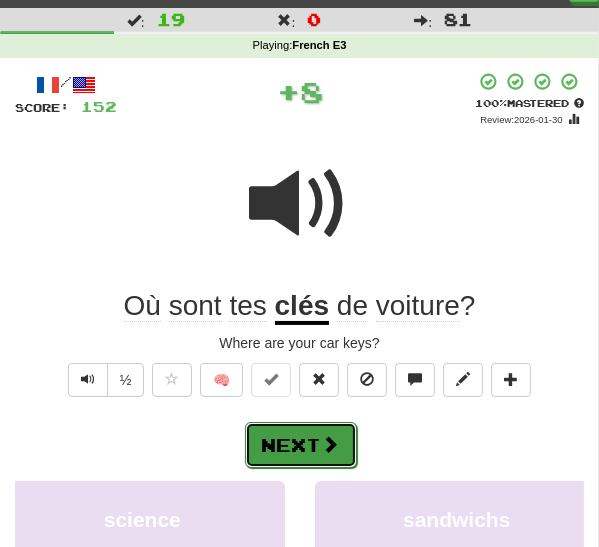 click at bounding box center [331, 444] 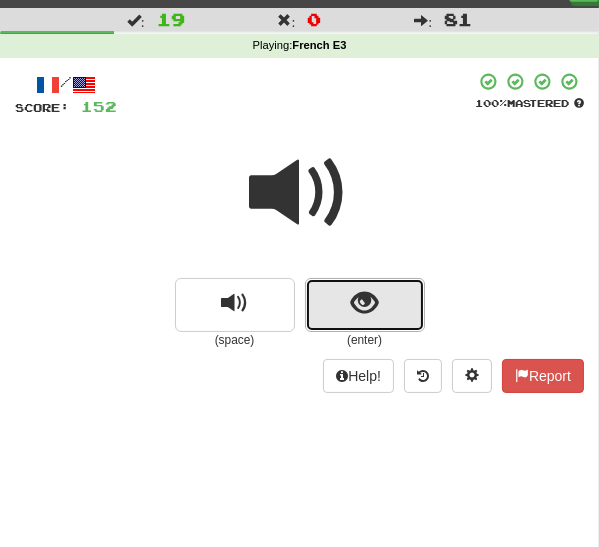 click at bounding box center (364, 303) 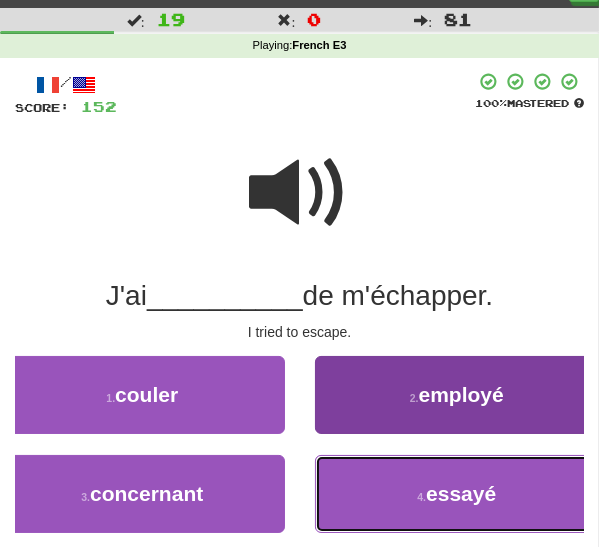 click on "essayé" at bounding box center [461, 493] 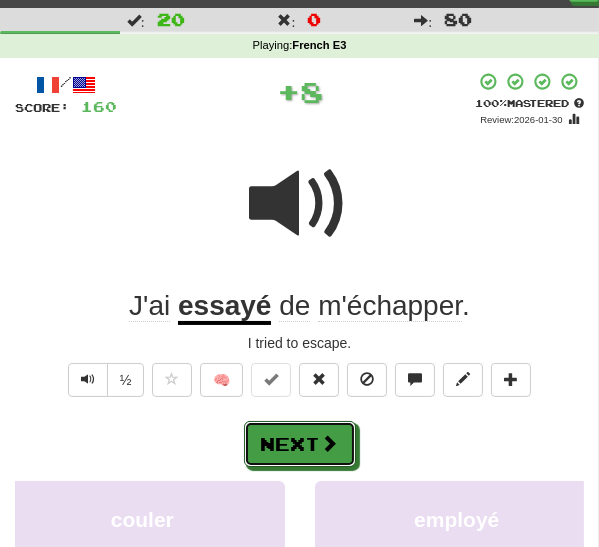 click on "Next" at bounding box center (300, 444) 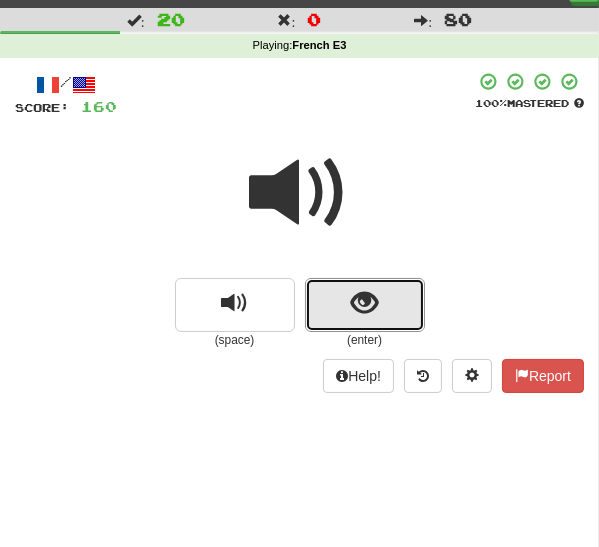 drag, startPoint x: 336, startPoint y: 304, endPoint x: 322, endPoint y: 320, distance: 21.260292 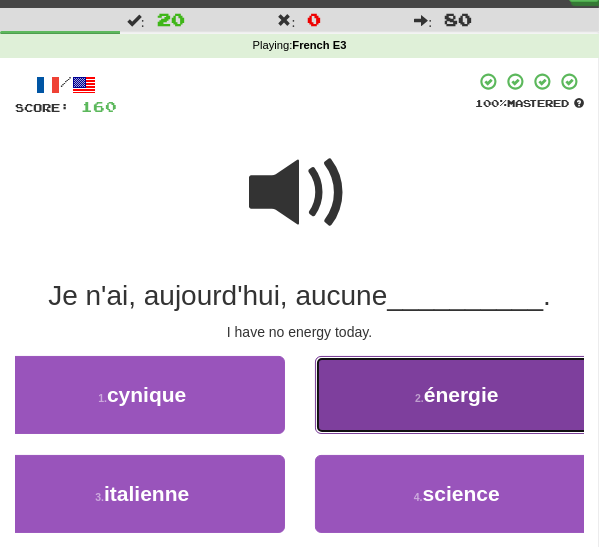 click on "2 .  énergie" at bounding box center (457, 395) 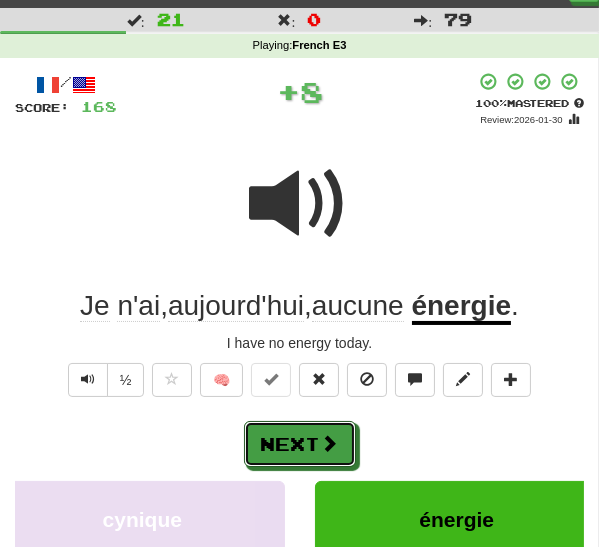 click on "Next" at bounding box center [300, 444] 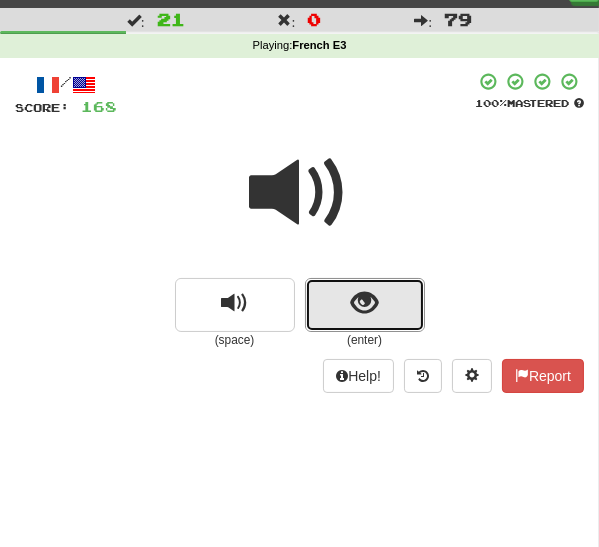 drag, startPoint x: 355, startPoint y: 303, endPoint x: 347, endPoint y: 320, distance: 18.788294 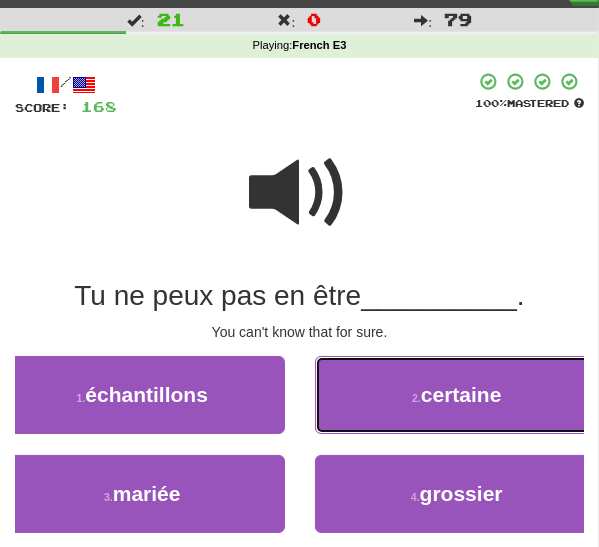 click on "2 .  certaine" at bounding box center [457, 395] 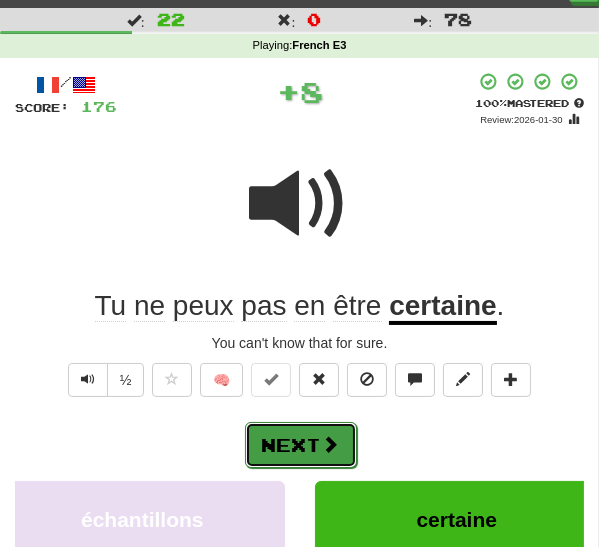 click on "Next" at bounding box center (301, 445) 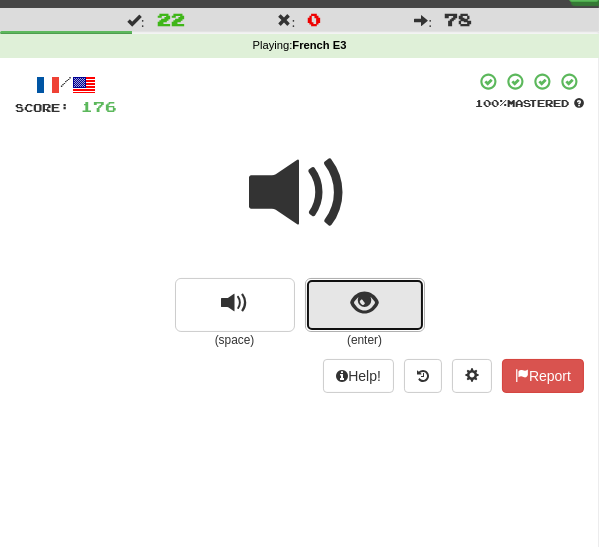 click at bounding box center (365, 305) 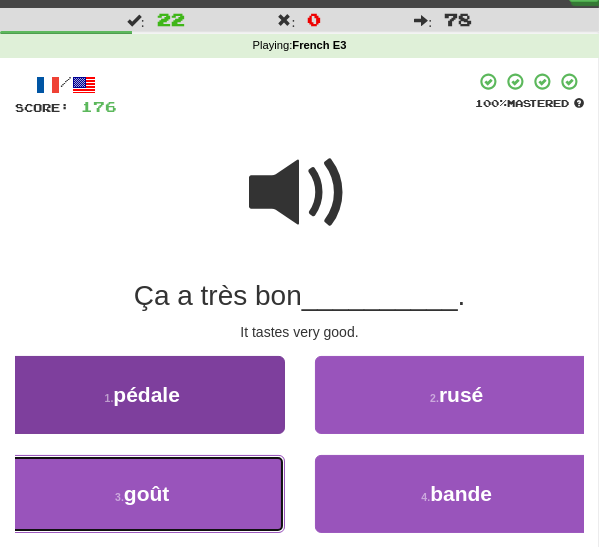 drag, startPoint x: 209, startPoint y: 489, endPoint x: 234, endPoint y: 488, distance: 25.019993 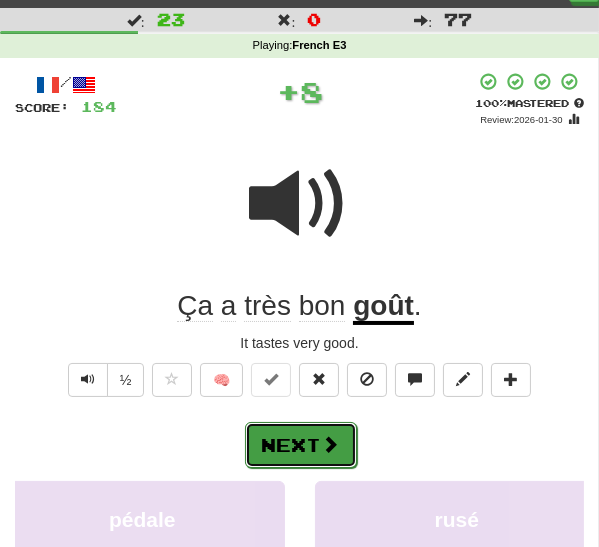 click at bounding box center [331, 444] 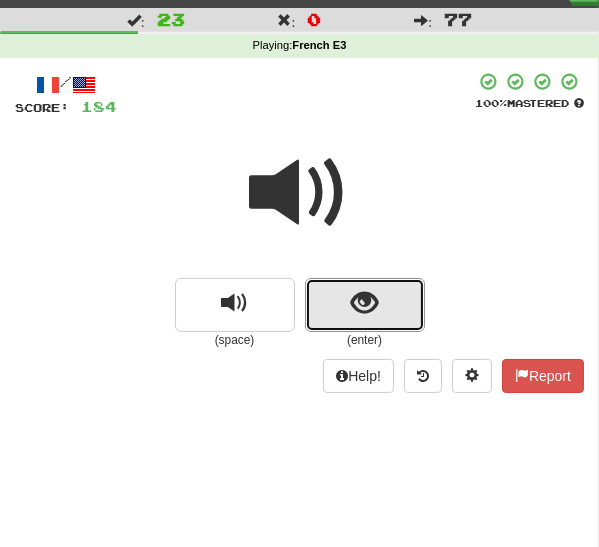 drag, startPoint x: 348, startPoint y: 308, endPoint x: 334, endPoint y: 320, distance: 18.439089 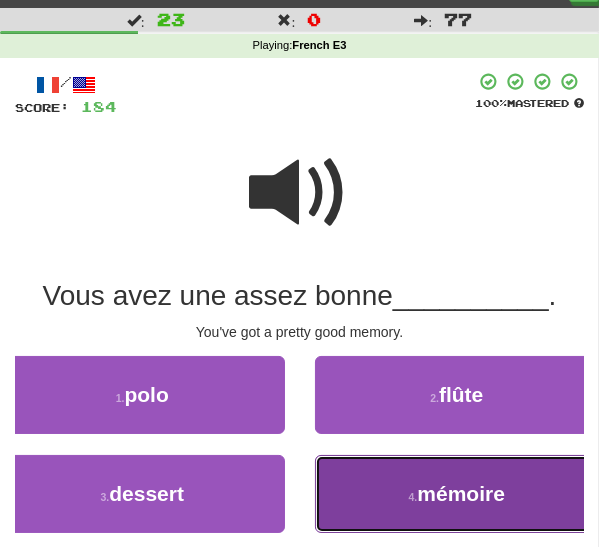 click on "4 .  mémoire" at bounding box center (457, 494) 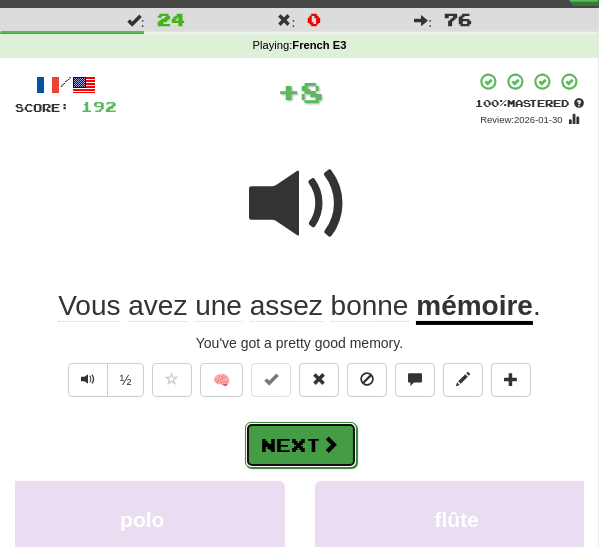 click at bounding box center (331, 444) 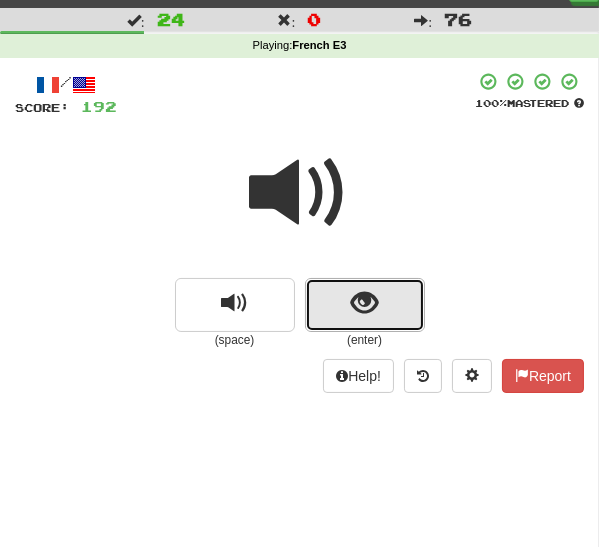 click at bounding box center [364, 303] 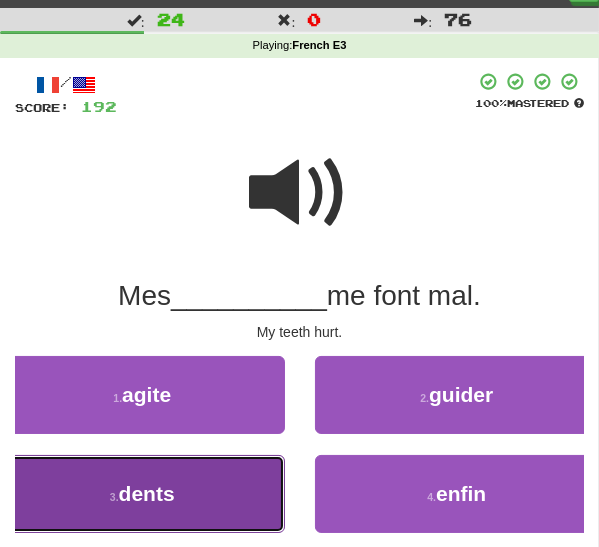 click on "3 .  dents" at bounding box center (142, 494) 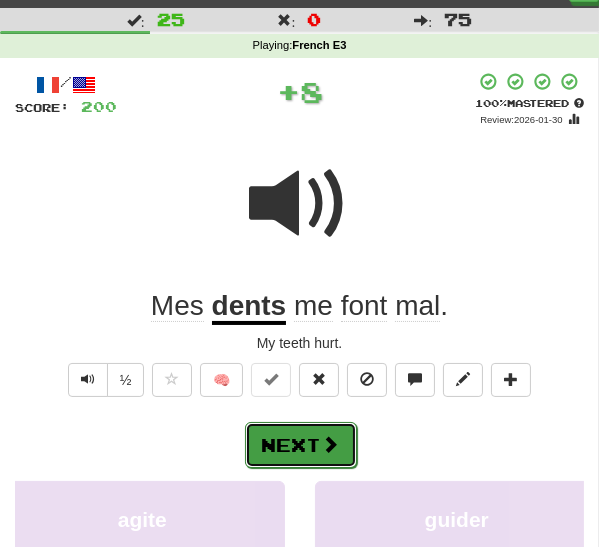 click on "Next" at bounding box center [301, 445] 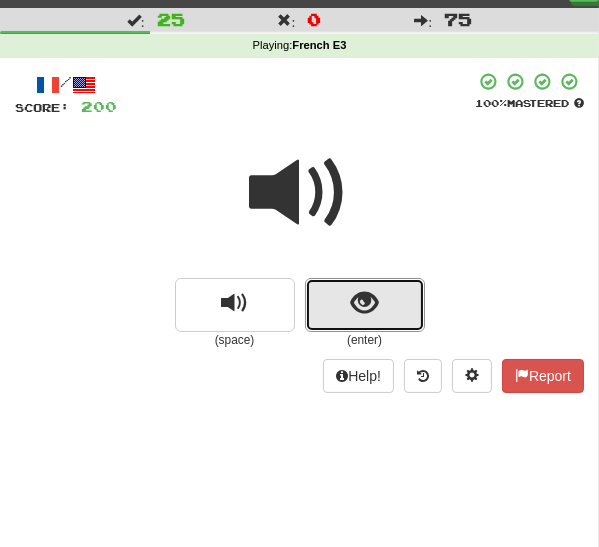 drag, startPoint x: 348, startPoint y: 306, endPoint x: 341, endPoint y: 318, distance: 13.892444 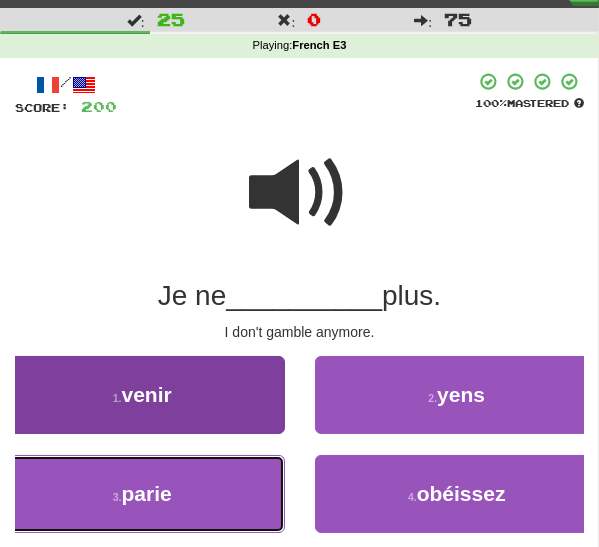 click on "parie" at bounding box center (147, 493) 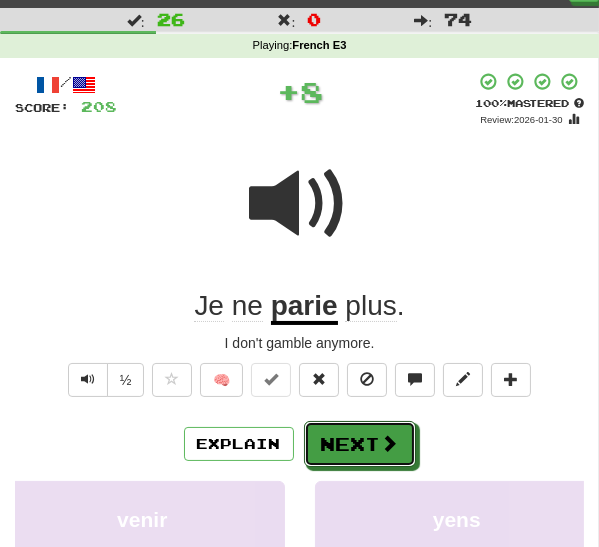 click on "Next" at bounding box center (360, 444) 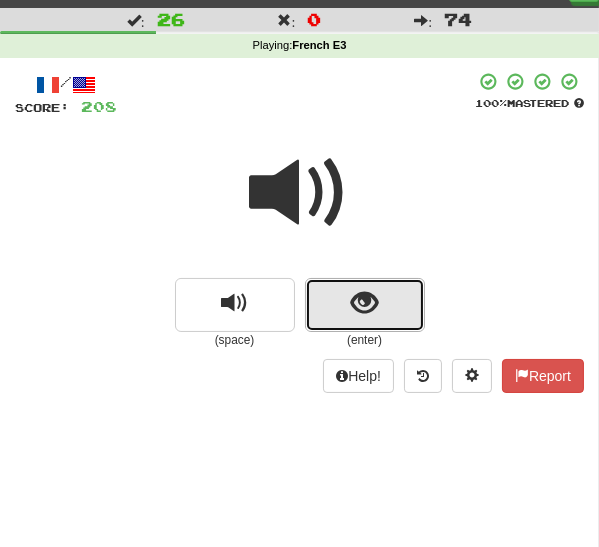 click at bounding box center (365, 305) 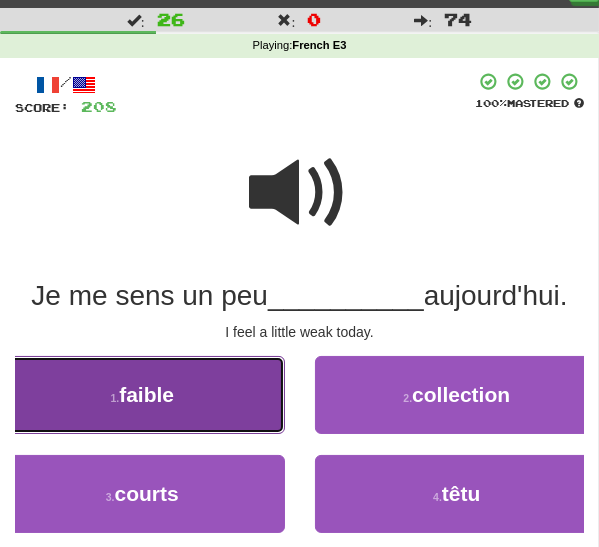 click on "1 .  faible" at bounding box center (142, 395) 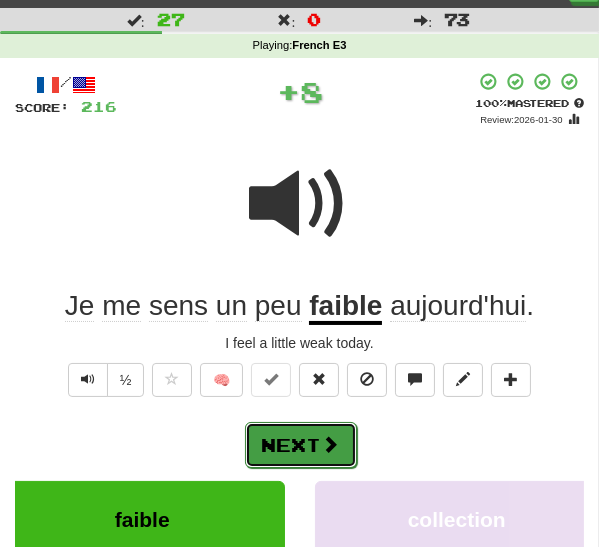 click at bounding box center (331, 444) 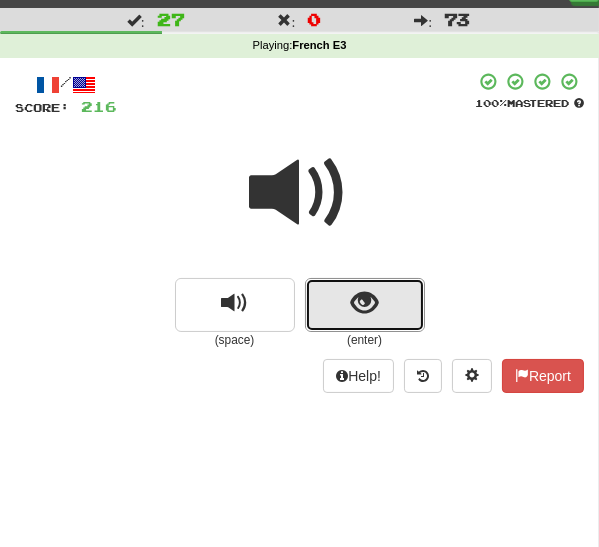 click at bounding box center [364, 303] 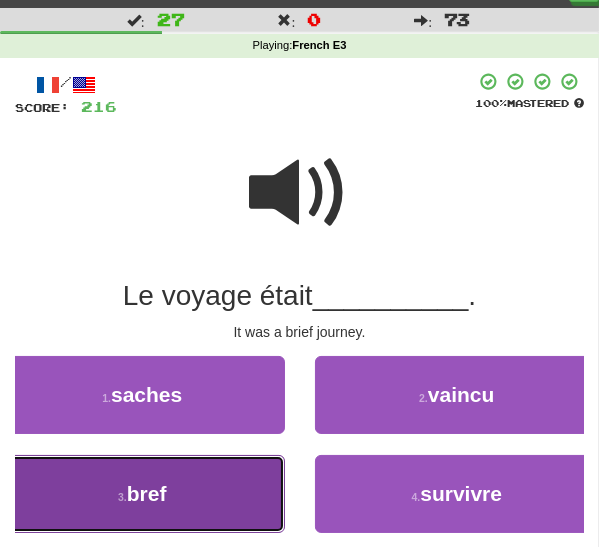 click on "3 .  bref" at bounding box center [142, 494] 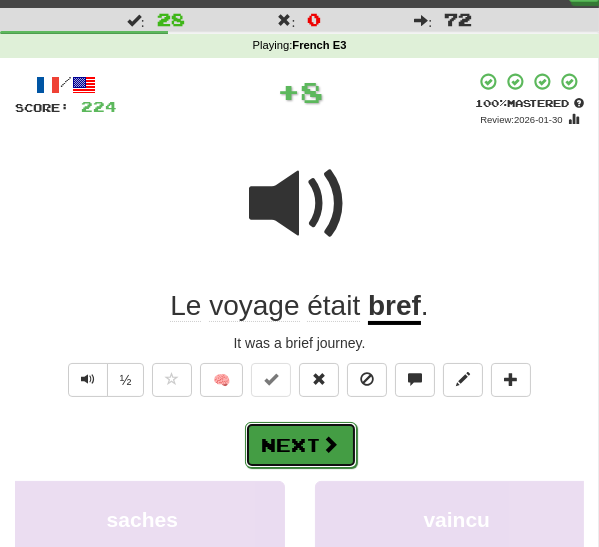 click on "Next" at bounding box center (301, 445) 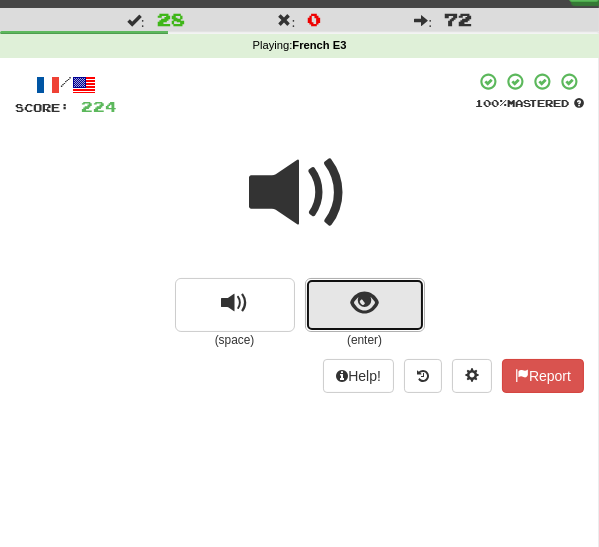click at bounding box center (365, 305) 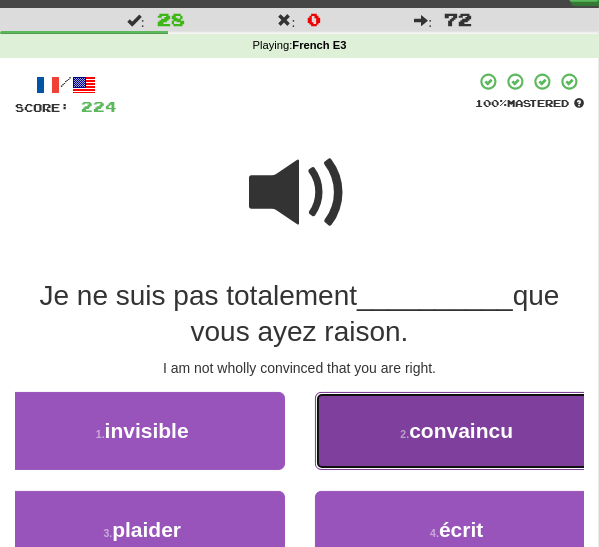 click on "convaincu" at bounding box center [461, 430] 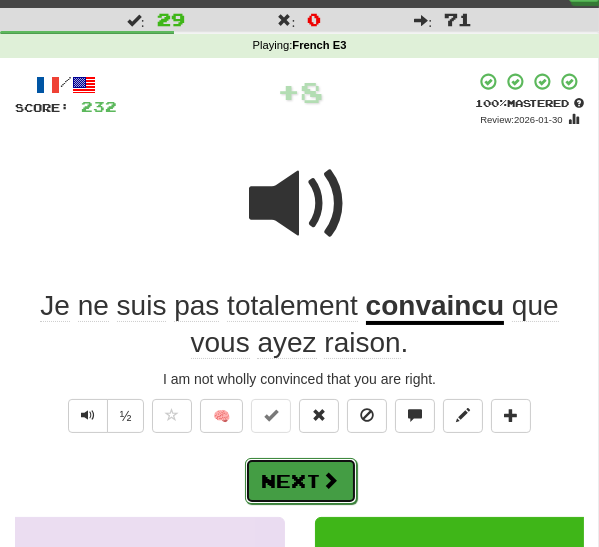 click on "Next" at bounding box center (301, 481) 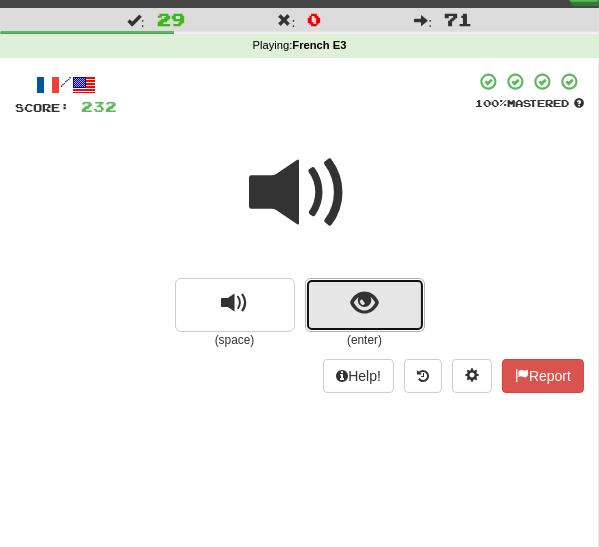 click at bounding box center (364, 303) 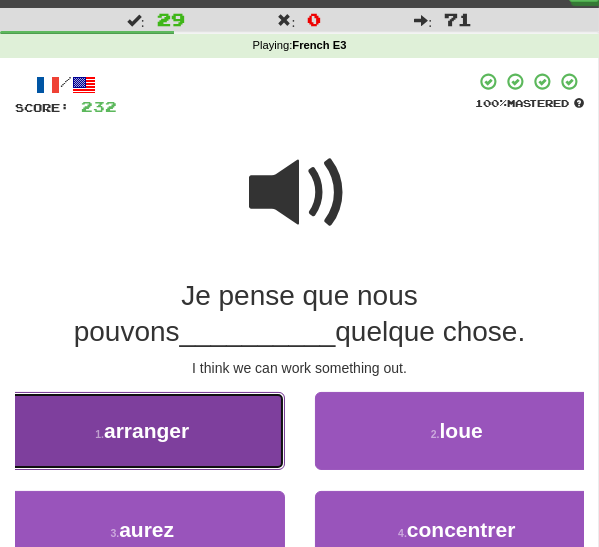 click on "1 .  arranger" at bounding box center [142, 431] 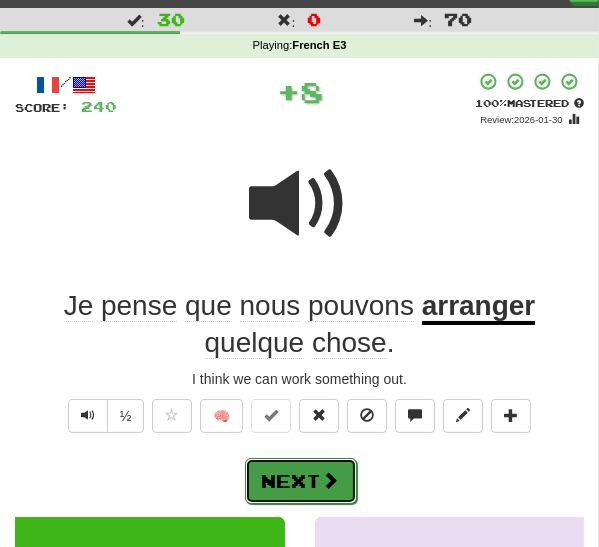 click on "Next" at bounding box center (301, 481) 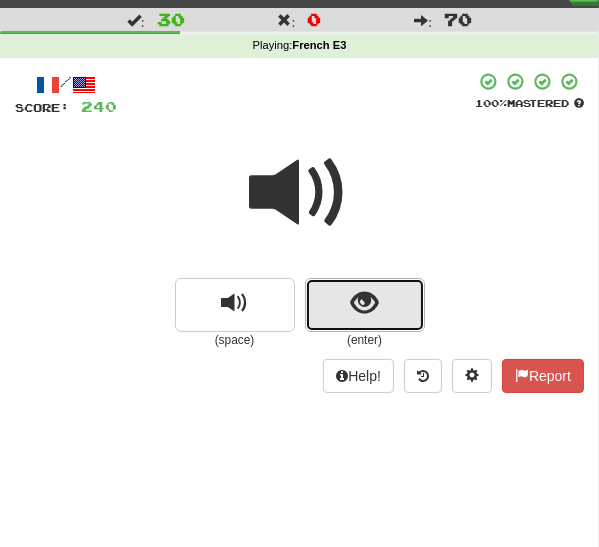 click at bounding box center [364, 303] 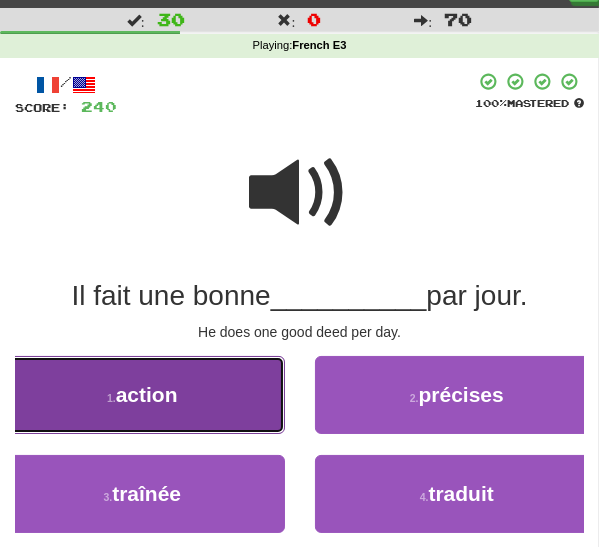 click on "1 .  action" at bounding box center (142, 395) 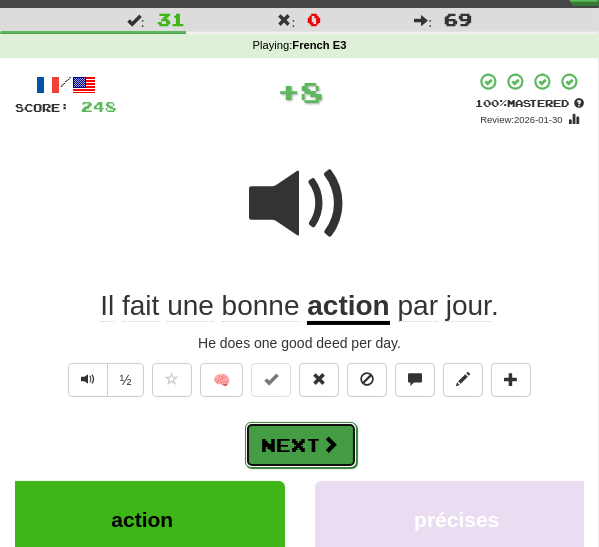 drag, startPoint x: 293, startPoint y: 443, endPoint x: 356, endPoint y: 425, distance: 65.52099 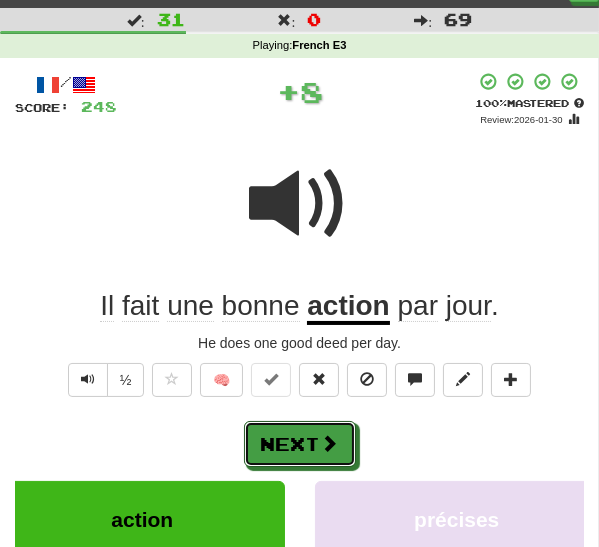 click on "Next" at bounding box center (300, 444) 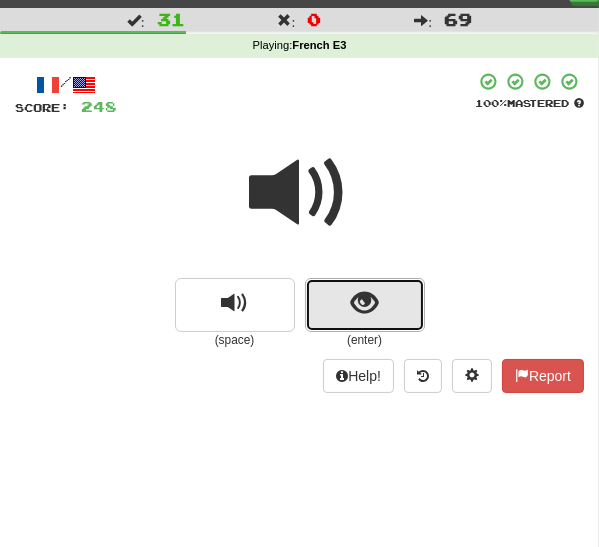 click at bounding box center [364, 303] 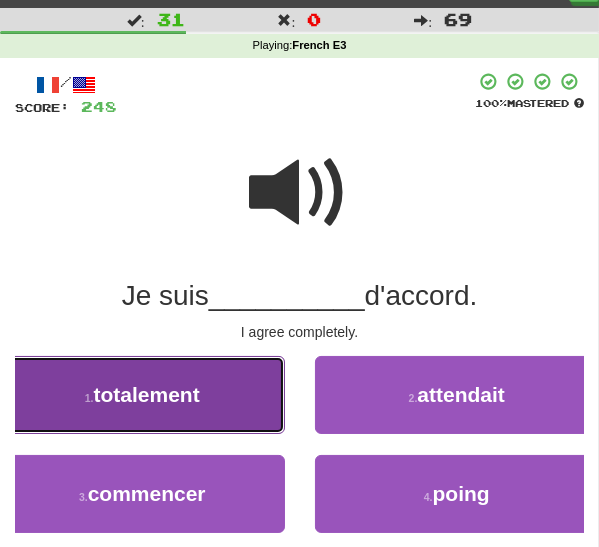 click on "1 .  totalement" at bounding box center [142, 395] 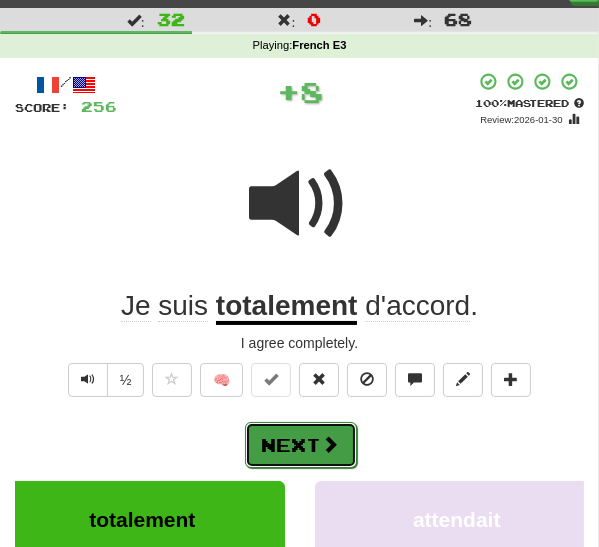 click on "Next" at bounding box center (301, 445) 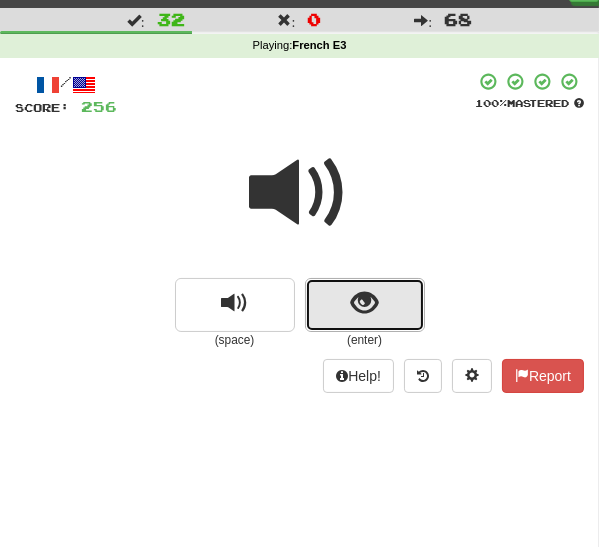 click at bounding box center [364, 303] 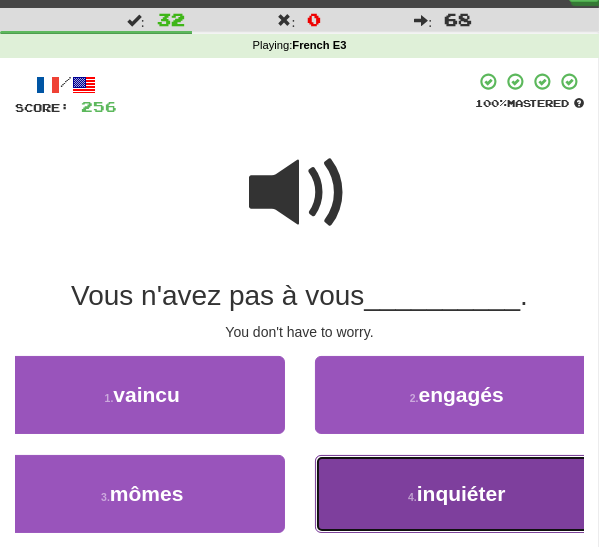 click on "4 .  inquiéter" at bounding box center [457, 494] 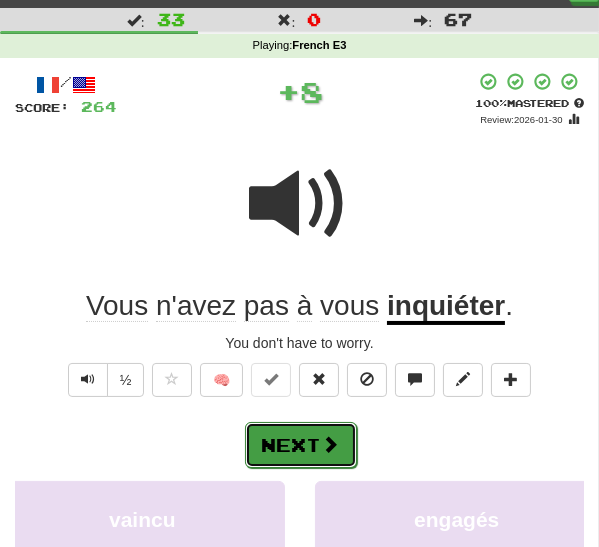 click on "Next" at bounding box center [301, 445] 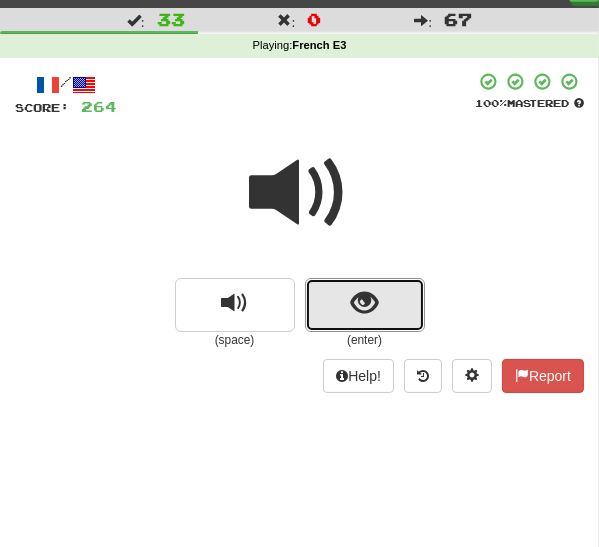 drag, startPoint x: 347, startPoint y: 311, endPoint x: 336, endPoint y: 319, distance: 13.601471 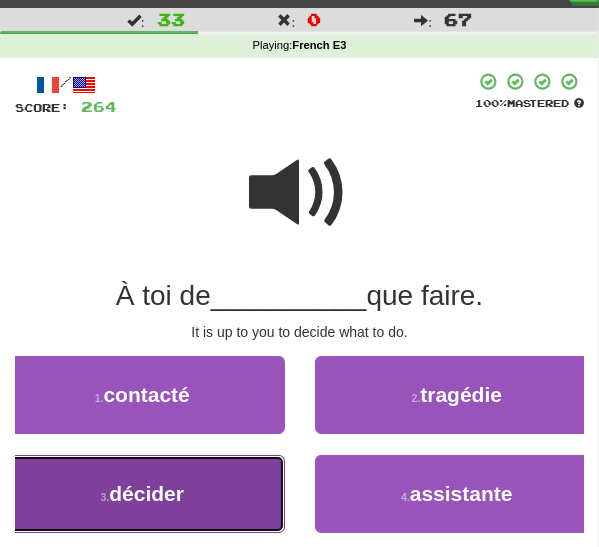 click on "décider" at bounding box center [146, 493] 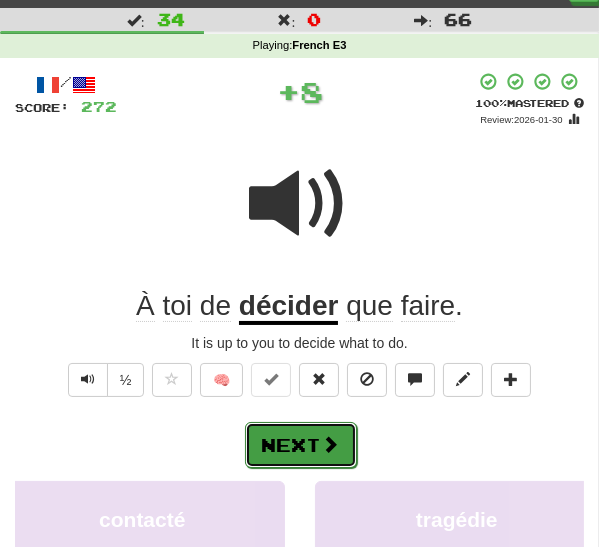 click on "Next" at bounding box center (301, 445) 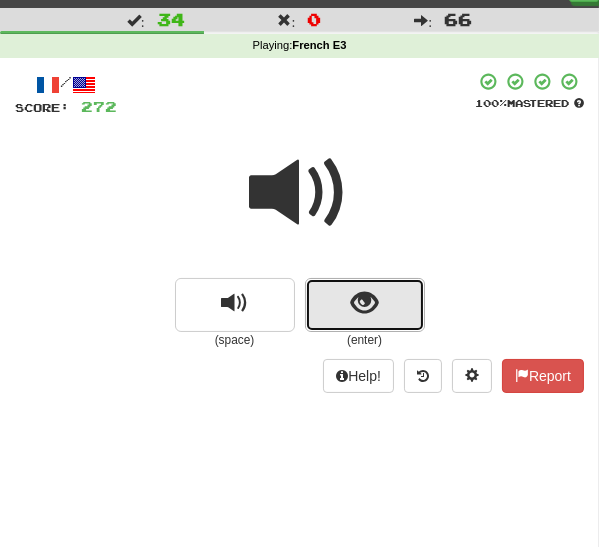 click at bounding box center (364, 303) 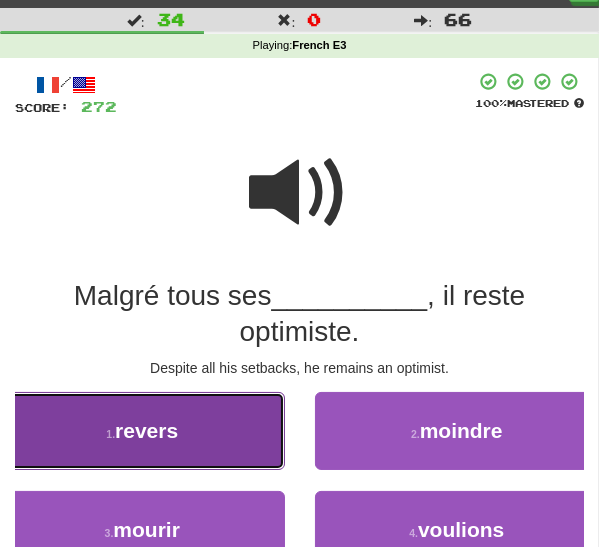 click on "revers" at bounding box center (146, 430) 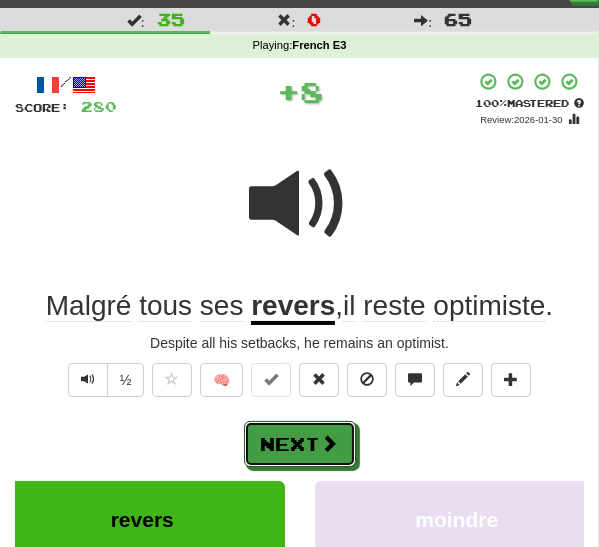 click on "Next" at bounding box center (300, 444) 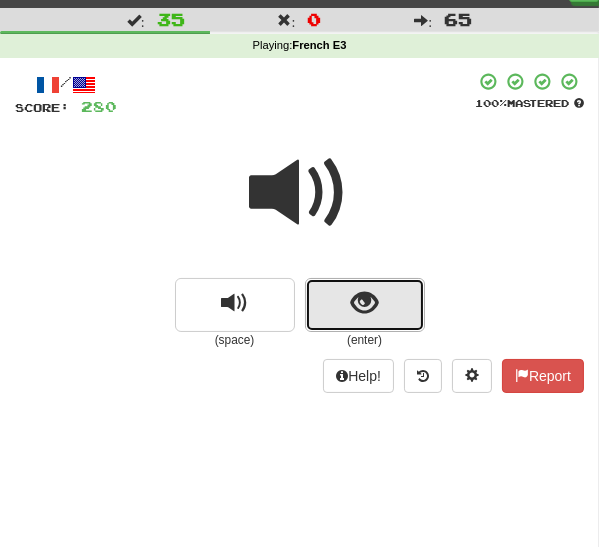 click at bounding box center [364, 303] 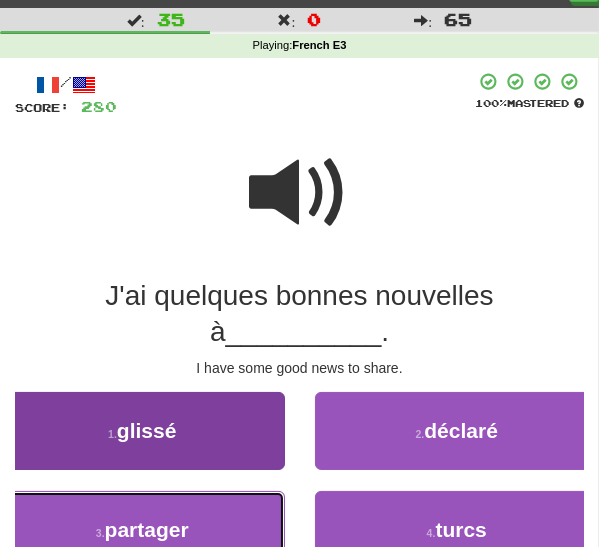 drag, startPoint x: 131, startPoint y: 514, endPoint x: 143, endPoint y: 515, distance: 12.0415945 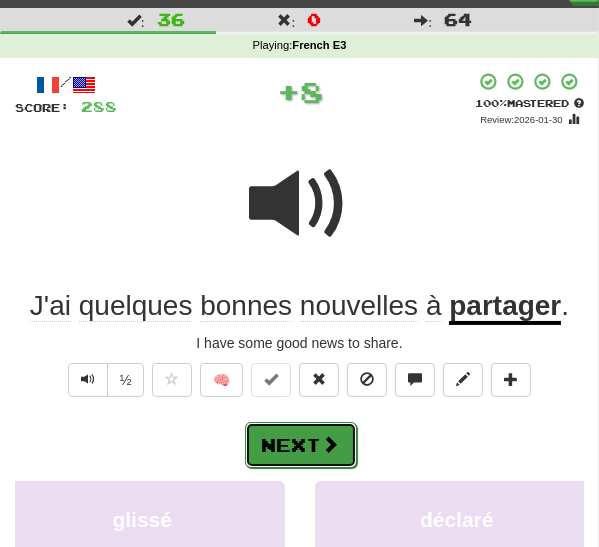 click on "Next" at bounding box center (301, 445) 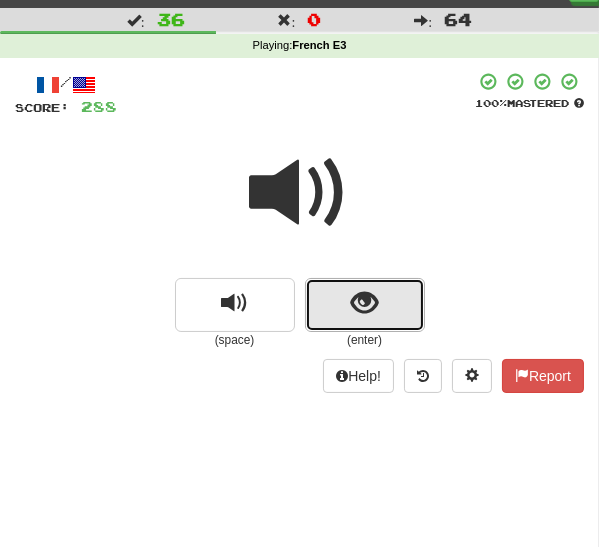 click at bounding box center [364, 303] 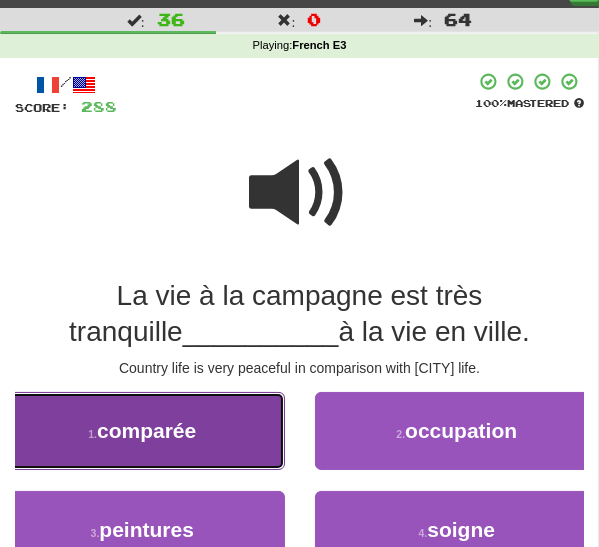 click on "comparée" at bounding box center (146, 430) 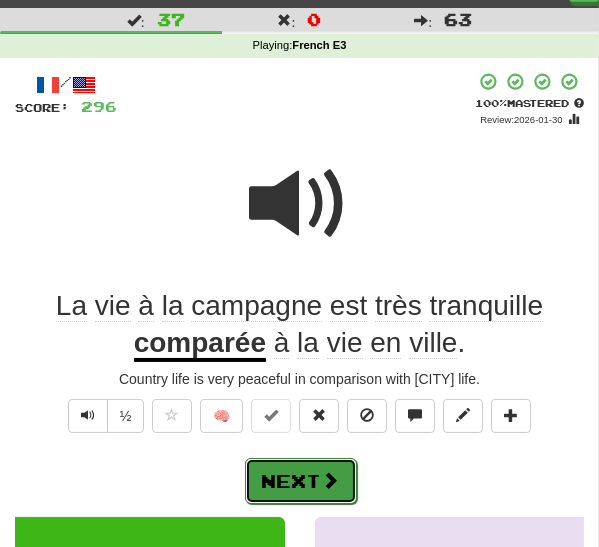 click on "Next" at bounding box center [301, 481] 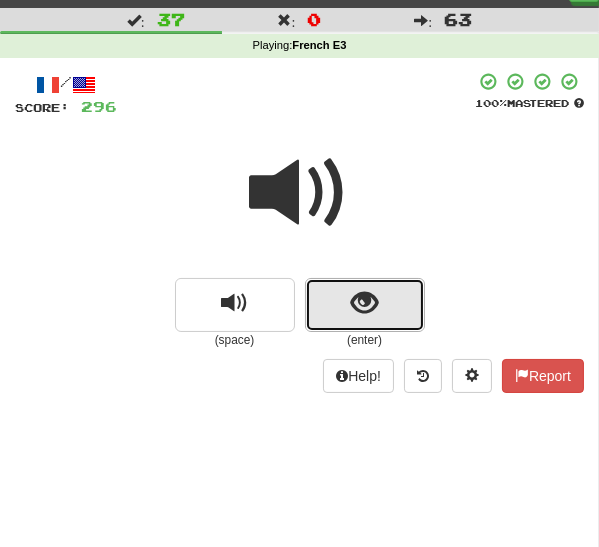 click at bounding box center (365, 305) 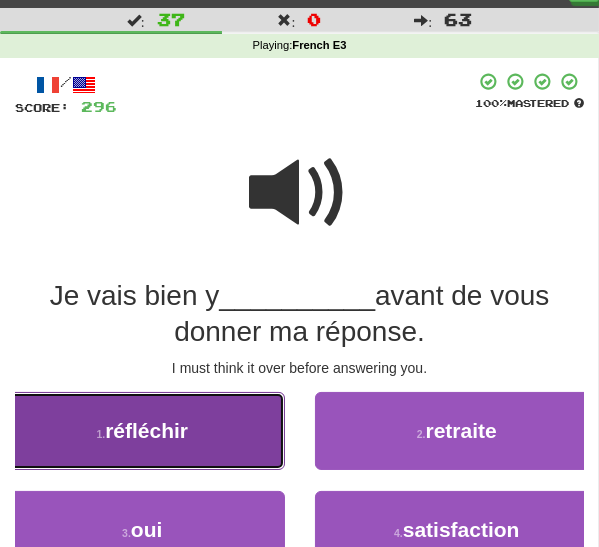 click on "1 .  réfléchir" at bounding box center (142, 431) 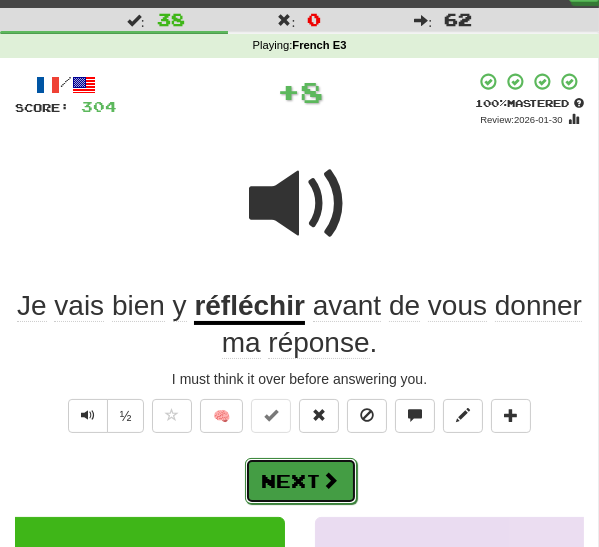 click on "Next" at bounding box center [301, 481] 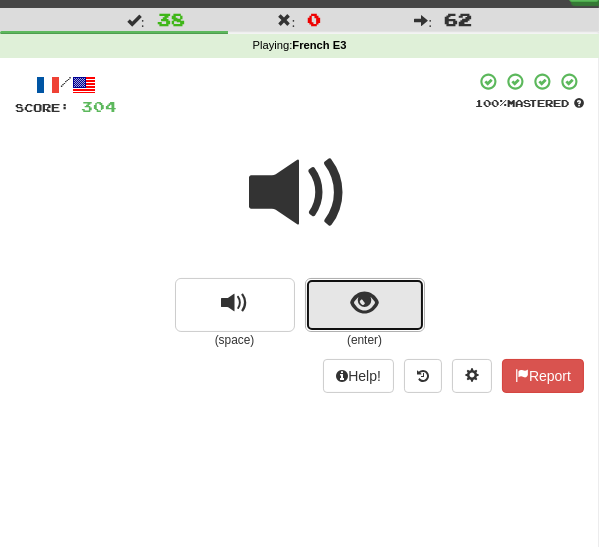 click at bounding box center [364, 303] 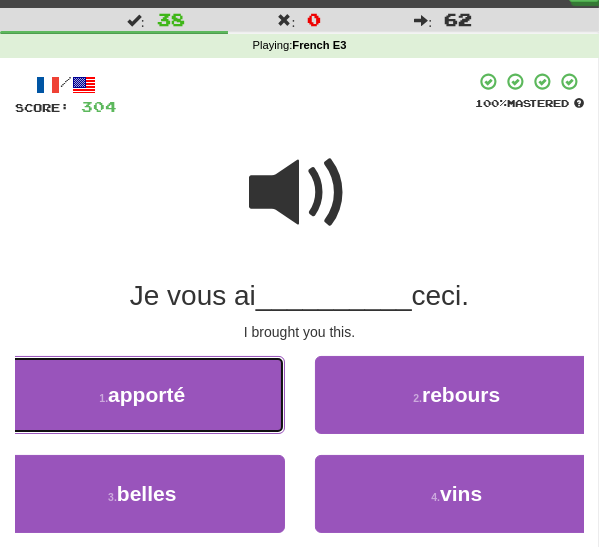 drag, startPoint x: 148, startPoint y: 400, endPoint x: 198, endPoint y: 418, distance: 53.14132 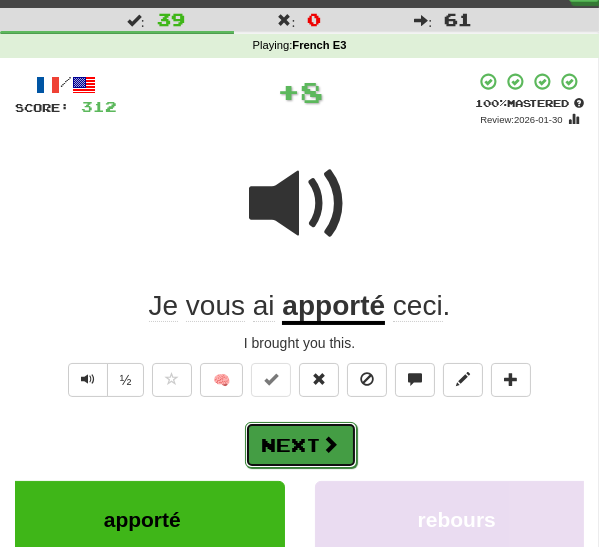 click on "Next" at bounding box center (301, 445) 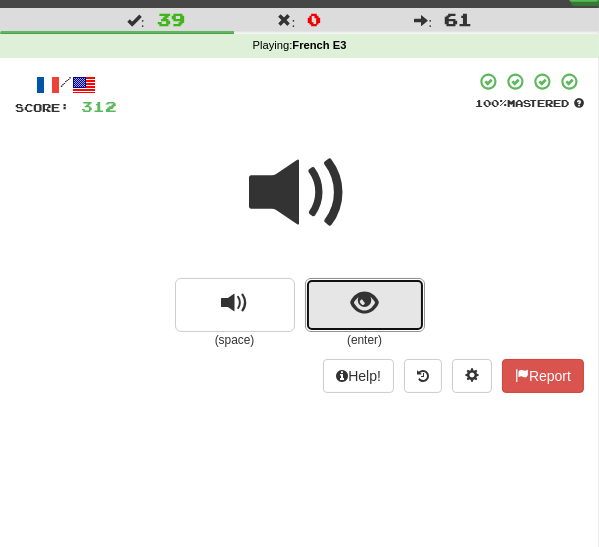 drag, startPoint x: 343, startPoint y: 309, endPoint x: 338, endPoint y: 320, distance: 12.083046 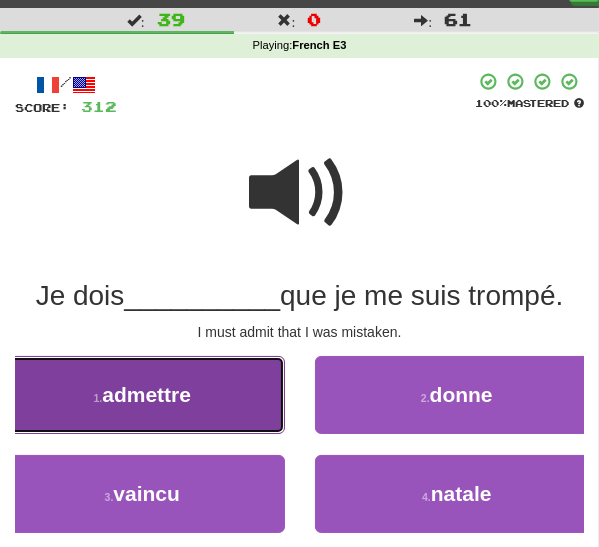 click on "1 .  admettre" at bounding box center (142, 395) 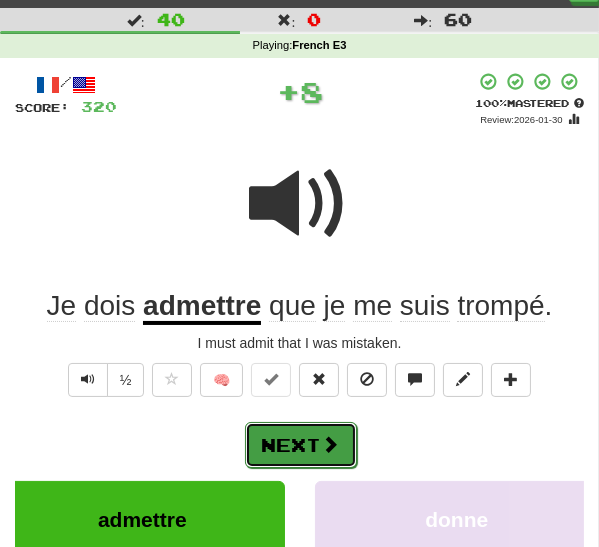 click on "Next" at bounding box center [301, 445] 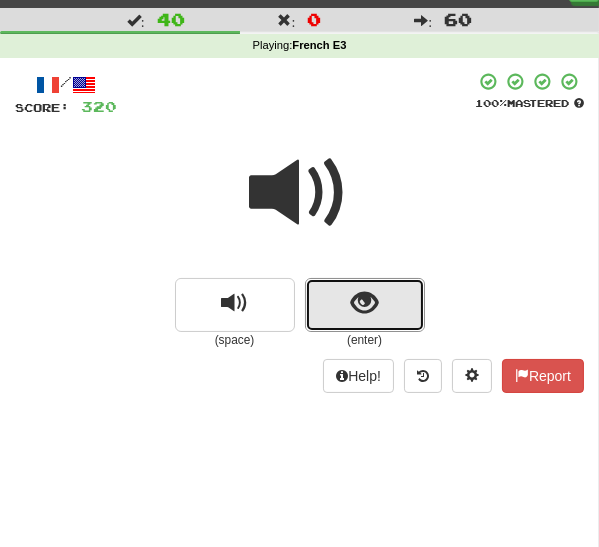 click at bounding box center (365, 305) 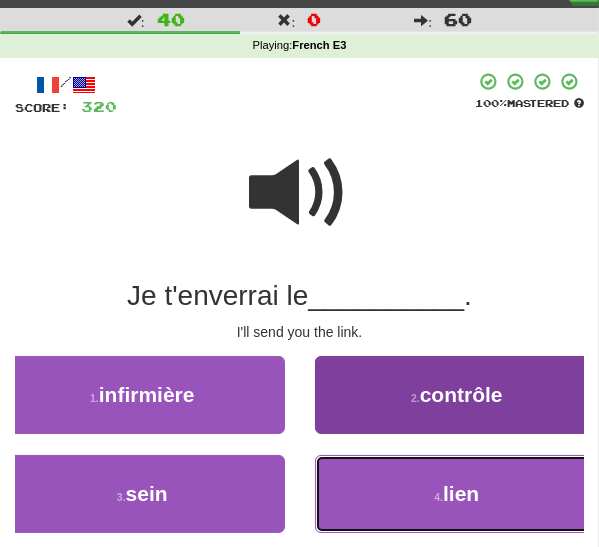 click on "4 .  lien" at bounding box center [457, 494] 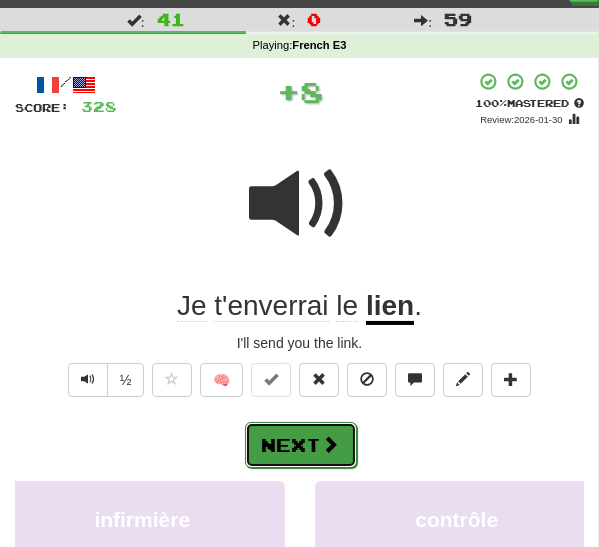 click on "Next" at bounding box center (301, 445) 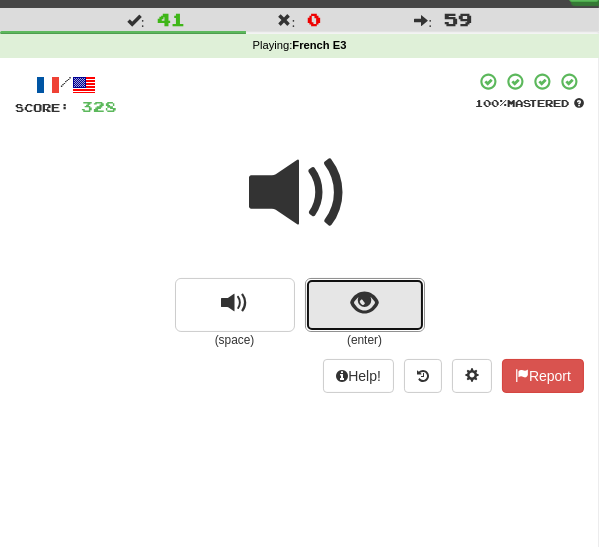 drag, startPoint x: 352, startPoint y: 313, endPoint x: 338, endPoint y: 342, distance: 32.202484 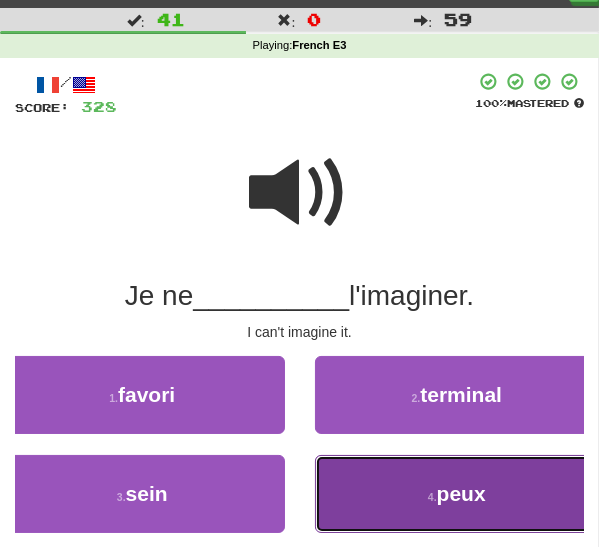 click on "4 .  peux" at bounding box center (457, 494) 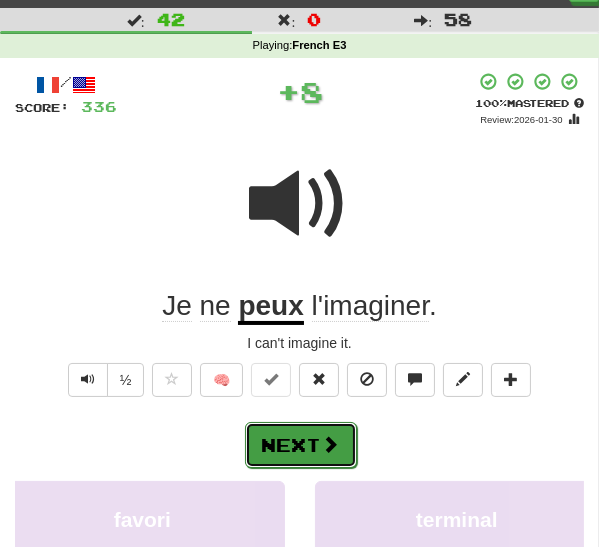 click on "Next" at bounding box center [301, 445] 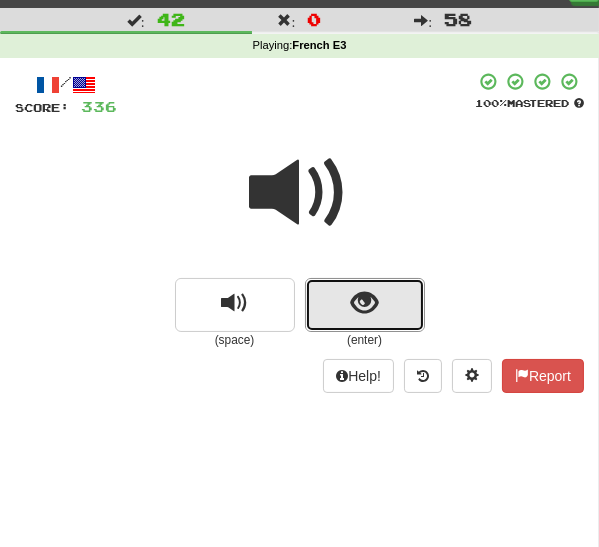 drag, startPoint x: 355, startPoint y: 306, endPoint x: 349, endPoint y: 316, distance: 11.661903 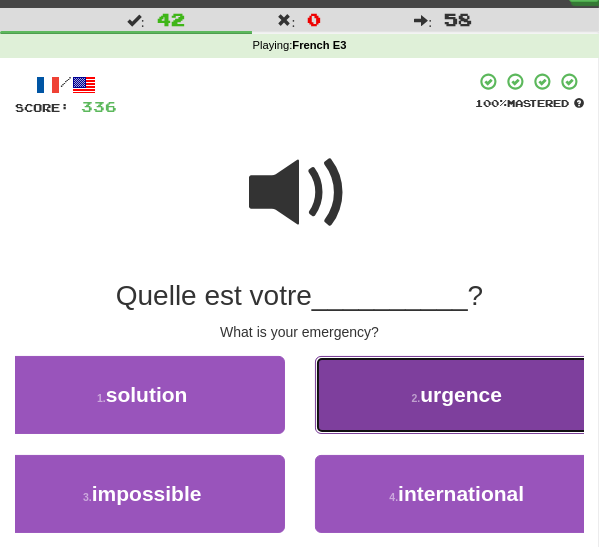 click on "urgence" at bounding box center [461, 394] 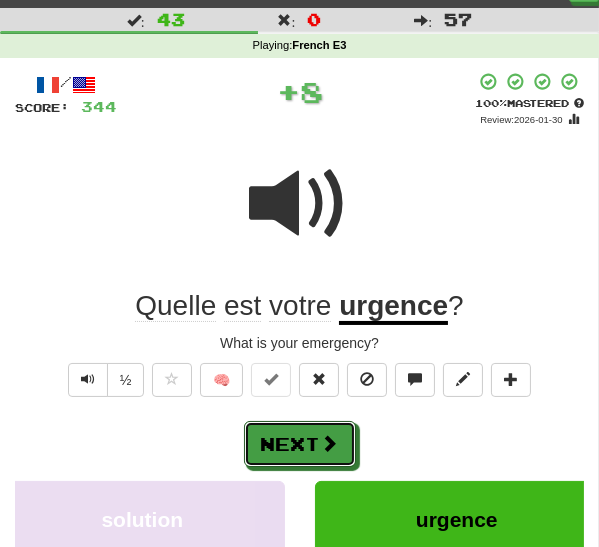 click on "Next" at bounding box center [300, 444] 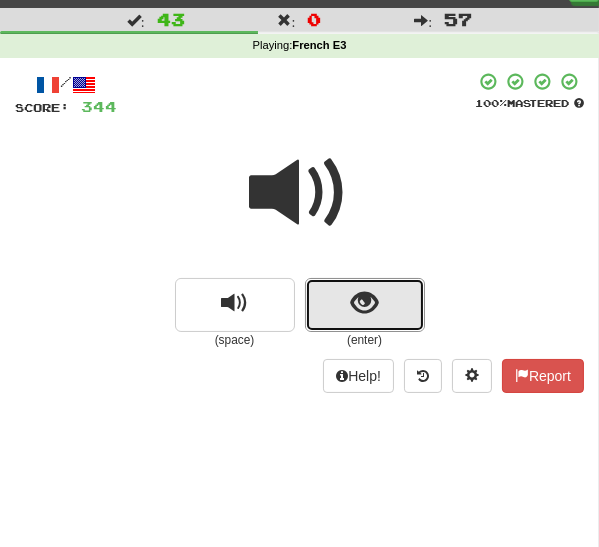 drag, startPoint x: 371, startPoint y: 310, endPoint x: 345, endPoint y: 342, distance: 41.231056 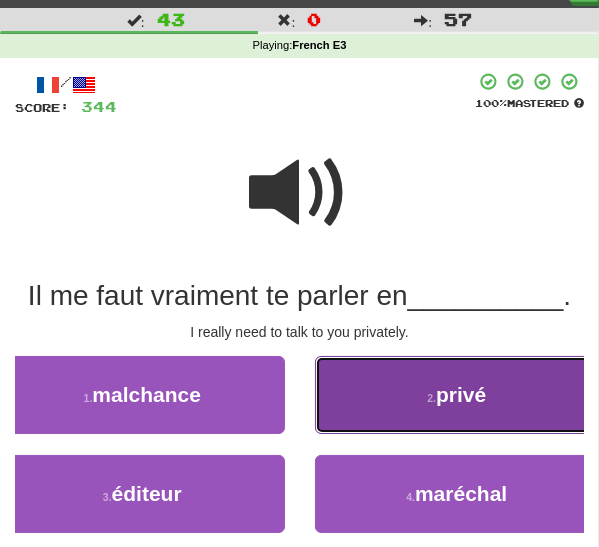 click on "2 .  privé" at bounding box center (457, 395) 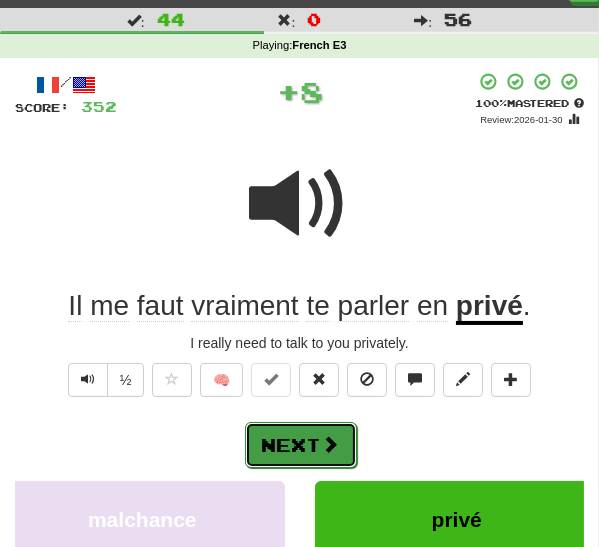 click on "Next" at bounding box center (301, 445) 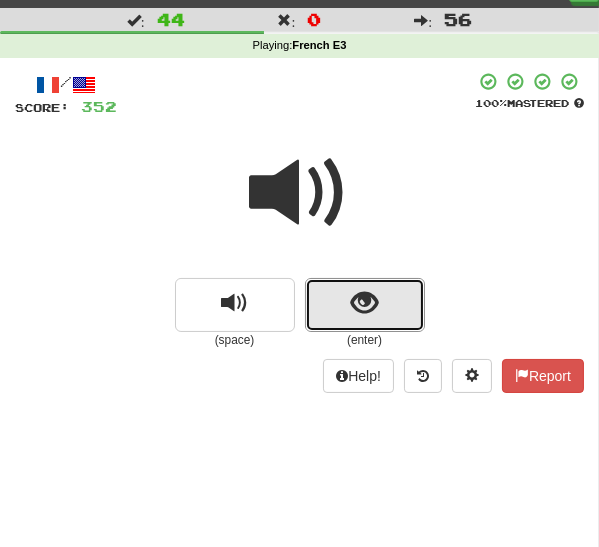 click at bounding box center (365, 305) 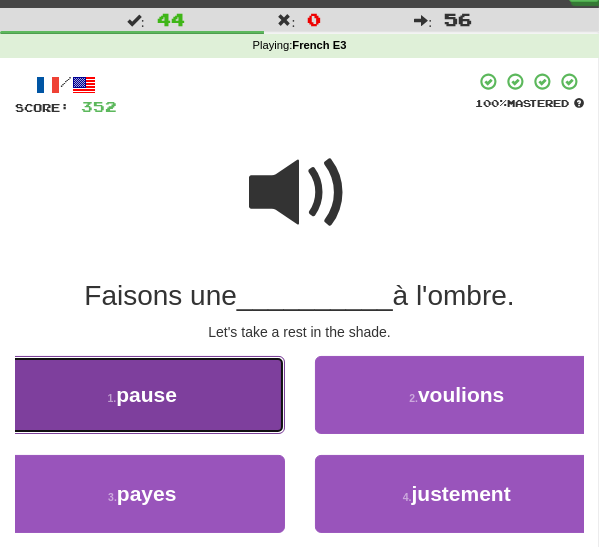 click on "pause" at bounding box center [146, 394] 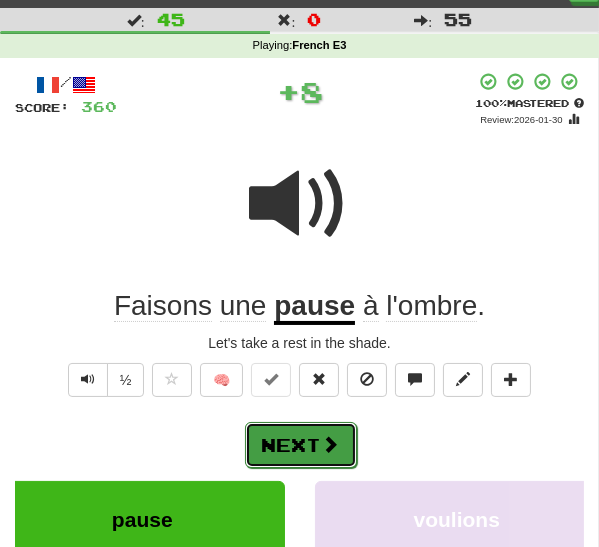 click on "Next" at bounding box center (301, 445) 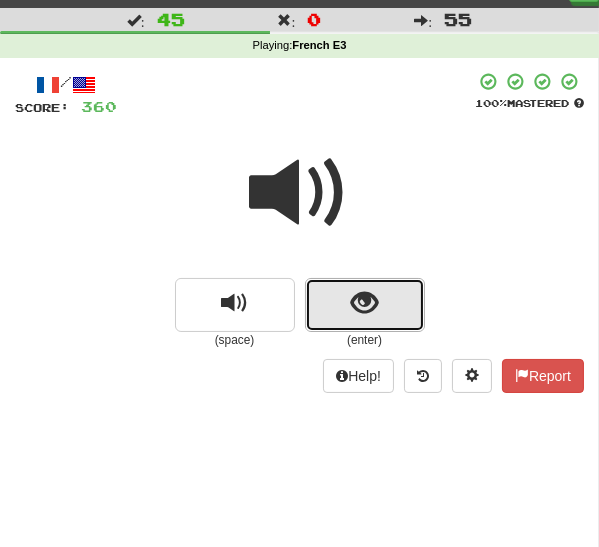 click at bounding box center [365, 305] 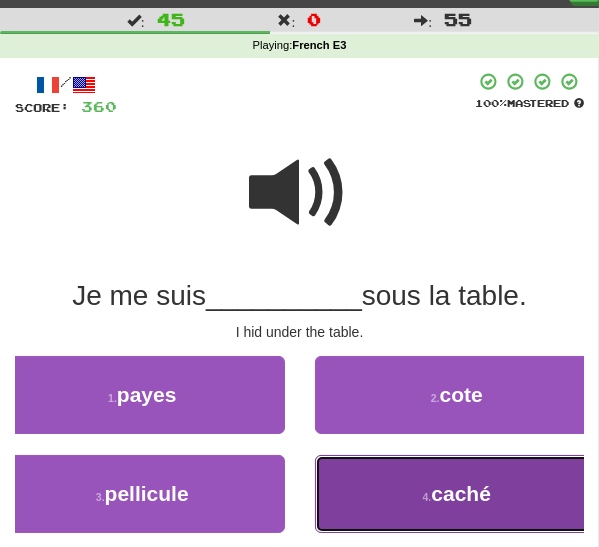 click on "4 .  caché" at bounding box center (457, 494) 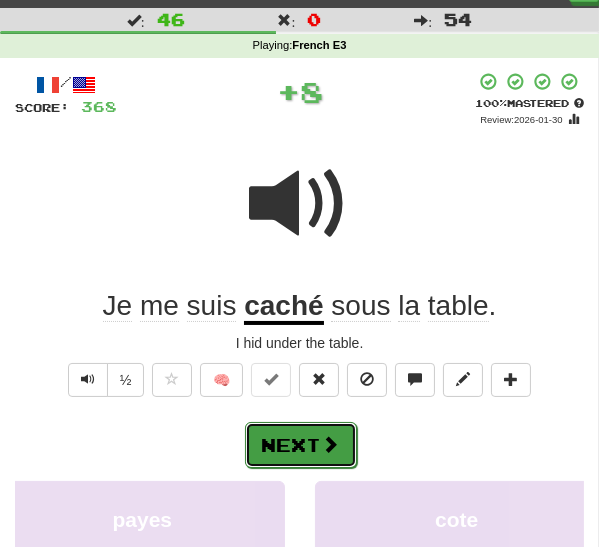 click on "Next" at bounding box center (301, 445) 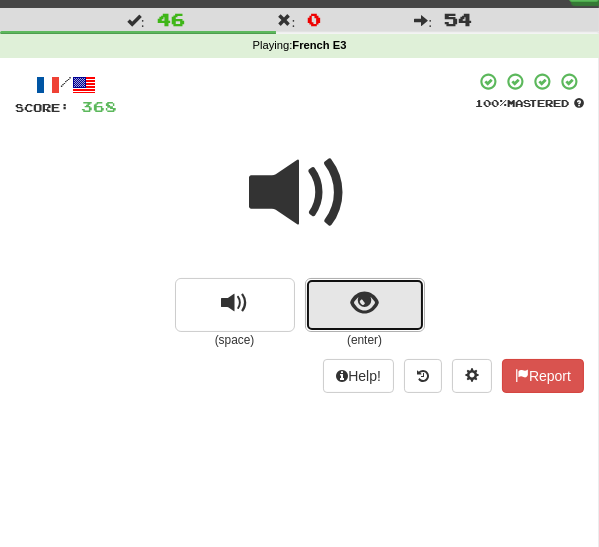 drag, startPoint x: 387, startPoint y: 310, endPoint x: 382, endPoint y: 320, distance: 11.18034 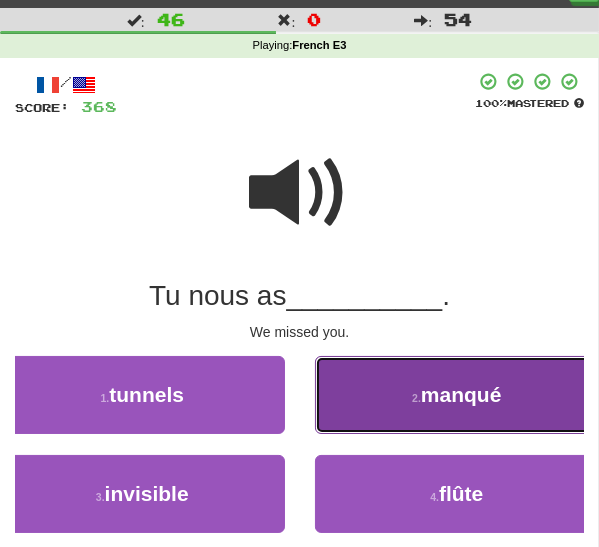click on "2 .  manqué" at bounding box center (457, 395) 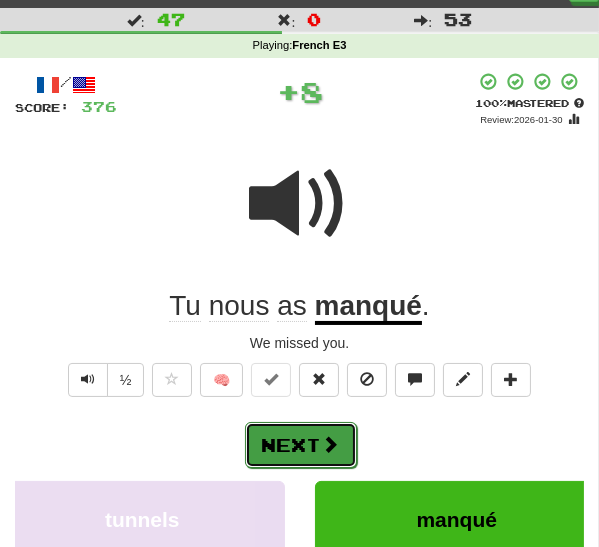 click on "Next" at bounding box center [301, 445] 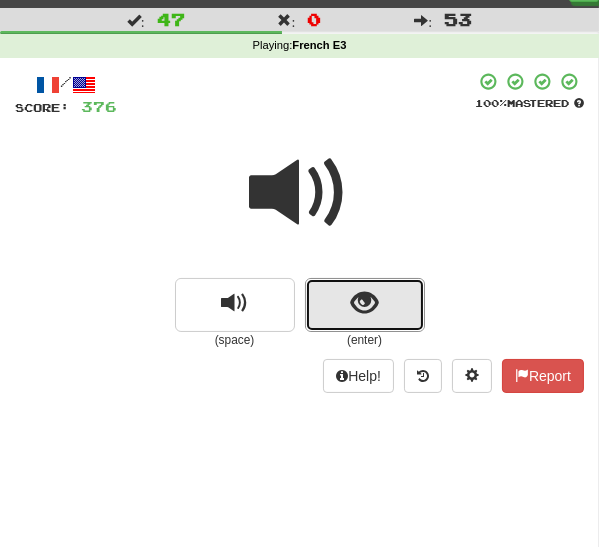 drag, startPoint x: 333, startPoint y: 304, endPoint x: 329, endPoint y: 320, distance: 16.492422 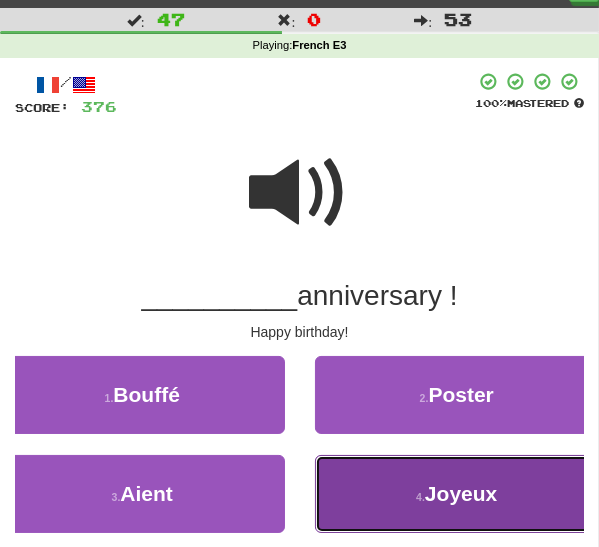 click on "4 .  Joyeux" at bounding box center (457, 494) 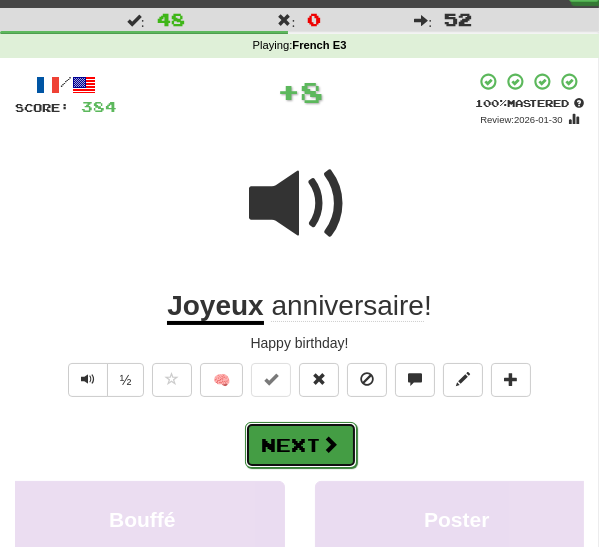 click on "Next" at bounding box center (301, 445) 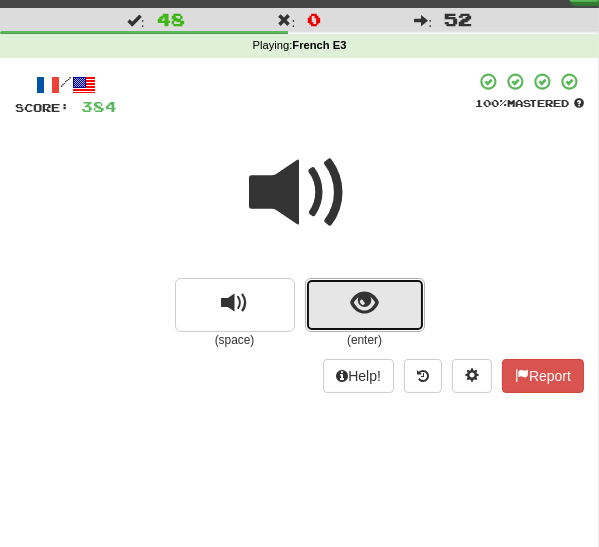 click at bounding box center [365, 305] 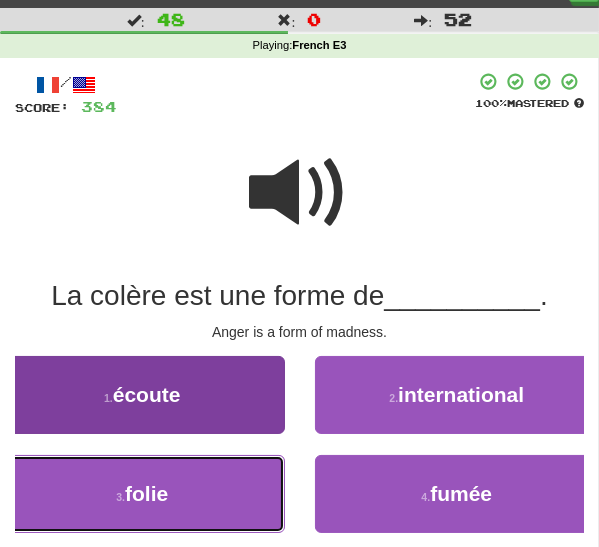 click on "3 .  folie" at bounding box center (142, 494) 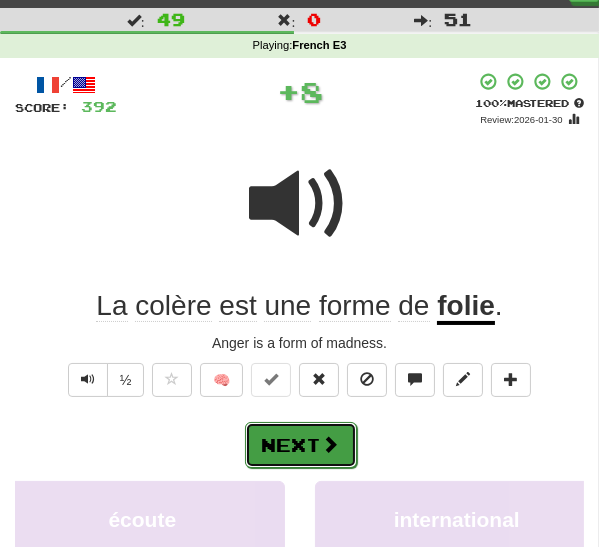 click on "Next" at bounding box center (301, 445) 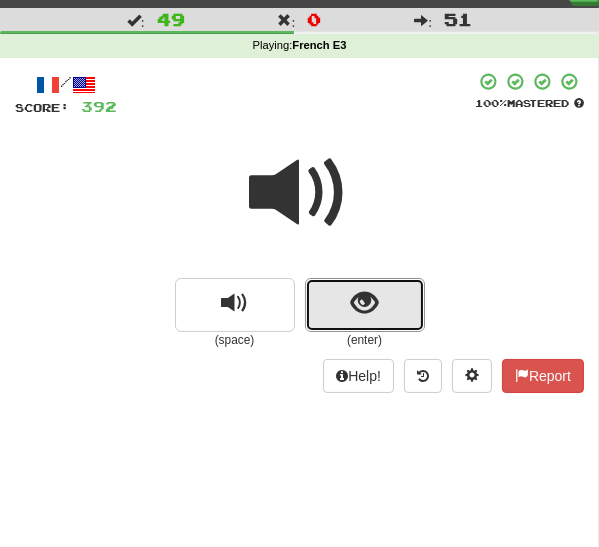 drag, startPoint x: 359, startPoint y: 315, endPoint x: 349, endPoint y: 320, distance: 11.18034 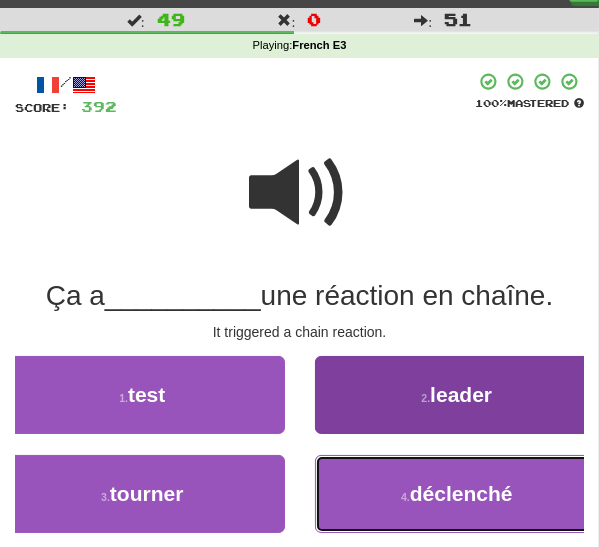 click on "4 .  déclenché" at bounding box center [457, 494] 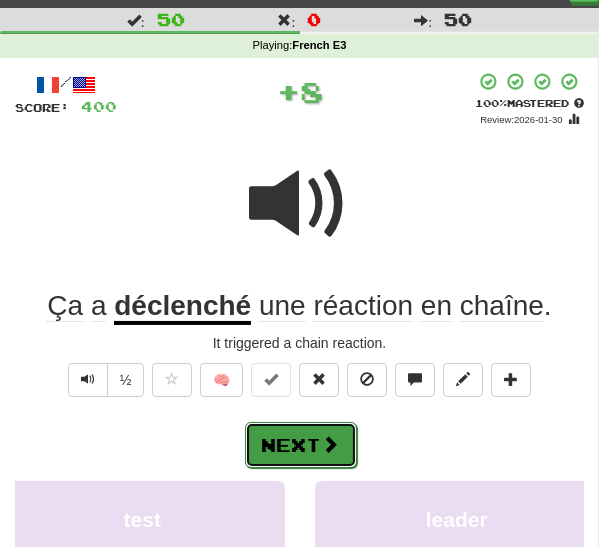 click on "Next" at bounding box center [301, 445] 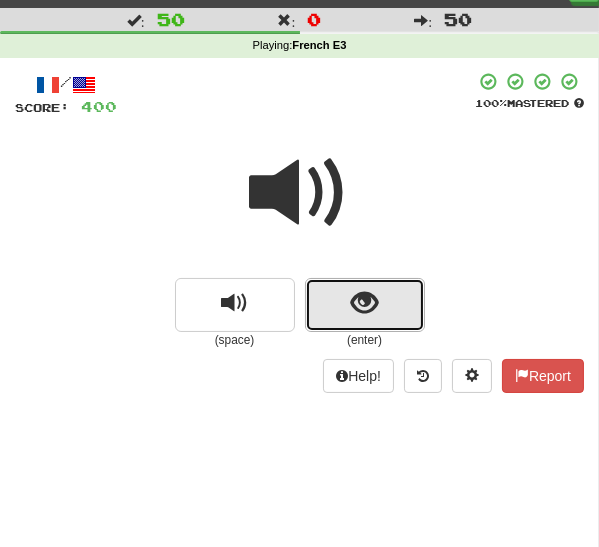 click at bounding box center [365, 305] 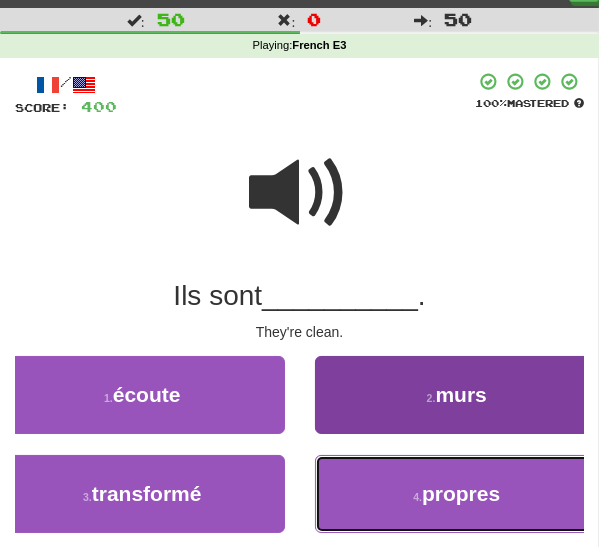 click on "4 .  propres" at bounding box center (457, 494) 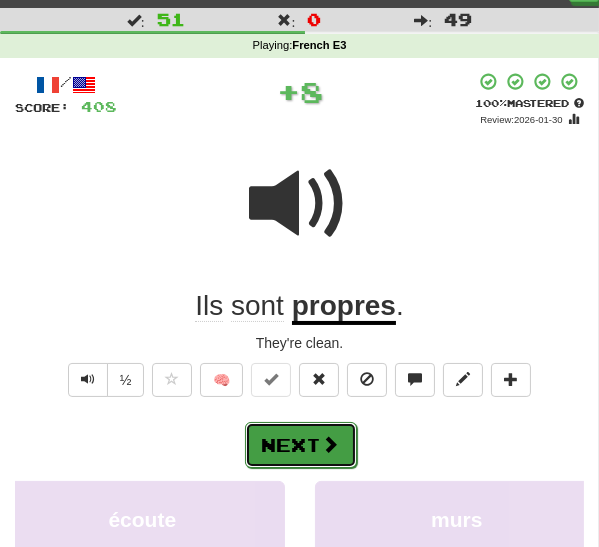 click on "Next" at bounding box center [301, 445] 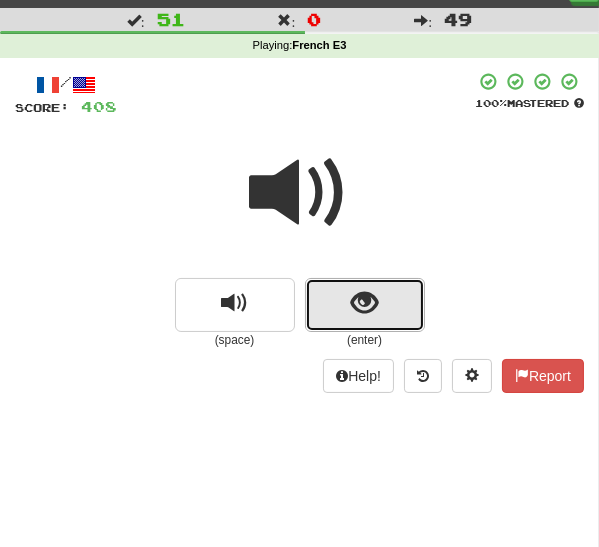 click at bounding box center [365, 305] 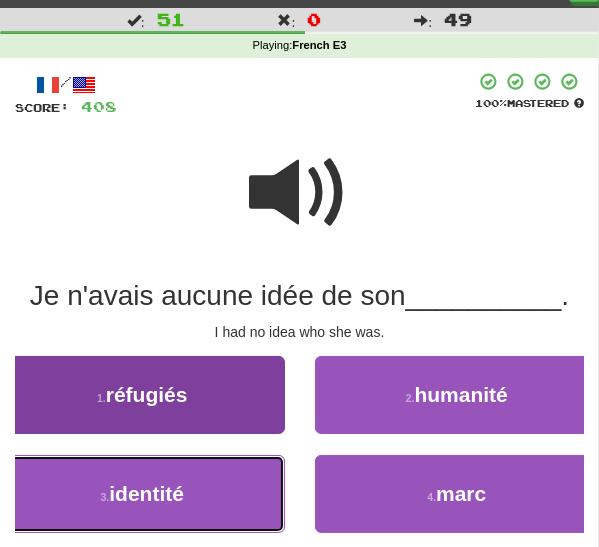 drag, startPoint x: 212, startPoint y: 482, endPoint x: 275, endPoint y: 490, distance: 63.505905 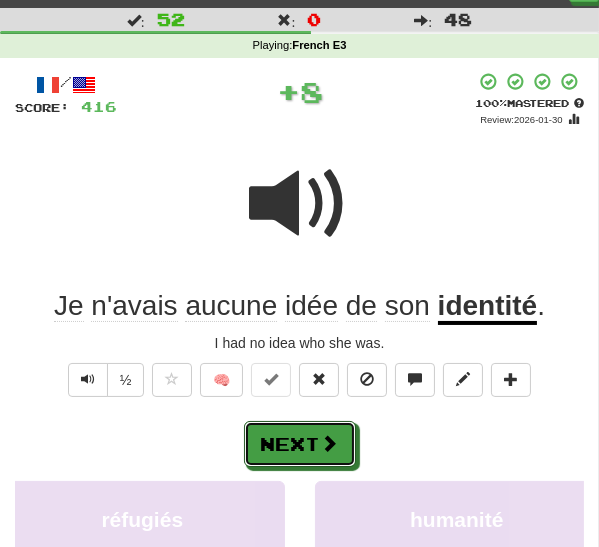 drag, startPoint x: 296, startPoint y: 442, endPoint x: 443, endPoint y: 421, distance: 148.49243 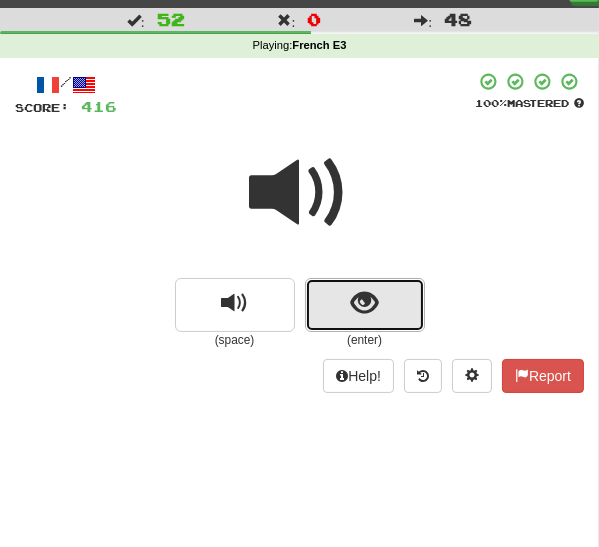 drag, startPoint x: 379, startPoint y: 302, endPoint x: 347, endPoint y: 318, distance: 35.77709 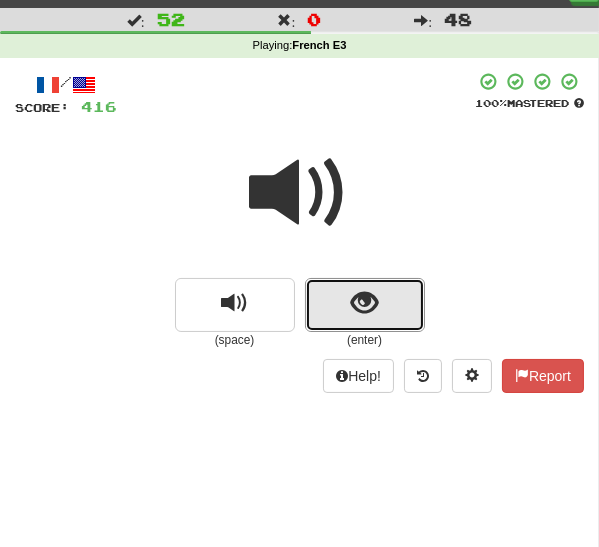 click at bounding box center [365, 305] 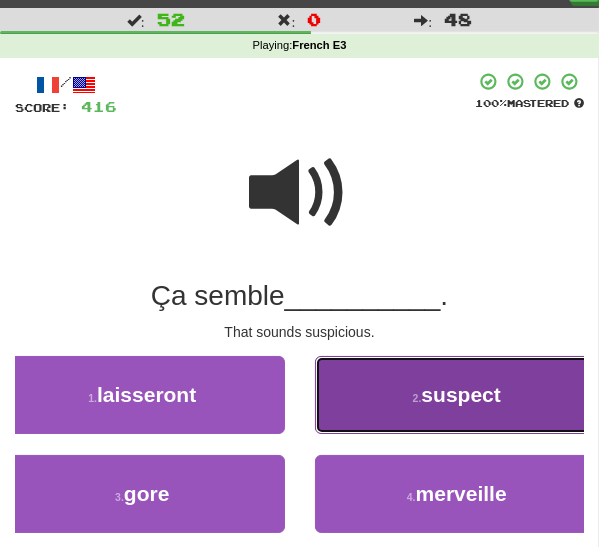 click on "2 .  suspect" at bounding box center (457, 395) 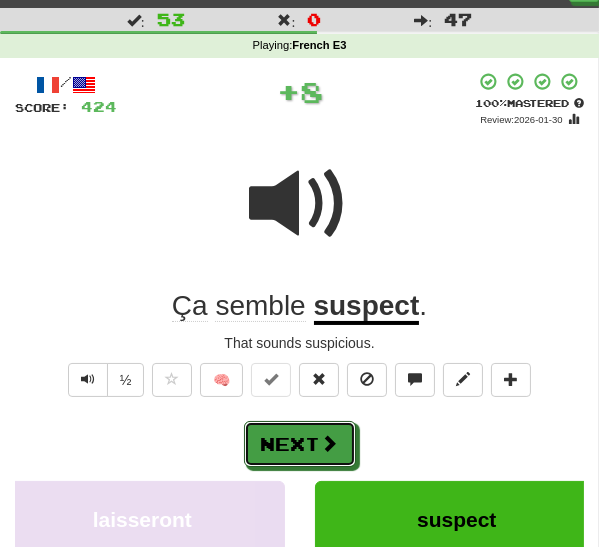 drag, startPoint x: 312, startPoint y: 439, endPoint x: 323, endPoint y: 438, distance: 11.045361 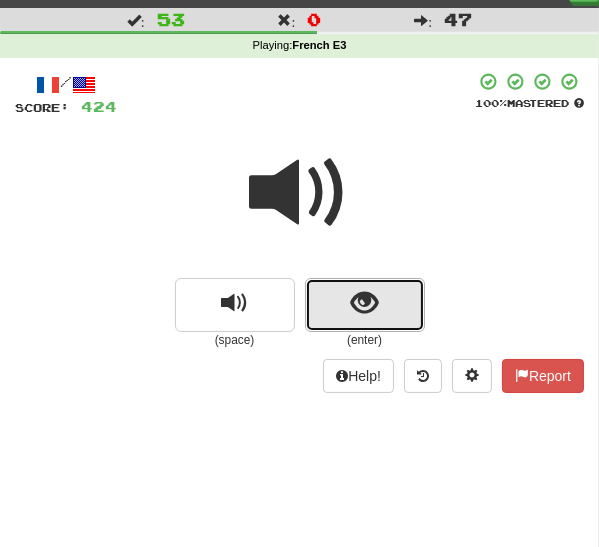 click at bounding box center (365, 305) 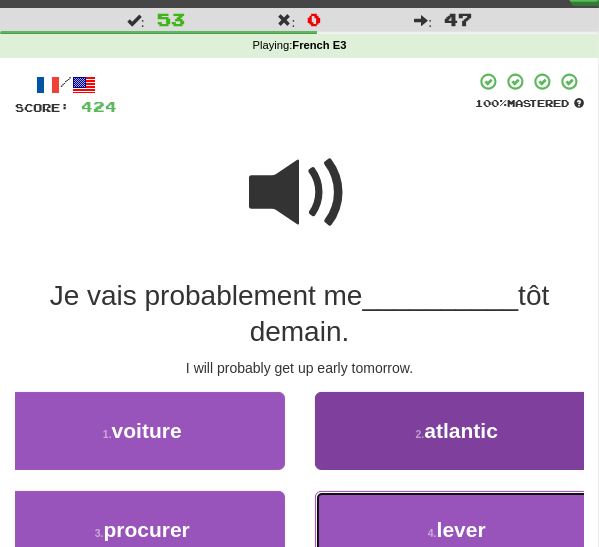 click on "4 .  lever" at bounding box center (457, 530) 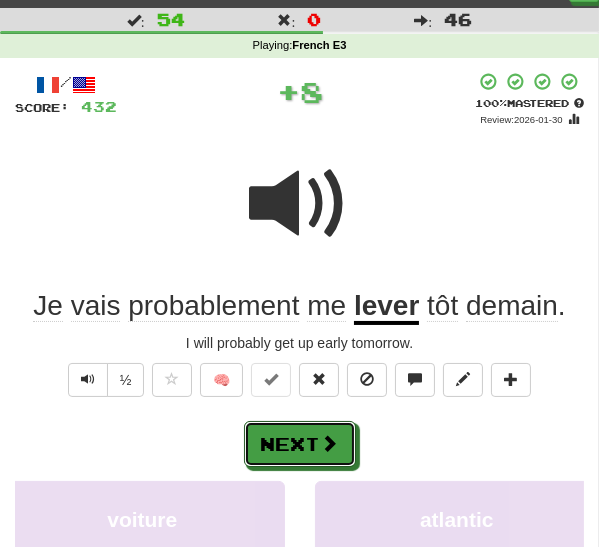 drag, startPoint x: 290, startPoint y: 449, endPoint x: 400, endPoint y: 430, distance: 111.62885 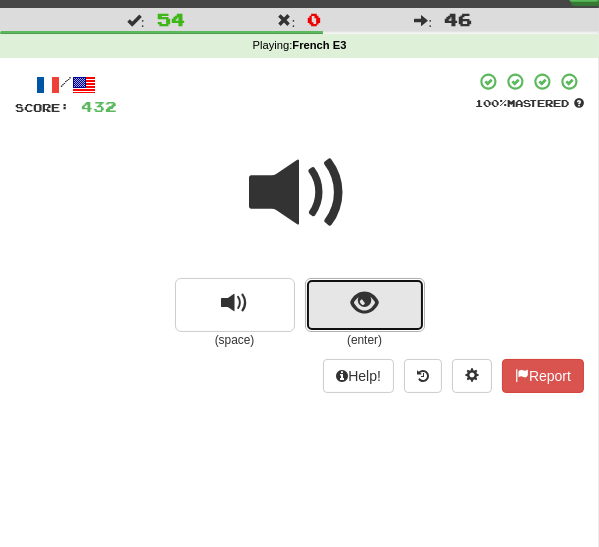 click at bounding box center (365, 305) 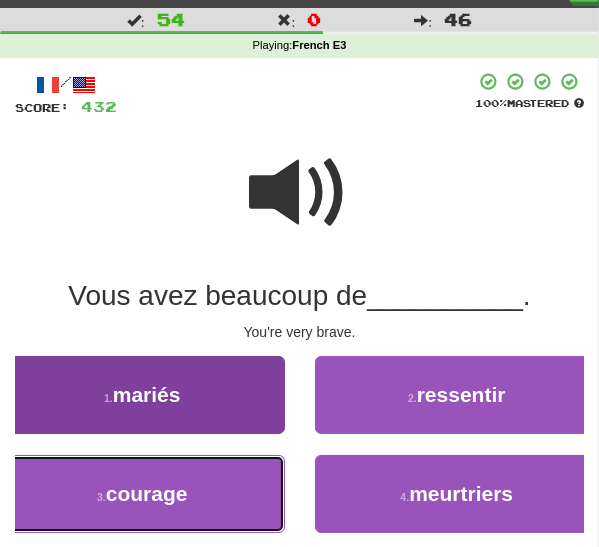 drag, startPoint x: 208, startPoint y: 489, endPoint x: 226, endPoint y: 492, distance: 18.248287 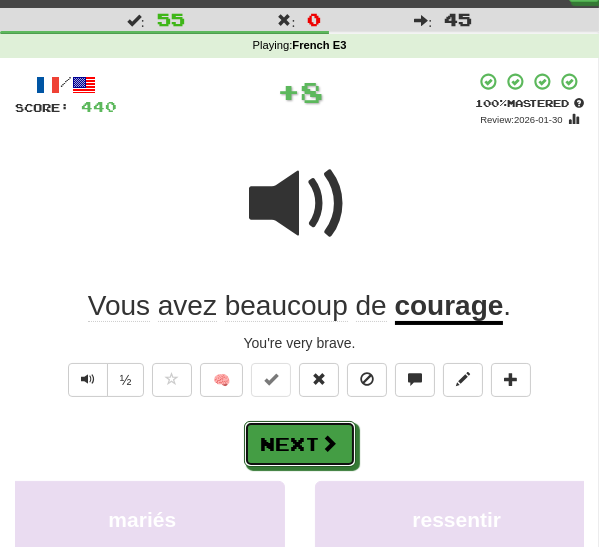 drag, startPoint x: 300, startPoint y: 430, endPoint x: 316, endPoint y: 423, distance: 17.464249 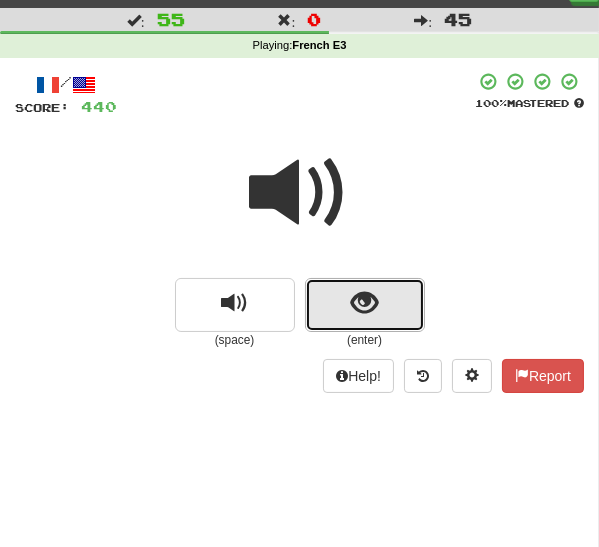 click at bounding box center [365, 305] 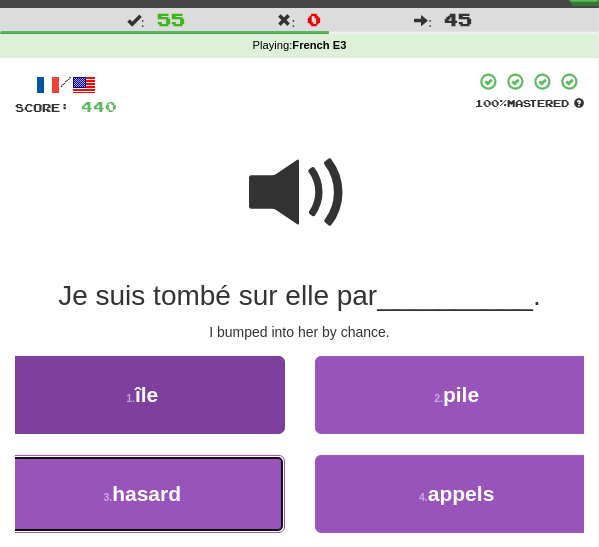 click on "3 .  hasard" at bounding box center (142, 494) 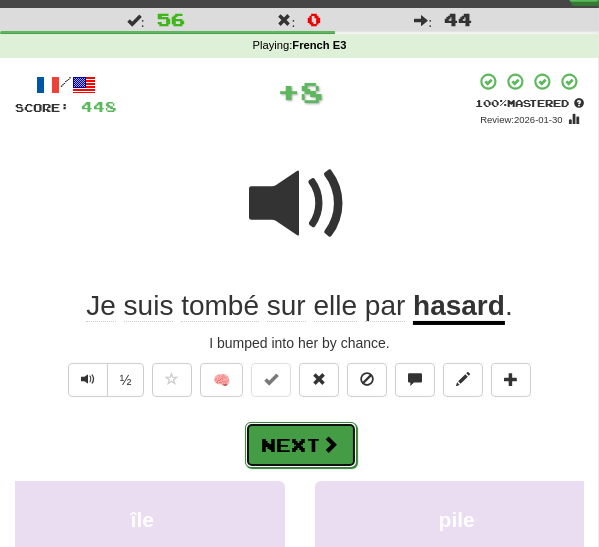 click on "Next" at bounding box center [301, 445] 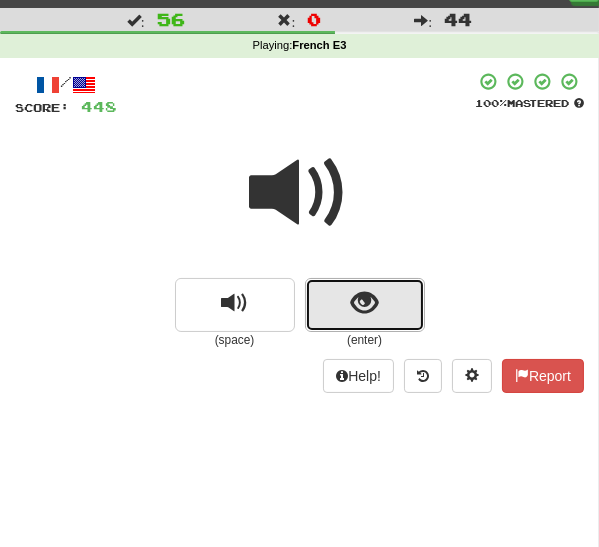 click at bounding box center (365, 305) 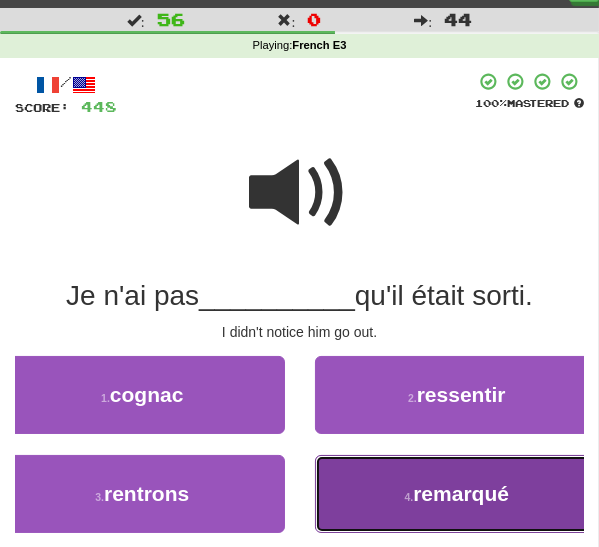 click on "4 .  remarqué" at bounding box center (457, 494) 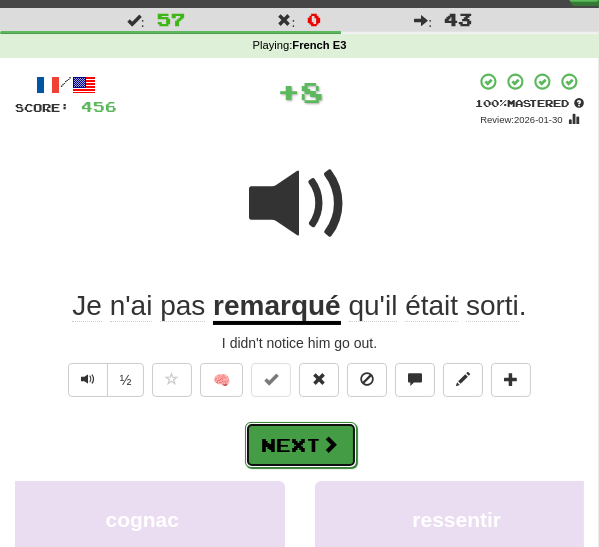 click on "Next" at bounding box center (301, 445) 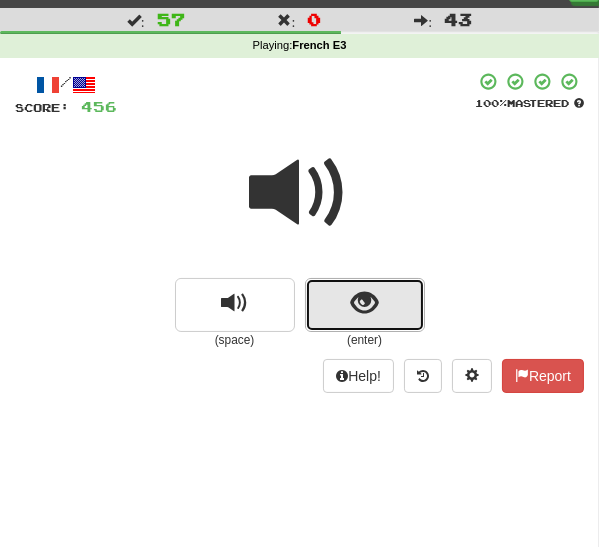 click at bounding box center [364, 303] 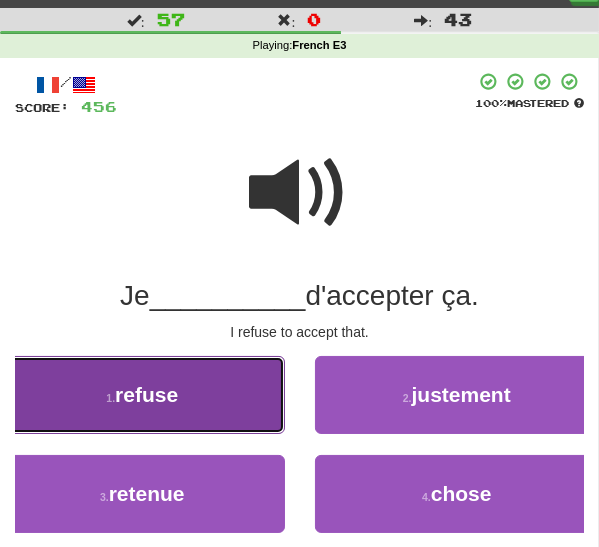 click on "refuse" at bounding box center (146, 394) 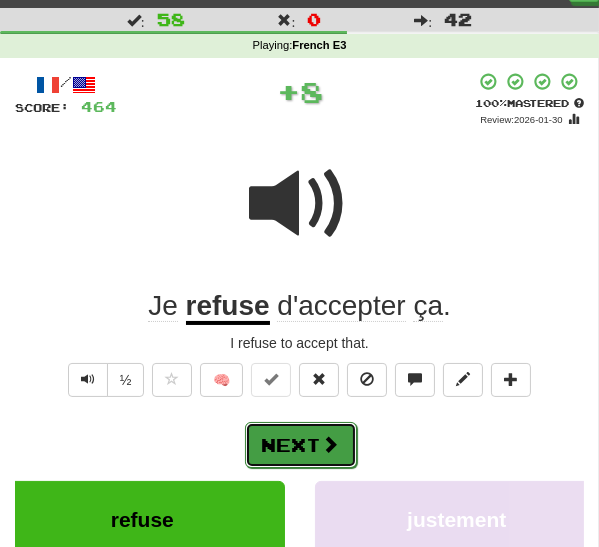 click on "Next" at bounding box center (301, 445) 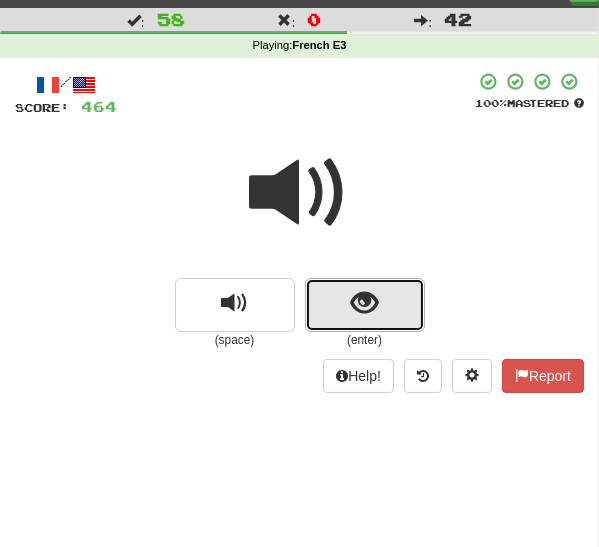click at bounding box center [365, 305] 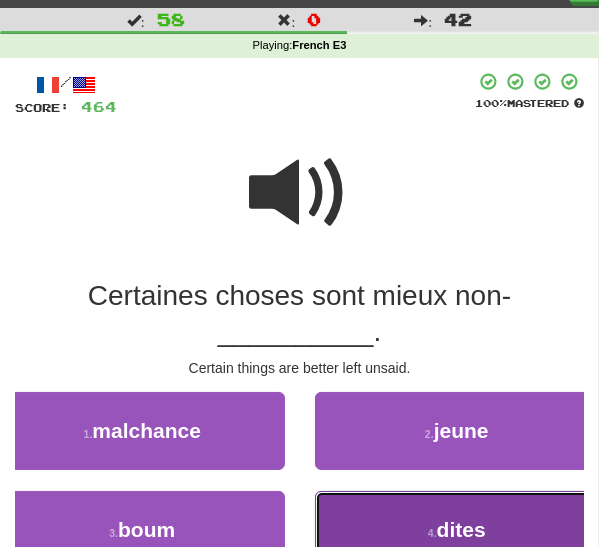 click on "4 .  dites" at bounding box center [457, 530] 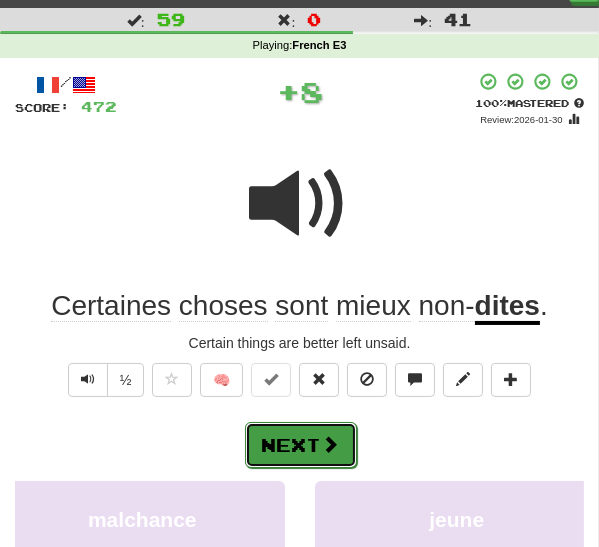 click on "Next" at bounding box center [301, 445] 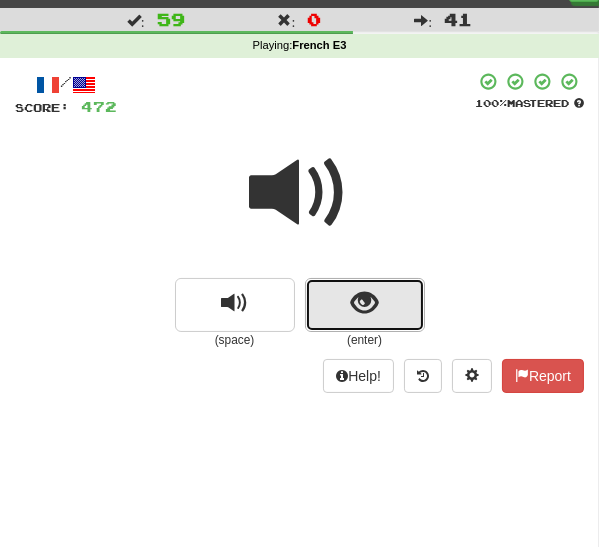 drag, startPoint x: 362, startPoint y: 304, endPoint x: 300, endPoint y: 349, distance: 76.6094 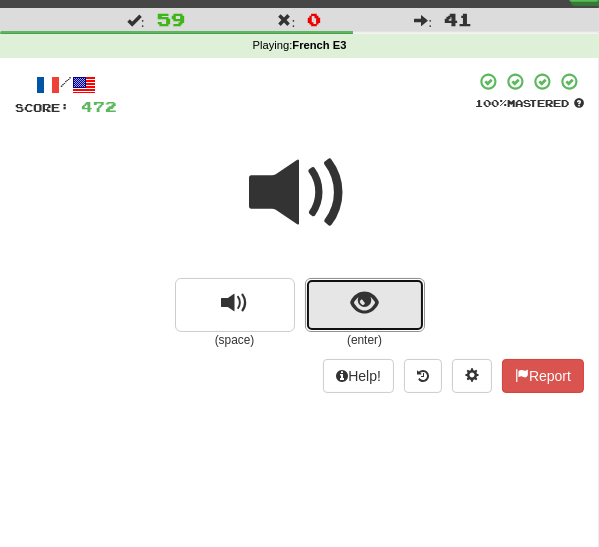 click at bounding box center [364, 303] 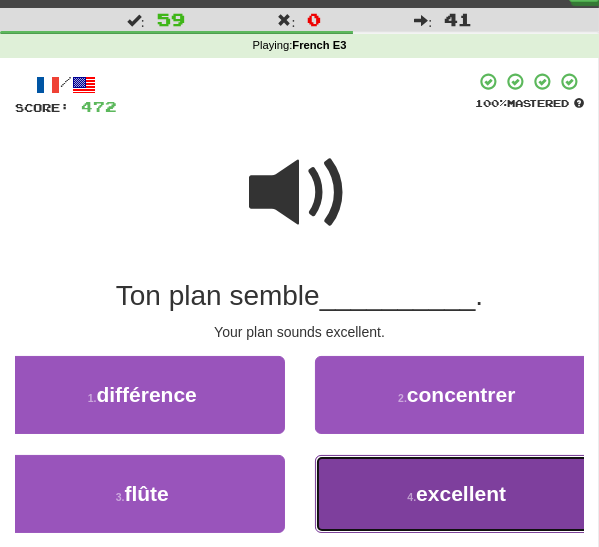 drag, startPoint x: 428, startPoint y: 496, endPoint x: 400, endPoint y: 496, distance: 28 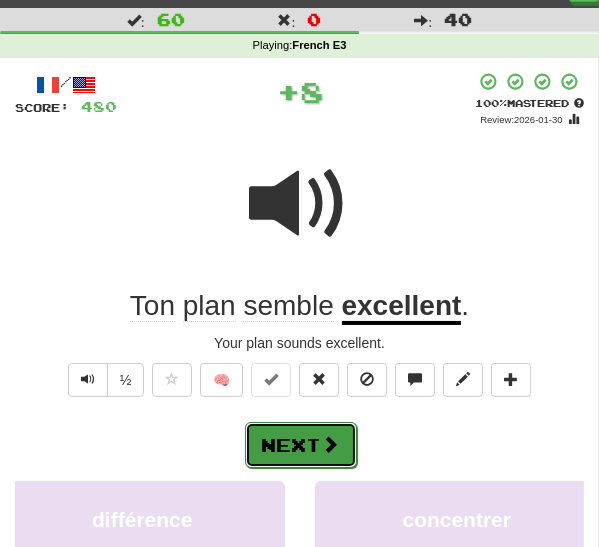 click on "Next" at bounding box center (301, 445) 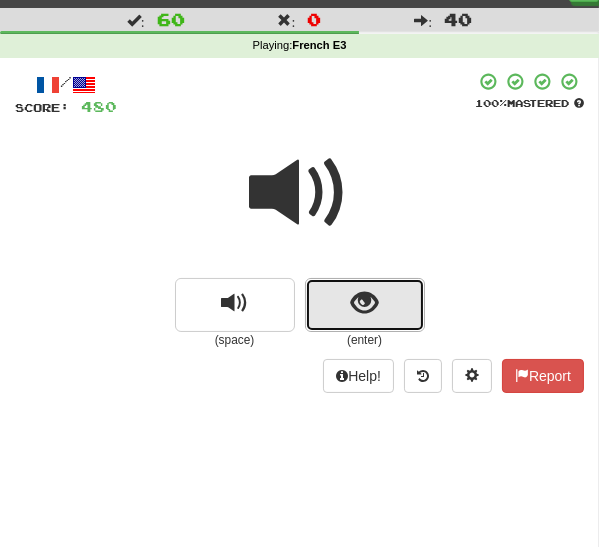 click at bounding box center (364, 303) 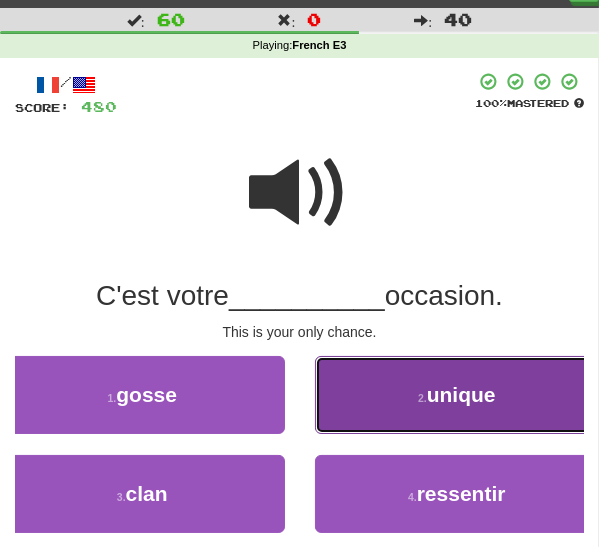 click on "2 ." at bounding box center (422, 398) 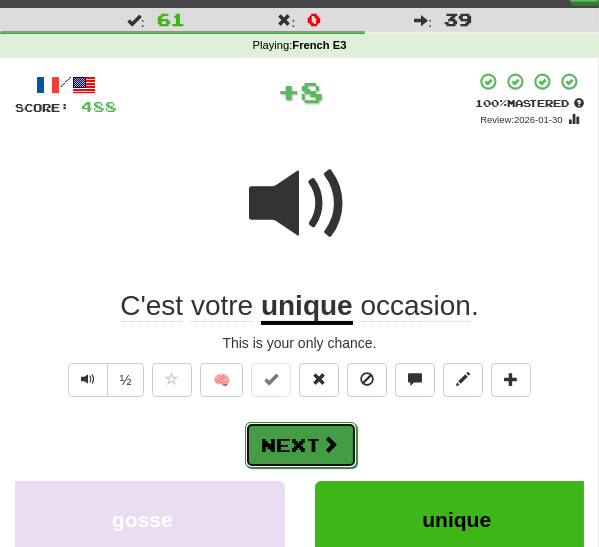 click at bounding box center [331, 444] 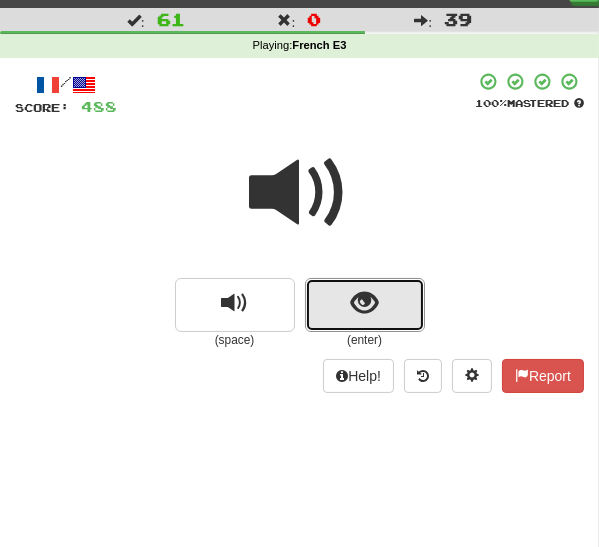click at bounding box center (365, 305) 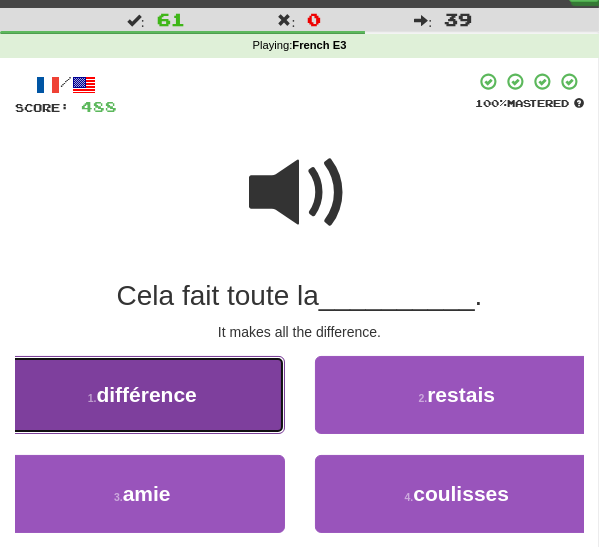 click on "1 .  différence" at bounding box center (142, 395) 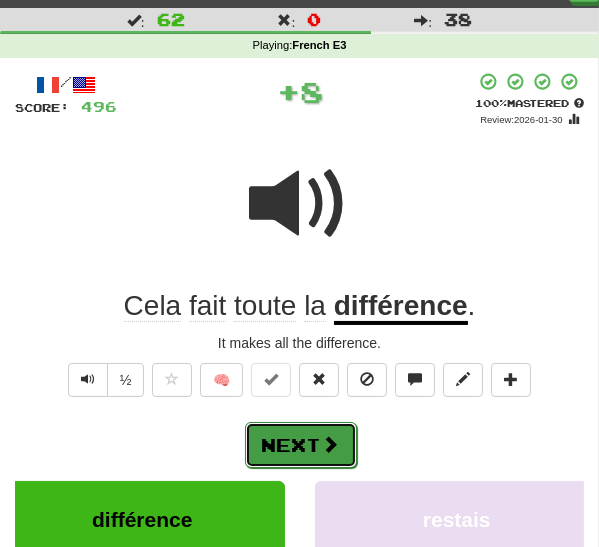 click on "Next" at bounding box center [301, 445] 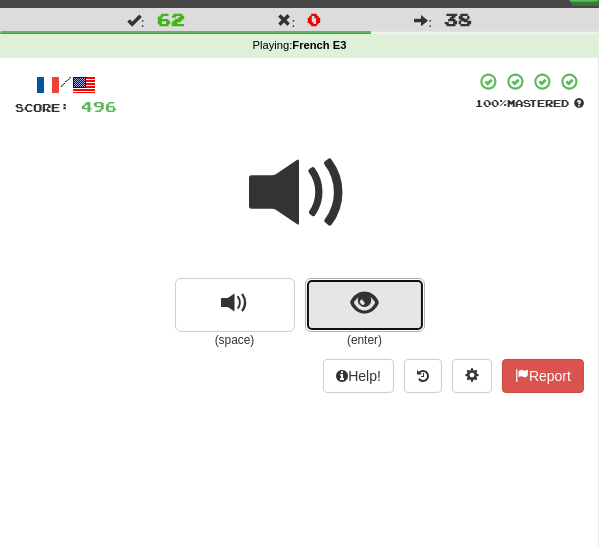 click at bounding box center (364, 303) 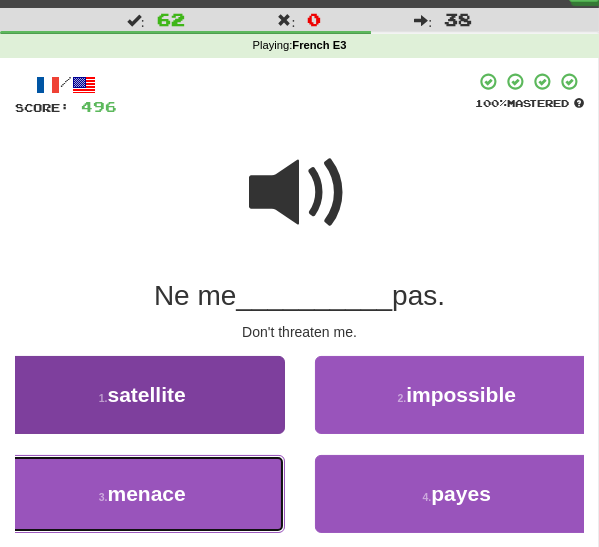 drag, startPoint x: 174, startPoint y: 503, endPoint x: 190, endPoint y: 497, distance: 17.088007 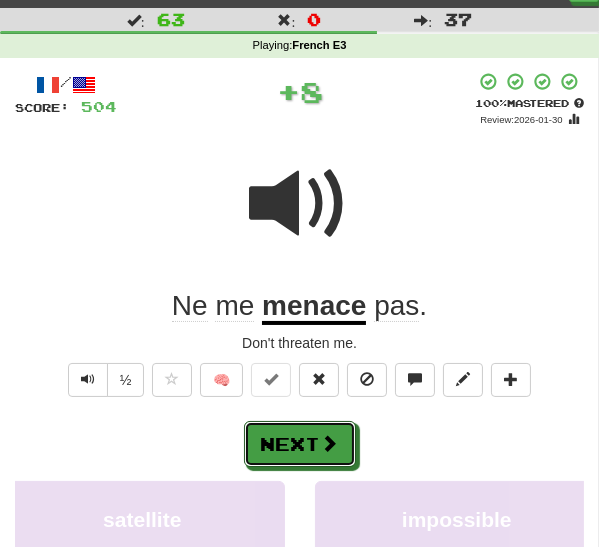 click on "Next" at bounding box center [300, 444] 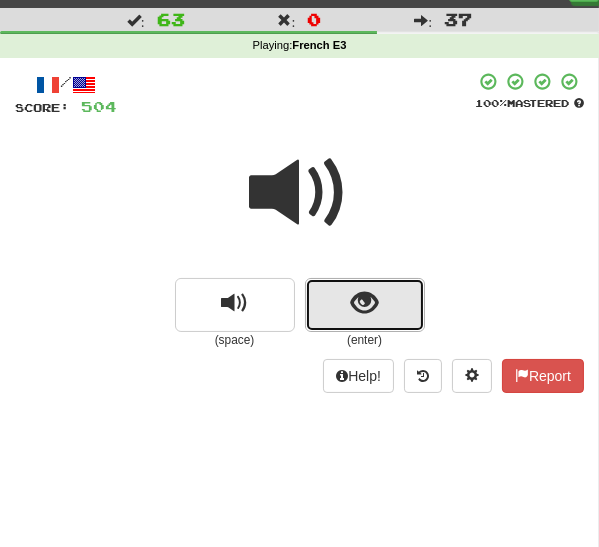 click at bounding box center [364, 303] 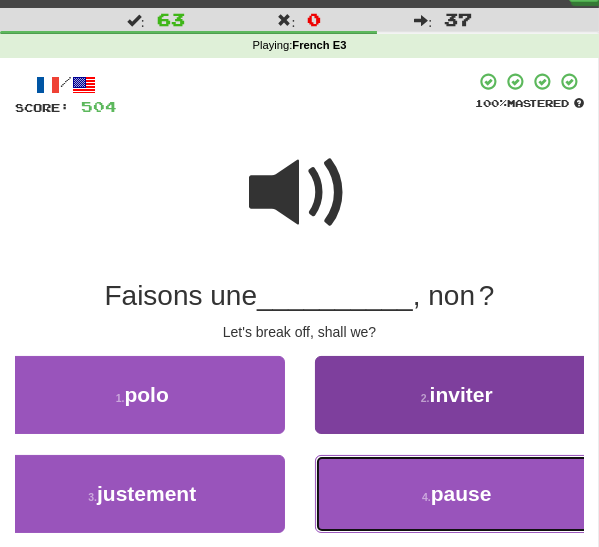 click on "4 .  pause" at bounding box center (457, 494) 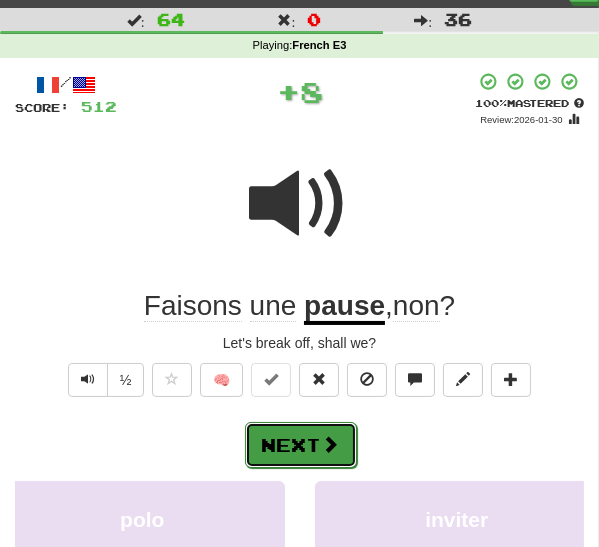 click at bounding box center [331, 444] 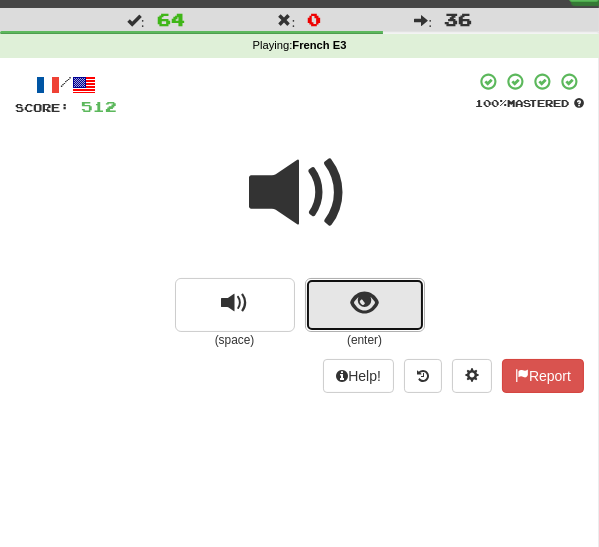 click at bounding box center (364, 303) 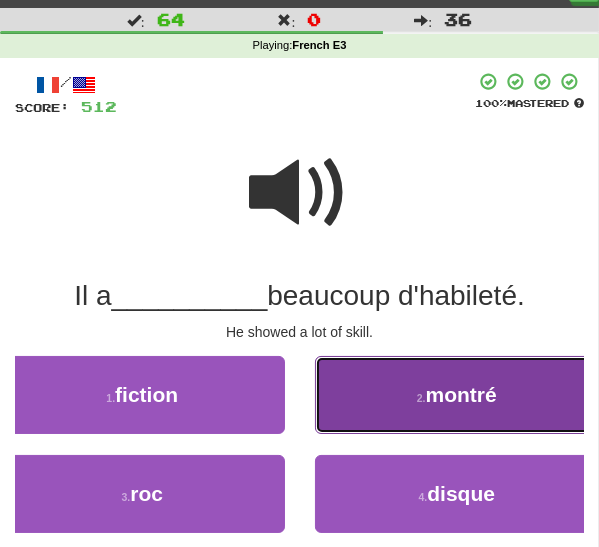 click on "2 .  montré" at bounding box center [457, 395] 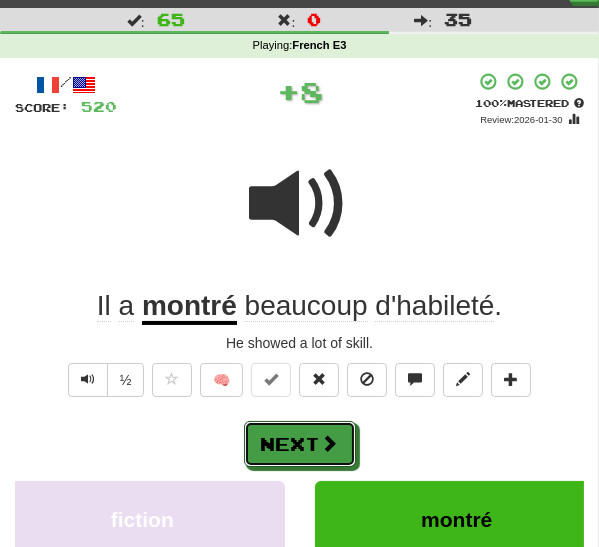 click on "Next" at bounding box center [300, 444] 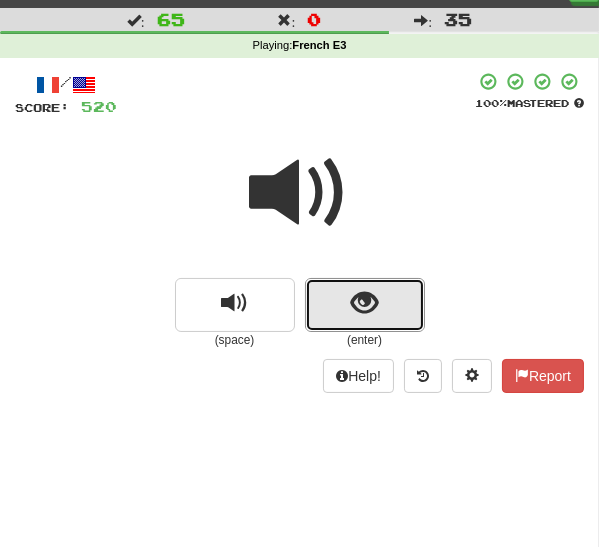 click at bounding box center [365, 305] 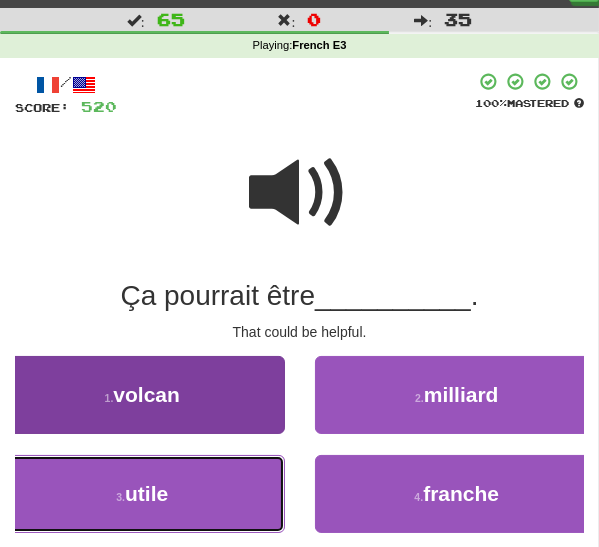 click on "3 .  utile" at bounding box center [142, 494] 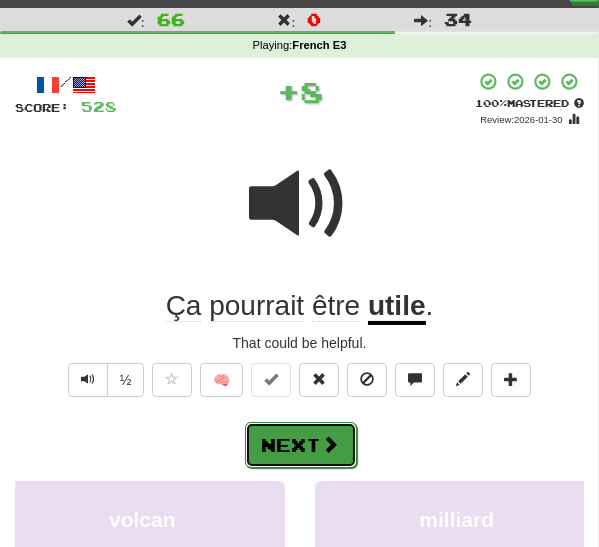 click on "Next" at bounding box center (301, 445) 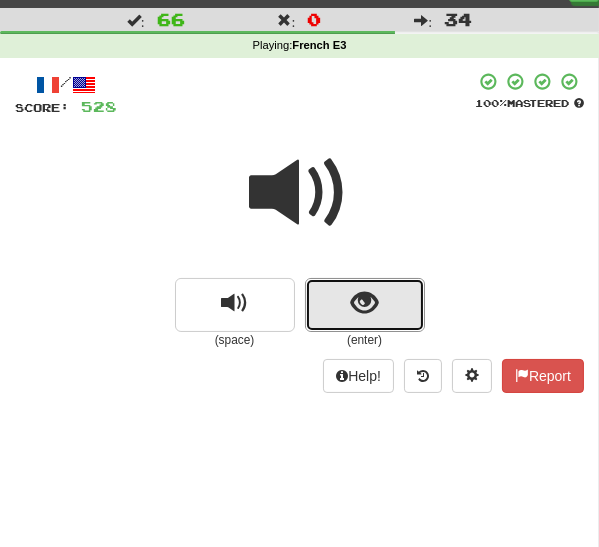 drag, startPoint x: 373, startPoint y: 303, endPoint x: 364, endPoint y: 318, distance: 17.492855 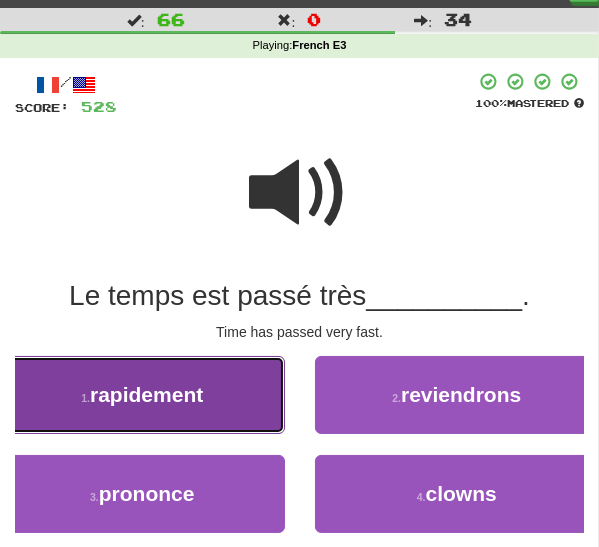 click on "1 .  rapidement" at bounding box center (142, 395) 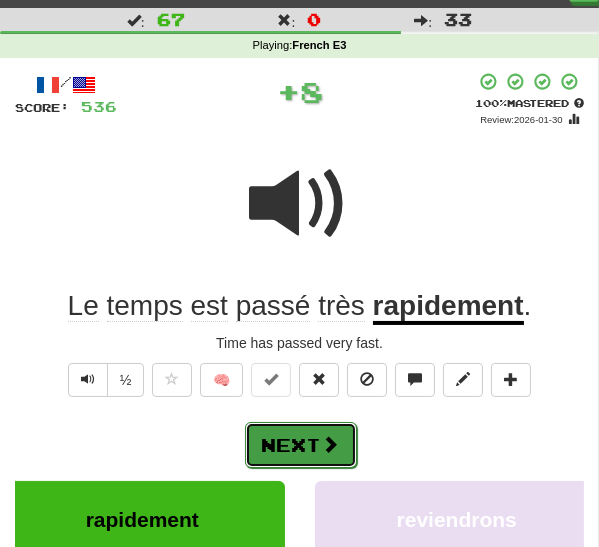 click on "Next" at bounding box center (301, 445) 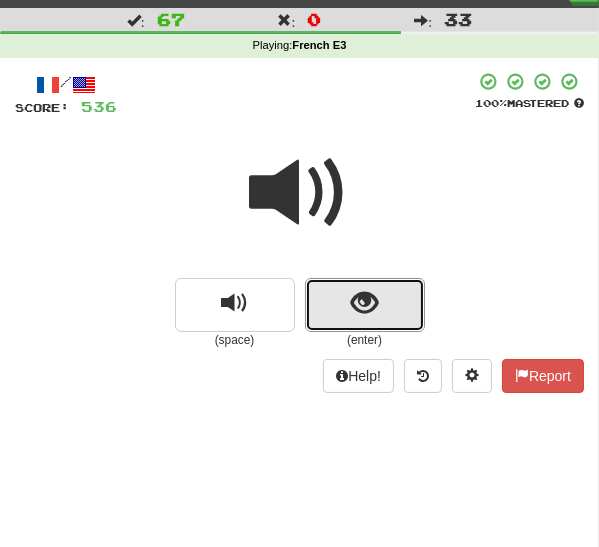 click at bounding box center [365, 305] 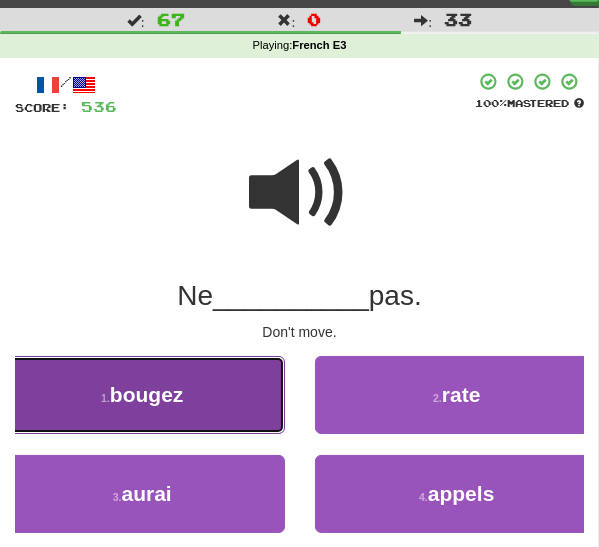 click on "1 .  bougez" at bounding box center (142, 395) 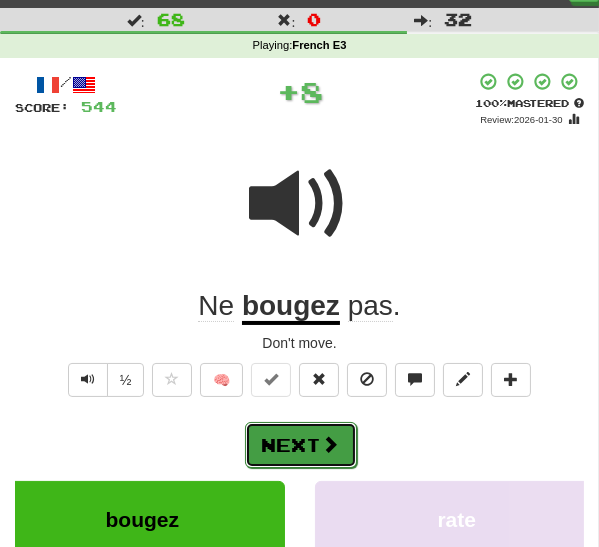 click on "Next" at bounding box center [301, 445] 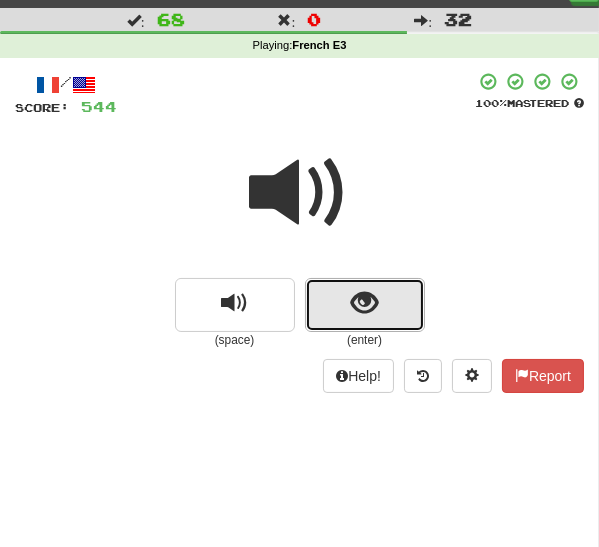 click at bounding box center [364, 303] 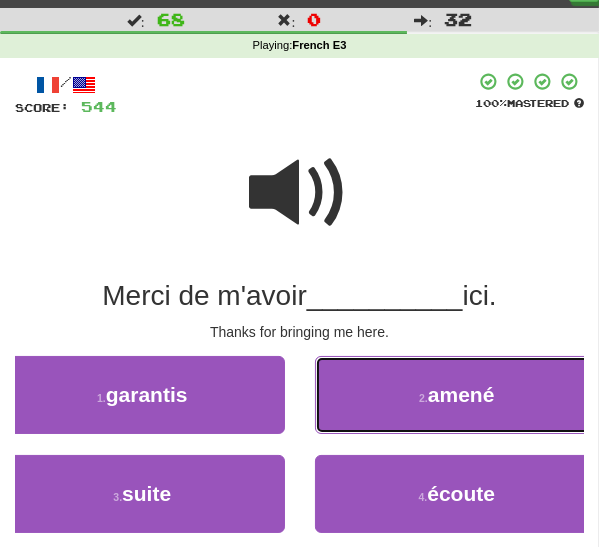 click on "amené" at bounding box center [461, 394] 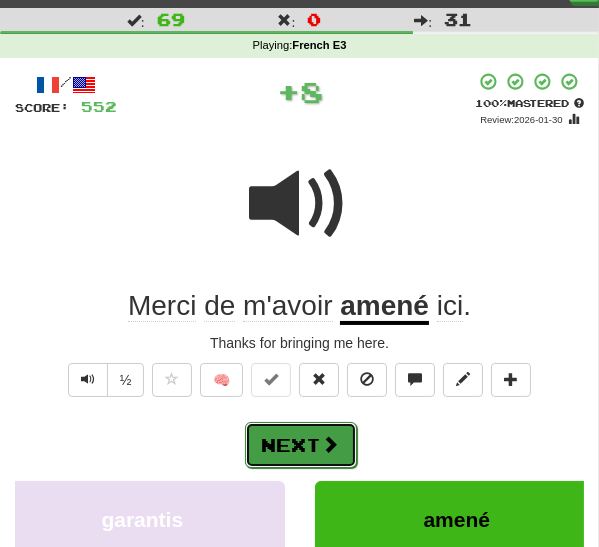 click on "Next" at bounding box center (301, 445) 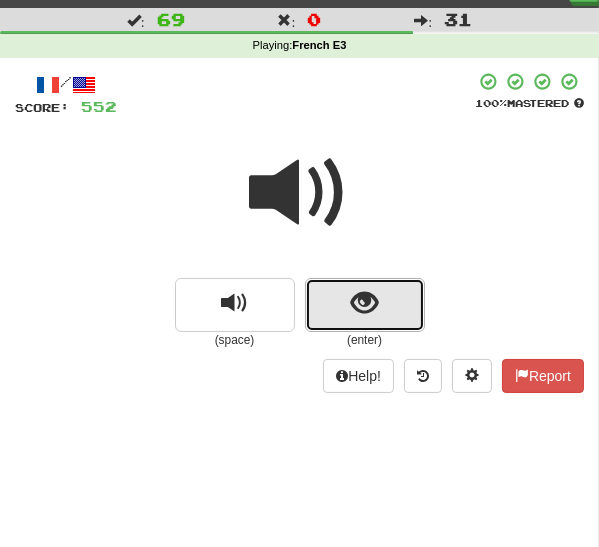 click at bounding box center [364, 303] 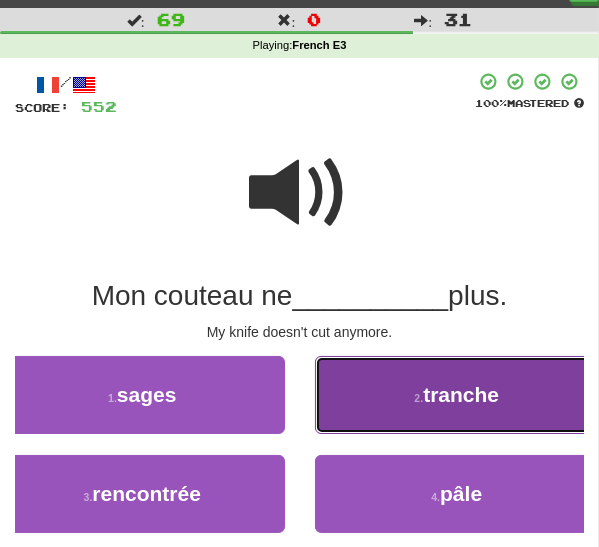 click on "2 .  tranche" at bounding box center (457, 395) 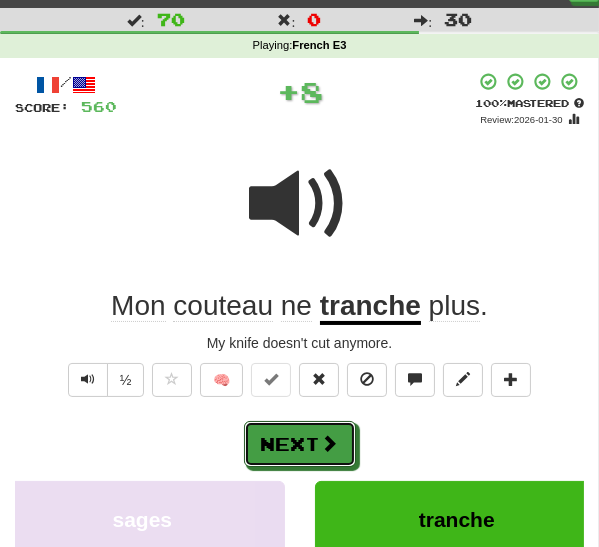 drag, startPoint x: 301, startPoint y: 443, endPoint x: 342, endPoint y: 410, distance: 52.63079 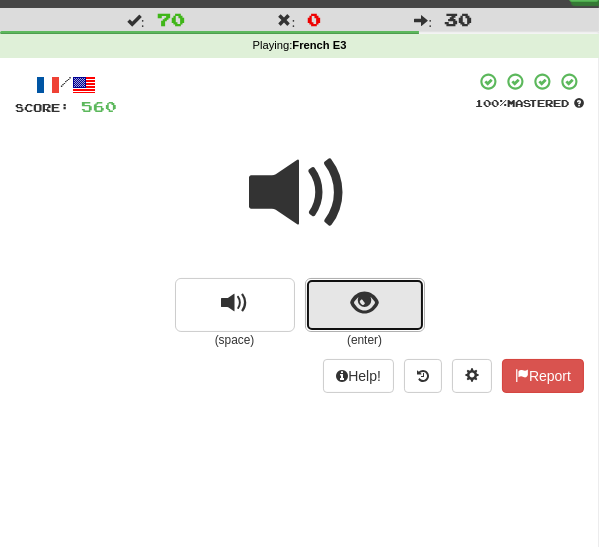 click at bounding box center (365, 305) 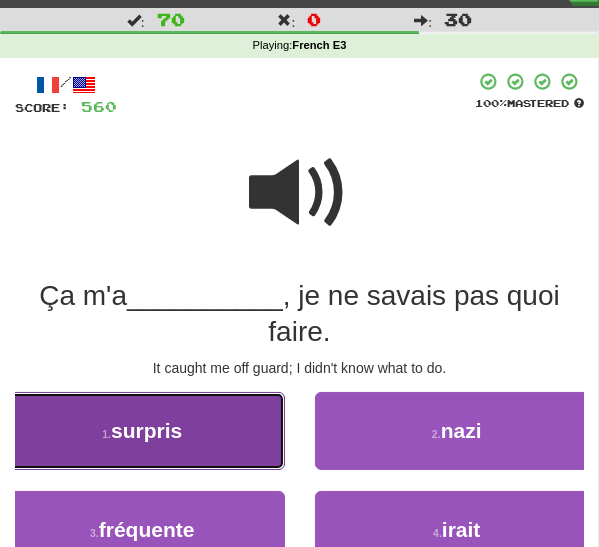 click on "1 .  surpris" at bounding box center (142, 431) 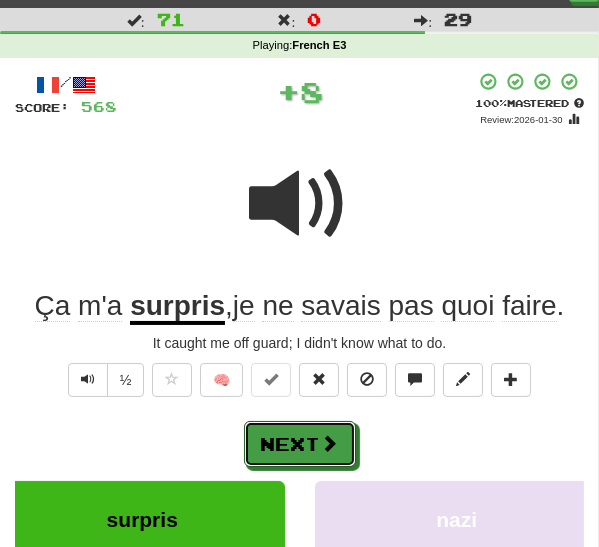 click on "Next" at bounding box center [300, 444] 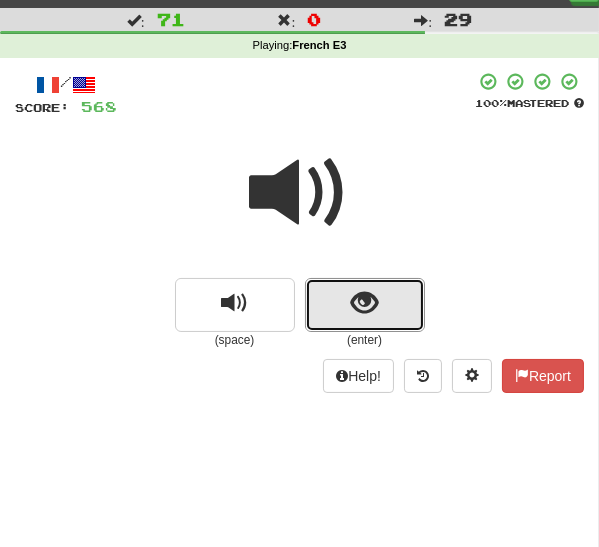 click at bounding box center (365, 305) 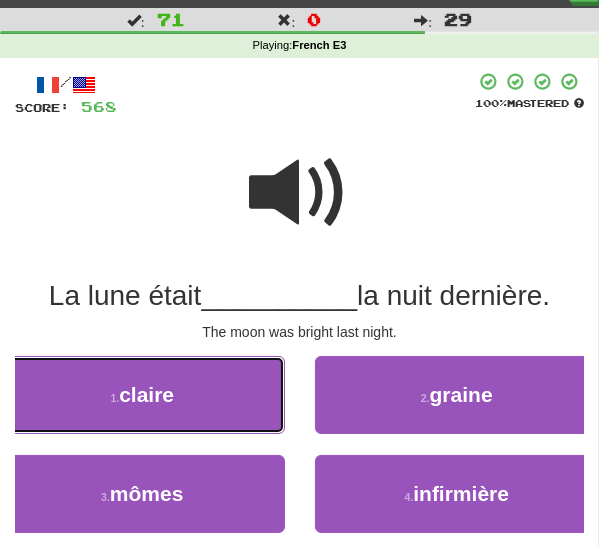 click on "1 .  claire" at bounding box center [142, 395] 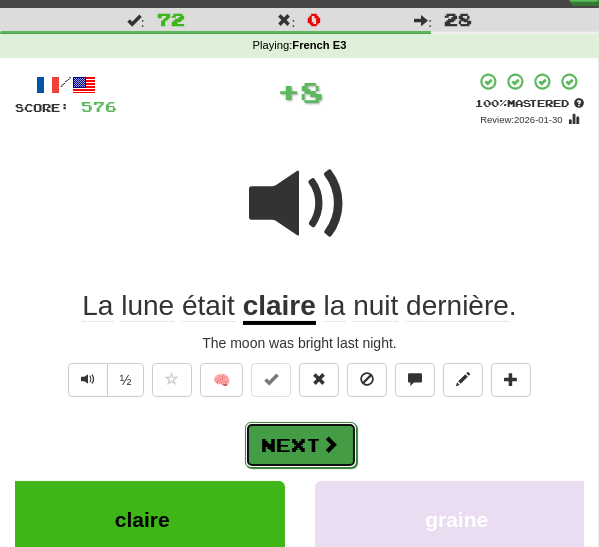 click on "Next" at bounding box center (301, 445) 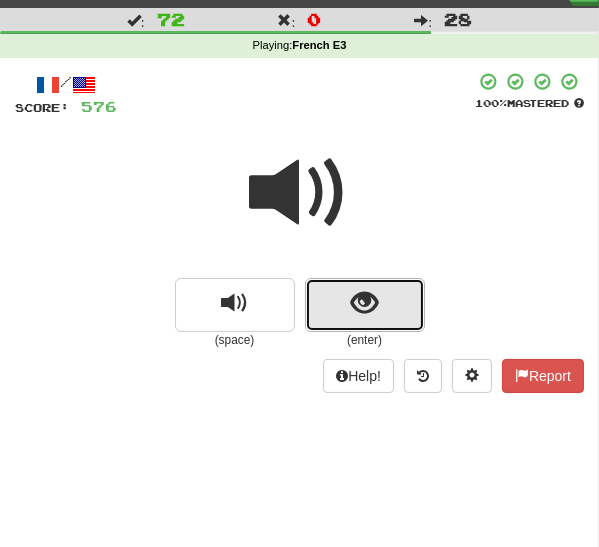 click at bounding box center (364, 303) 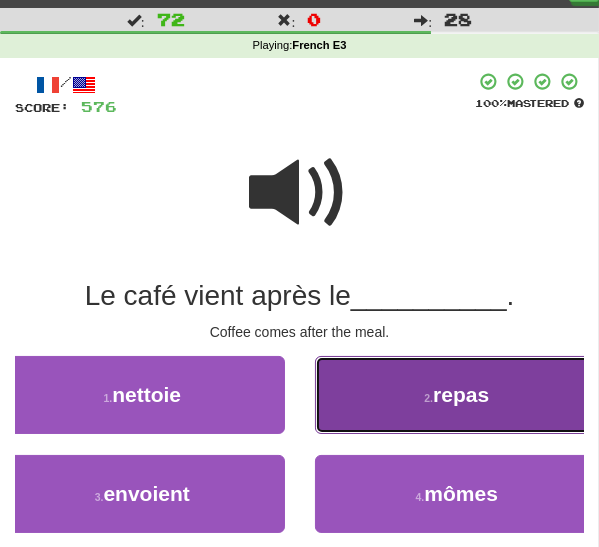 click on "2 .  repas" at bounding box center [457, 395] 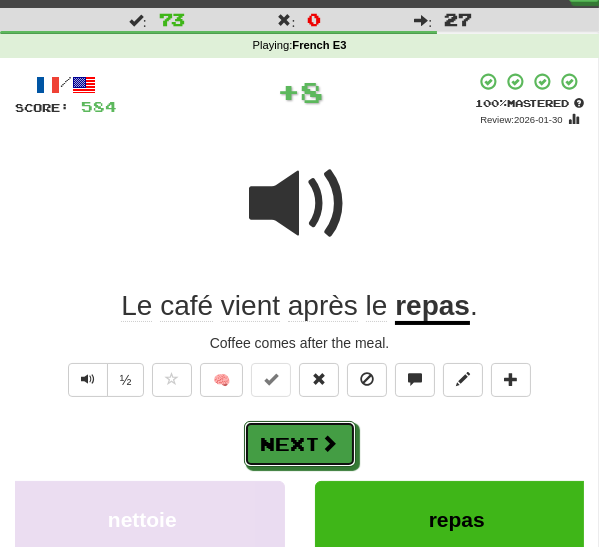 click on "Next" at bounding box center [300, 444] 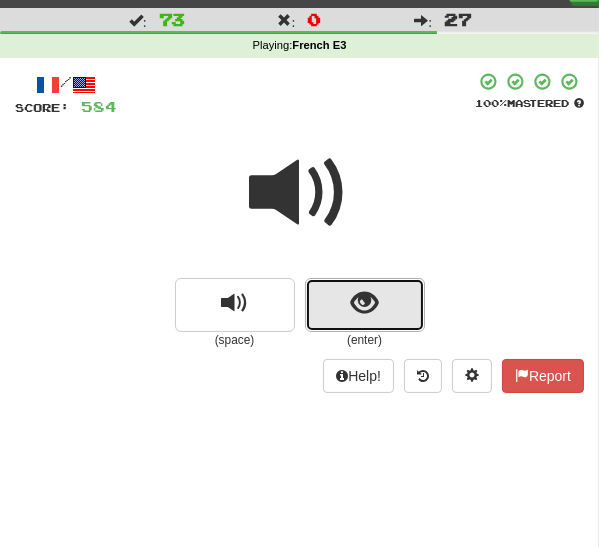 click at bounding box center (365, 305) 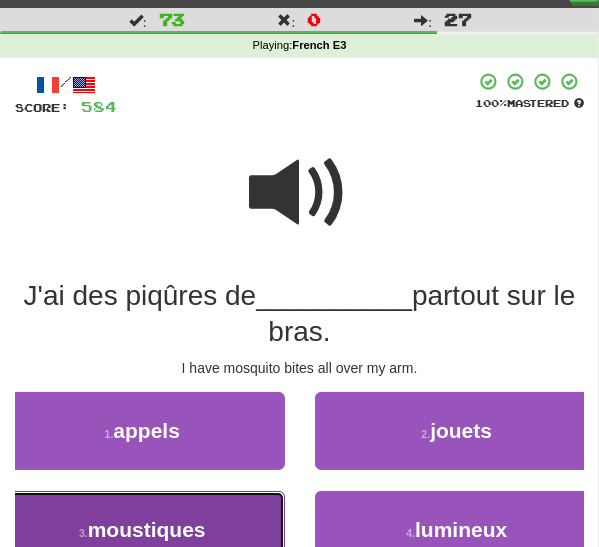 click on "3 .  moustiques" at bounding box center (142, 530) 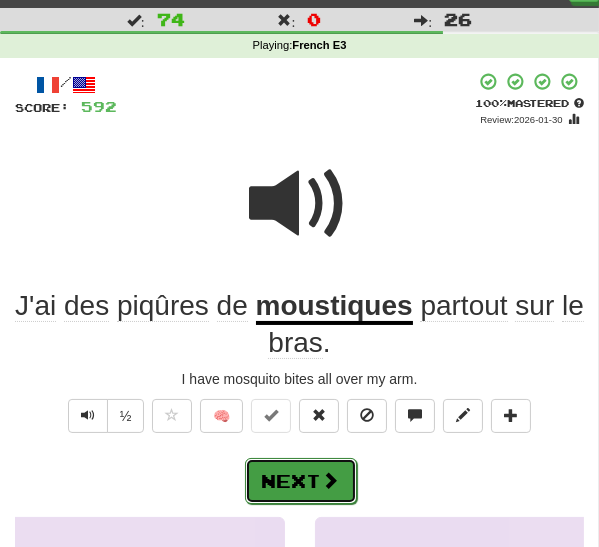 drag, startPoint x: 286, startPoint y: 475, endPoint x: 276, endPoint y: 484, distance: 13.453624 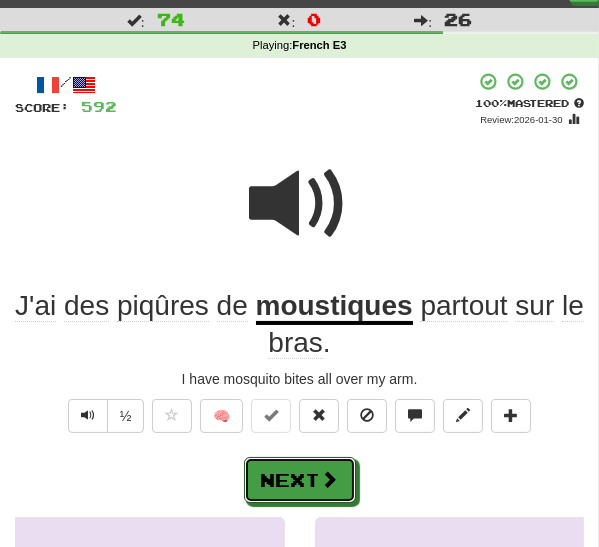click on "Next" at bounding box center [300, 480] 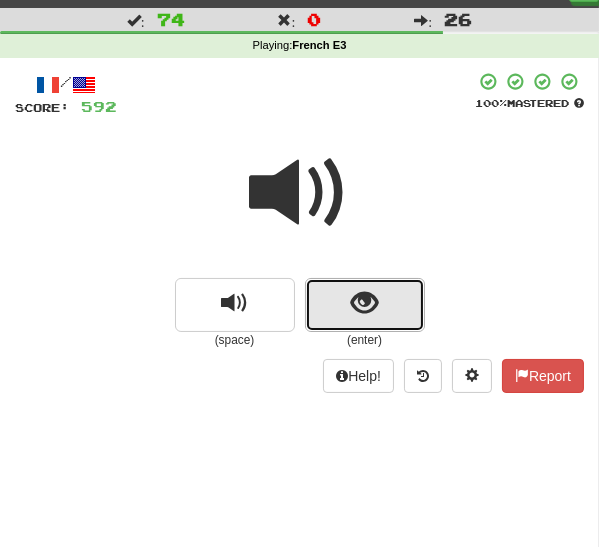 click at bounding box center (365, 305) 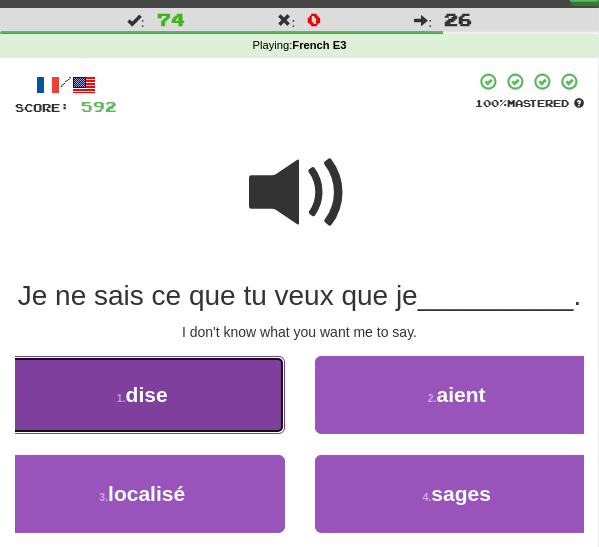 click on "1 .  dise" at bounding box center [142, 395] 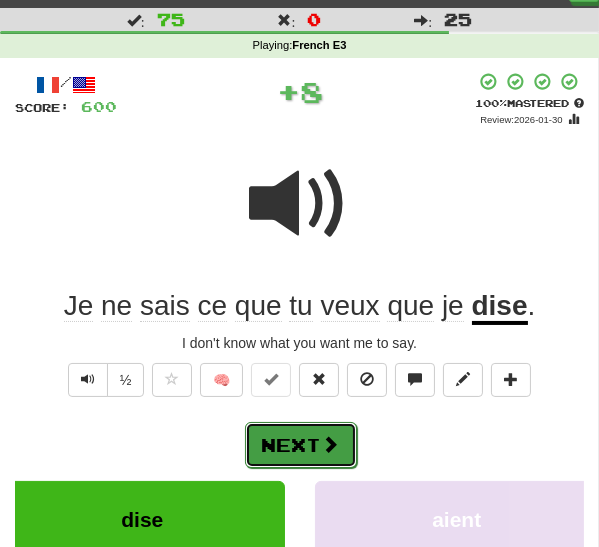 click on "Next" at bounding box center [301, 445] 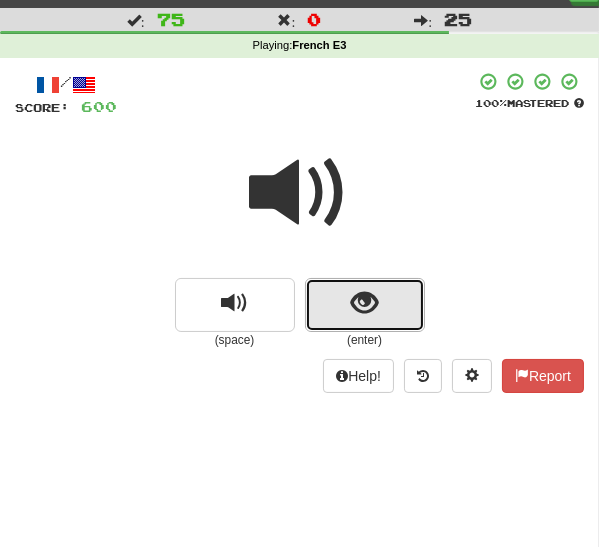 click at bounding box center (365, 305) 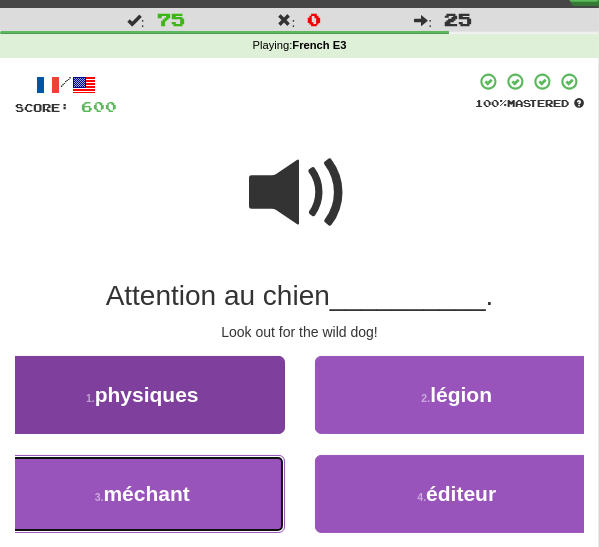 click on "3 .  méchant" at bounding box center [142, 494] 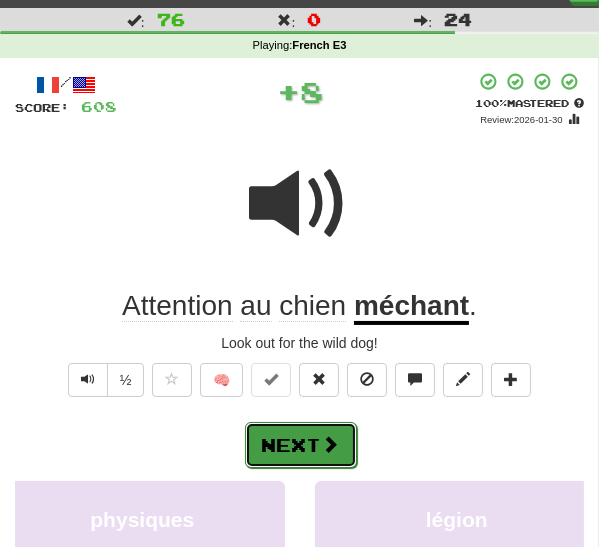 click on "Next" at bounding box center (301, 445) 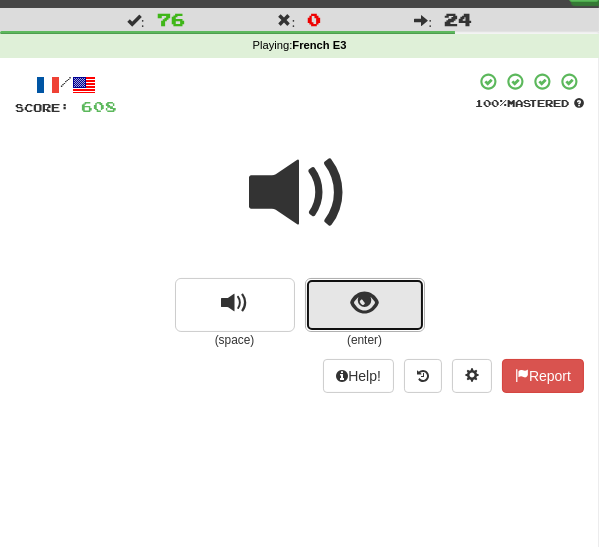 click at bounding box center (364, 303) 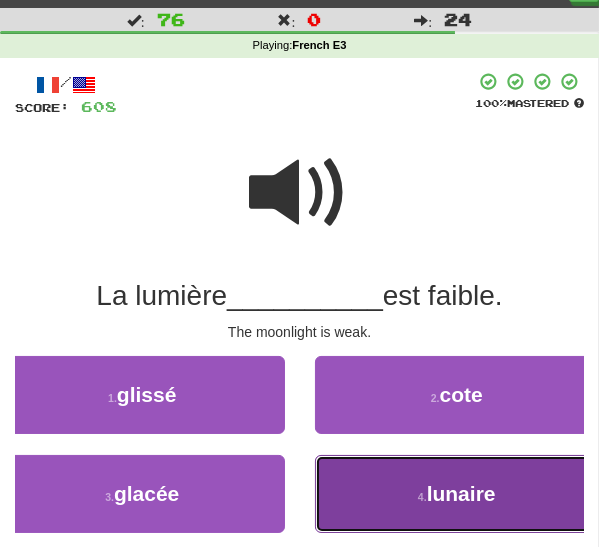 click on "4 .  lunaire" at bounding box center [457, 494] 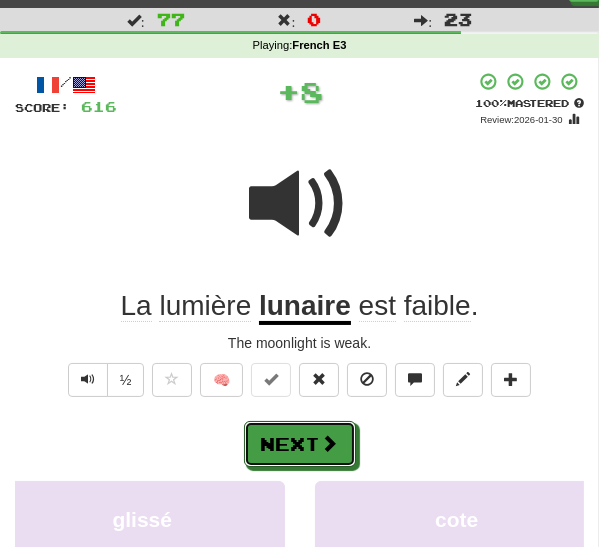 drag, startPoint x: 315, startPoint y: 456, endPoint x: 328, endPoint y: 442, distance: 19.104973 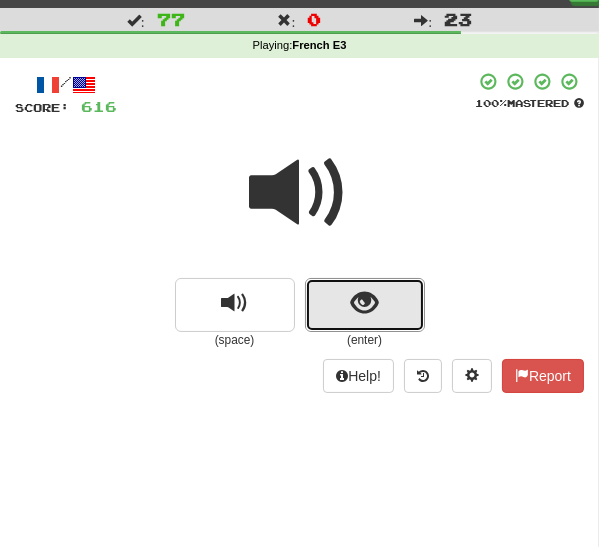 click at bounding box center [365, 305] 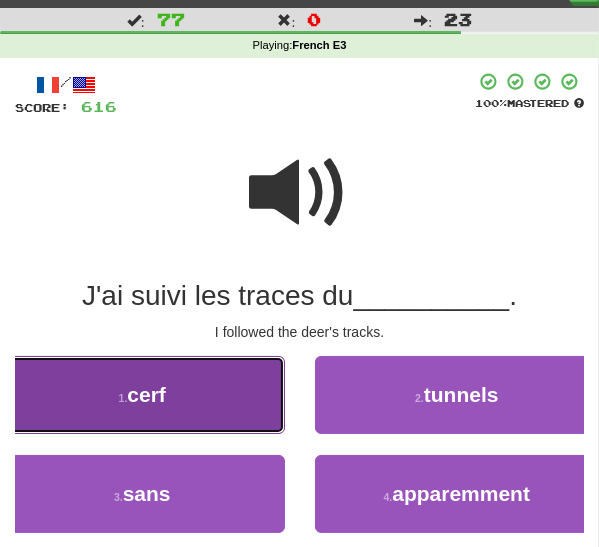 drag, startPoint x: 238, startPoint y: 401, endPoint x: 250, endPoint y: 416, distance: 19.209373 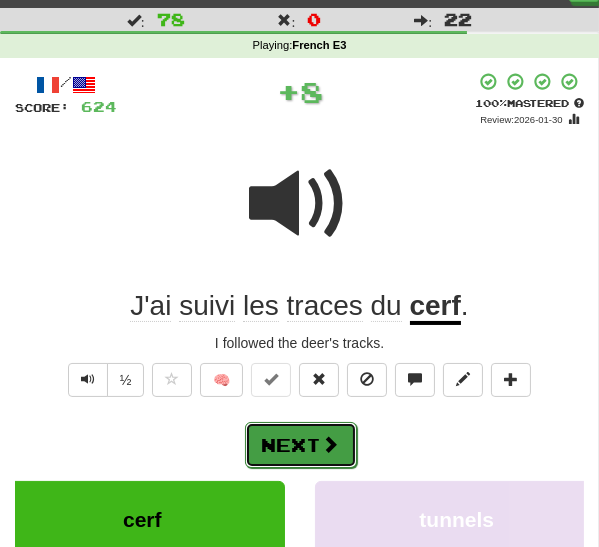 click on "Next" at bounding box center [301, 445] 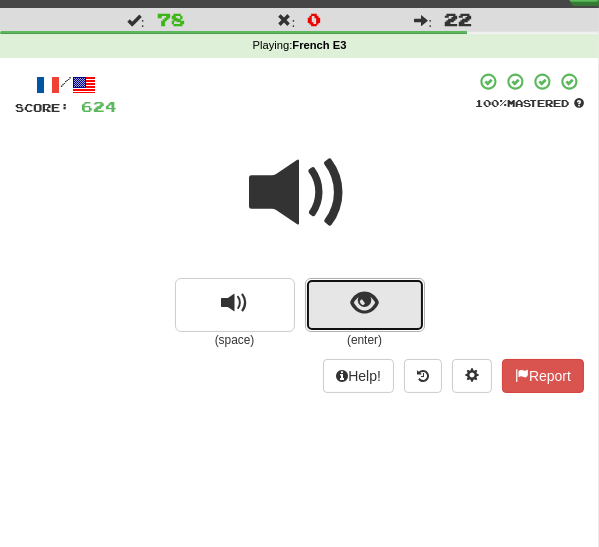 click at bounding box center (364, 303) 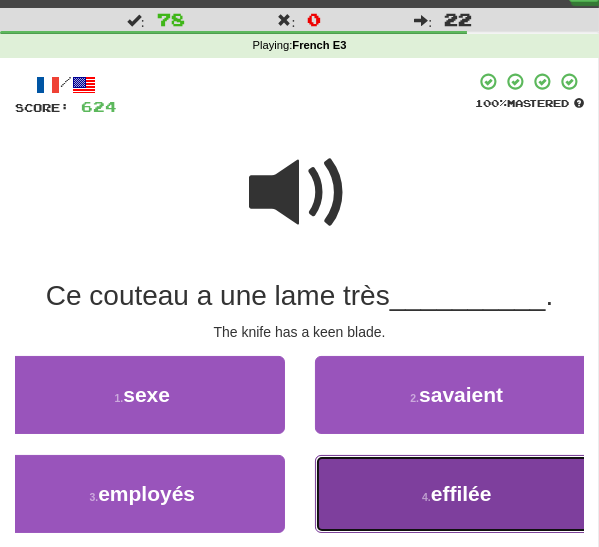 click on "4 .  effilée" at bounding box center [457, 494] 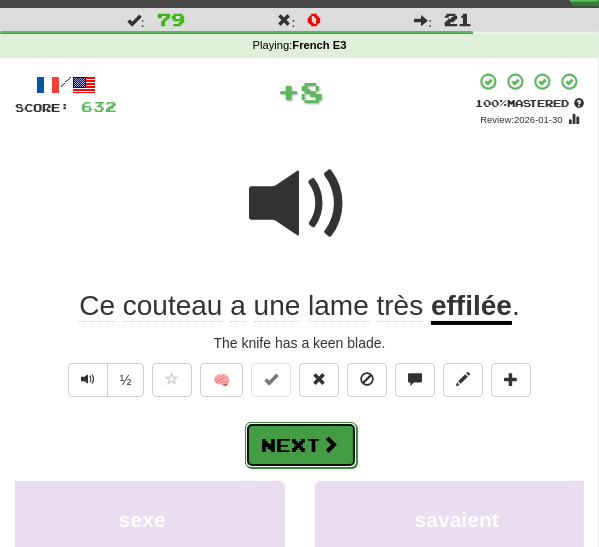 click on "Next" at bounding box center [301, 445] 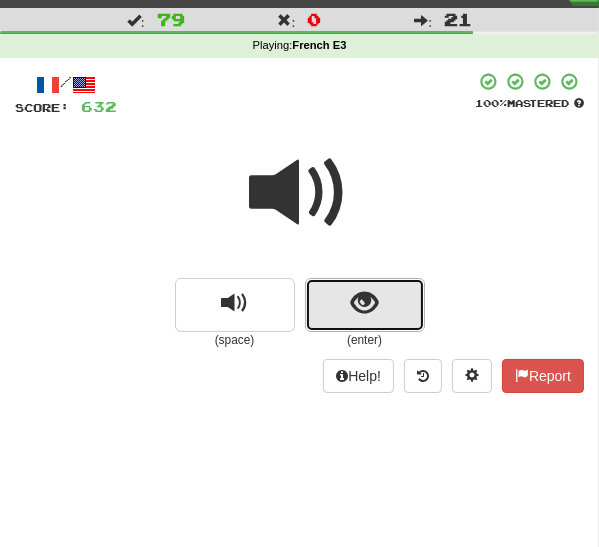 click at bounding box center (365, 305) 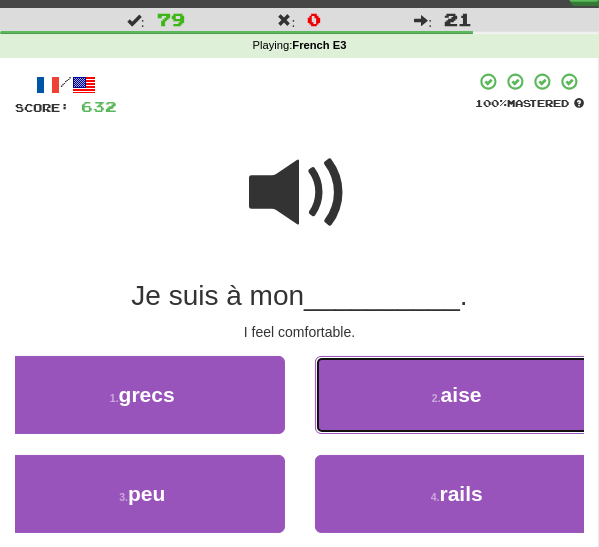 click on "2 .  aise" at bounding box center [457, 395] 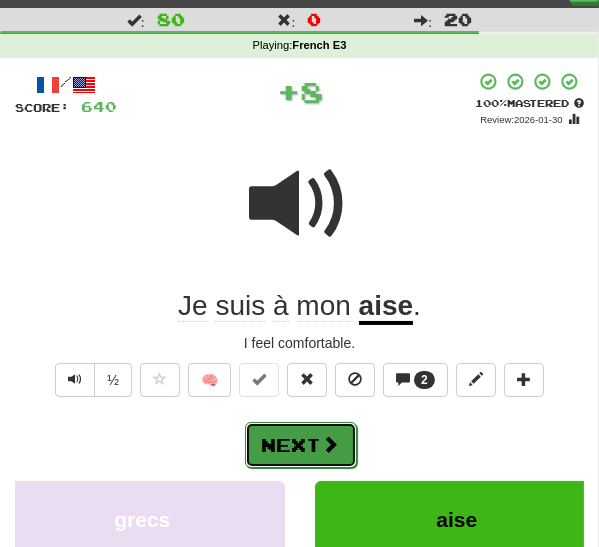 click at bounding box center (331, 444) 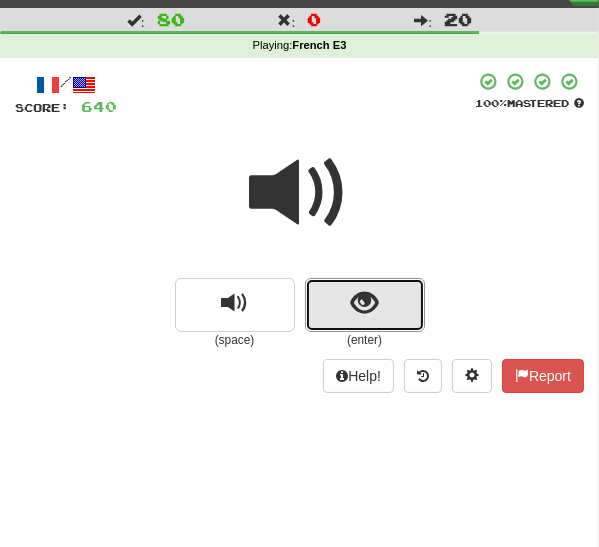drag, startPoint x: 359, startPoint y: 292, endPoint x: 337, endPoint y: 320, distance: 35.608986 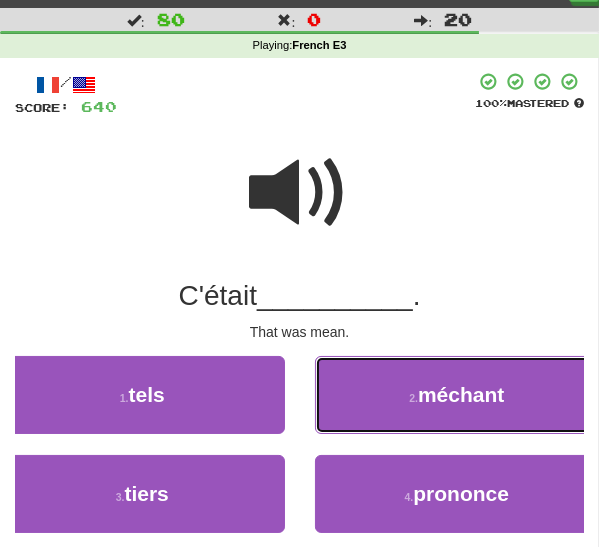 click on "2 .  méchant" at bounding box center (457, 395) 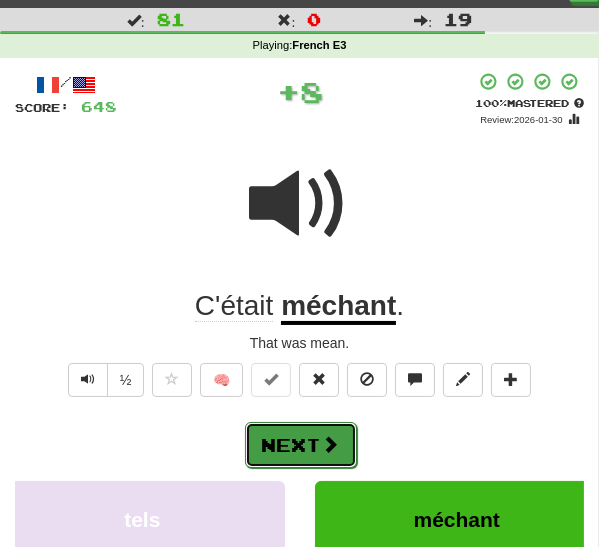 click on "Next" at bounding box center (301, 445) 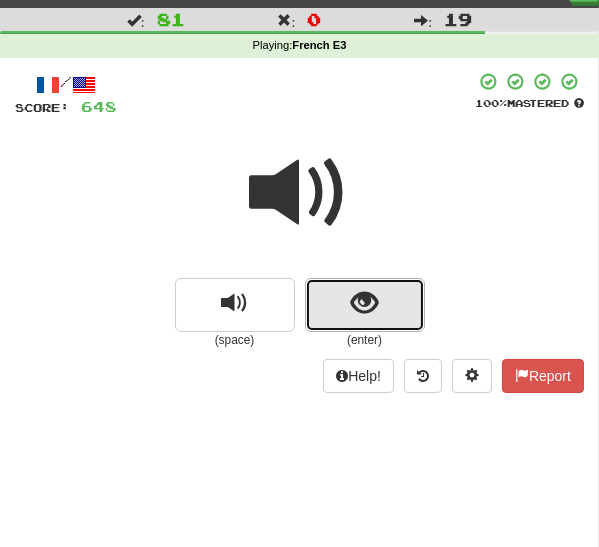 click at bounding box center (365, 305) 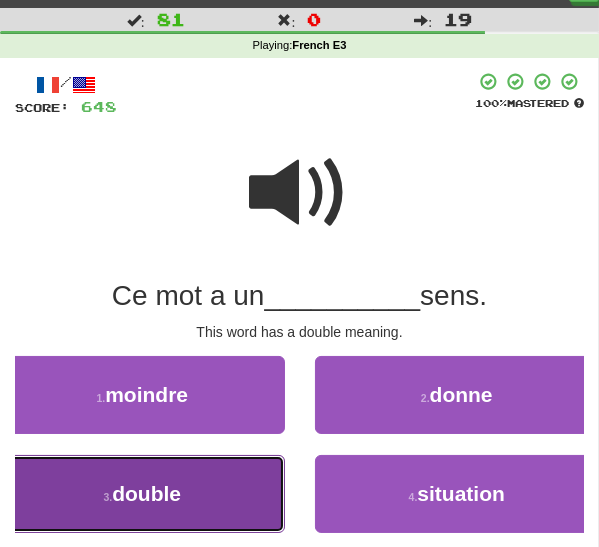 click on "3 .  double" at bounding box center [142, 494] 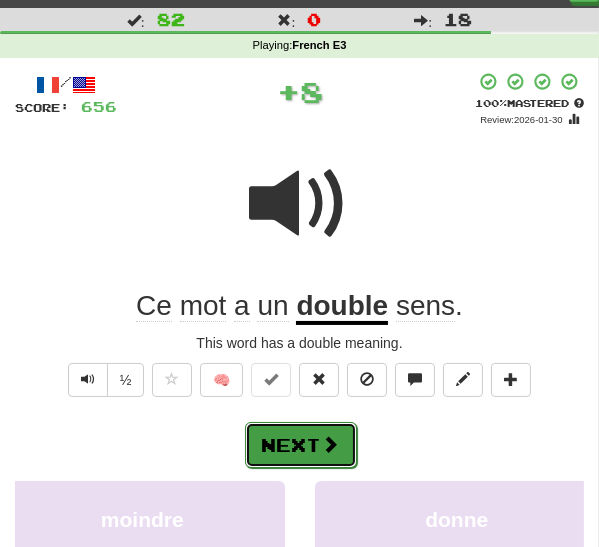 click on "Next" at bounding box center (301, 445) 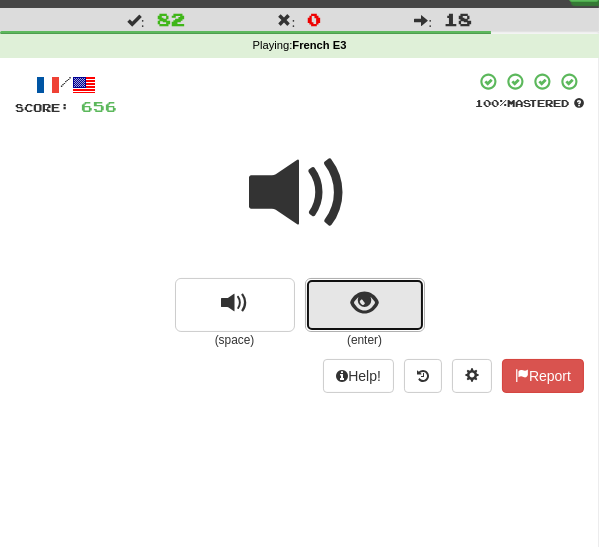 click at bounding box center (365, 305) 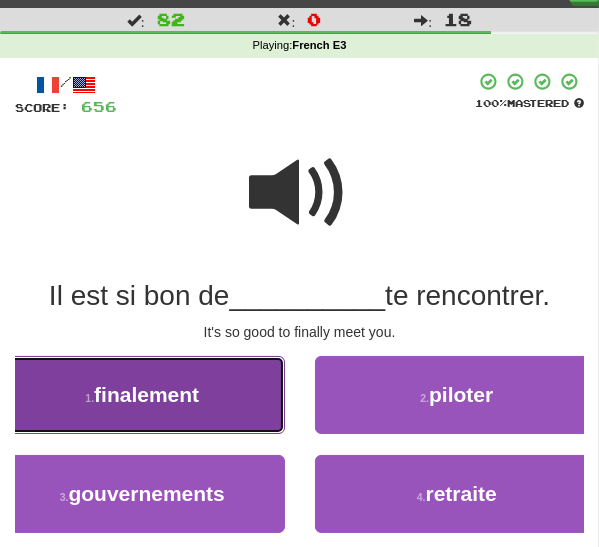 click on "1 .  finalement" at bounding box center [142, 395] 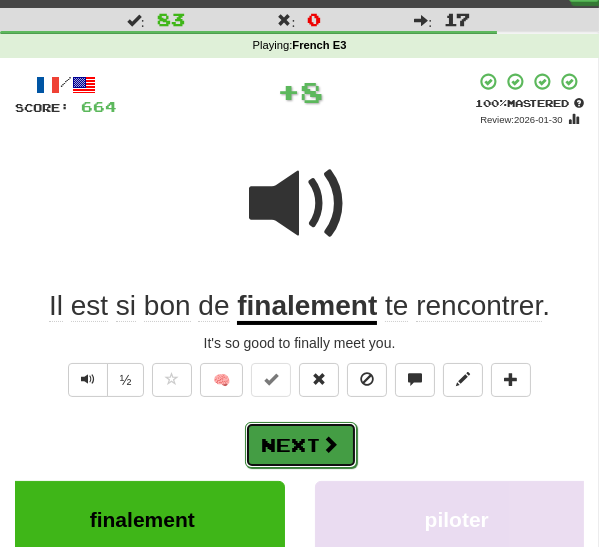click on "Next" at bounding box center (301, 445) 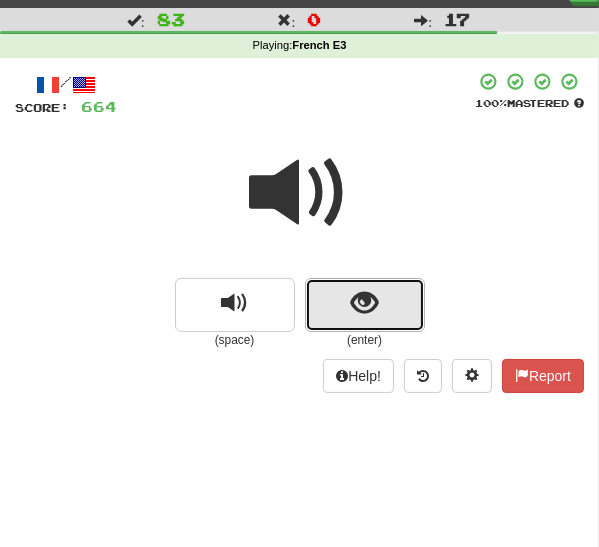 click at bounding box center (364, 303) 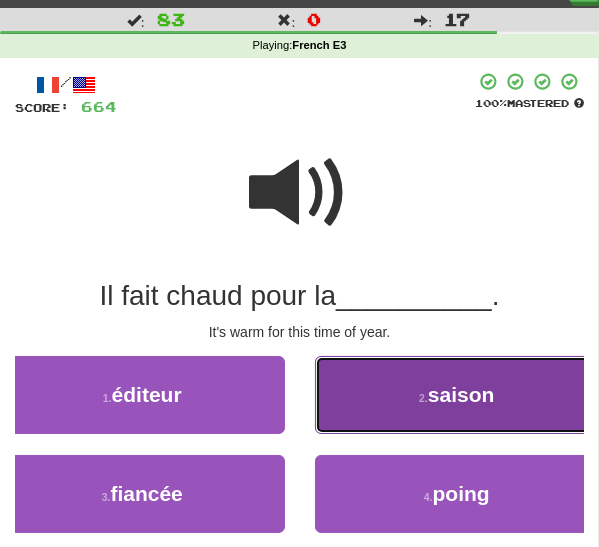 click on "2 .  saison" at bounding box center [457, 395] 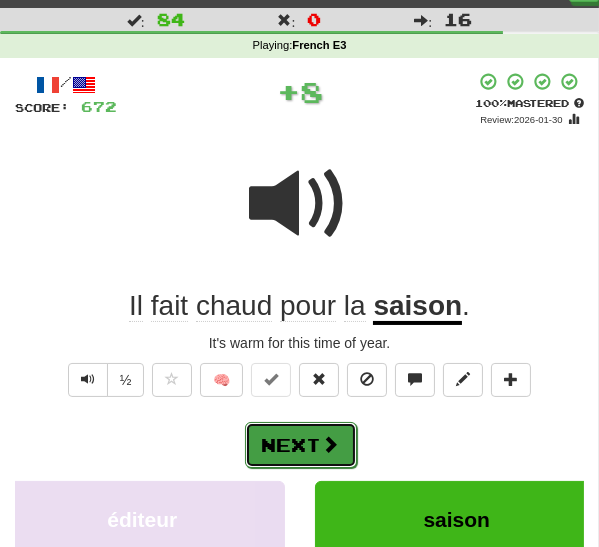 click on "Next" at bounding box center (301, 445) 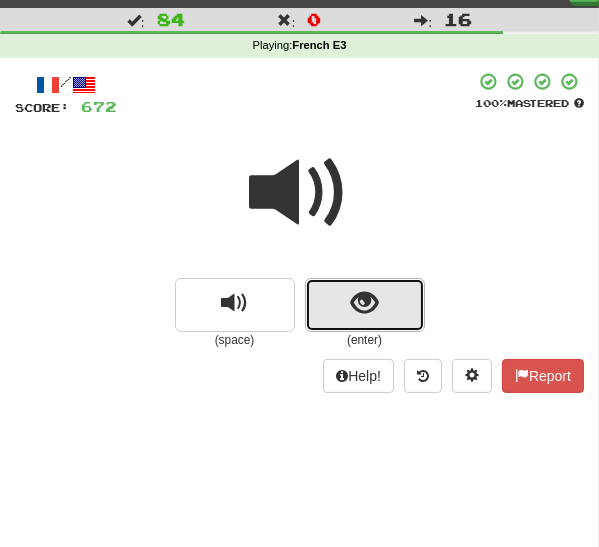 click at bounding box center (364, 303) 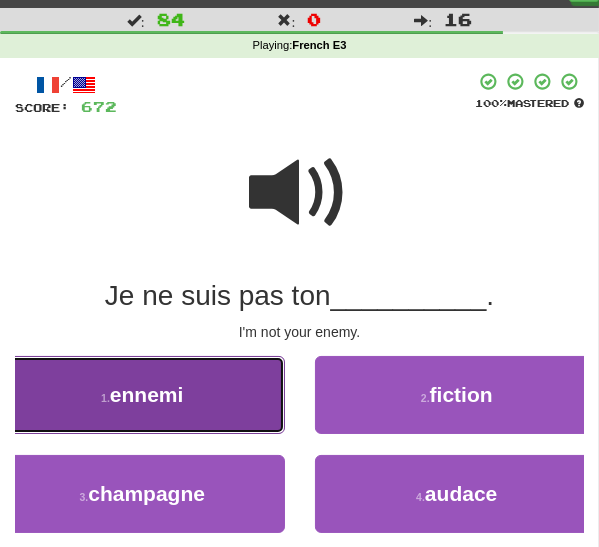 click on "1 .  ennemi" at bounding box center [142, 395] 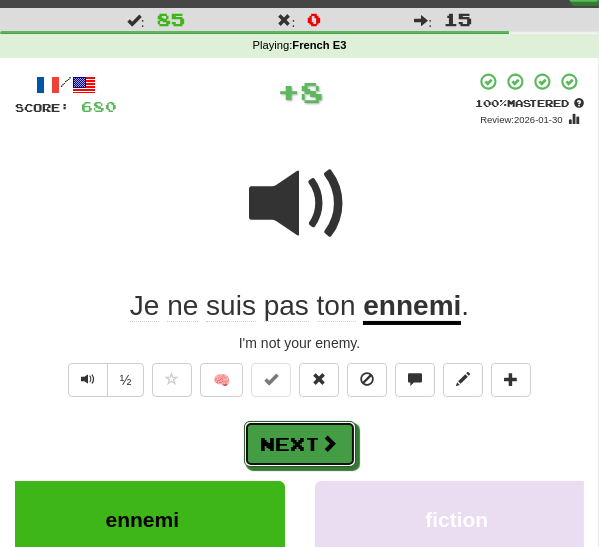 click on "Next" at bounding box center (300, 444) 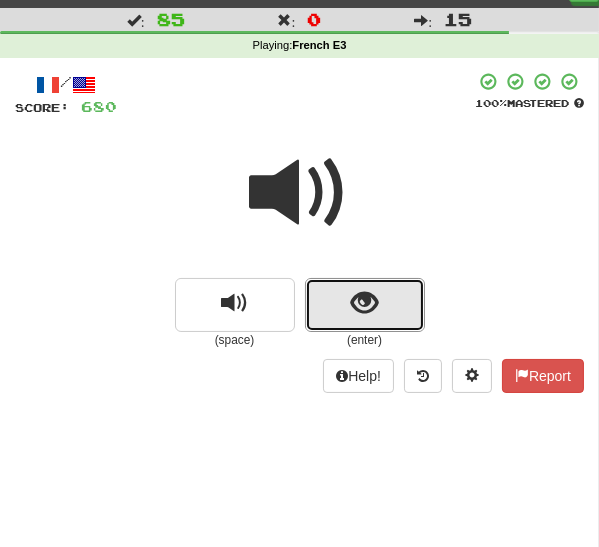 click at bounding box center (364, 303) 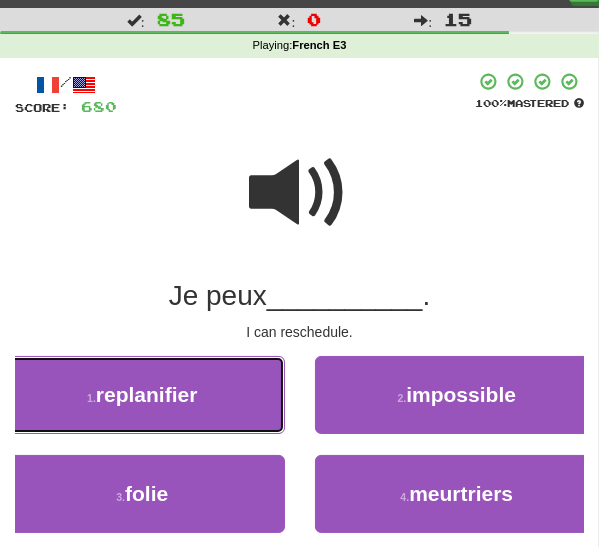 click on "1 .  replanifier" at bounding box center [142, 395] 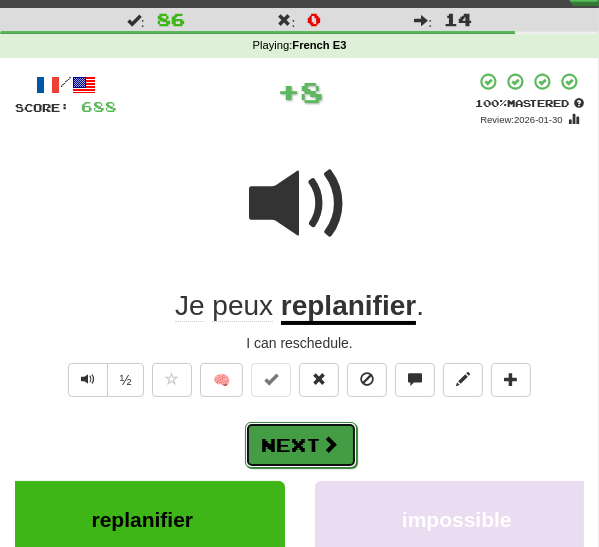 click on "Next" at bounding box center (301, 445) 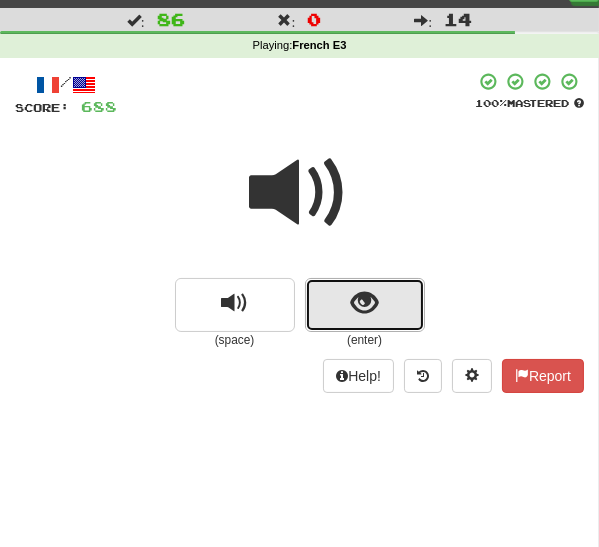 click at bounding box center (365, 305) 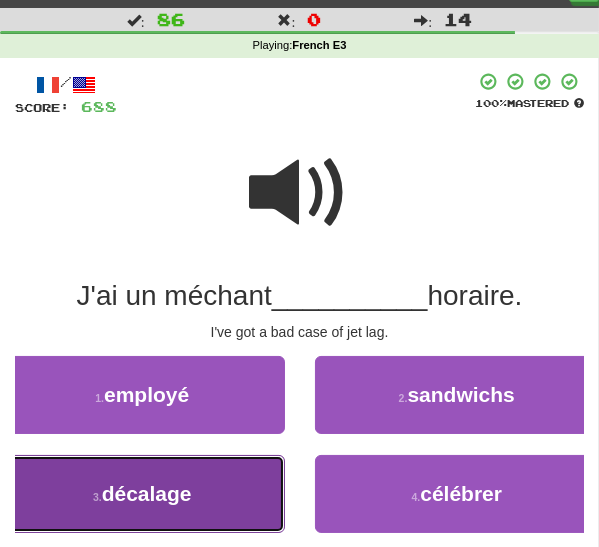 click on "décalage" at bounding box center (147, 493) 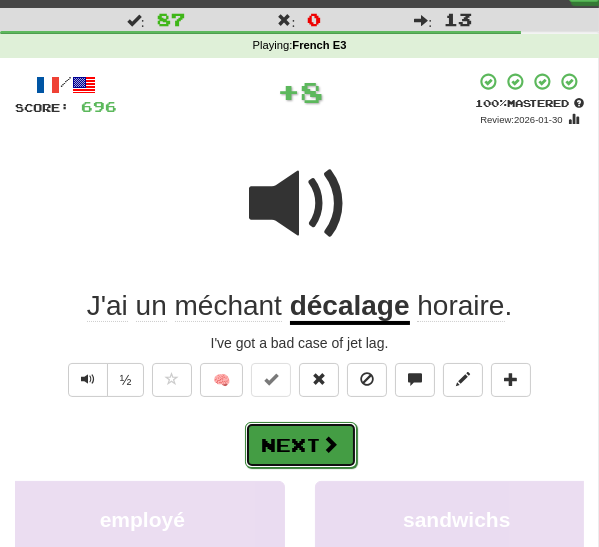 click on "Next" at bounding box center [301, 445] 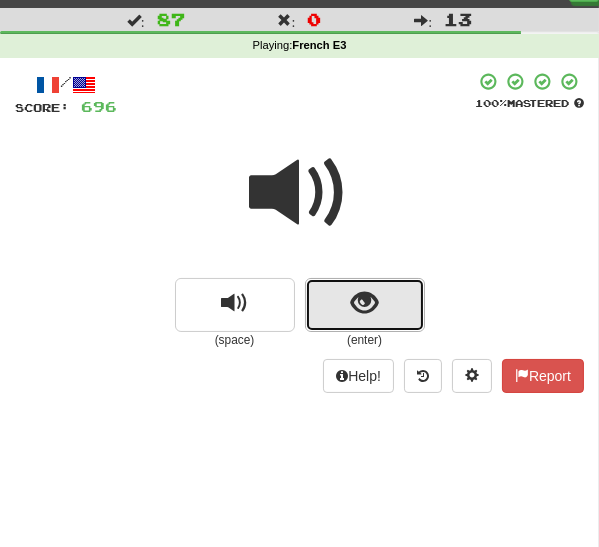 click at bounding box center [364, 303] 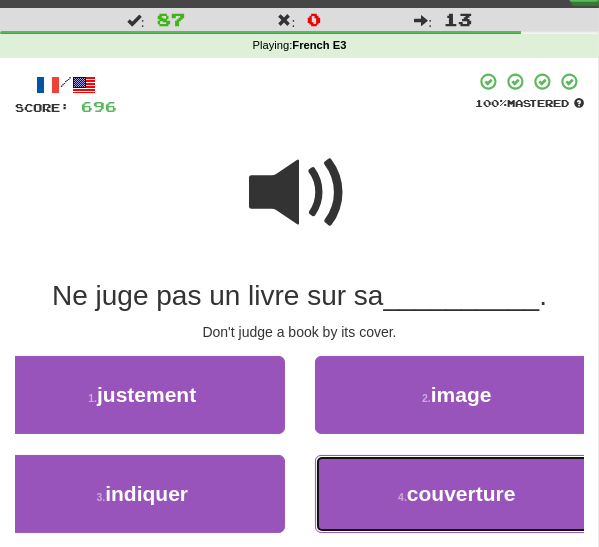 click on "4 .  couverture" at bounding box center (457, 494) 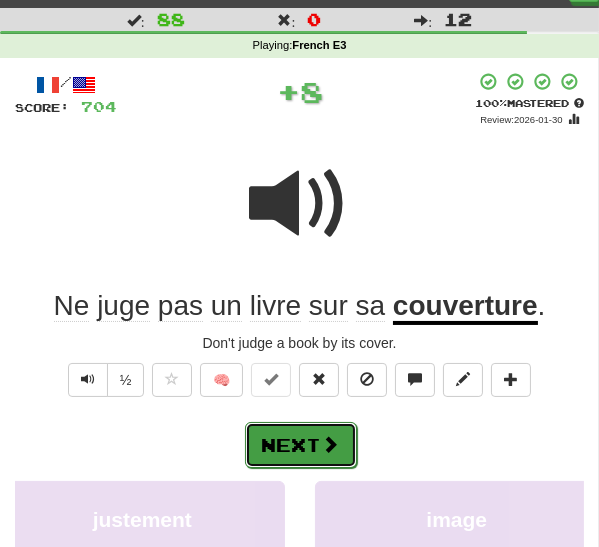 click on "Next" at bounding box center [301, 445] 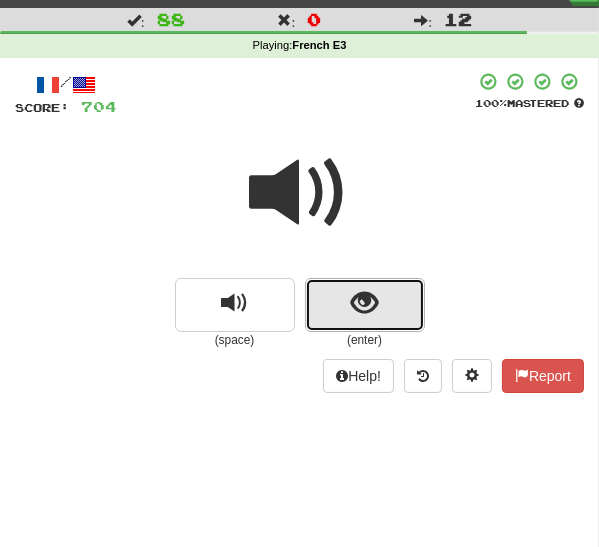 click at bounding box center [364, 303] 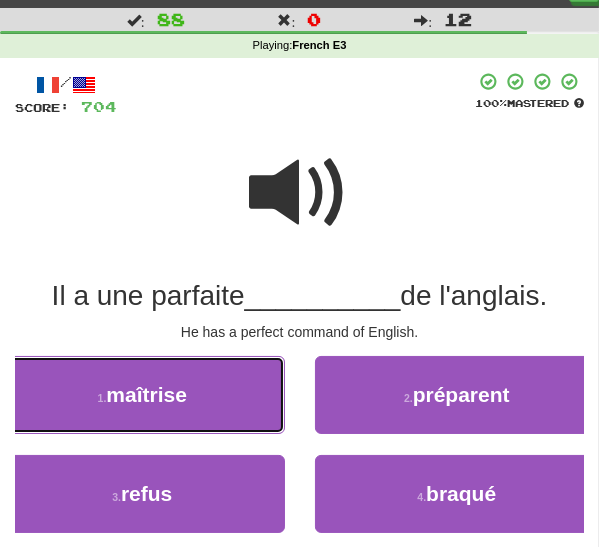 click on "1 .  maîtrise" at bounding box center [142, 395] 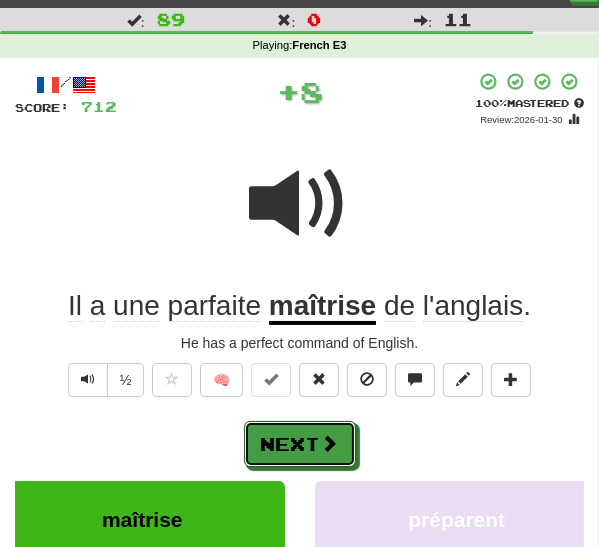 drag, startPoint x: 325, startPoint y: 454, endPoint x: 336, endPoint y: 447, distance: 13.038404 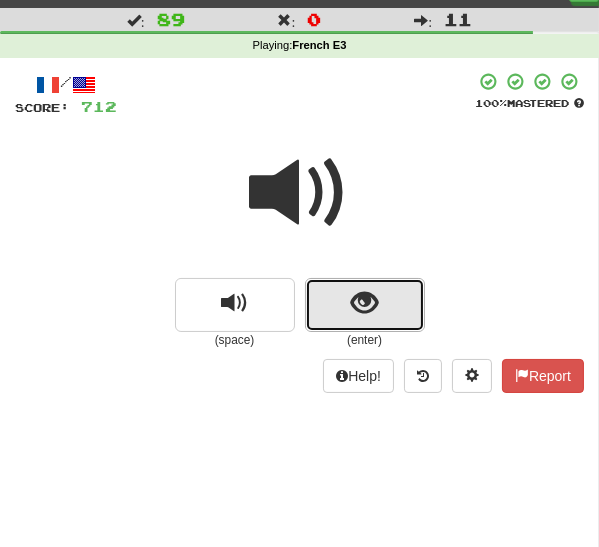 click at bounding box center [365, 305] 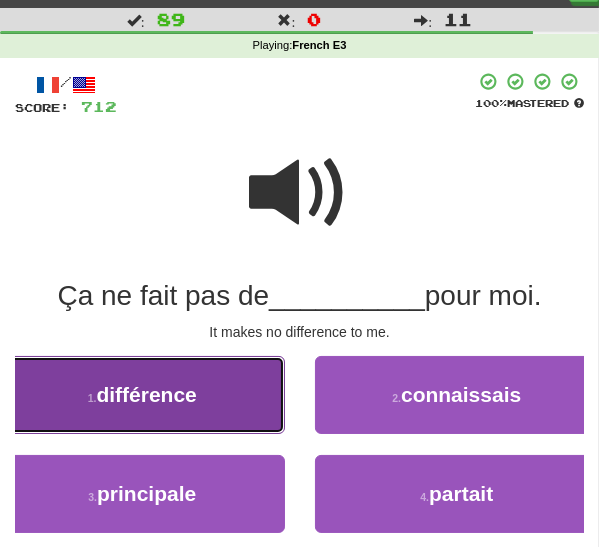 click on "1 .  différence" at bounding box center [142, 395] 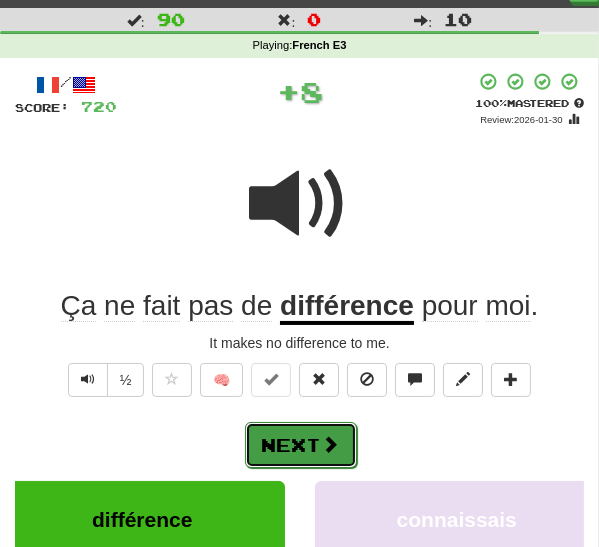 click on "Next" at bounding box center [301, 445] 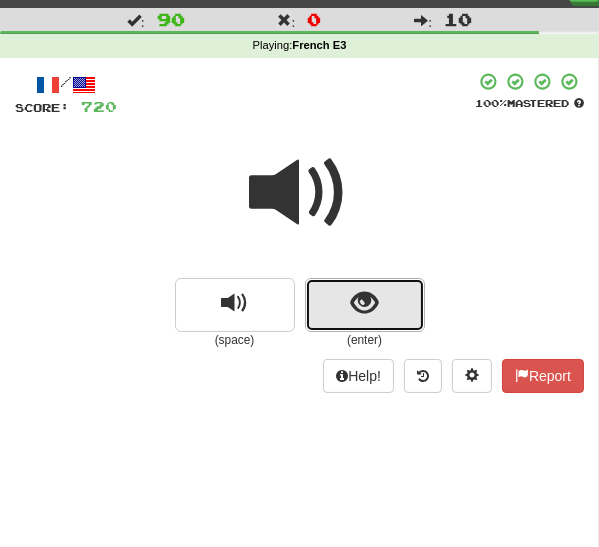 click at bounding box center [365, 305] 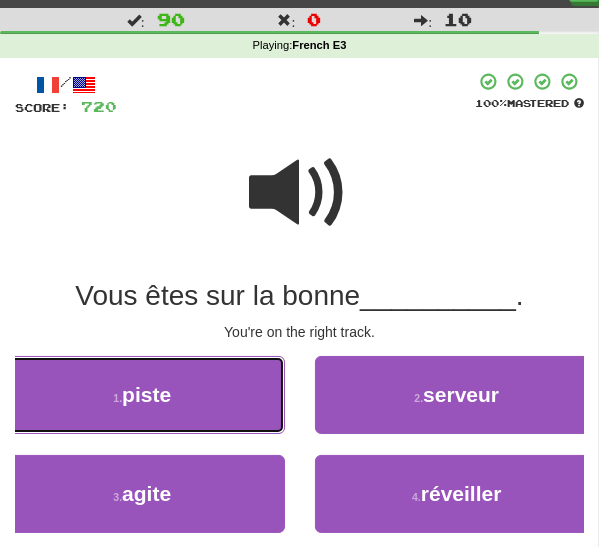 drag, startPoint x: 225, startPoint y: 410, endPoint x: 234, endPoint y: 416, distance: 10.816654 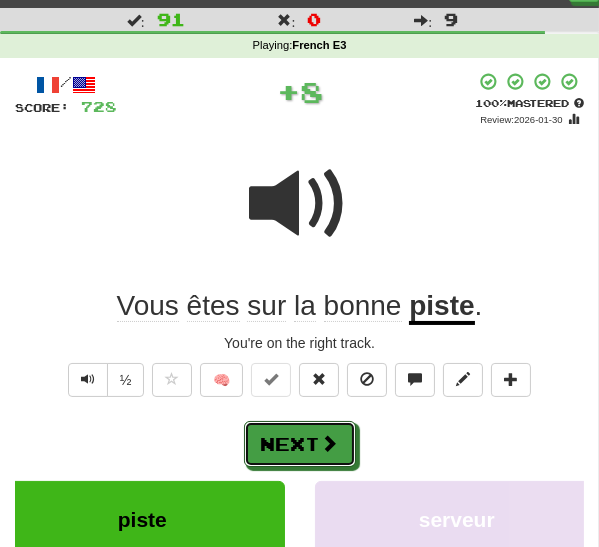 drag, startPoint x: 310, startPoint y: 433, endPoint x: 350, endPoint y: 388, distance: 60.207973 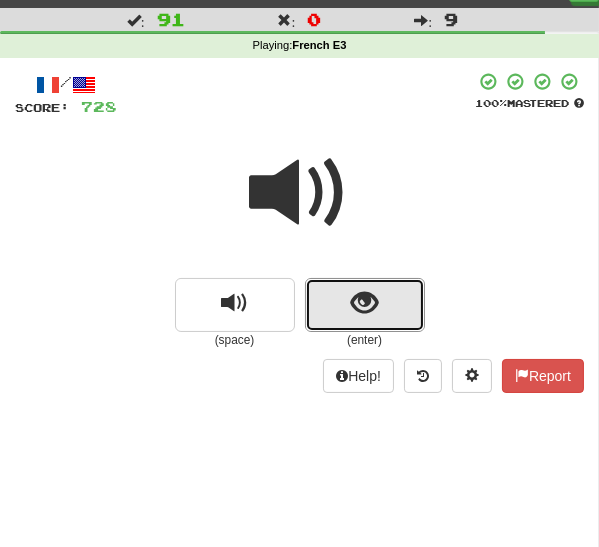 drag, startPoint x: 343, startPoint y: 311, endPoint x: 335, endPoint y: 320, distance: 12.0415945 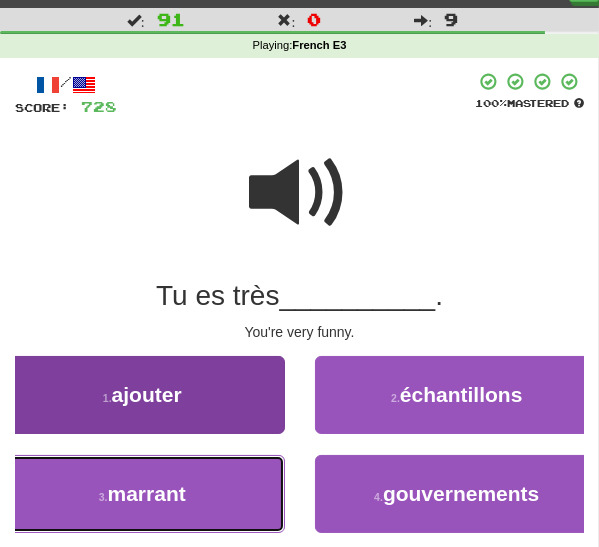 click on "3 .  marrant" at bounding box center [142, 494] 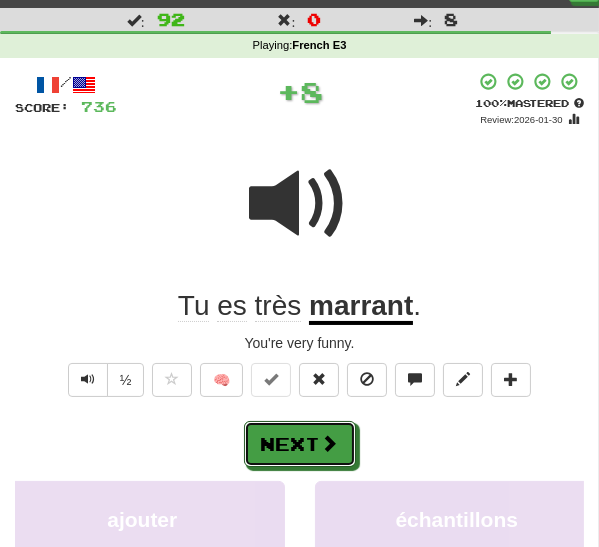 drag, startPoint x: 301, startPoint y: 441, endPoint x: 310, endPoint y: 434, distance: 11.401754 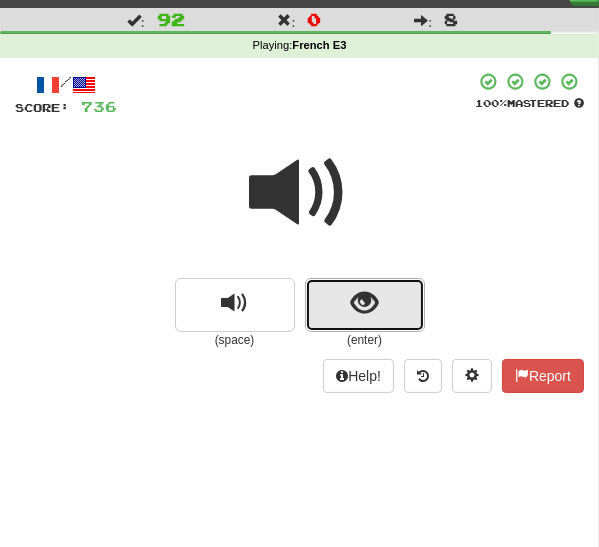 click at bounding box center (364, 303) 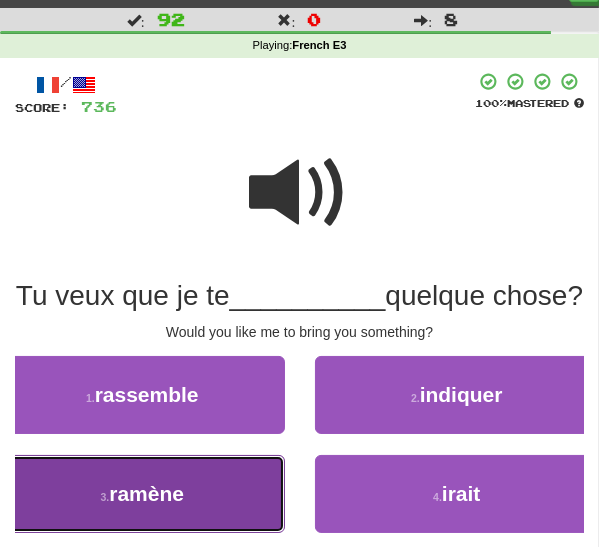 drag, startPoint x: 170, startPoint y: 521, endPoint x: 221, endPoint y: 506, distance: 53.160137 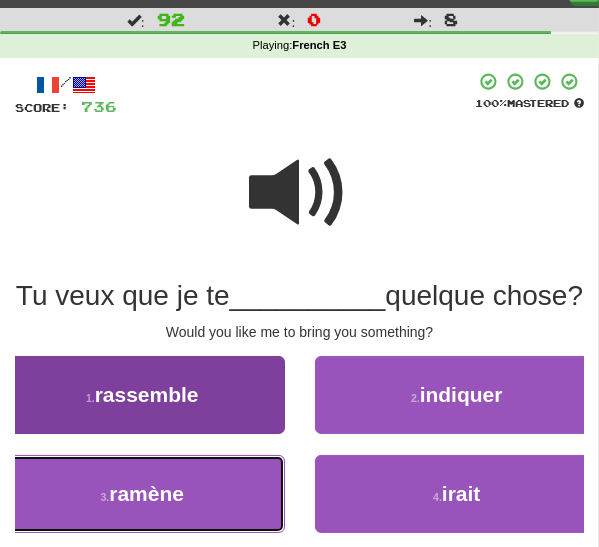 click on "ramène" at bounding box center [146, 493] 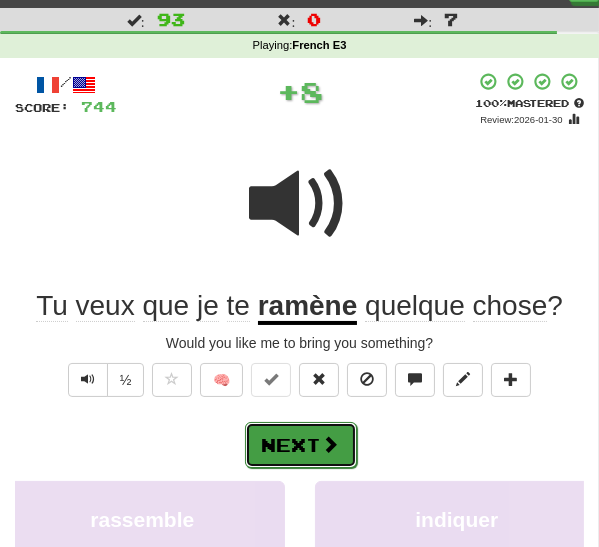 click on "Next" at bounding box center (301, 445) 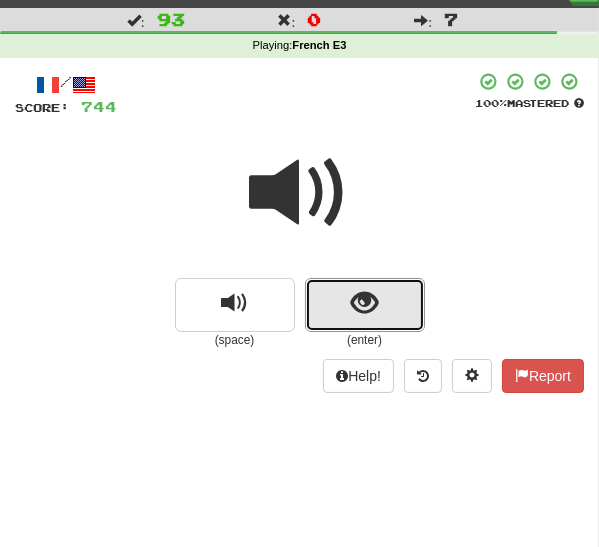 click at bounding box center (365, 305) 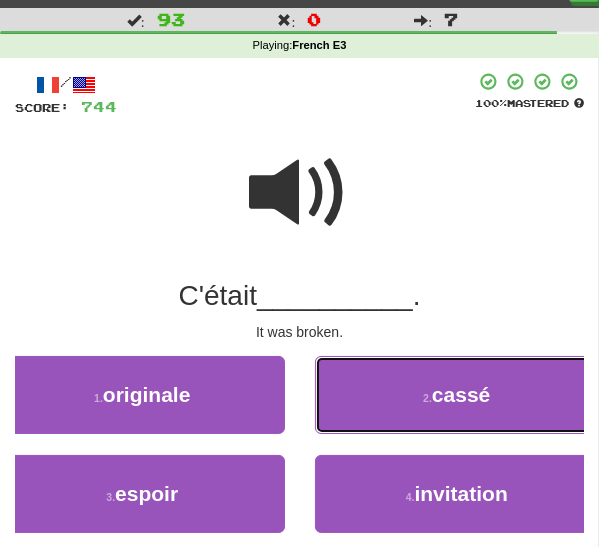 drag, startPoint x: 410, startPoint y: 406, endPoint x: 390, endPoint y: 418, distance: 23.323807 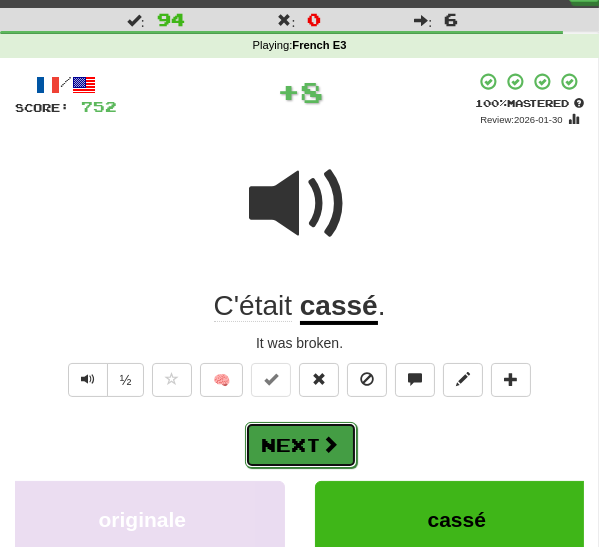 click on "Next" at bounding box center (301, 445) 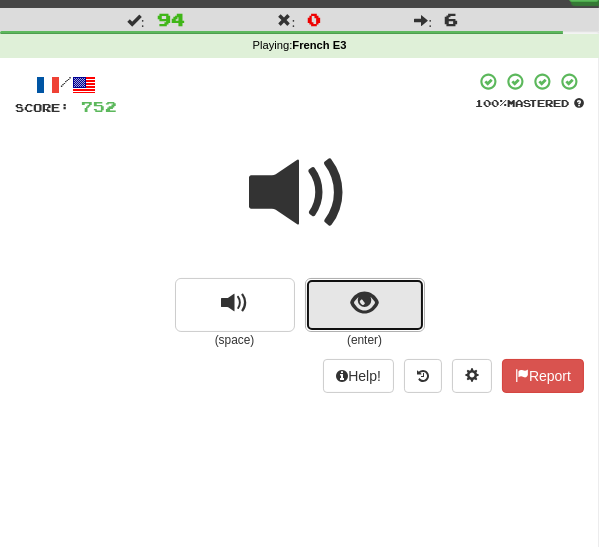 click at bounding box center (365, 305) 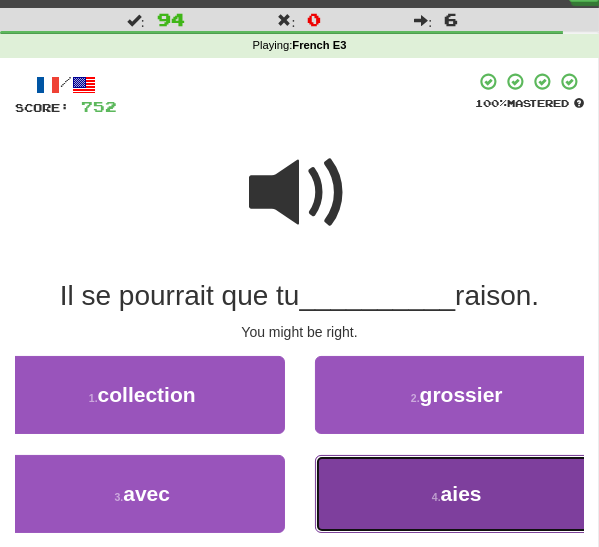 click on "4 .  aies" at bounding box center (457, 494) 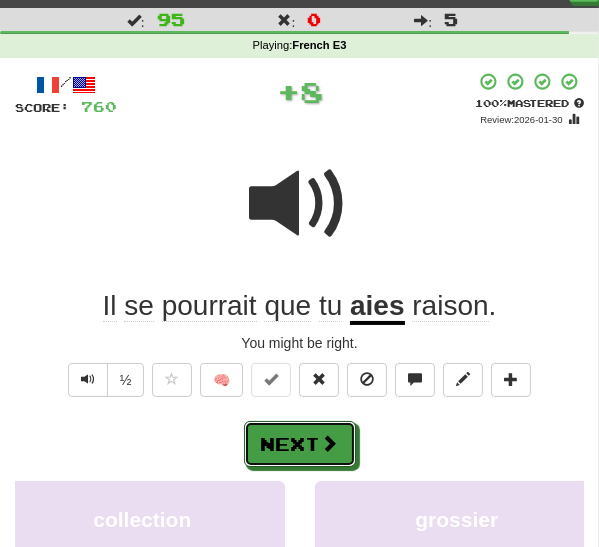 click at bounding box center (330, 443) 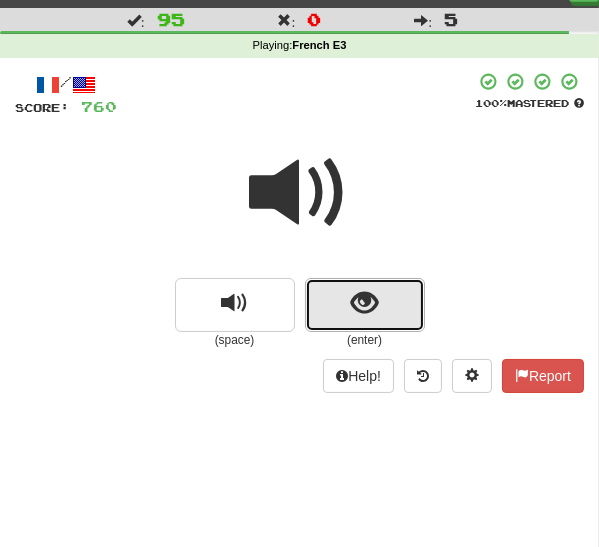 click at bounding box center [364, 303] 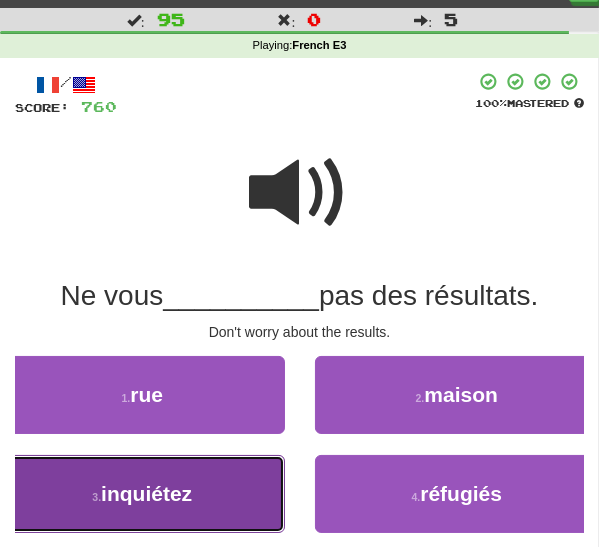 drag, startPoint x: 207, startPoint y: 499, endPoint x: 227, endPoint y: 496, distance: 20.22375 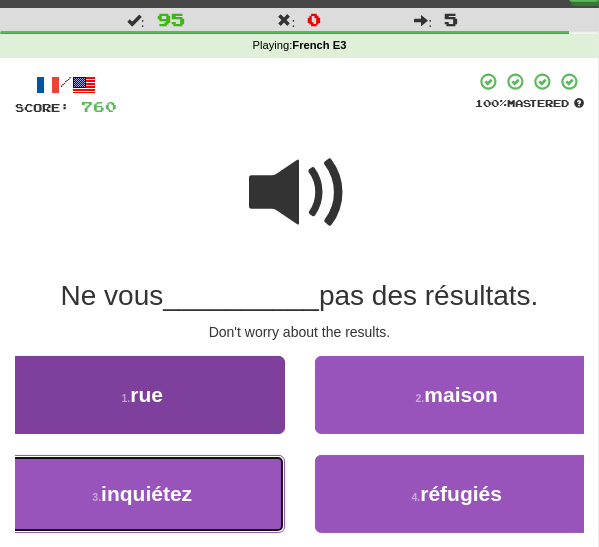 click on "3 .  inquiétez" at bounding box center [142, 494] 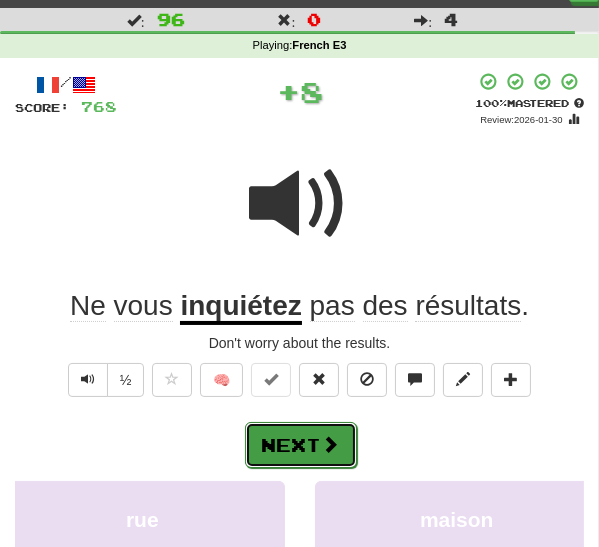 click on "Next" at bounding box center (301, 445) 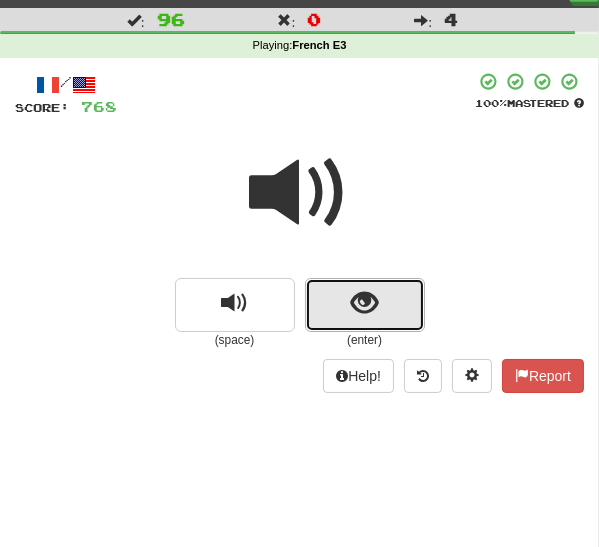 click at bounding box center [365, 305] 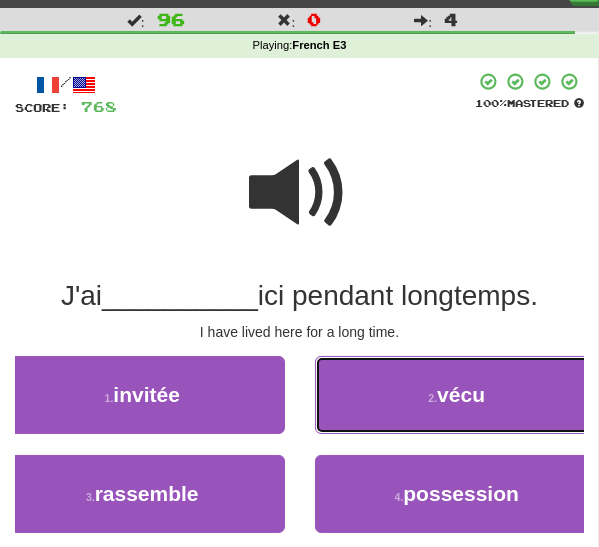 click on "2 .  vécu" at bounding box center (457, 395) 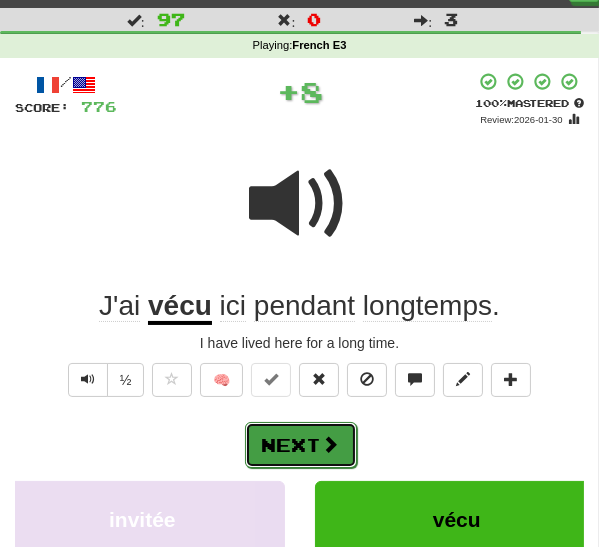 click on "Next" at bounding box center (301, 445) 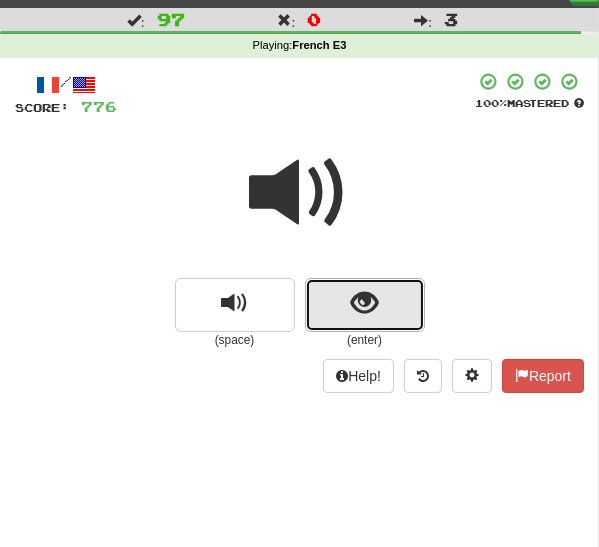 click at bounding box center [365, 305] 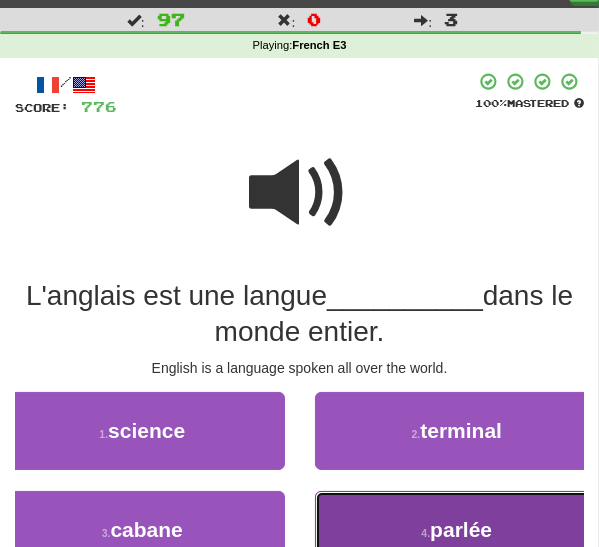 click on "4 .  parlée" at bounding box center [457, 530] 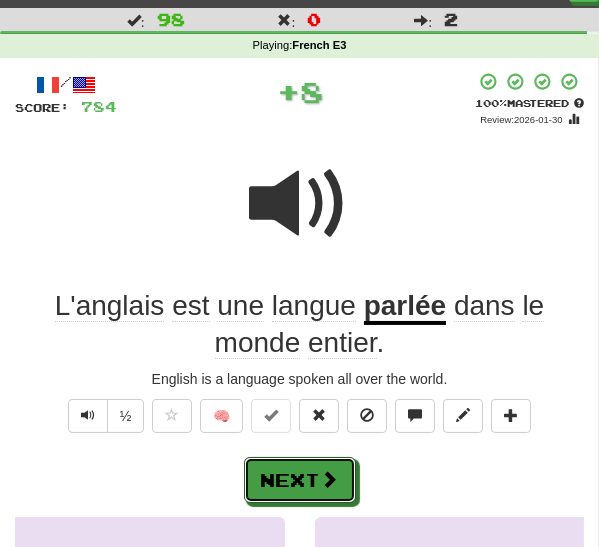 click on "Next" at bounding box center [300, 480] 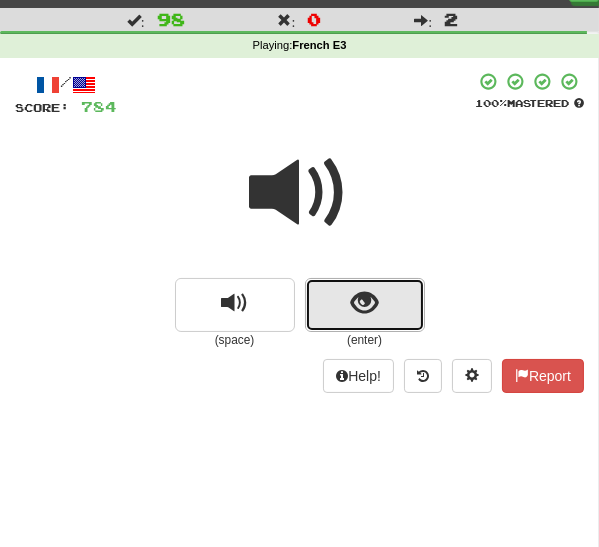 click at bounding box center [365, 305] 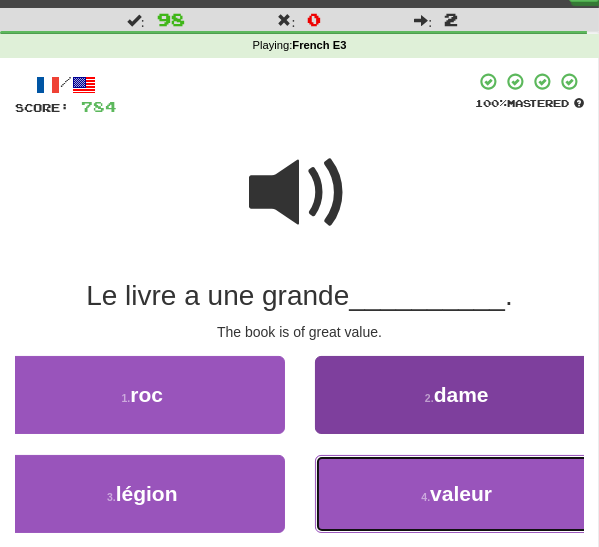 drag, startPoint x: 397, startPoint y: 517, endPoint x: 372, endPoint y: 500, distance: 30.232433 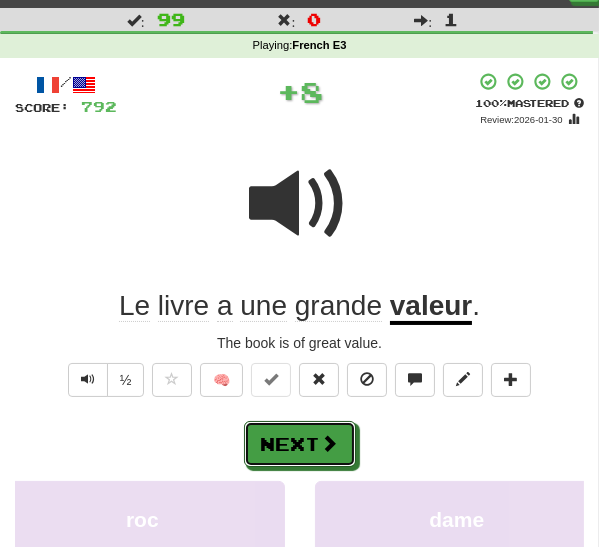 click on "Next" at bounding box center [300, 444] 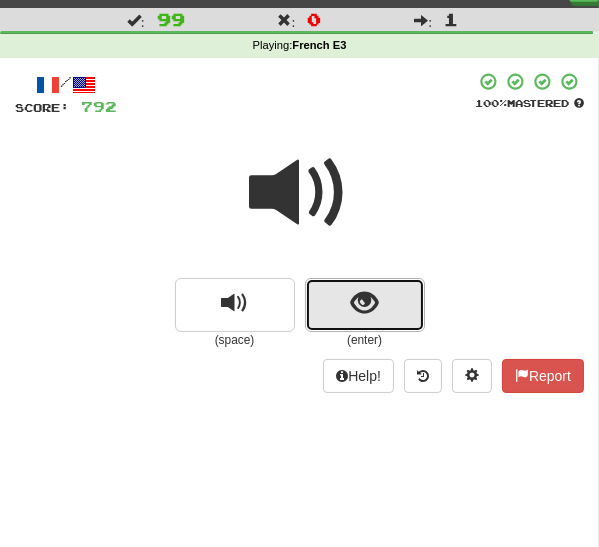 click at bounding box center (364, 303) 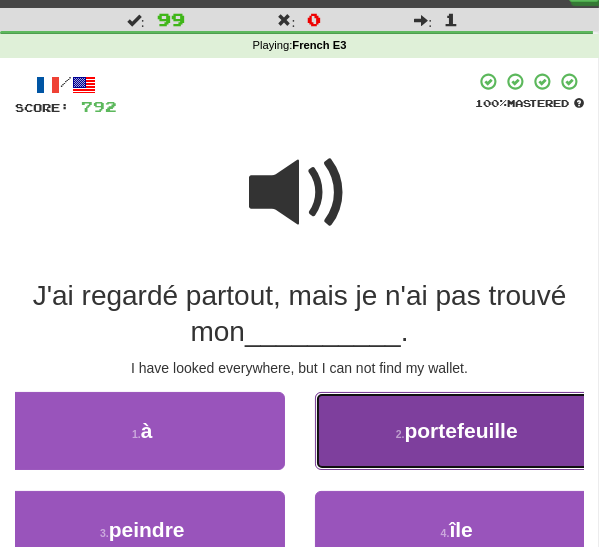 click on "2 .  portefeuille" at bounding box center [457, 431] 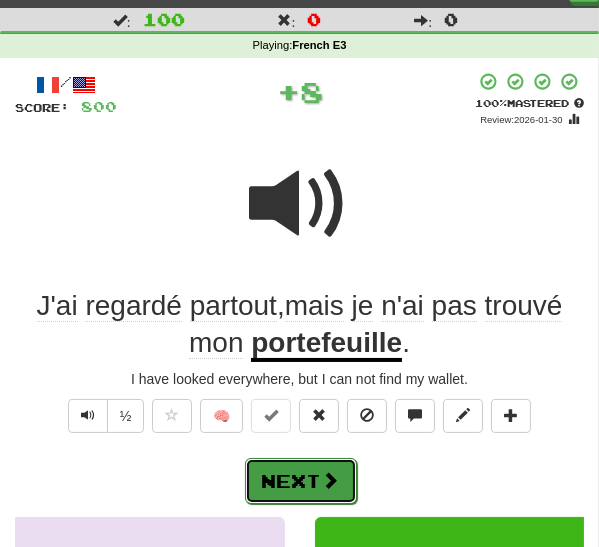 click on "Next" at bounding box center [301, 481] 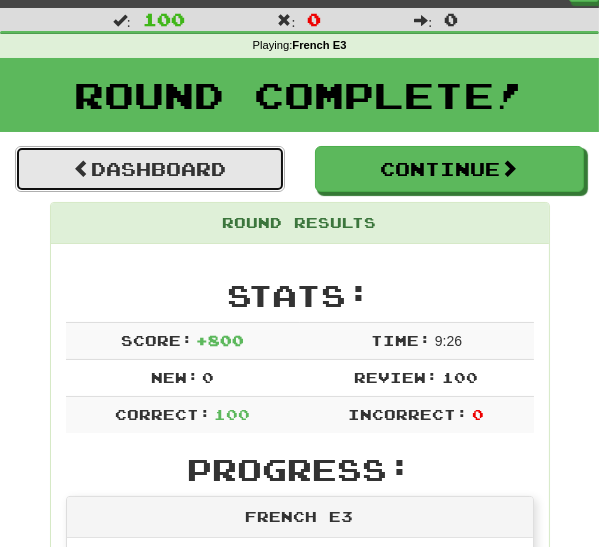 click on "Dashboard" at bounding box center (150, 169) 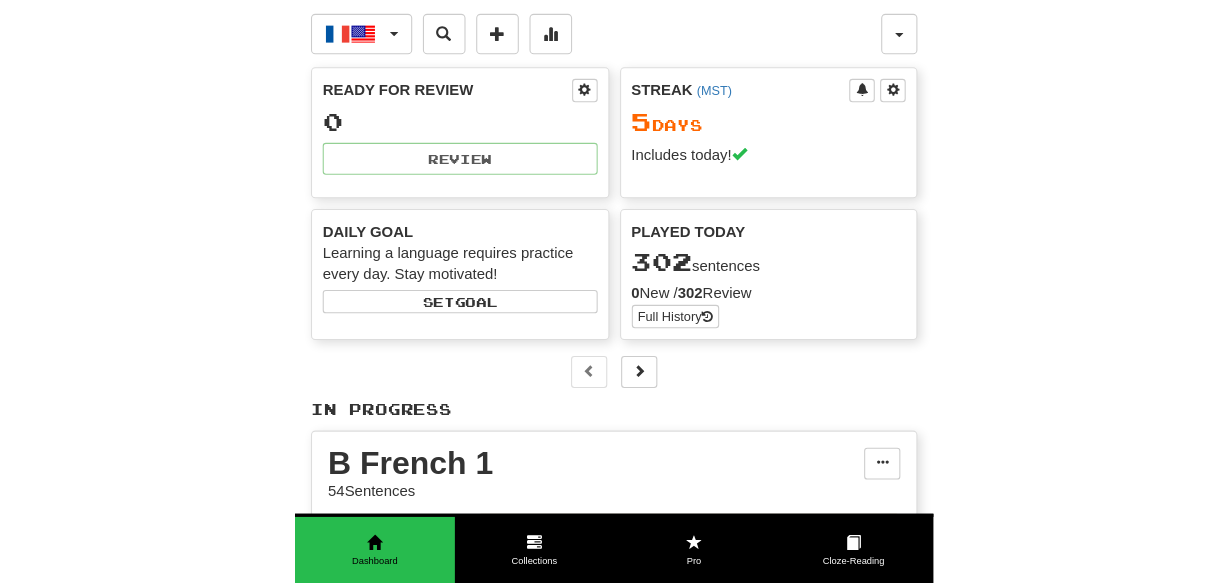 scroll, scrollTop: 0, scrollLeft: 0, axis: both 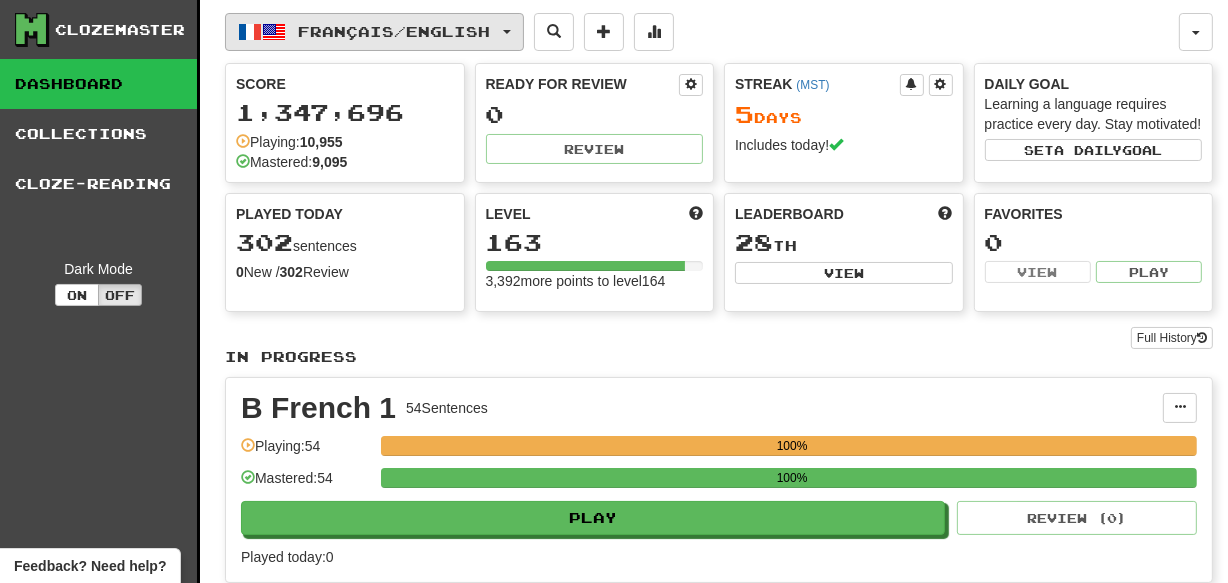 click on "Français  /  English" at bounding box center [374, 32] 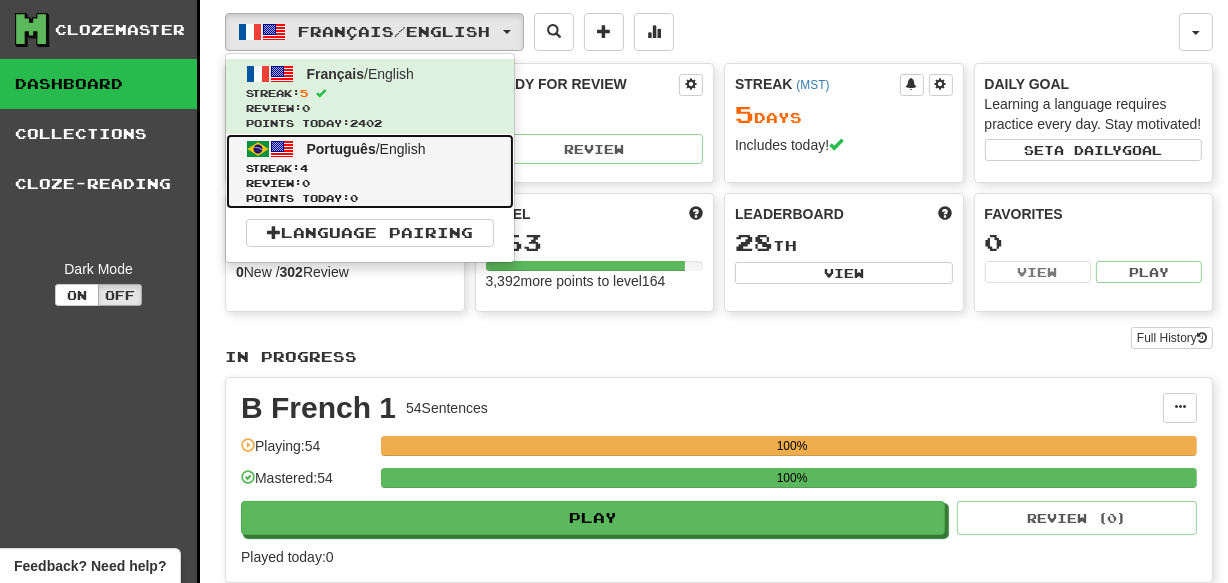 click on "Streak:  4" at bounding box center [370, 168] 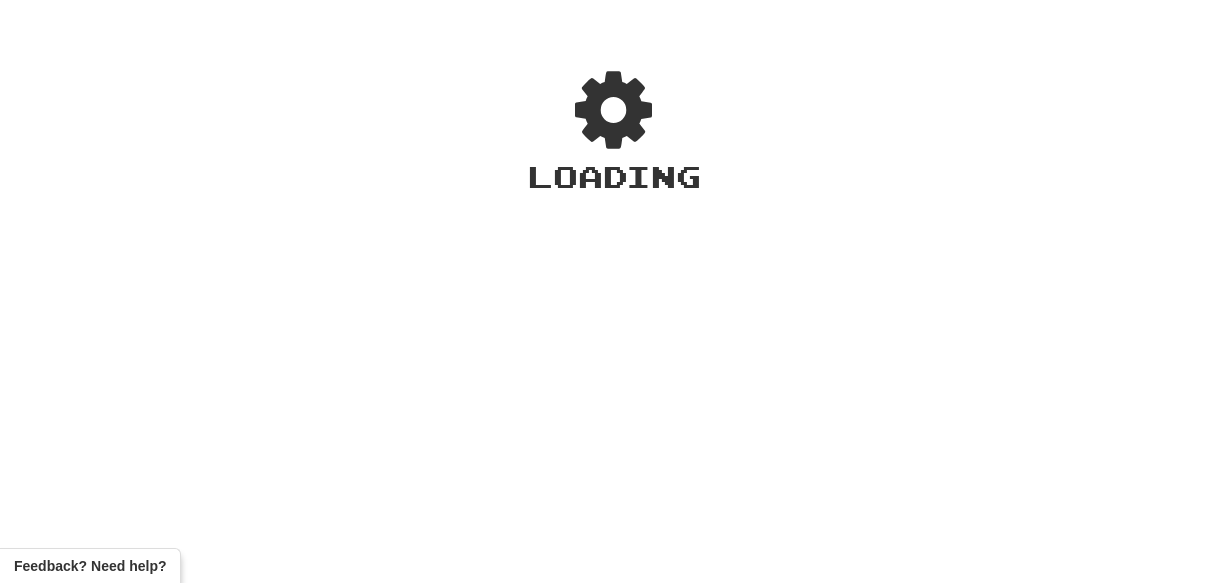 scroll, scrollTop: 0, scrollLeft: 0, axis: both 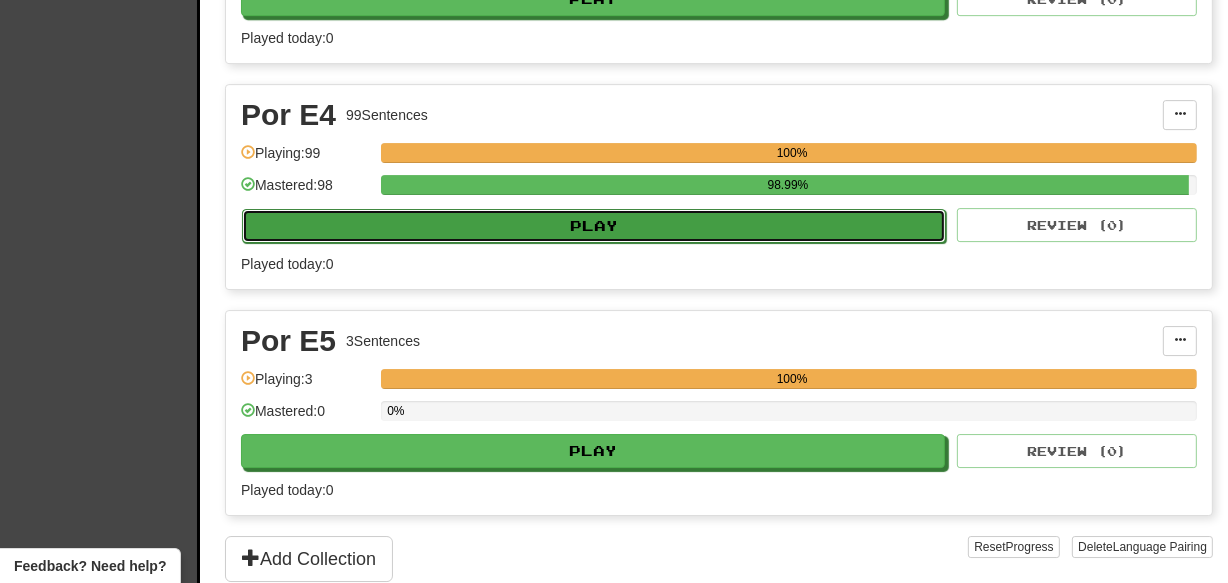 click on "Play" at bounding box center (594, 226) 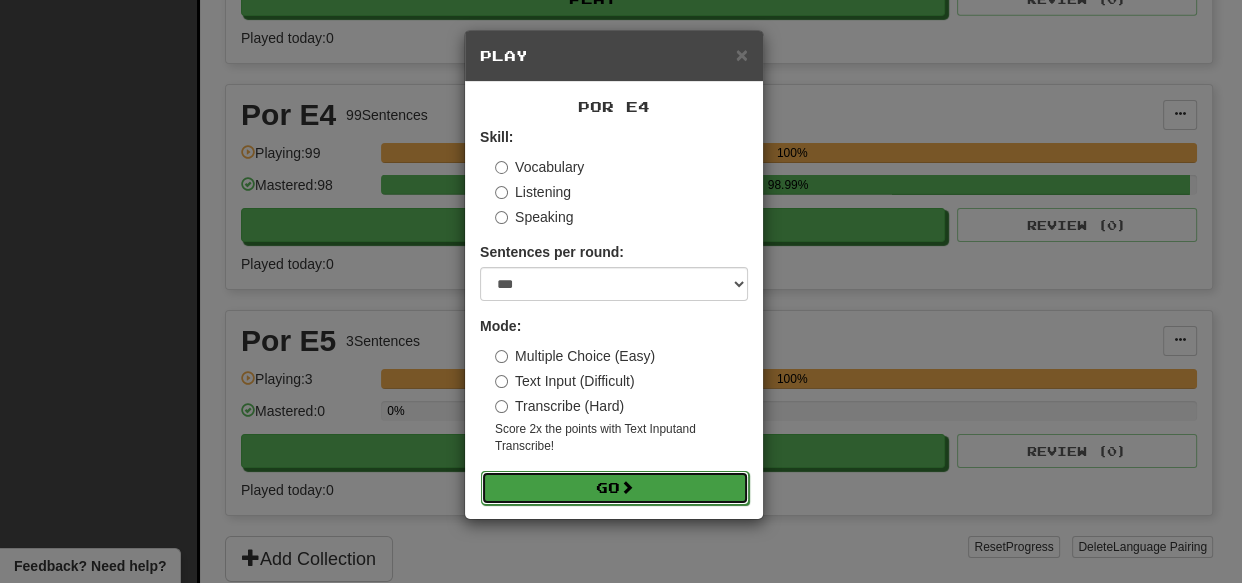 click on "Go" at bounding box center [615, 488] 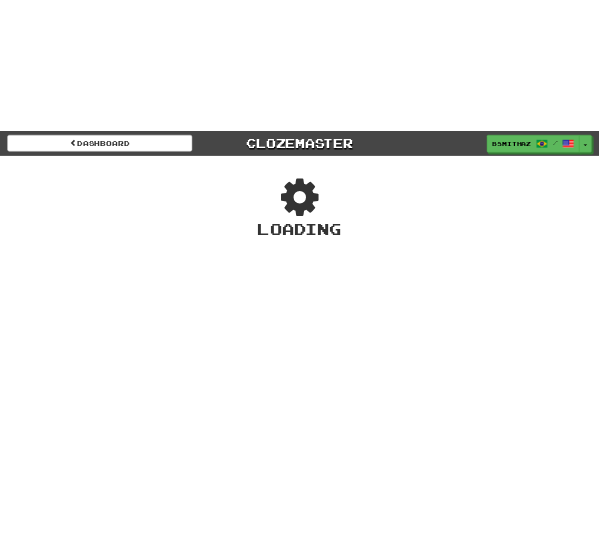 scroll, scrollTop: 0, scrollLeft: 0, axis: both 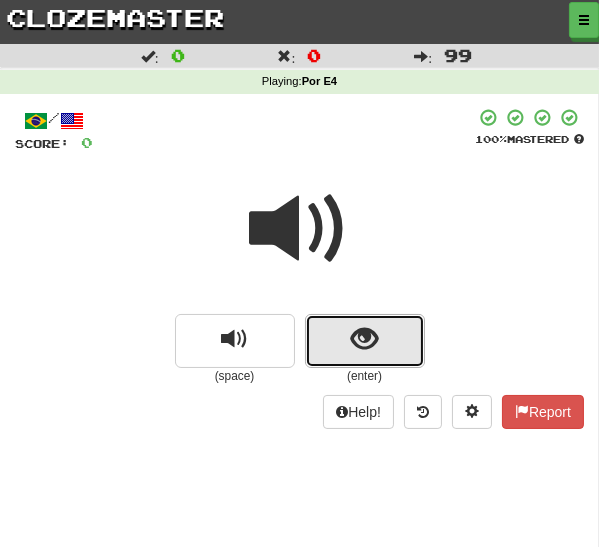 click at bounding box center (365, 341) 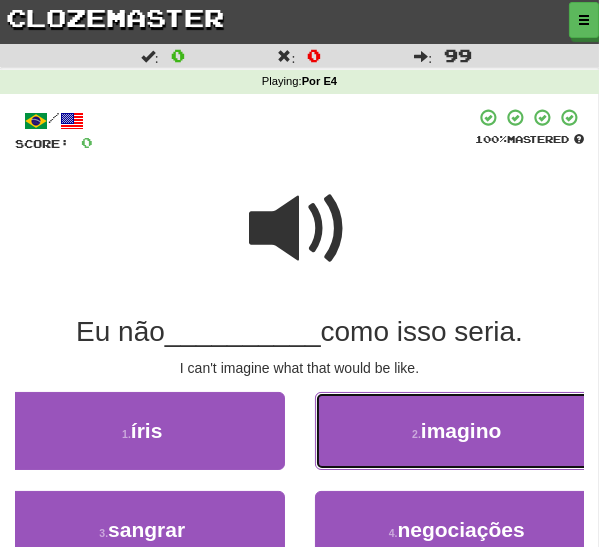 click on "2 .  imagino" at bounding box center [457, 431] 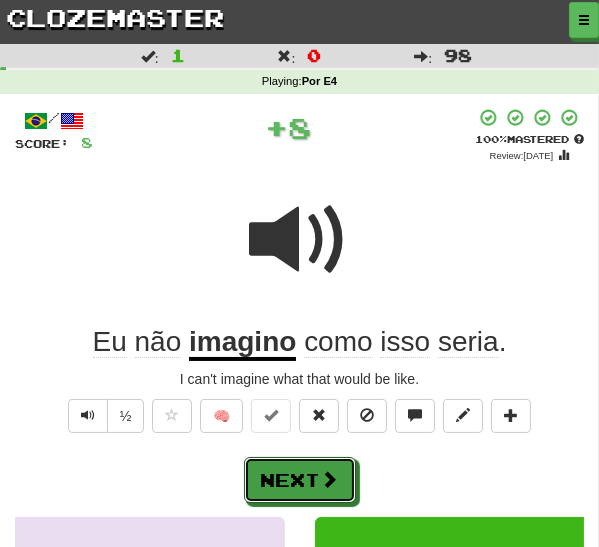 click on "Next" at bounding box center (300, 480) 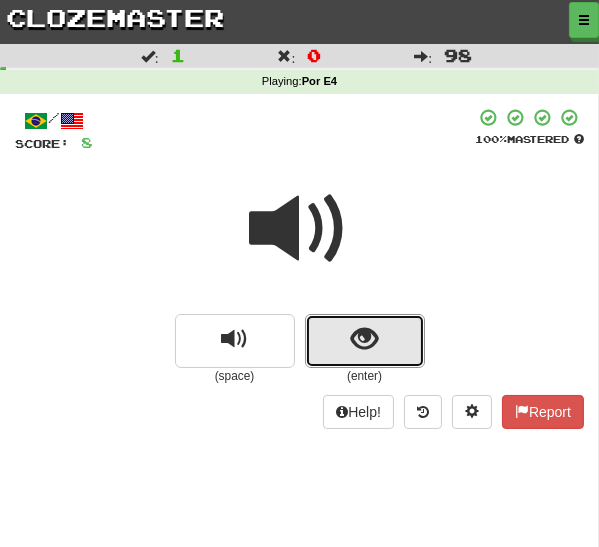 drag, startPoint x: 348, startPoint y: 346, endPoint x: 345, endPoint y: 356, distance: 10.440307 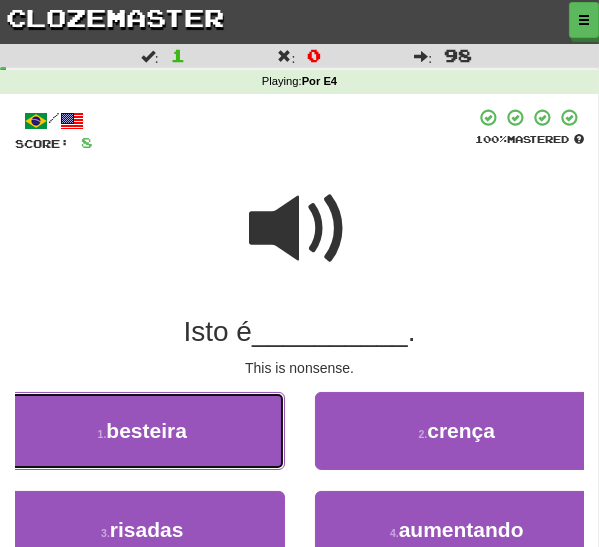 click on "besteira" at bounding box center (146, 430) 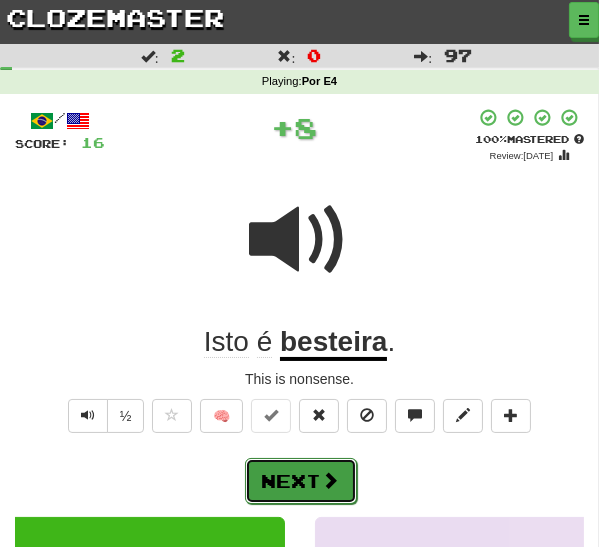 click on "Next" at bounding box center (301, 481) 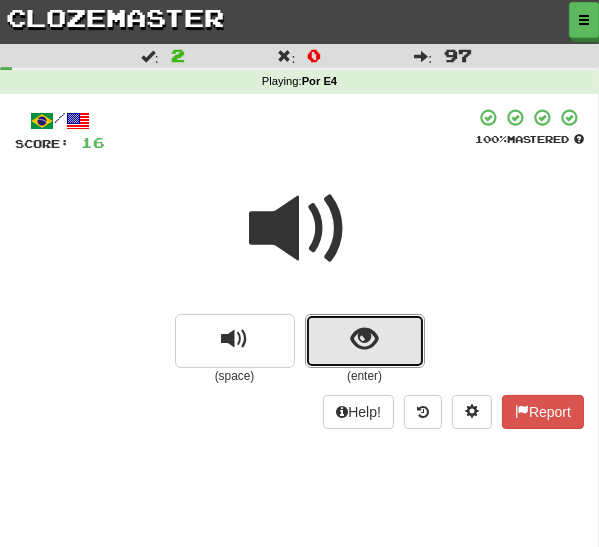 click at bounding box center [365, 341] 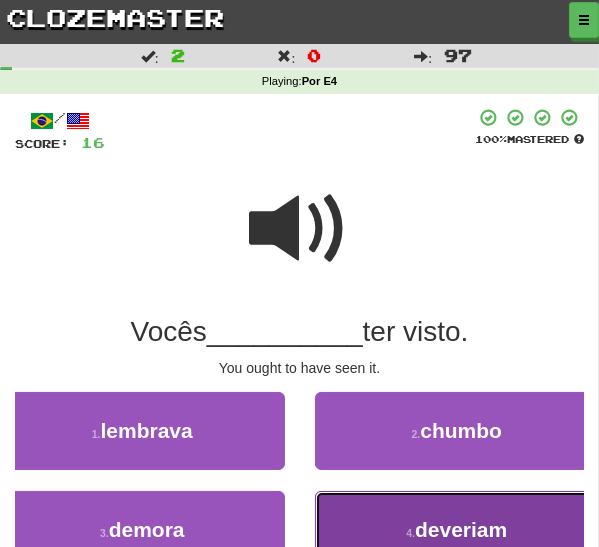 click on "4 .  deveriam" at bounding box center (457, 530) 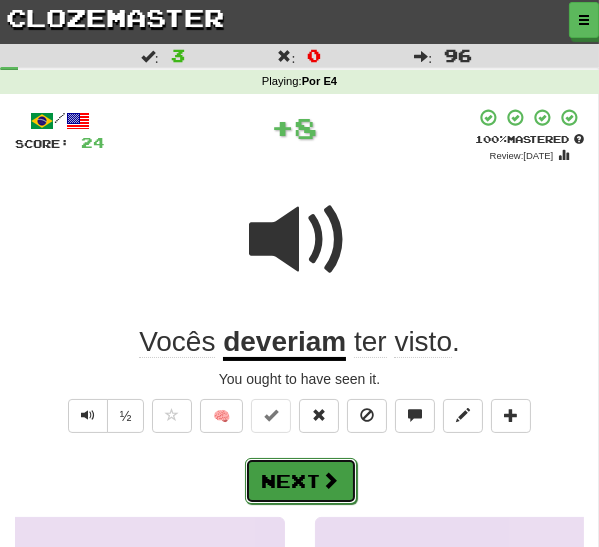 click on "Next" at bounding box center (301, 481) 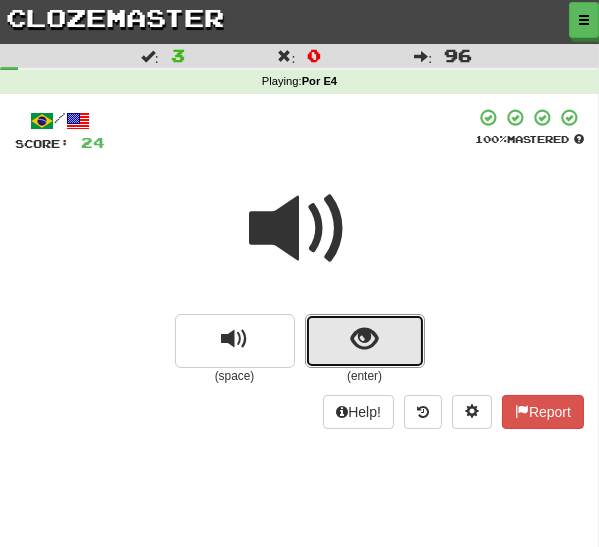 drag, startPoint x: 335, startPoint y: 331, endPoint x: 307, endPoint y: 387, distance: 62.609905 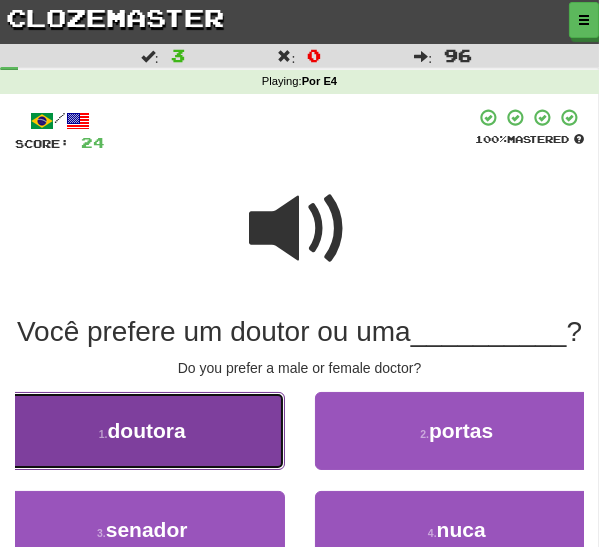 click on "1 .  doutora" at bounding box center (142, 431) 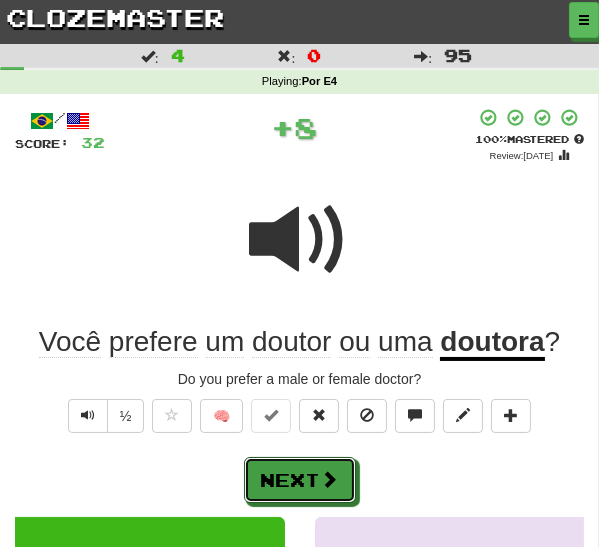 drag, startPoint x: 299, startPoint y: 482, endPoint x: 307, endPoint y: 466, distance: 17.888544 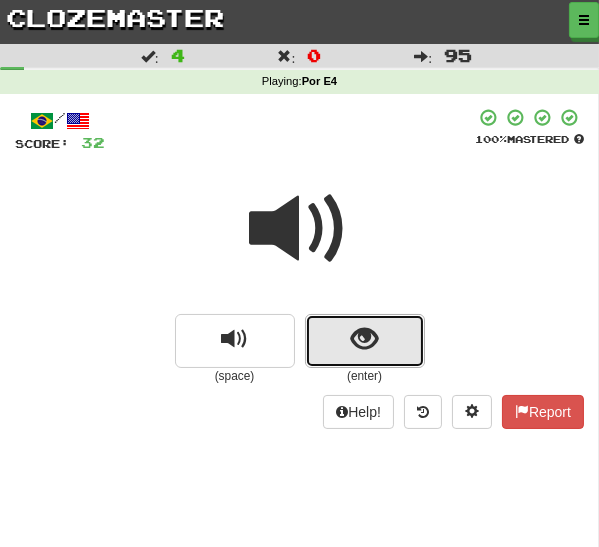 click at bounding box center (364, 339) 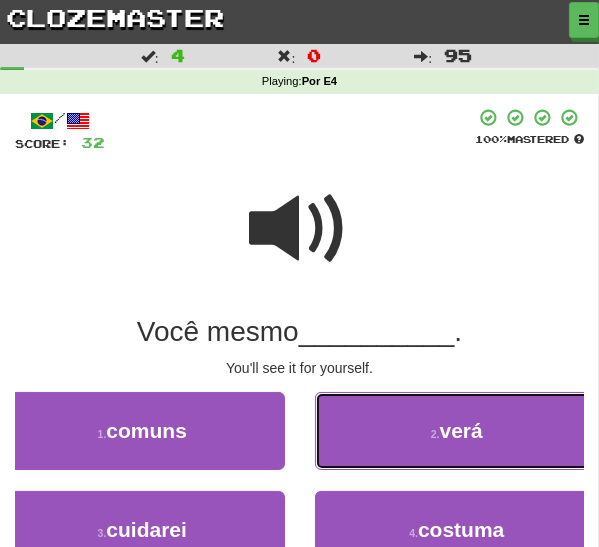 click on "2 .  verá" at bounding box center [457, 431] 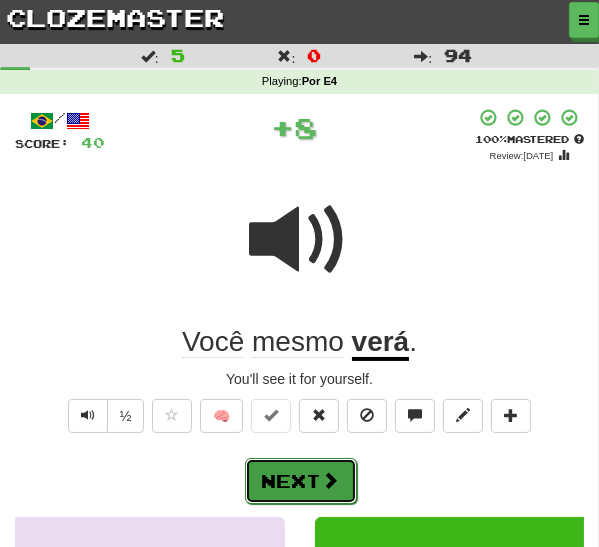 click on "Next" at bounding box center (301, 481) 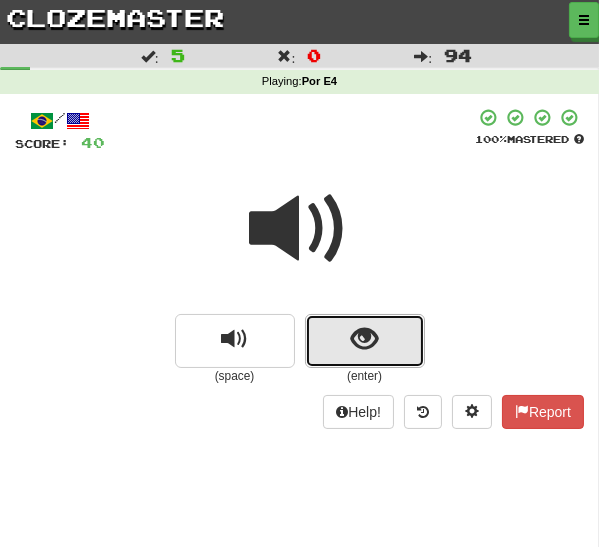 click at bounding box center [364, 339] 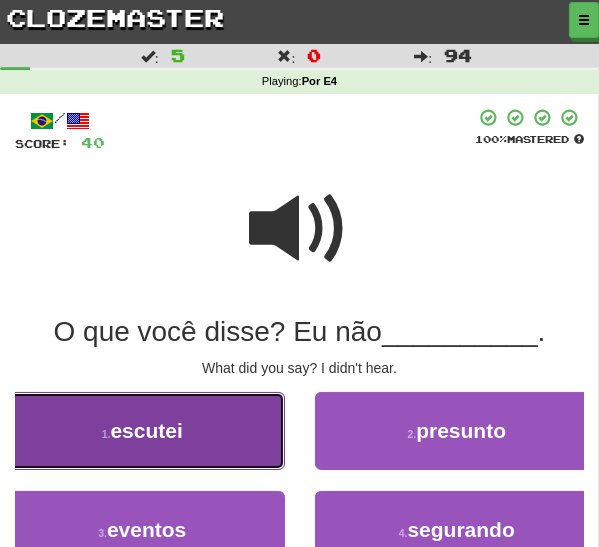 click on "1 .  escutei" at bounding box center (142, 431) 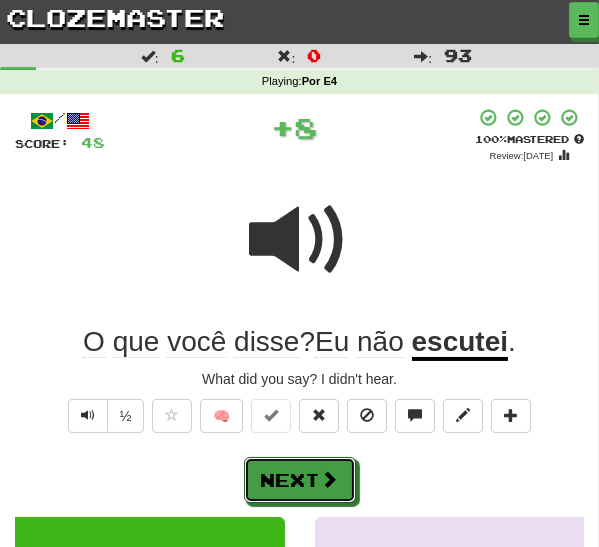click on "Next" at bounding box center [300, 480] 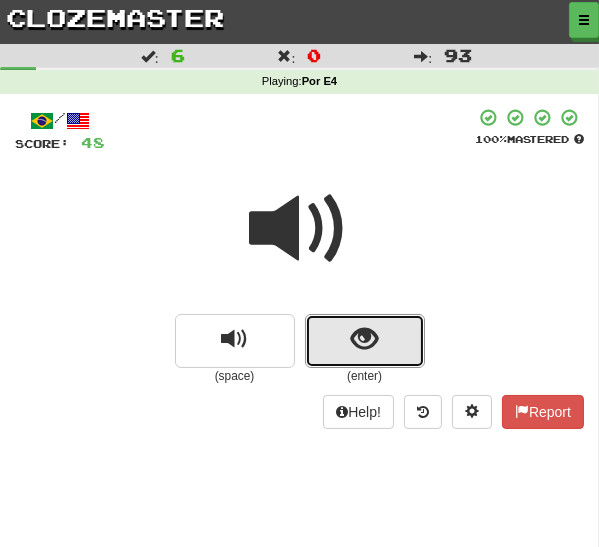 click at bounding box center (365, 341) 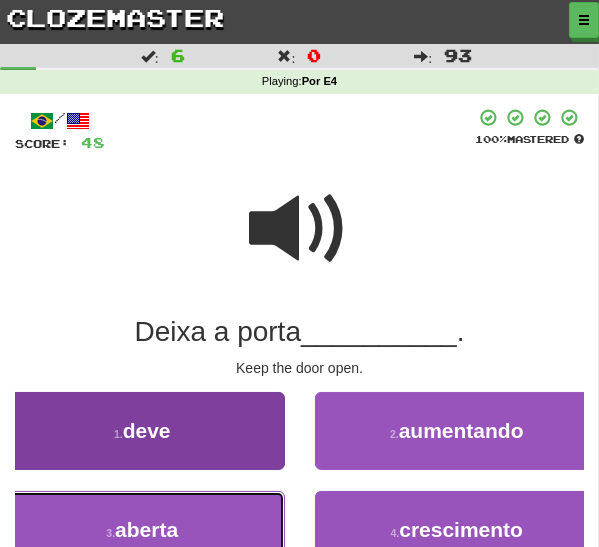 click on "aberta" at bounding box center [146, 529] 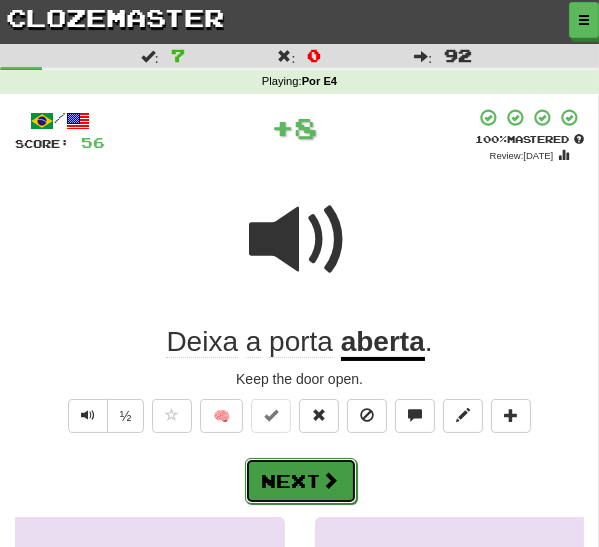 click on "Next" at bounding box center [301, 481] 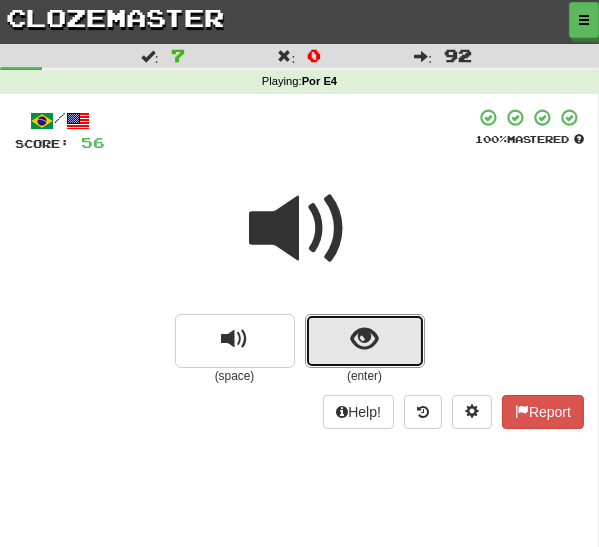 drag, startPoint x: 350, startPoint y: 336, endPoint x: 314, endPoint y: 392, distance: 66.573265 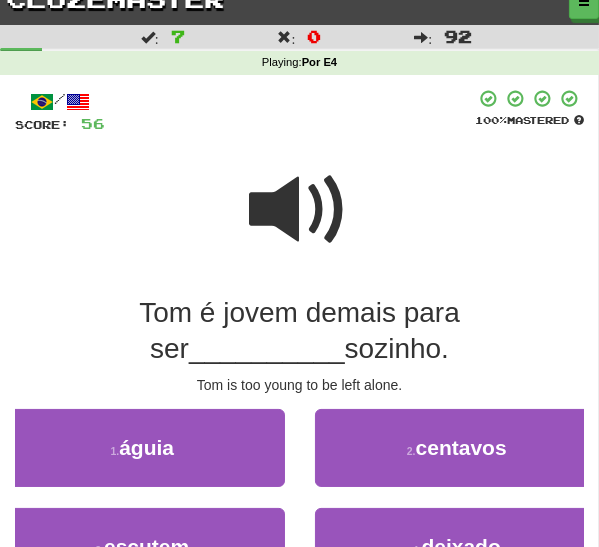 scroll, scrollTop: 36, scrollLeft: 0, axis: vertical 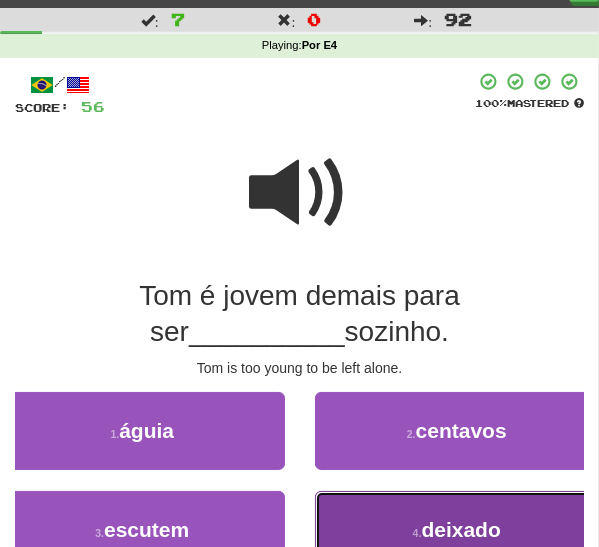 click on "deixado" at bounding box center [460, 529] 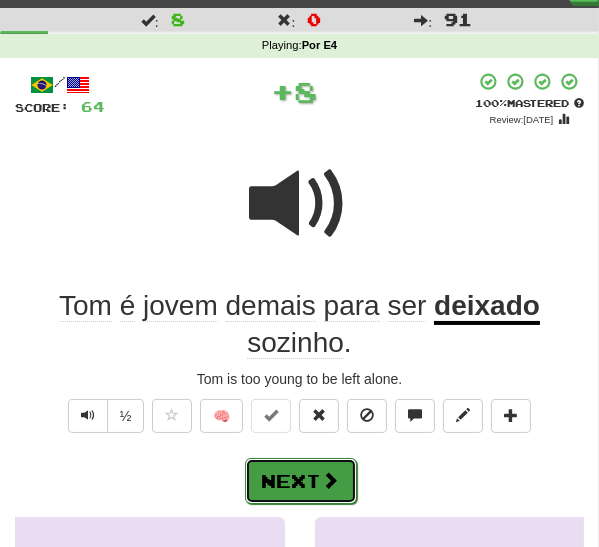 click on "Next" at bounding box center (301, 481) 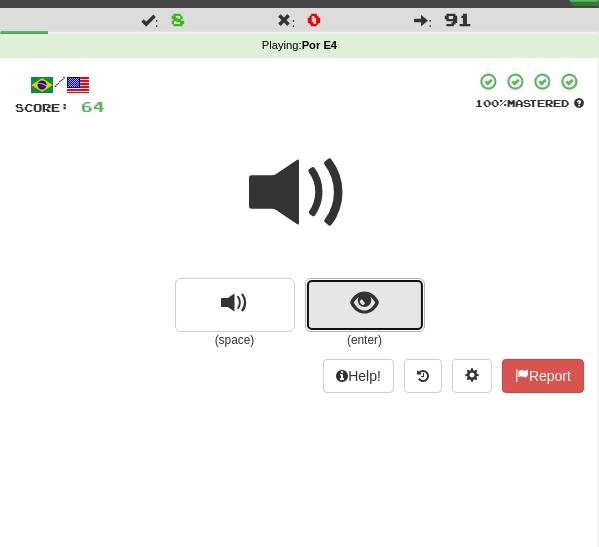 drag, startPoint x: 350, startPoint y: 301, endPoint x: 340, endPoint y: 320, distance: 21.470911 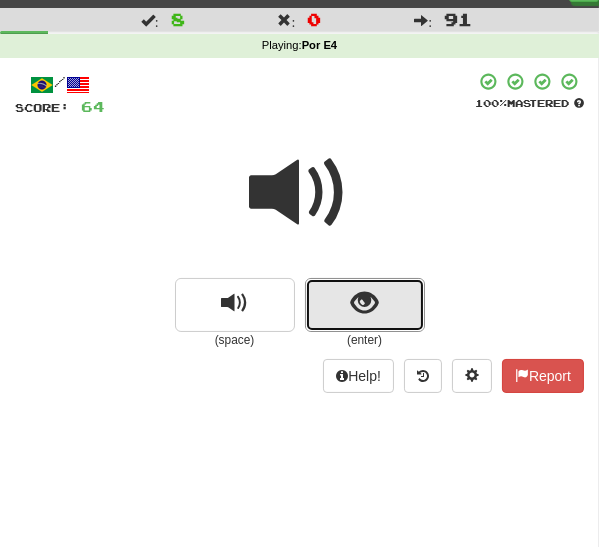 click at bounding box center [365, 305] 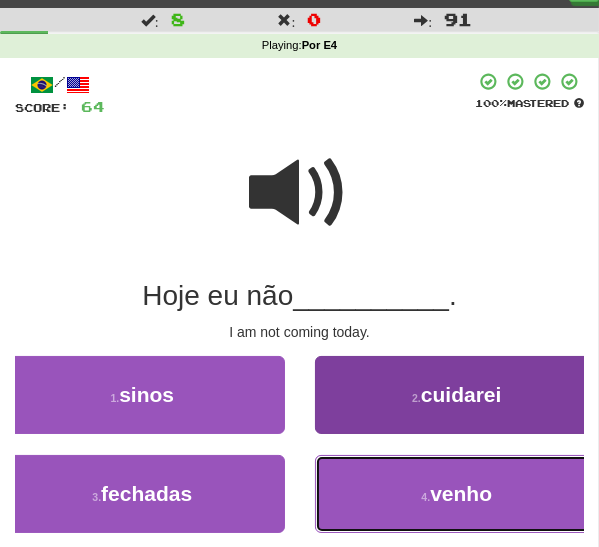 click on "4 .  venho" at bounding box center [457, 494] 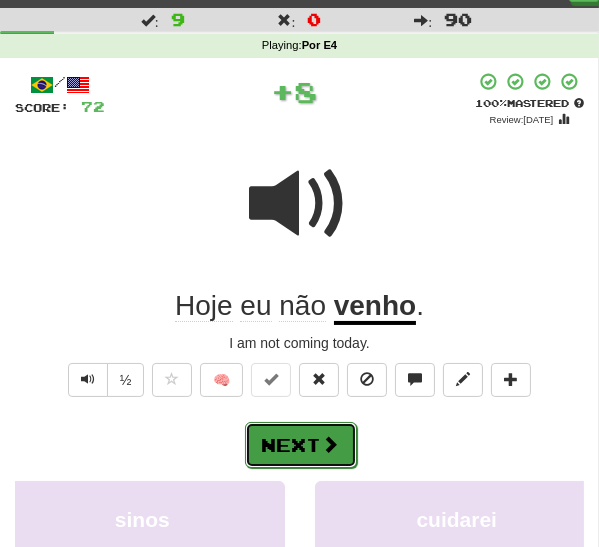 click on "Next" at bounding box center [301, 445] 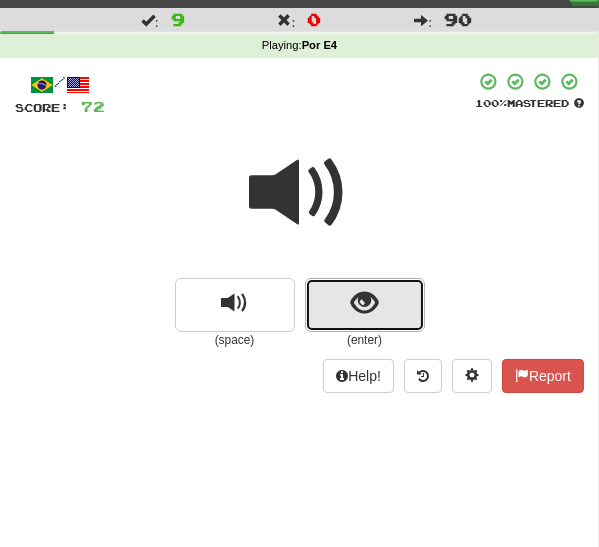 click at bounding box center (365, 305) 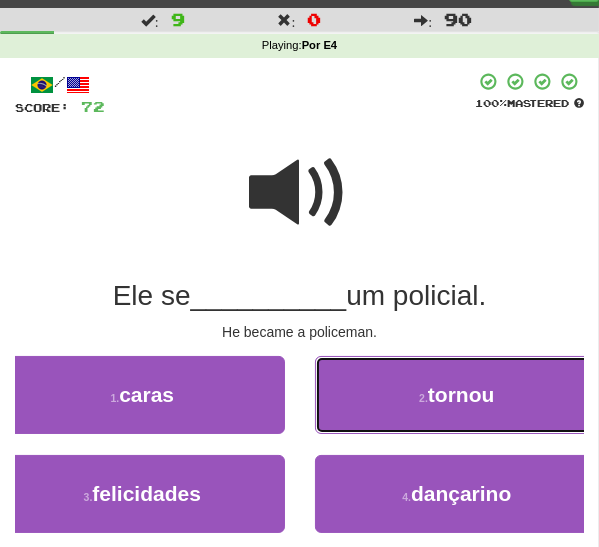 drag, startPoint x: 366, startPoint y: 410, endPoint x: 354, endPoint y: 417, distance: 13.892444 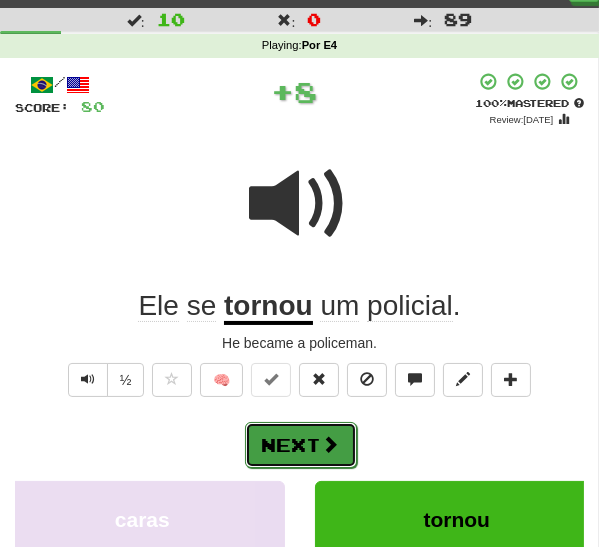 click on "Next" at bounding box center [301, 445] 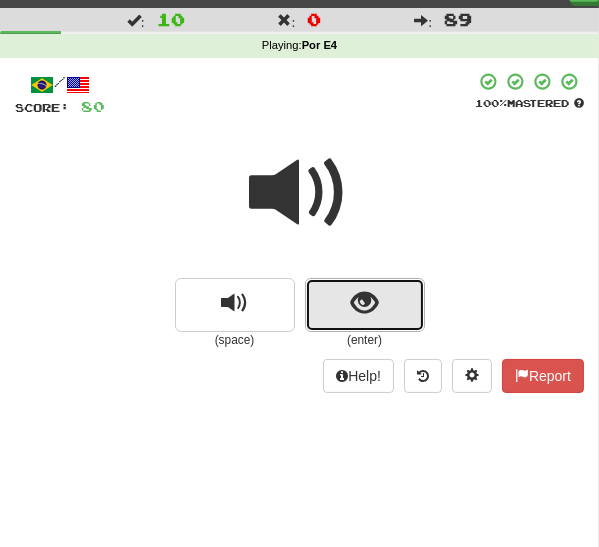 click at bounding box center (364, 303) 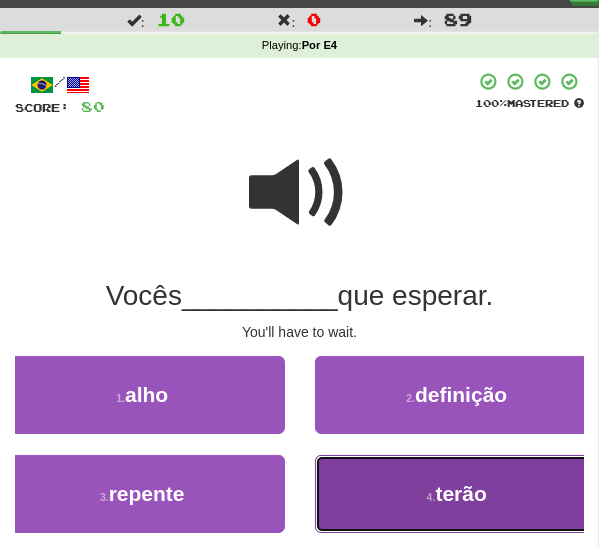 click on "4 .  terão" at bounding box center (457, 494) 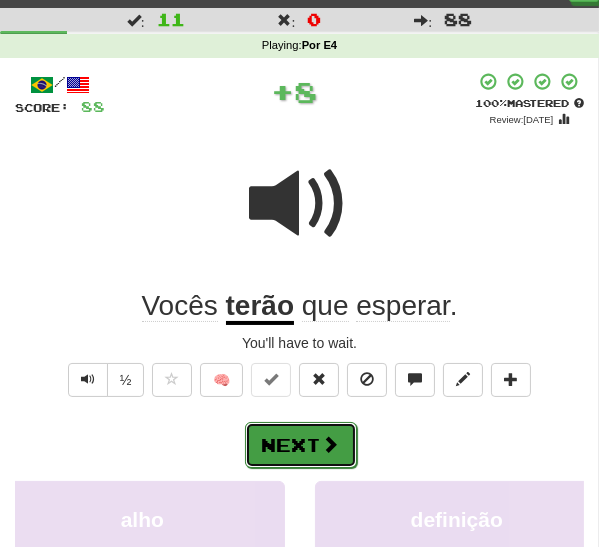 click at bounding box center (331, 444) 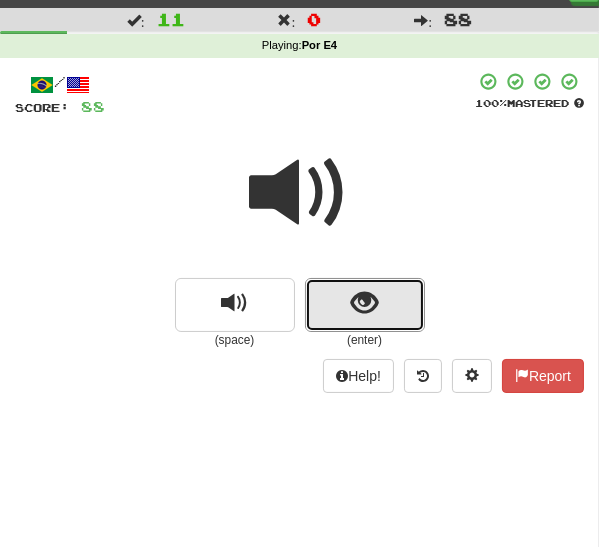 drag, startPoint x: 348, startPoint y: 298, endPoint x: 342, endPoint y: 319, distance: 21.84033 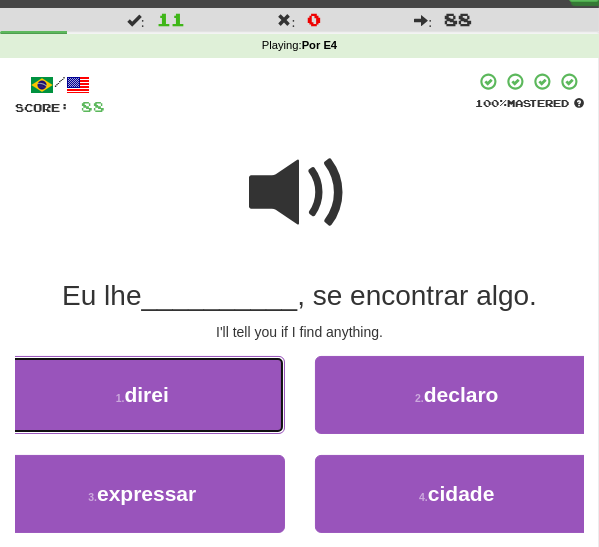 click on "1 .  direi" at bounding box center (142, 395) 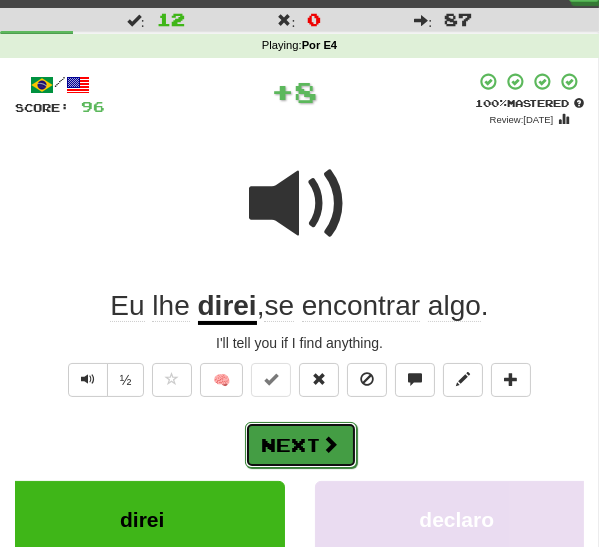 click on "Next" at bounding box center [301, 445] 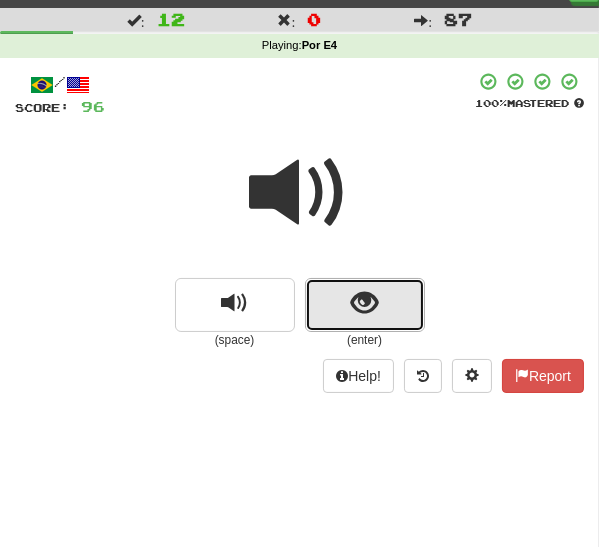 click at bounding box center (364, 303) 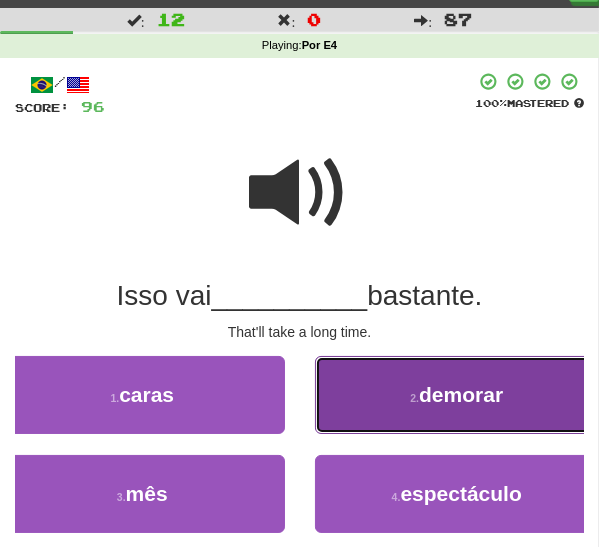 click on "2 .  demorar" at bounding box center [457, 395] 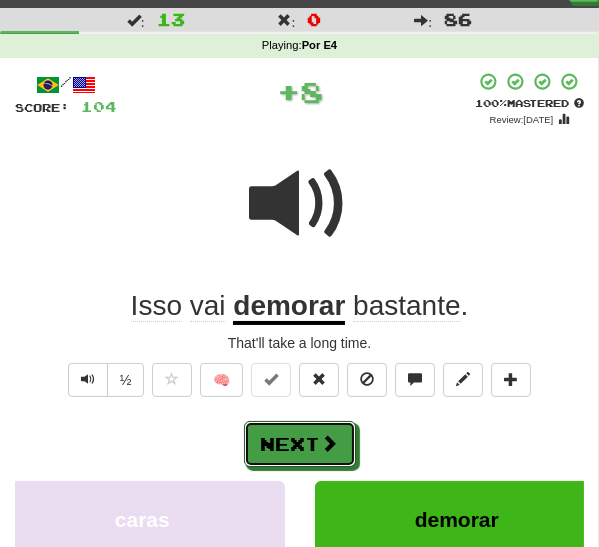 click on "Next" at bounding box center (300, 444) 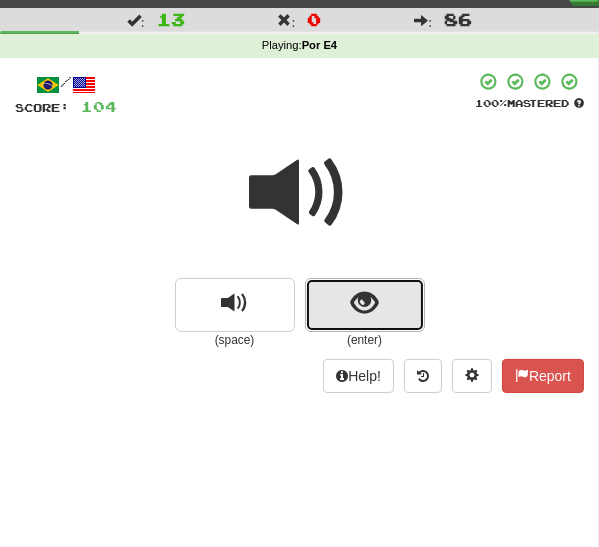 click at bounding box center [365, 305] 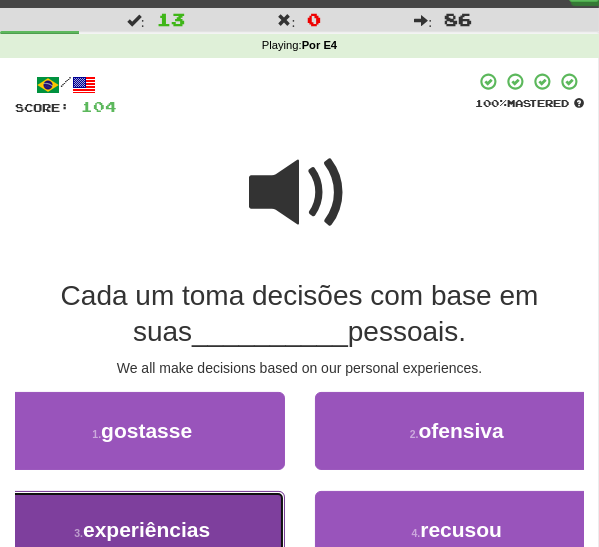 click on "3 .  experiências" at bounding box center (142, 530) 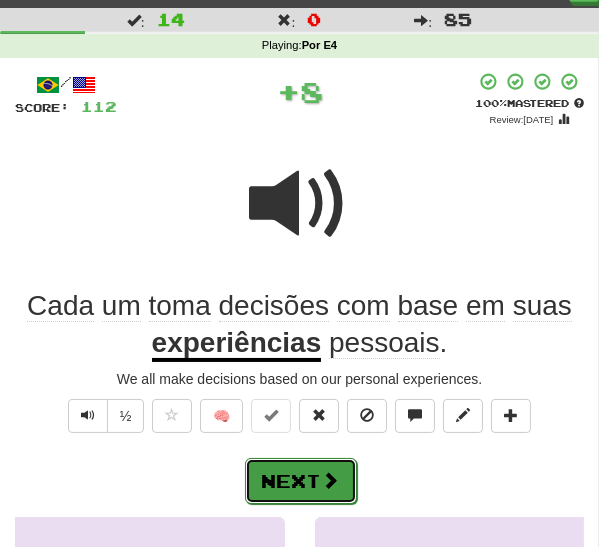 click on "Next" at bounding box center (301, 481) 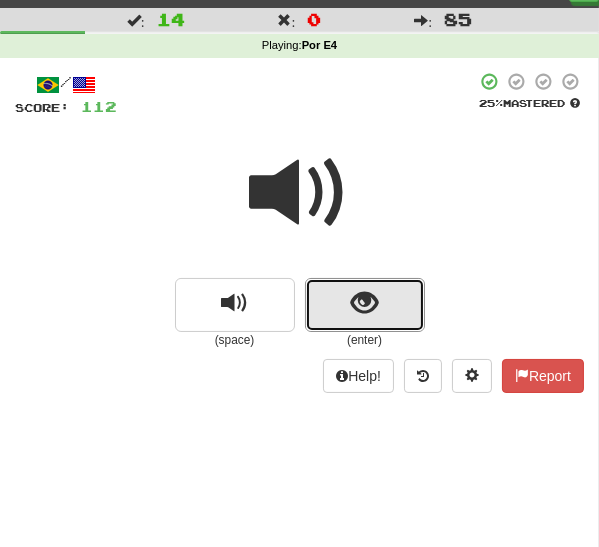 drag, startPoint x: 346, startPoint y: 304, endPoint x: 341, endPoint y: 315, distance: 12.083046 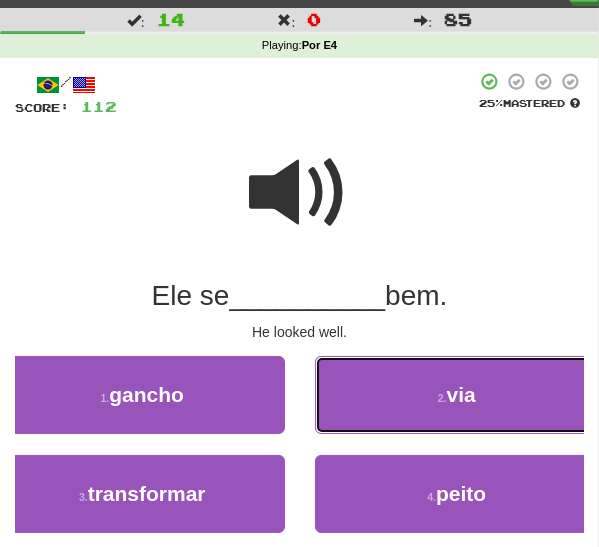 click on "2 .  via" at bounding box center (457, 395) 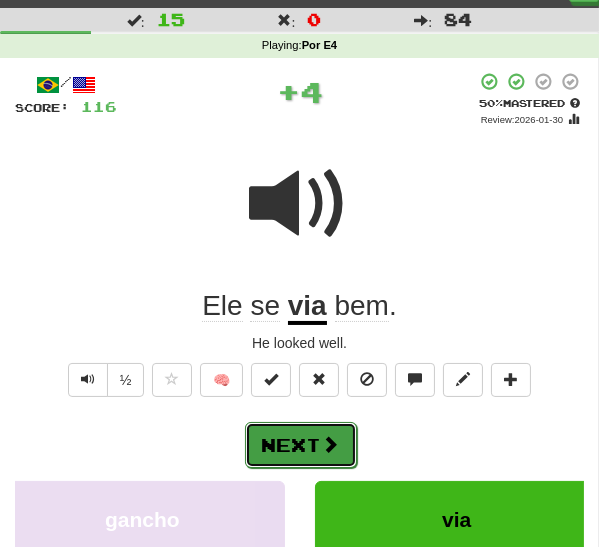 click on "Next" at bounding box center (301, 445) 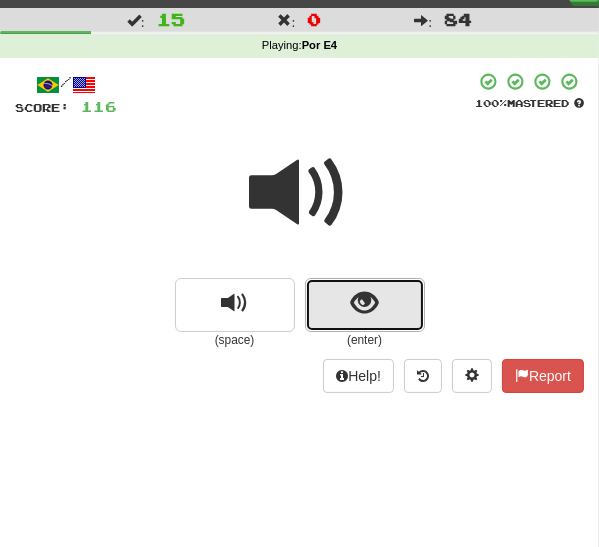 click at bounding box center (365, 305) 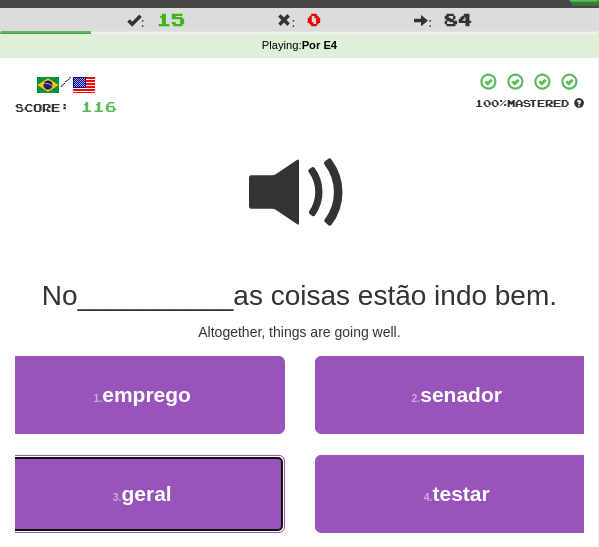 drag, startPoint x: 201, startPoint y: 492, endPoint x: 236, endPoint y: 468, distance: 42.43819 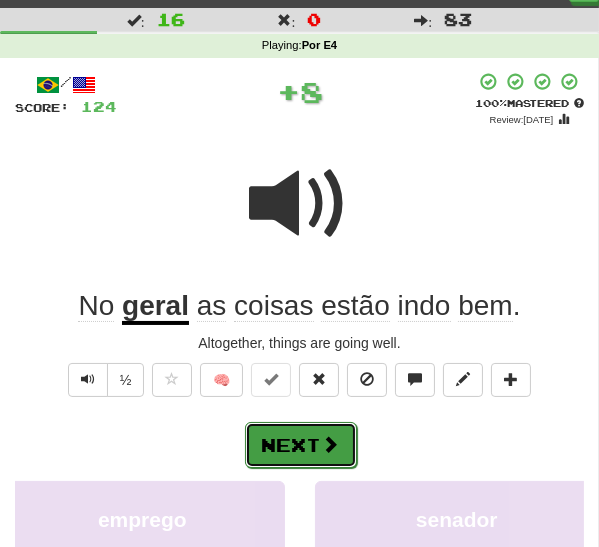 click on "Next" at bounding box center [301, 445] 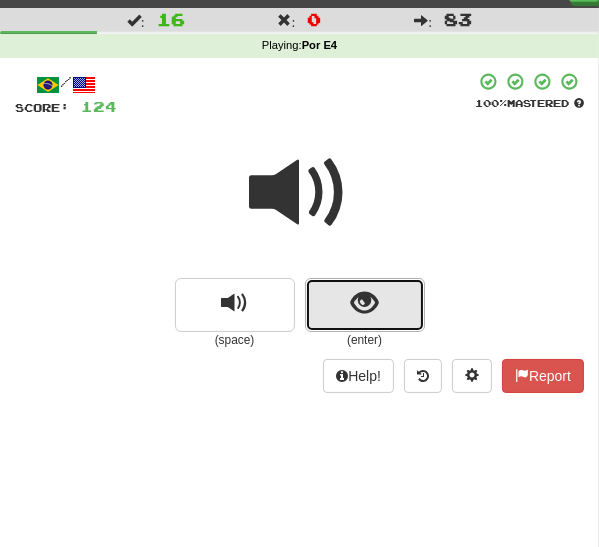 click at bounding box center (365, 305) 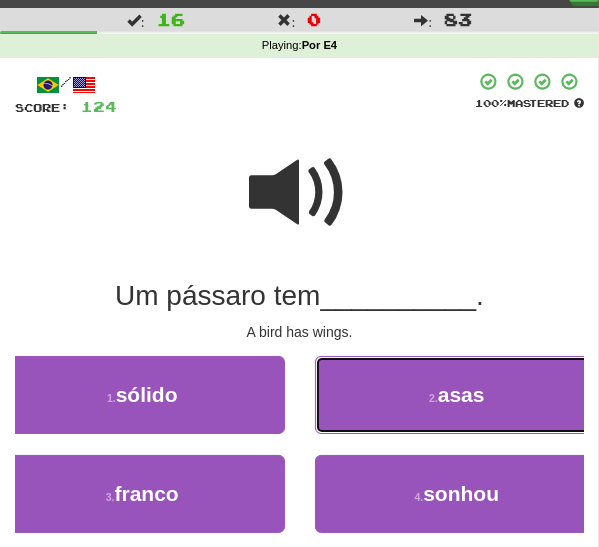 drag, startPoint x: 347, startPoint y: 405, endPoint x: 341, endPoint y: 416, distance: 12.529964 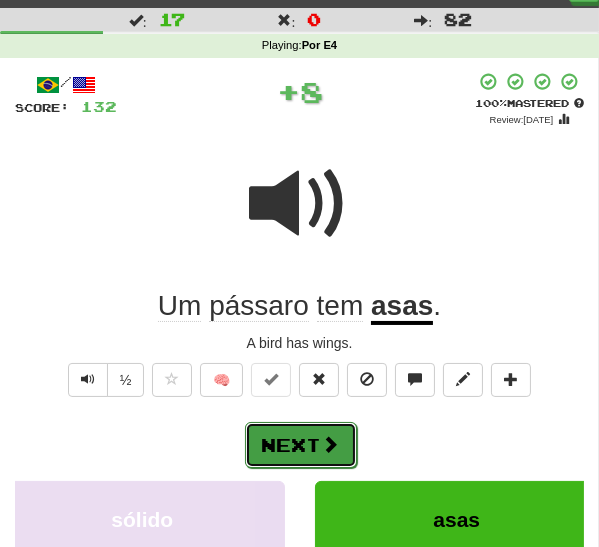 click on "Next" at bounding box center (301, 445) 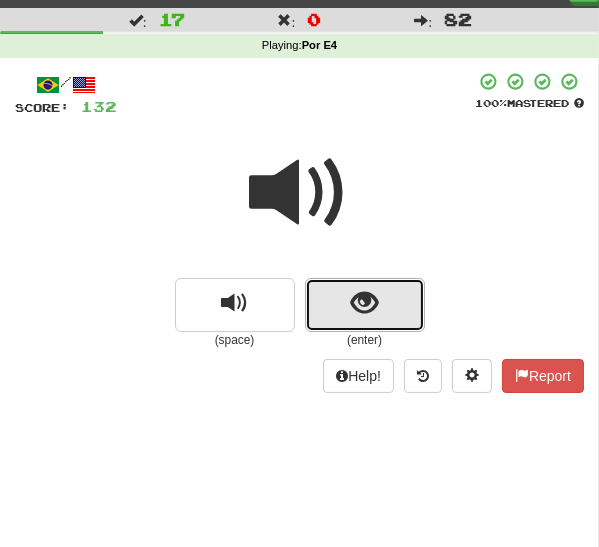 drag, startPoint x: 333, startPoint y: 298, endPoint x: 327, endPoint y: 307, distance: 10.816654 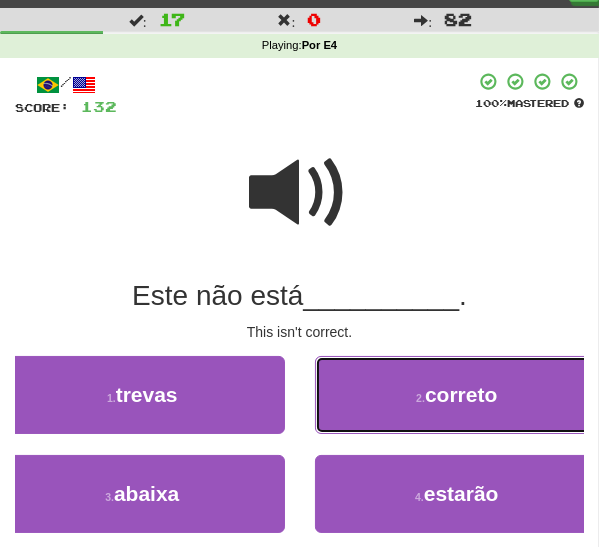 drag, startPoint x: 370, startPoint y: 408, endPoint x: 361, endPoint y: 417, distance: 12.727922 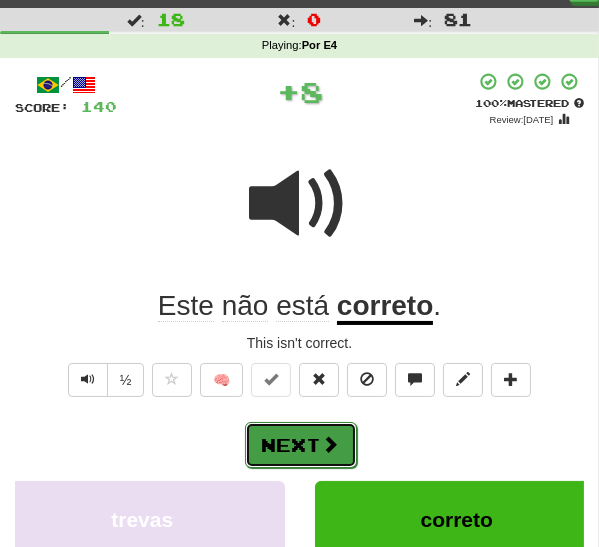 click at bounding box center (331, 444) 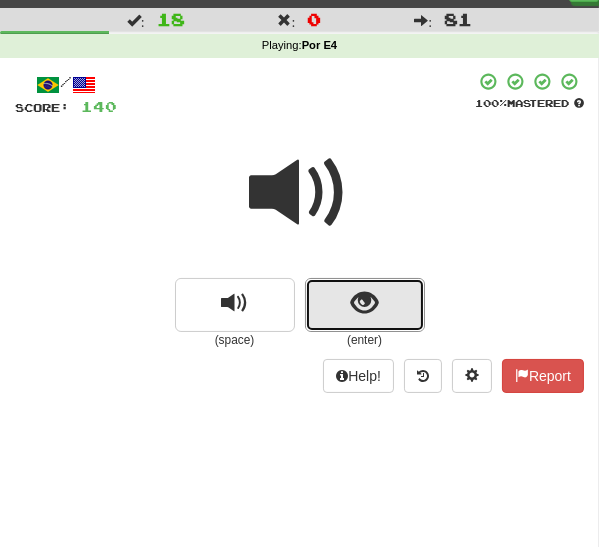 click at bounding box center (365, 305) 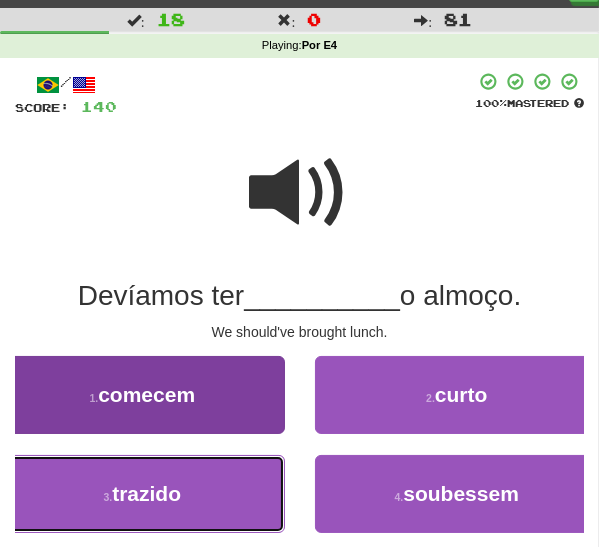 click on "3 .  trazido" at bounding box center [142, 494] 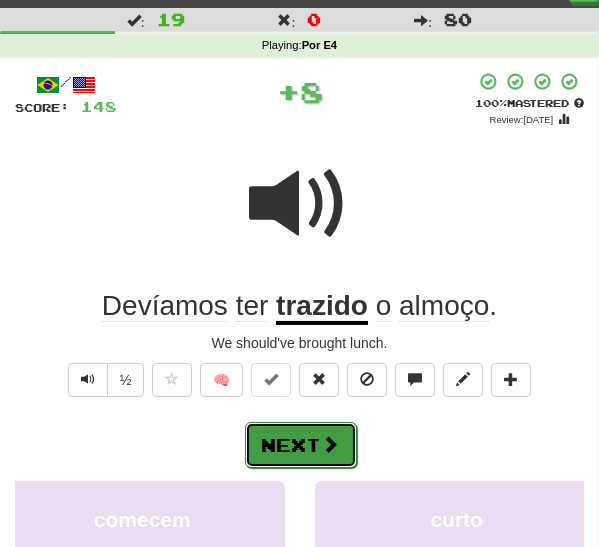 click on "Next" at bounding box center (301, 445) 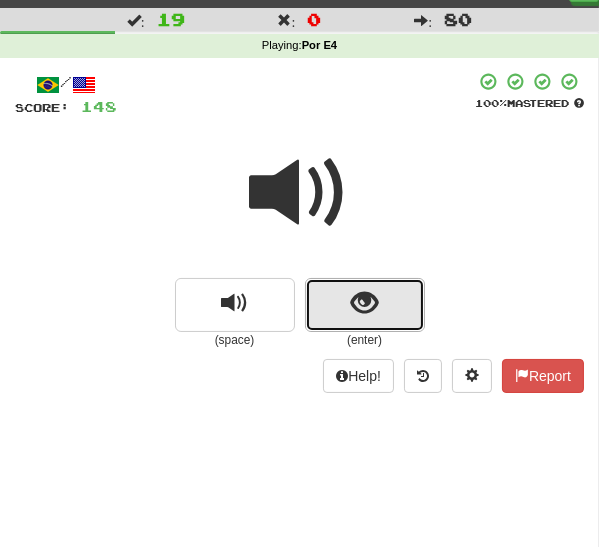 click at bounding box center [365, 305] 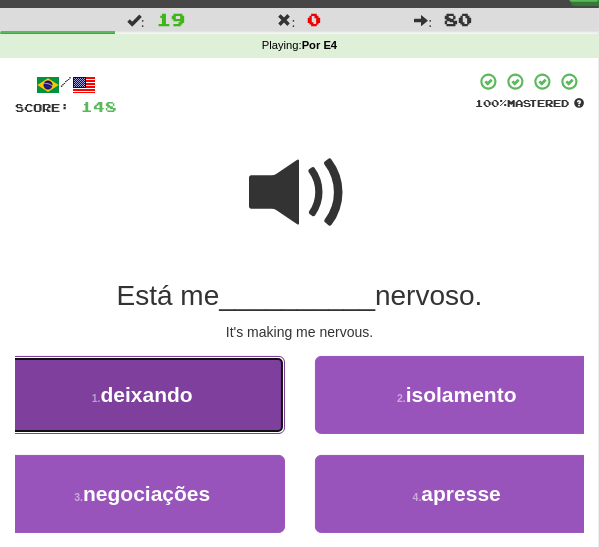 click on "1 .  deixando" at bounding box center [142, 395] 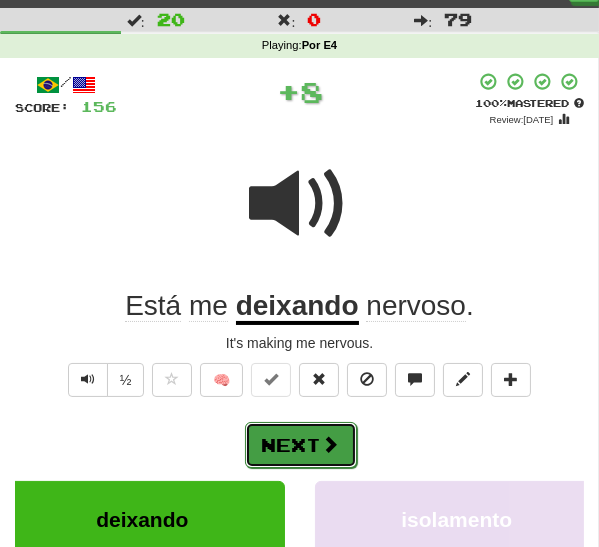 click on "Next" at bounding box center (301, 445) 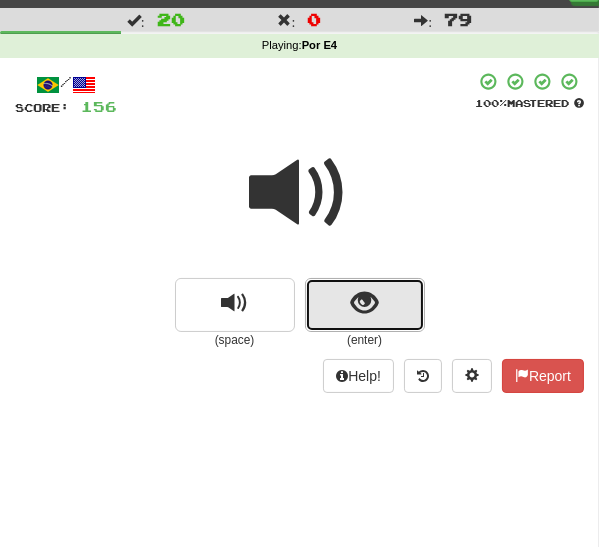 click at bounding box center [365, 305] 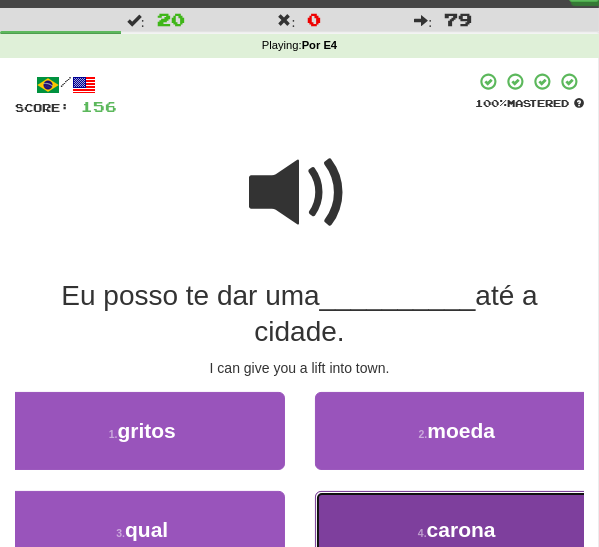 click on "4 .  carona" at bounding box center (457, 530) 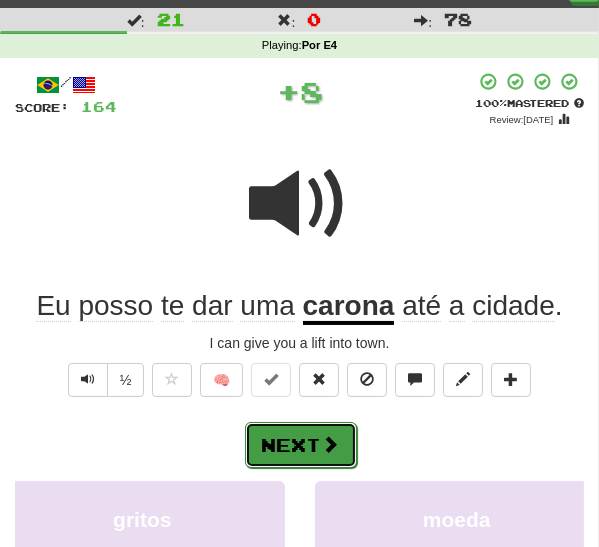 click on "Next" at bounding box center [301, 445] 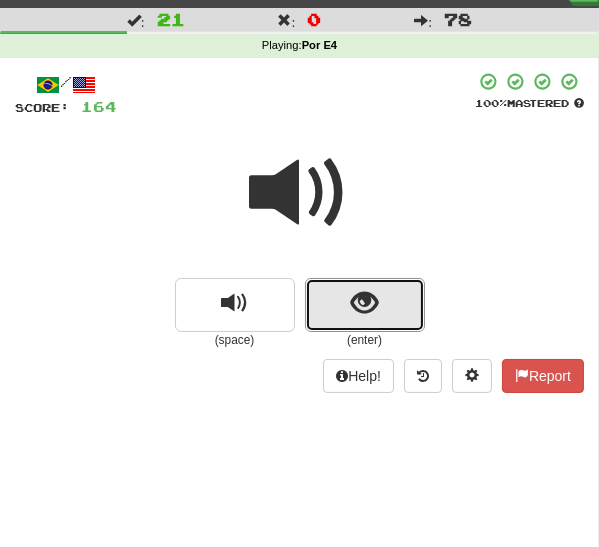 click at bounding box center (364, 303) 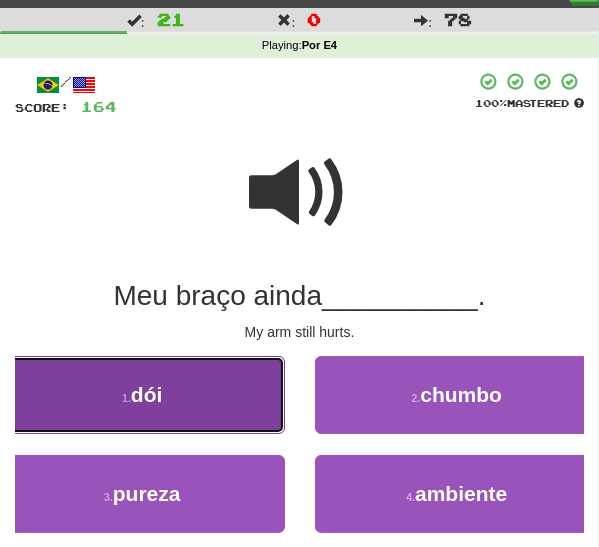 click on "1 .  dói" at bounding box center (142, 395) 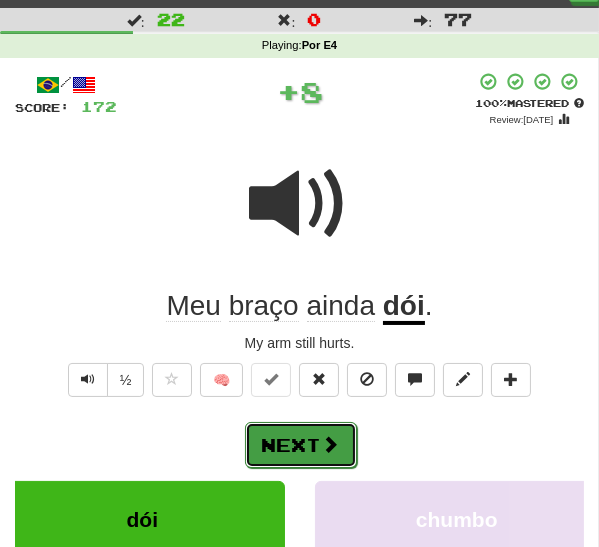 click on "Next" at bounding box center (301, 445) 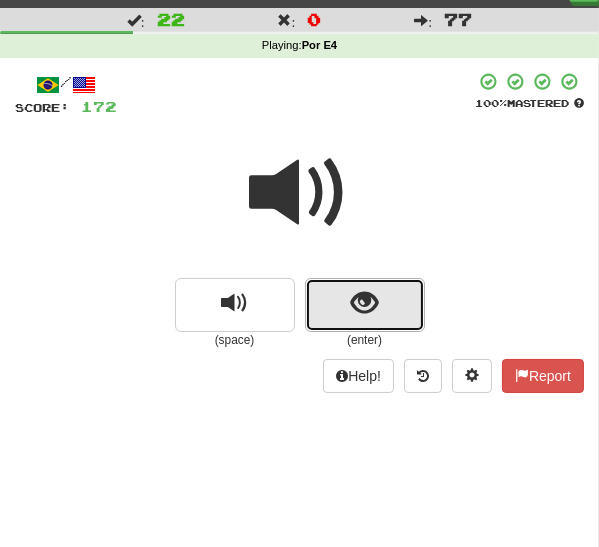 click at bounding box center (365, 305) 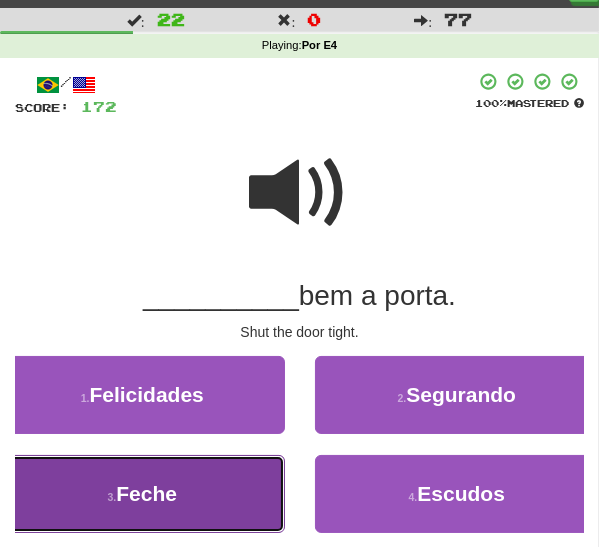 click on "3 .  Feche" at bounding box center [142, 494] 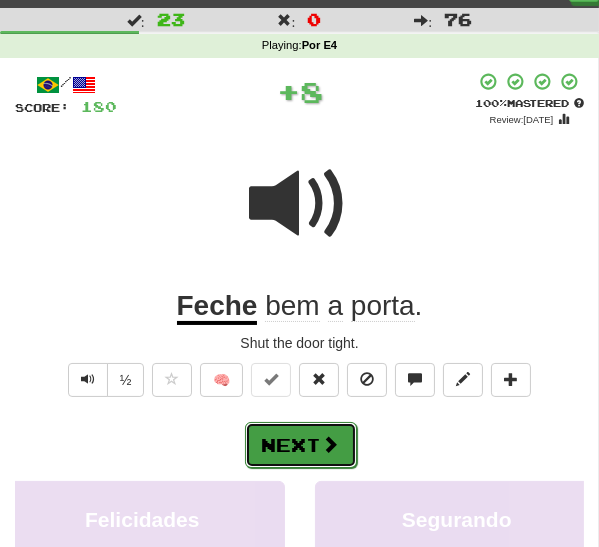 click on "Next" at bounding box center (301, 445) 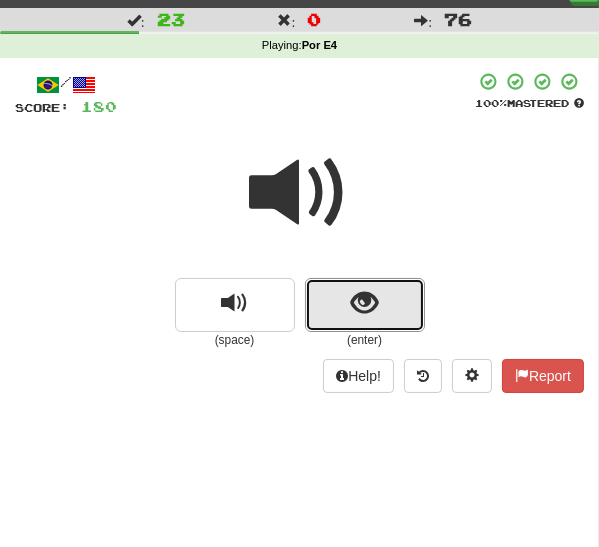 click at bounding box center [365, 305] 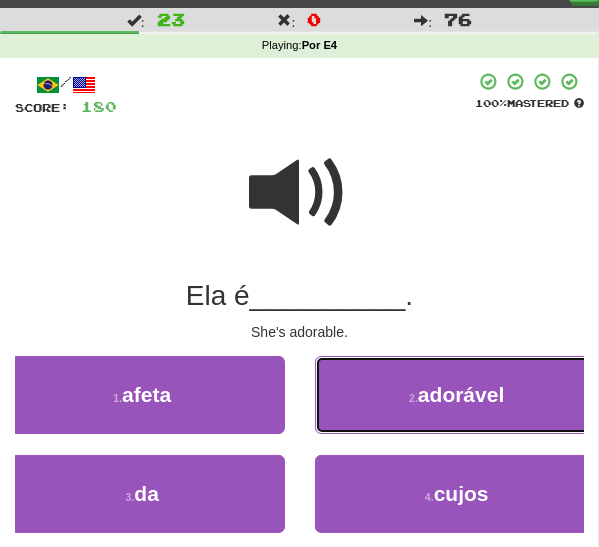 drag, startPoint x: 413, startPoint y: 407, endPoint x: 405, endPoint y: 417, distance: 12.806249 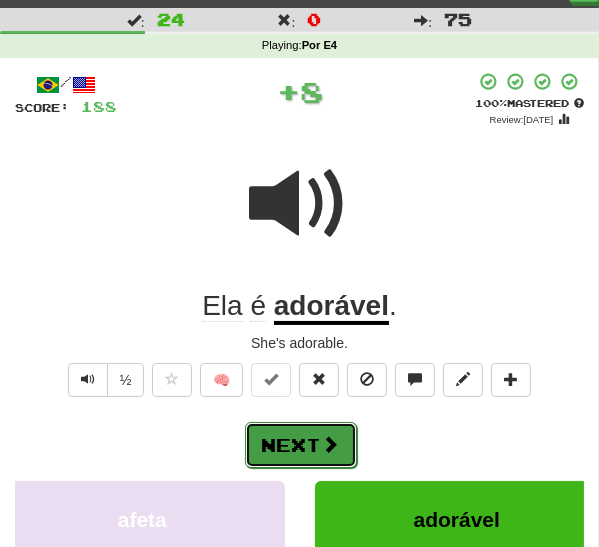 click on "Next" at bounding box center [301, 445] 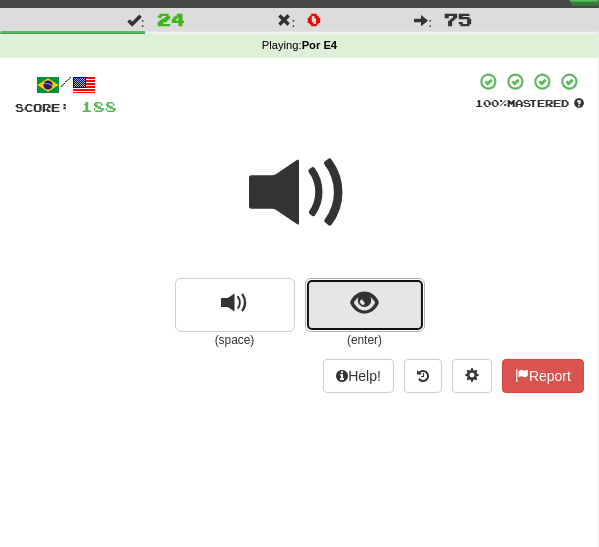 click at bounding box center (364, 303) 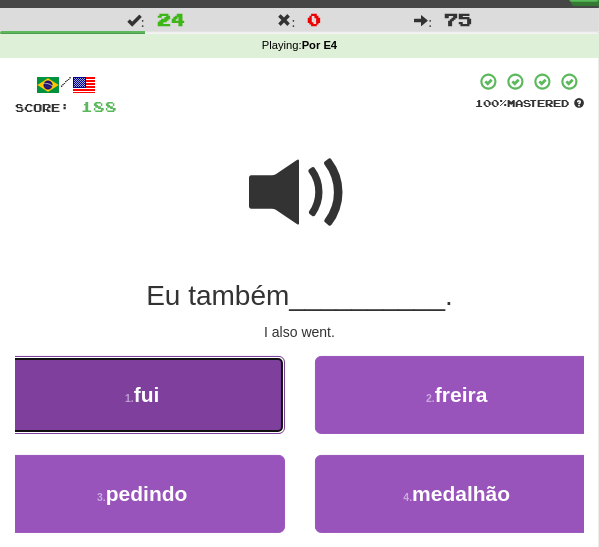 click on "1 .  fui" at bounding box center [142, 395] 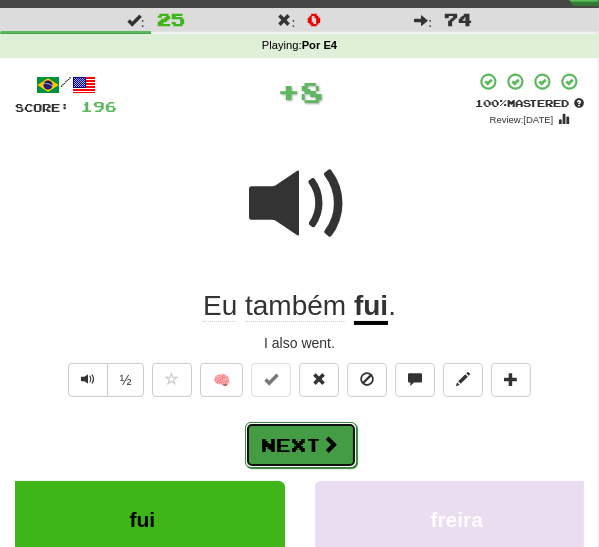 click on "Next" at bounding box center [301, 445] 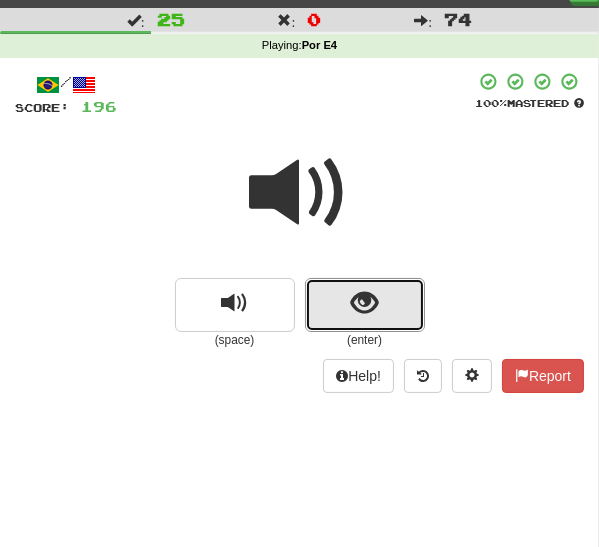 drag, startPoint x: 340, startPoint y: 311, endPoint x: 335, endPoint y: 320, distance: 10.29563 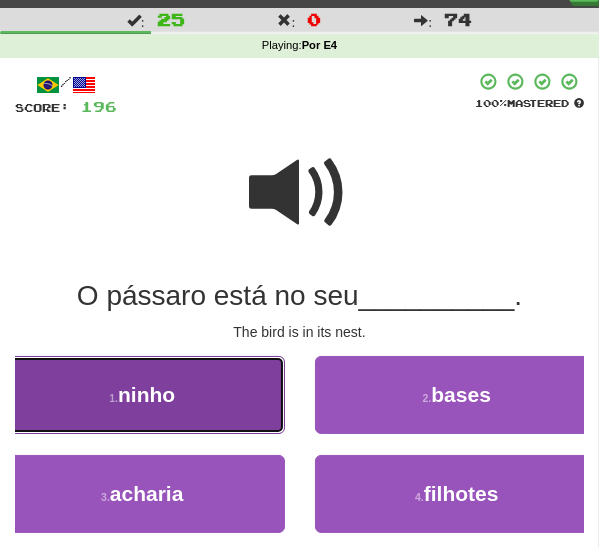 click on "1 .  ninho" at bounding box center [142, 395] 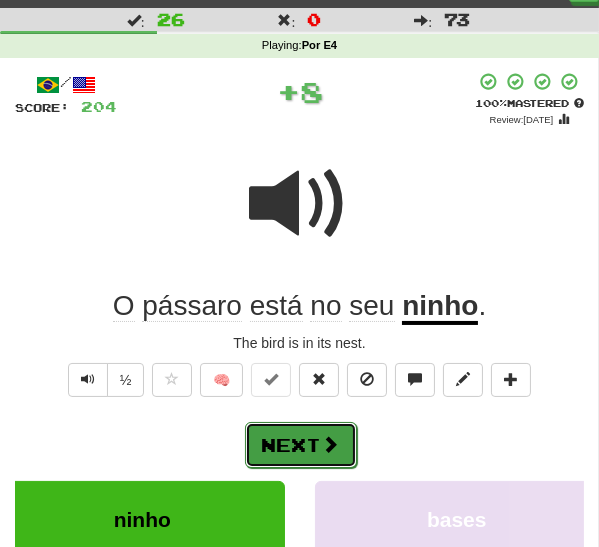 click on "Next" at bounding box center (301, 445) 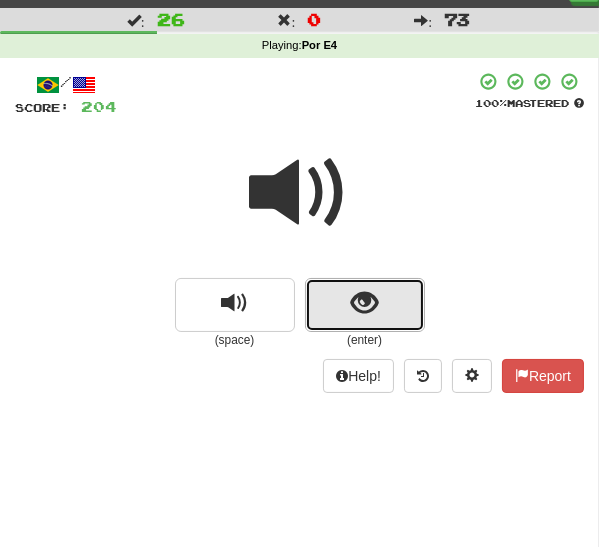 drag, startPoint x: 351, startPoint y: 310, endPoint x: 348, endPoint y: 321, distance: 11.401754 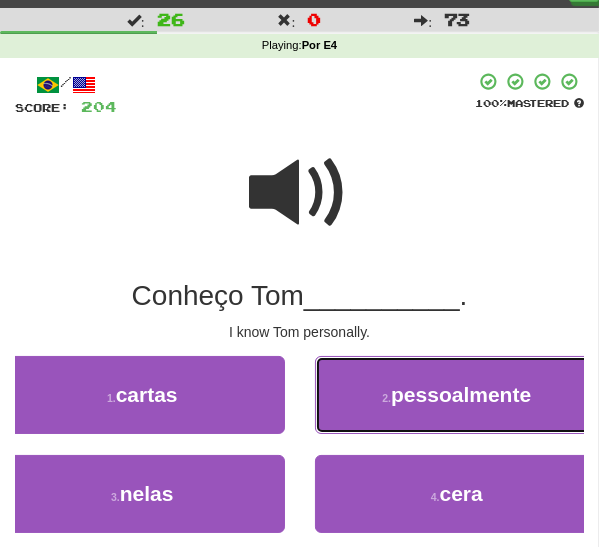 drag, startPoint x: 363, startPoint y: 401, endPoint x: 352, endPoint y: 415, distance: 17.804493 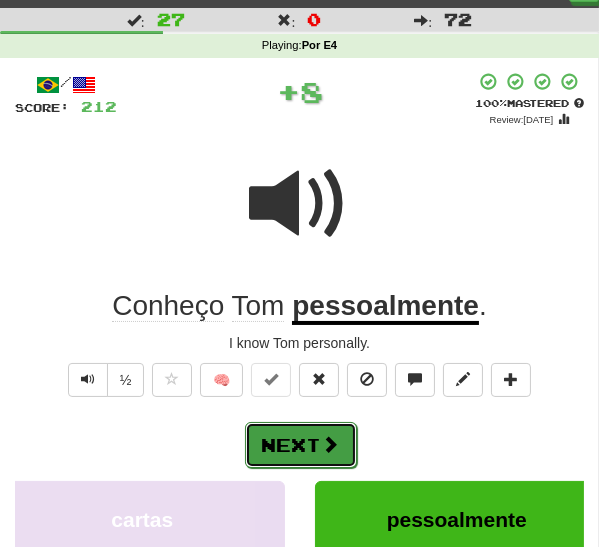click at bounding box center [331, 444] 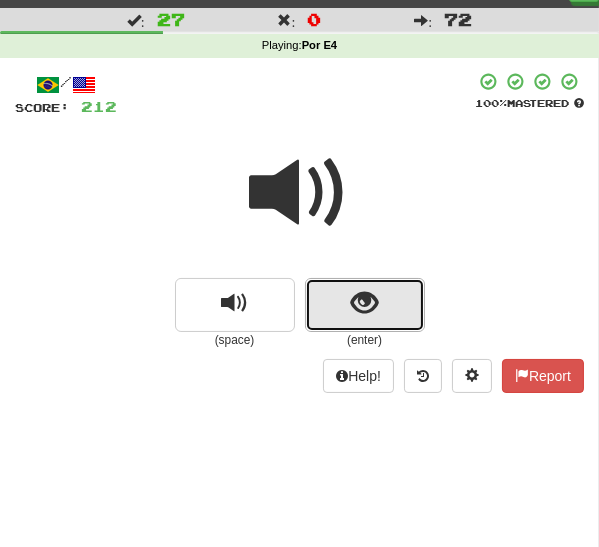 click at bounding box center (365, 305) 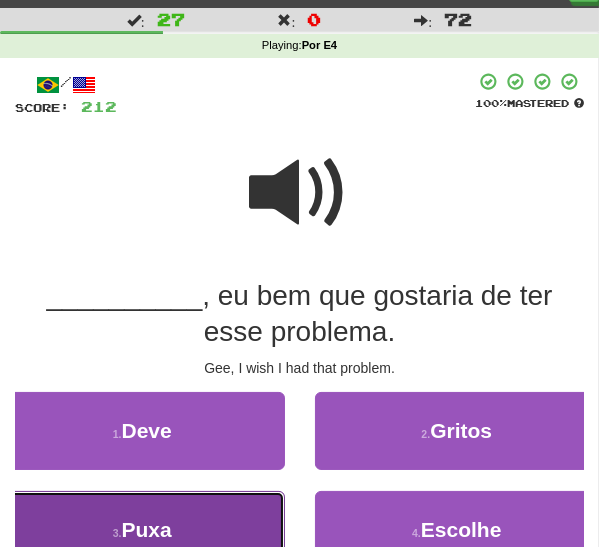 click on "3 .  Puxa" at bounding box center [142, 530] 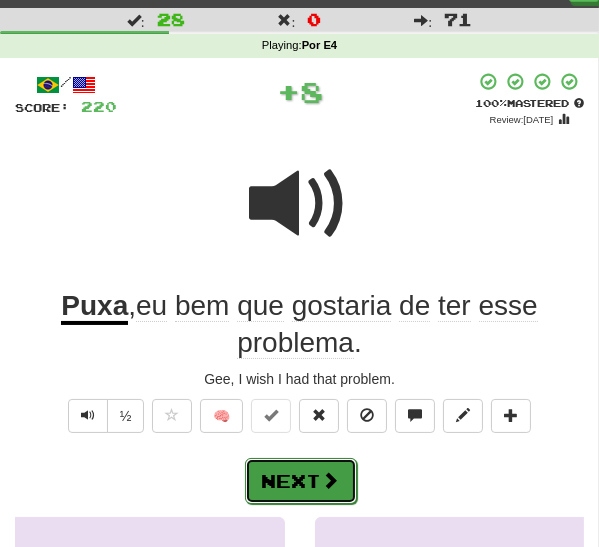 click on "Next" at bounding box center (301, 481) 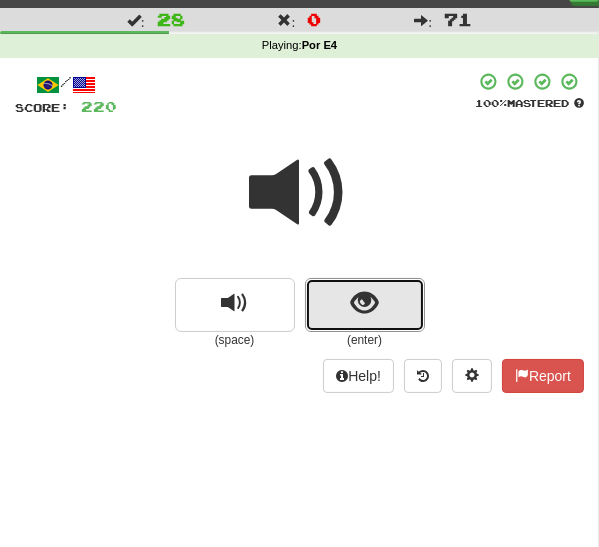 drag, startPoint x: 332, startPoint y: 304, endPoint x: 323, endPoint y: 320, distance: 18.35756 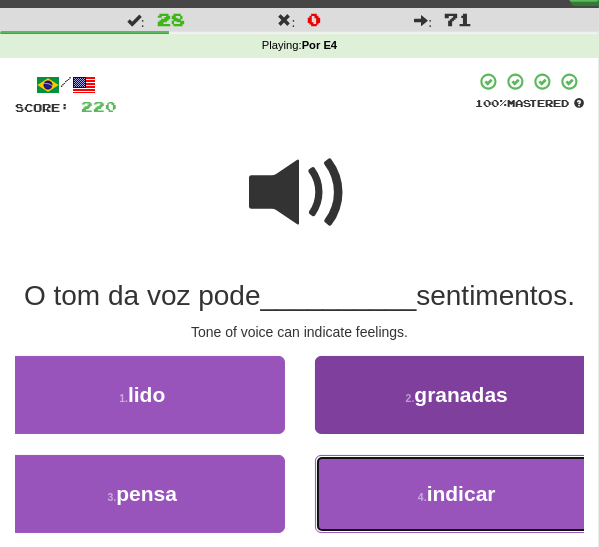 click on "4 .  indicar" at bounding box center (457, 494) 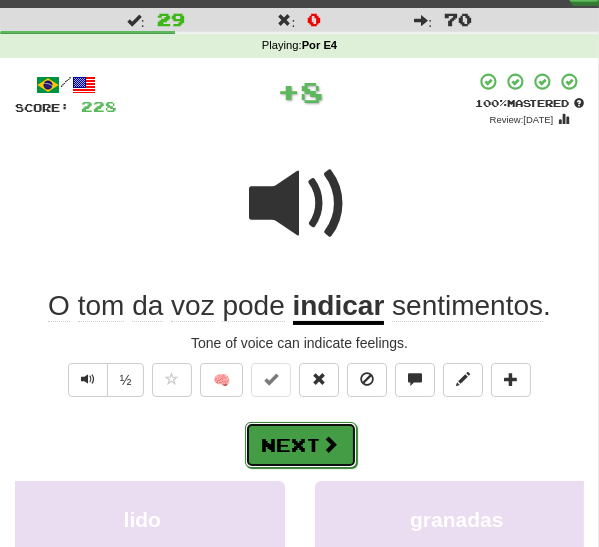 click on "Next" at bounding box center (301, 445) 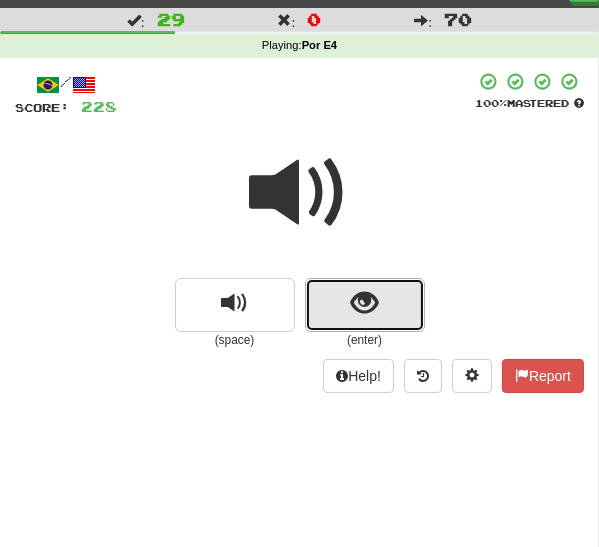 drag, startPoint x: 351, startPoint y: 310, endPoint x: 344, endPoint y: 321, distance: 13.038404 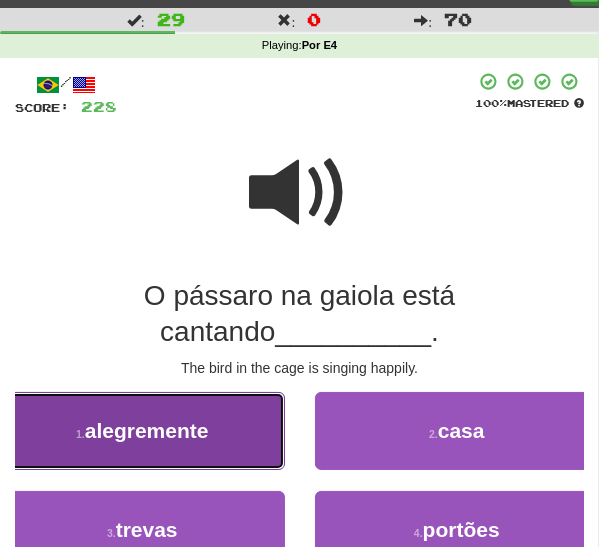 click on "1 .  alegremente" at bounding box center [142, 431] 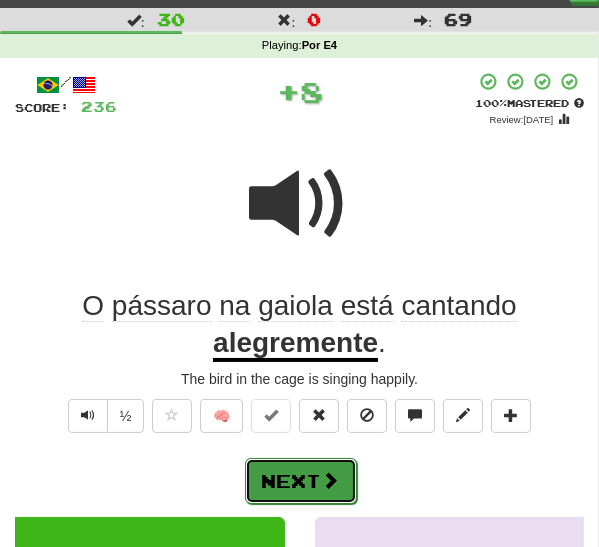 click on "Next" at bounding box center (301, 481) 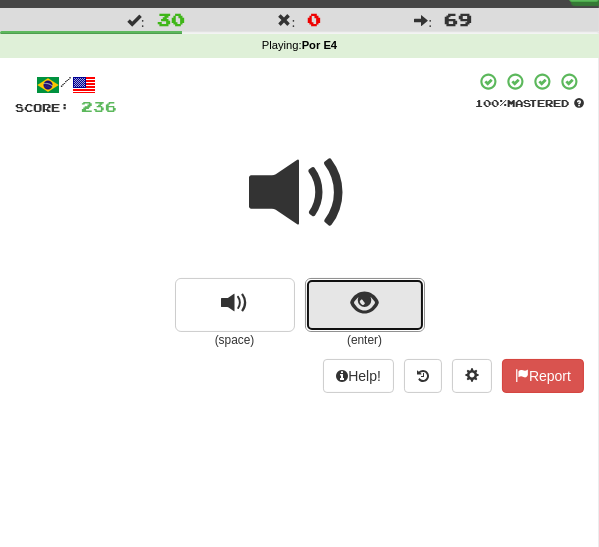 drag, startPoint x: 340, startPoint y: 306, endPoint x: 318, endPoint y: 320, distance: 26.076809 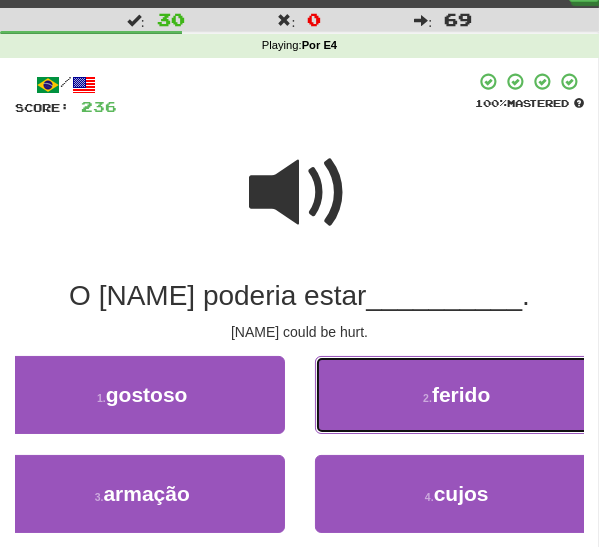 drag, startPoint x: 379, startPoint y: 393, endPoint x: 367, endPoint y: 404, distance: 16.27882 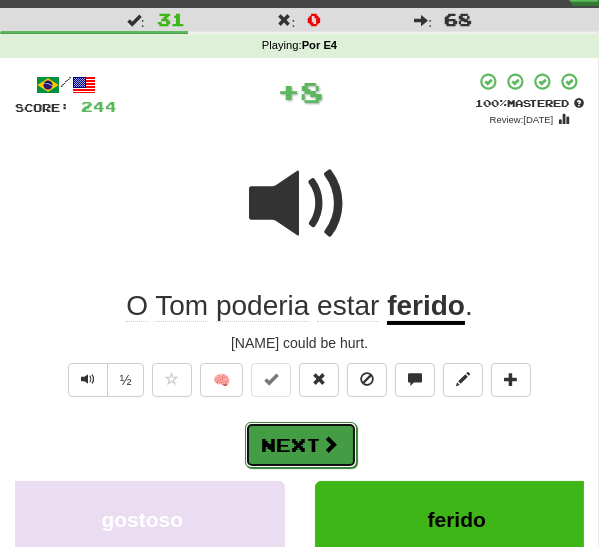 click on "Next" at bounding box center (301, 445) 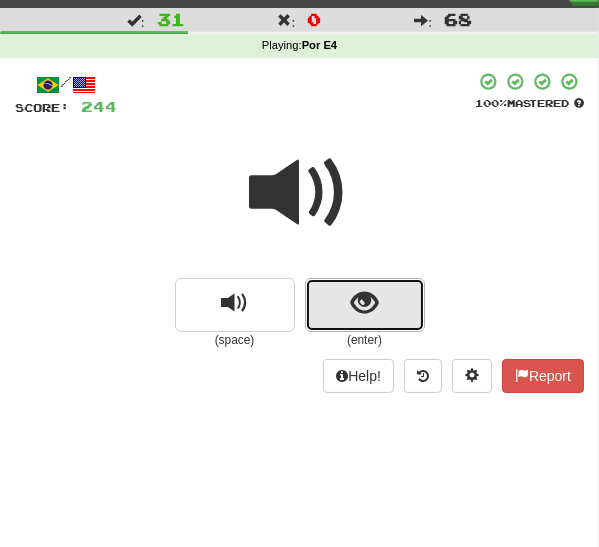 click at bounding box center [365, 305] 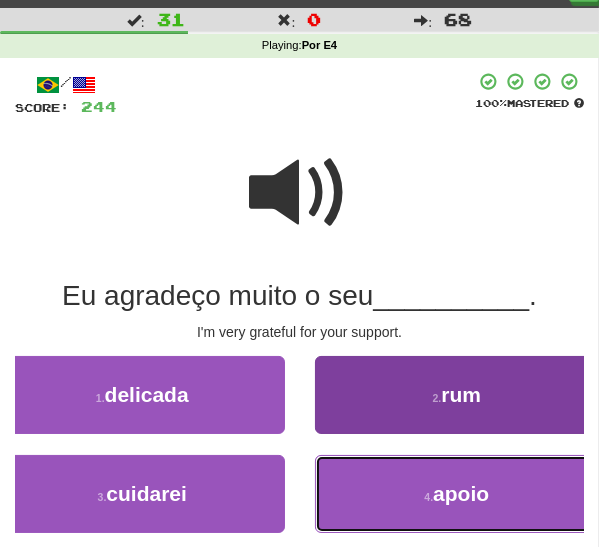 drag, startPoint x: 353, startPoint y: 495, endPoint x: 321, endPoint y: 482, distance: 34.539833 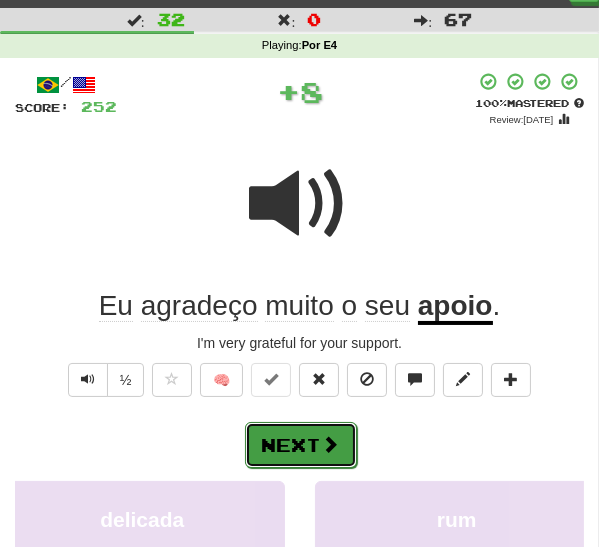 click on "Next" at bounding box center [301, 445] 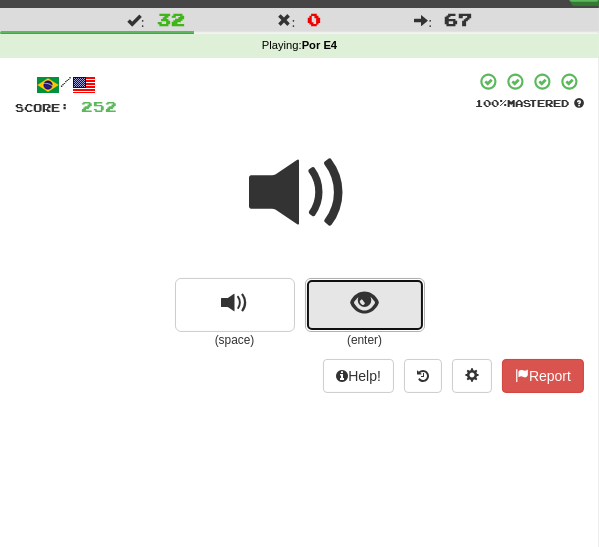 click at bounding box center [365, 305] 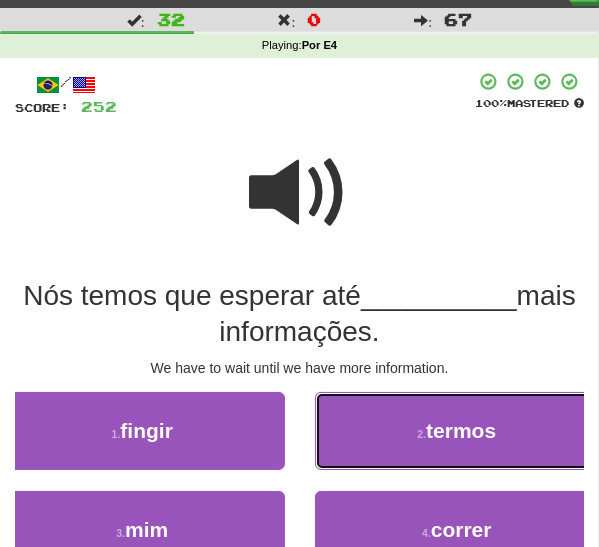click on "2 .  termos" at bounding box center [457, 431] 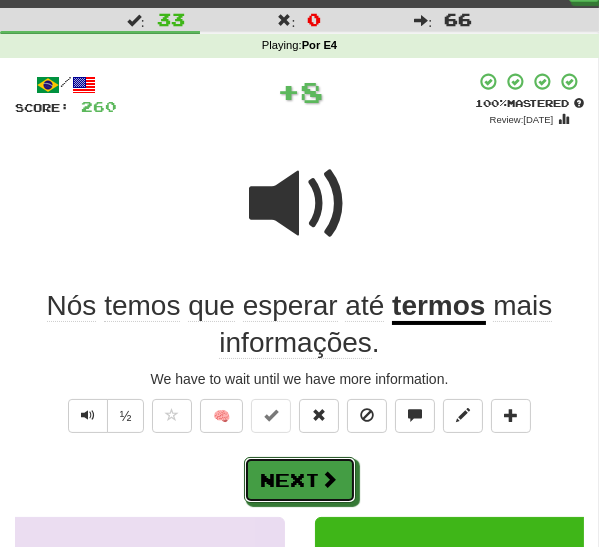drag, startPoint x: 312, startPoint y: 470, endPoint x: 347, endPoint y: 447, distance: 41.880783 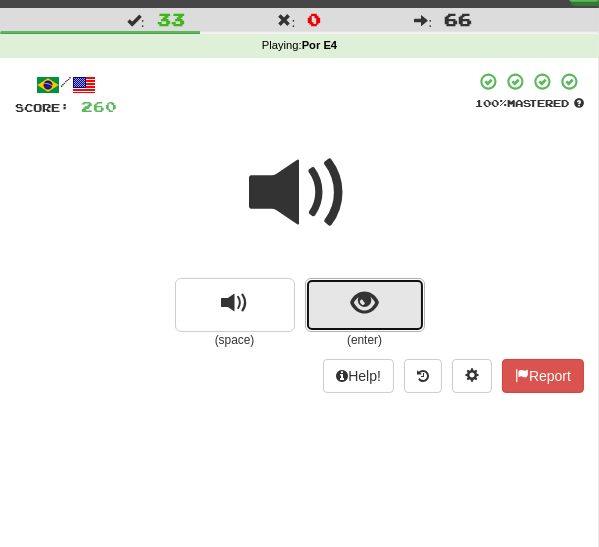 click at bounding box center (364, 303) 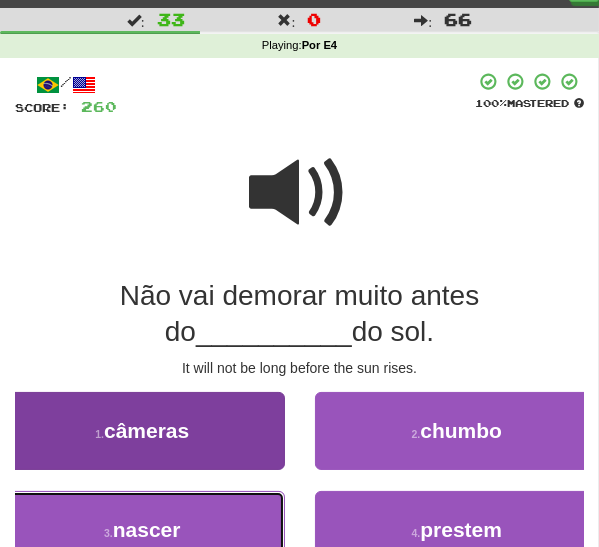 click on "3 .  nascer" at bounding box center (142, 530) 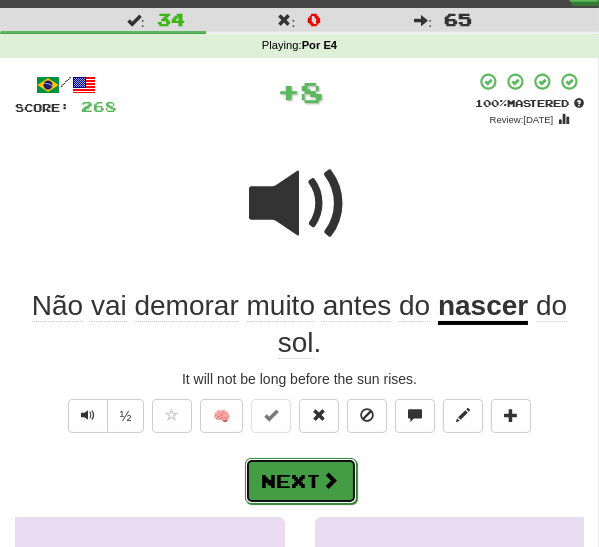 click on "Next" at bounding box center (301, 481) 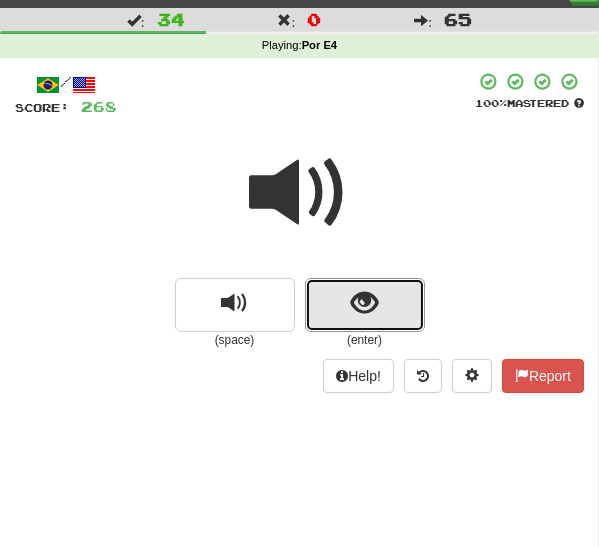 drag, startPoint x: 334, startPoint y: 310, endPoint x: 311, endPoint y: 350, distance: 46.141087 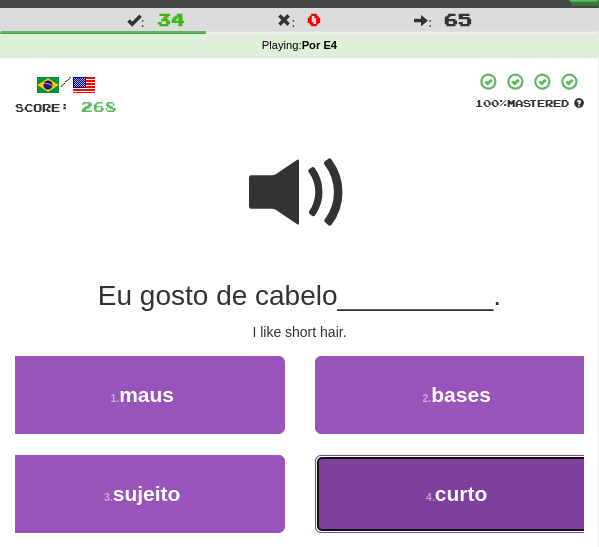 click on "4 .  curto" at bounding box center (457, 494) 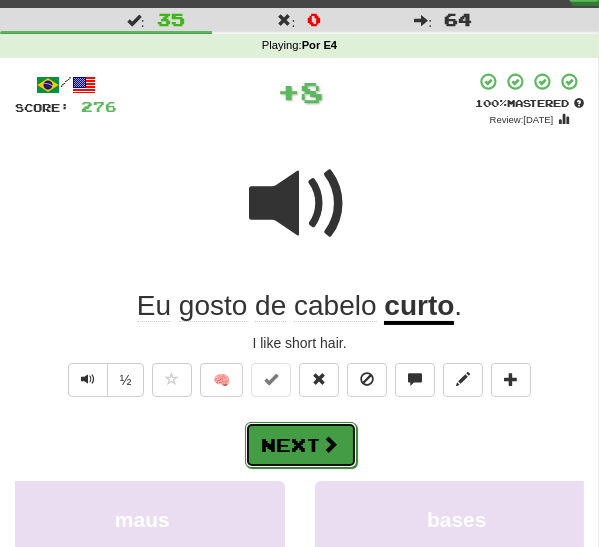 click on "Next" at bounding box center (301, 445) 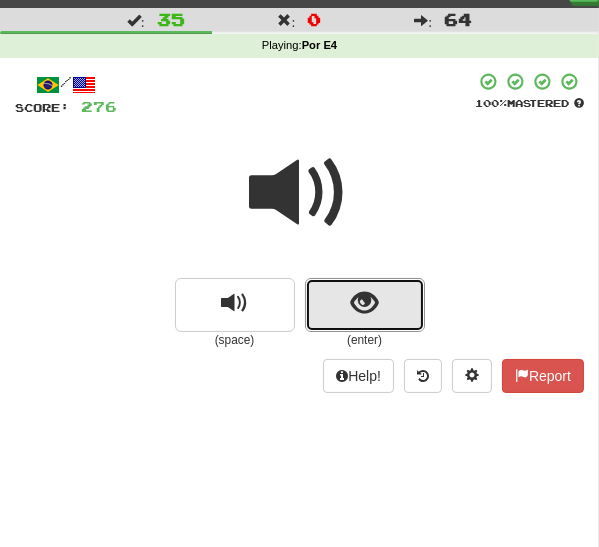 drag, startPoint x: 341, startPoint y: 310, endPoint x: 334, endPoint y: 320, distance: 12.206555 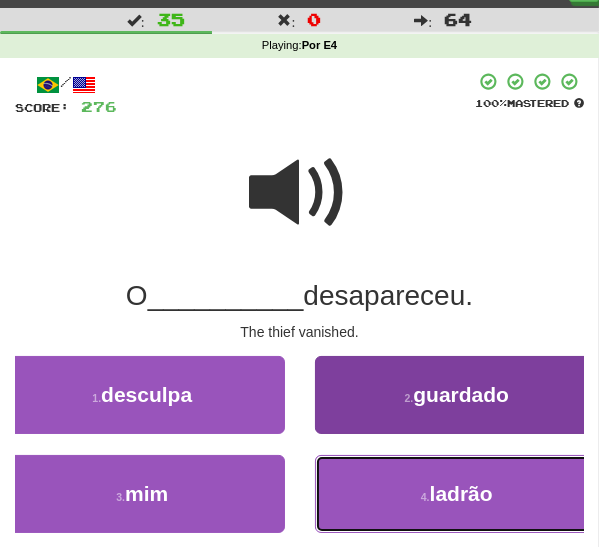 click on "4 .  ladrão" at bounding box center [457, 494] 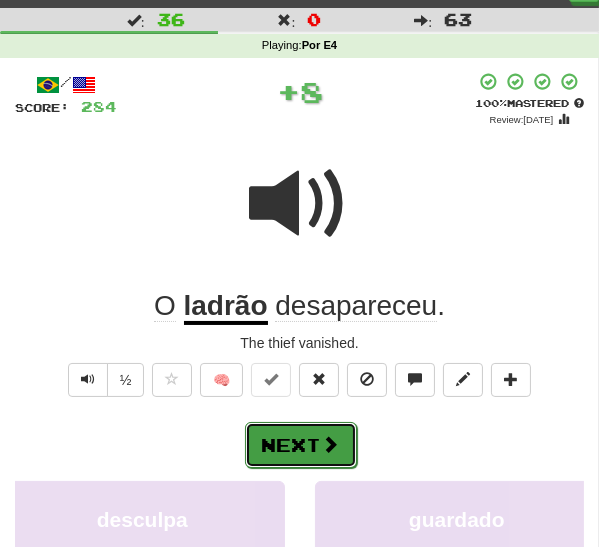 click on "Next" at bounding box center (301, 445) 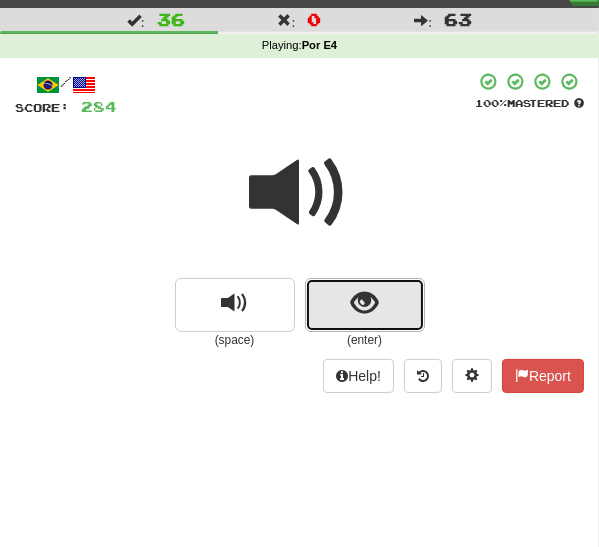 click at bounding box center (365, 305) 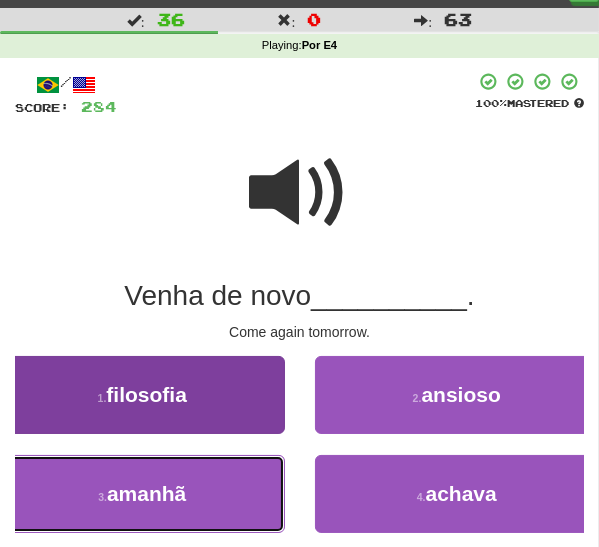 drag, startPoint x: 206, startPoint y: 491, endPoint x: 237, endPoint y: 492, distance: 31.016125 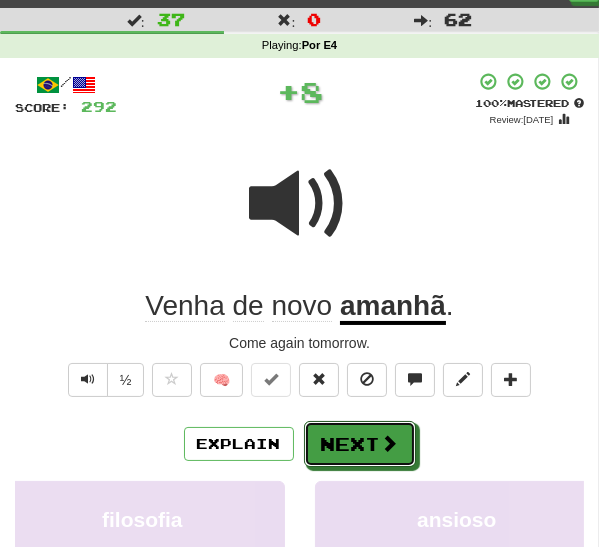 click on "Next" at bounding box center (360, 444) 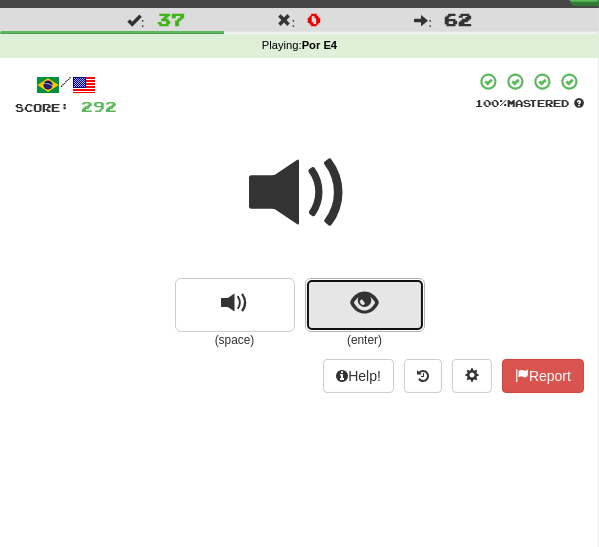 click at bounding box center (365, 305) 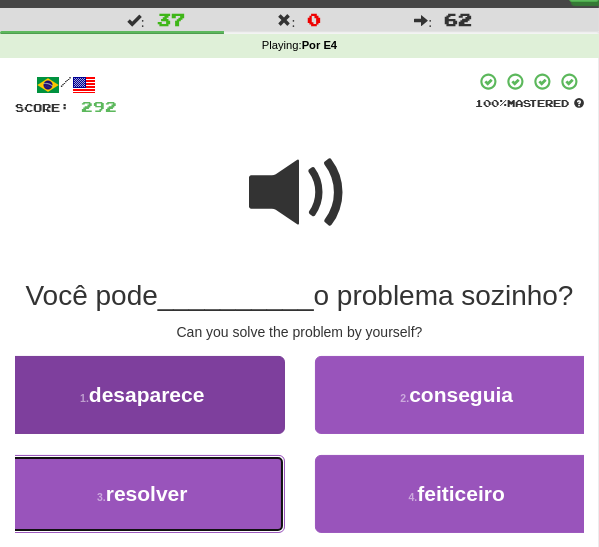 drag, startPoint x: 233, startPoint y: 489, endPoint x: 247, endPoint y: 488, distance: 14.035668 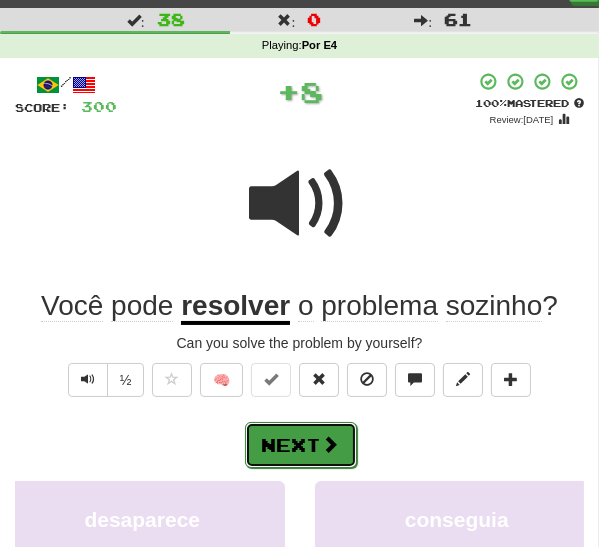 click at bounding box center (331, 444) 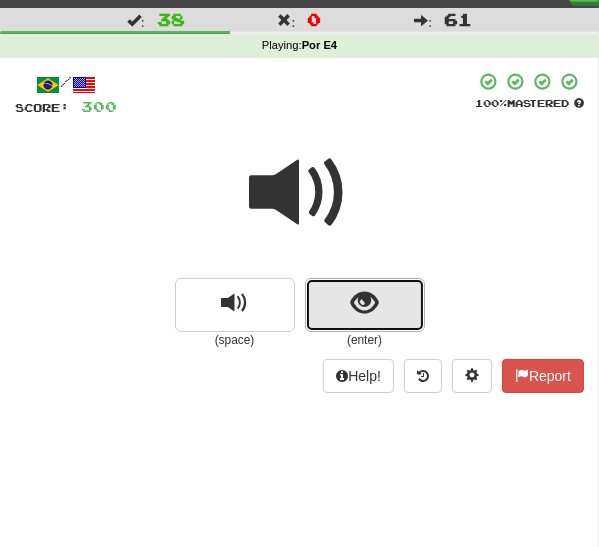 click at bounding box center [365, 305] 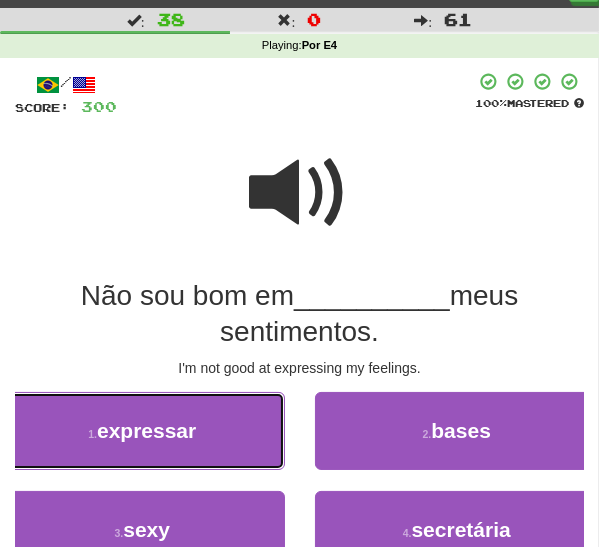 drag, startPoint x: 220, startPoint y: 437, endPoint x: 277, endPoint y: 453, distance: 59.20304 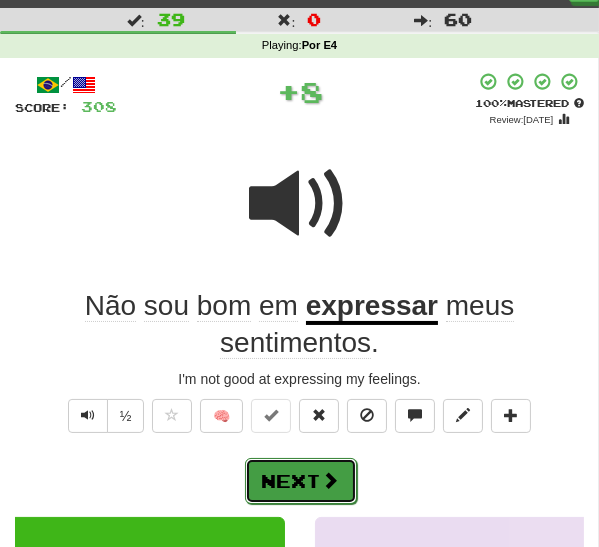 click on "Next" at bounding box center [301, 481] 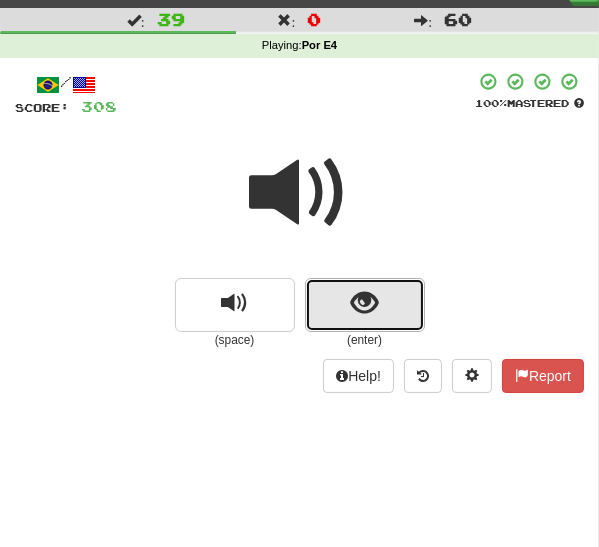 click at bounding box center (364, 303) 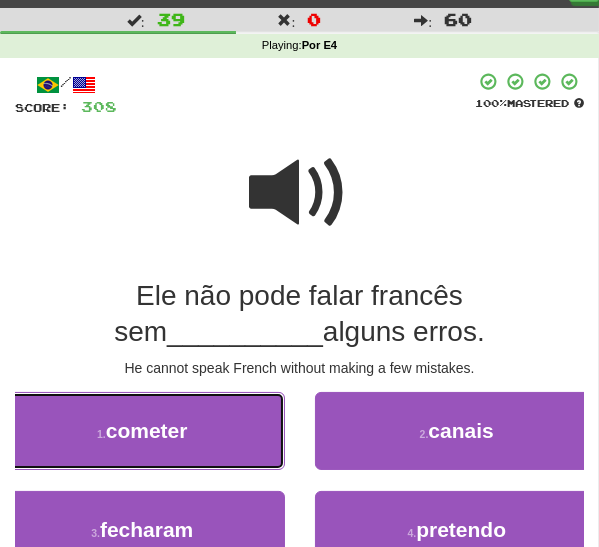 click on "1 .  cometer" at bounding box center [142, 431] 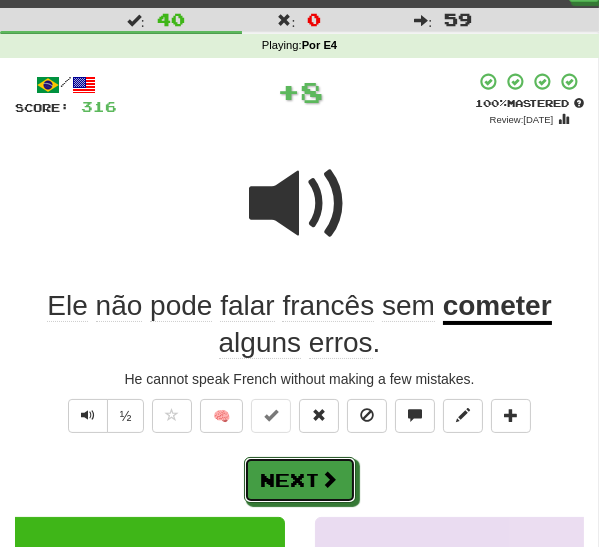 click on "Next" at bounding box center (300, 480) 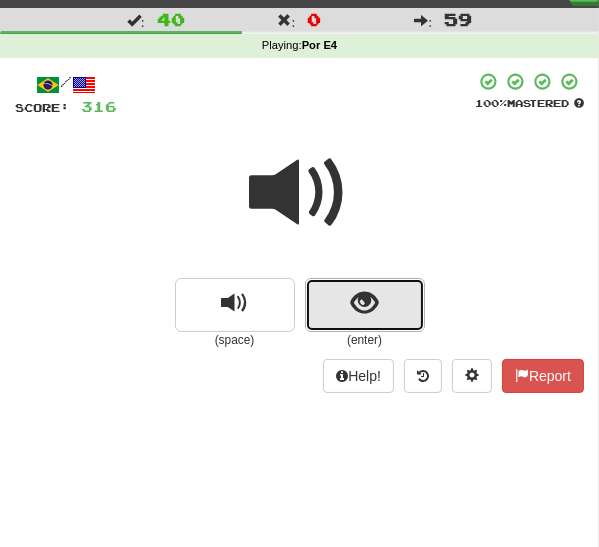 click at bounding box center (365, 305) 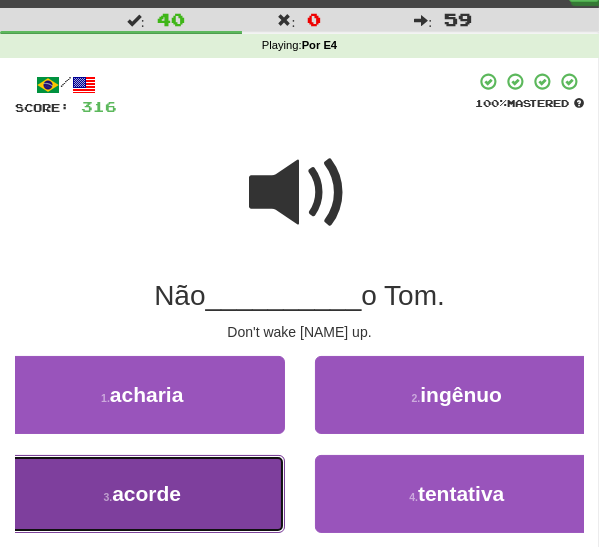 click on "3 .  acorde" at bounding box center [142, 494] 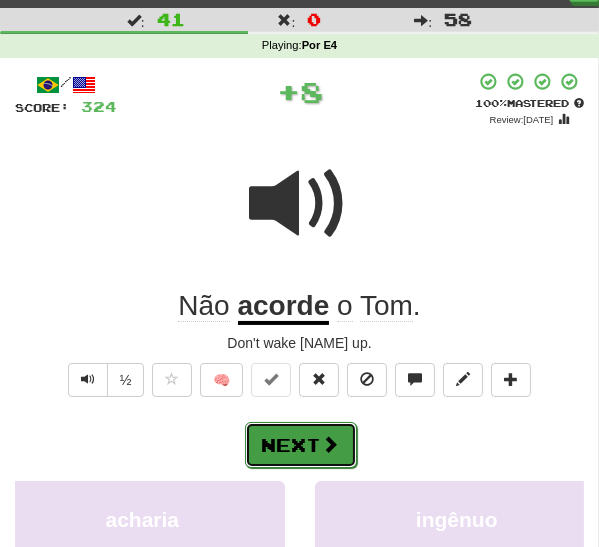 click on "Next" at bounding box center (301, 445) 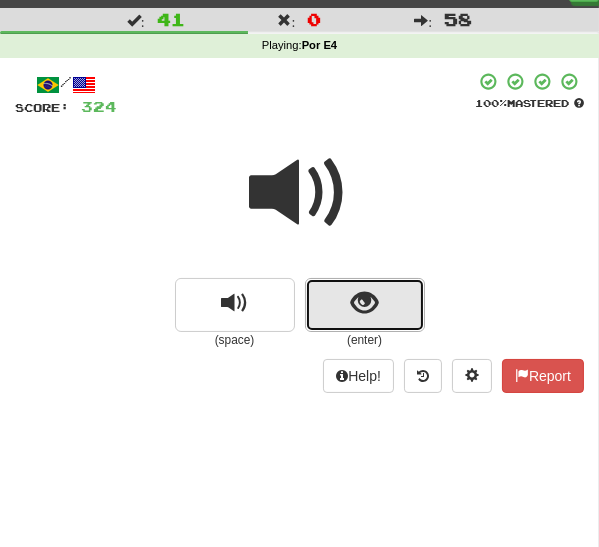 click at bounding box center [365, 305] 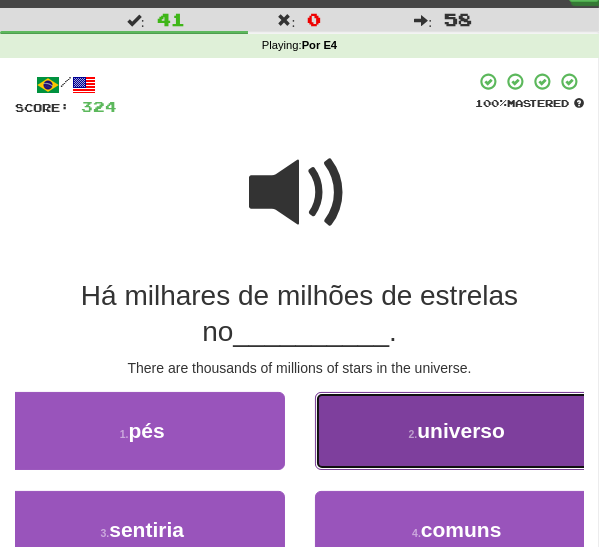 click on "2 .  universo" at bounding box center (457, 431) 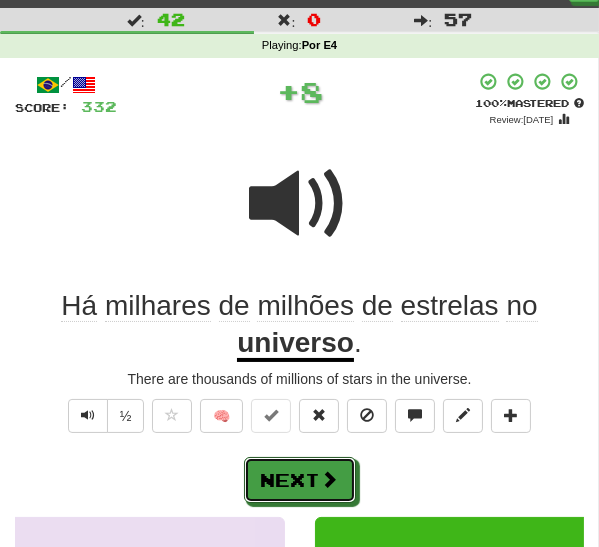 drag, startPoint x: 299, startPoint y: 471, endPoint x: 314, endPoint y: 466, distance: 15.811388 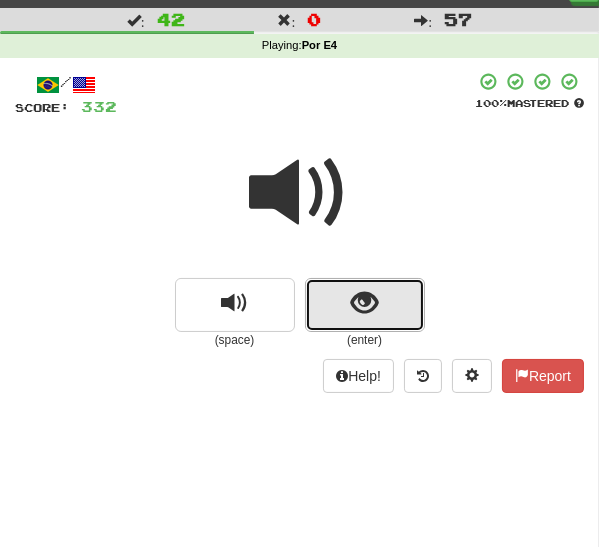 click at bounding box center [365, 305] 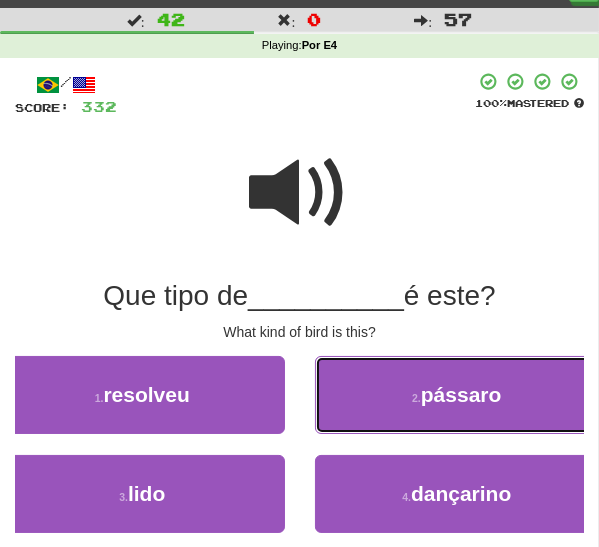 click on "2 .  pássaro" at bounding box center [457, 395] 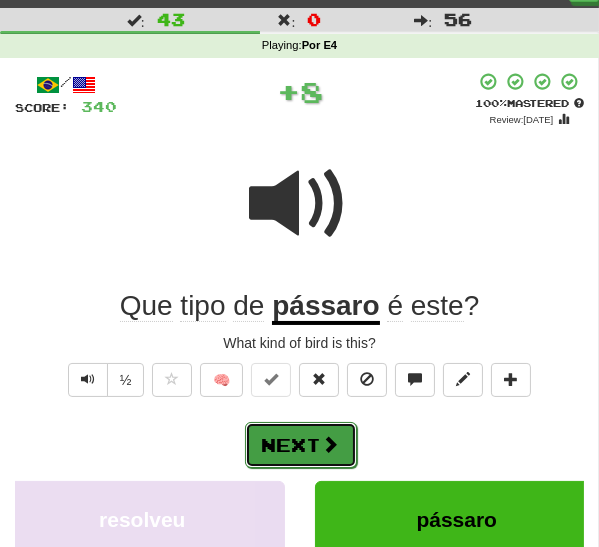click on "Next" at bounding box center [301, 445] 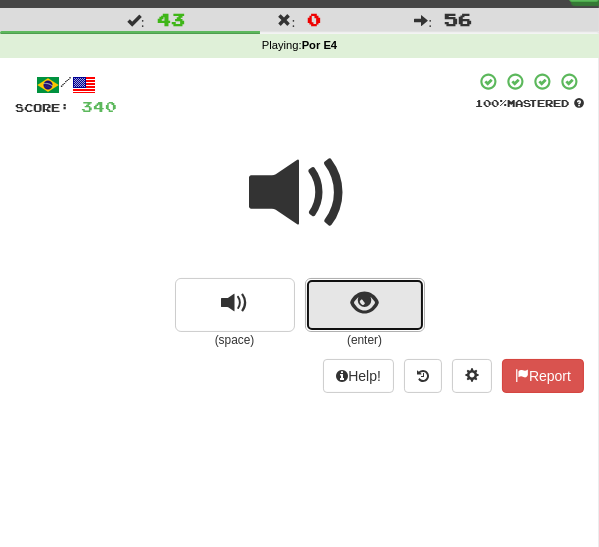 drag, startPoint x: 351, startPoint y: 310, endPoint x: 345, endPoint y: 322, distance: 13.416408 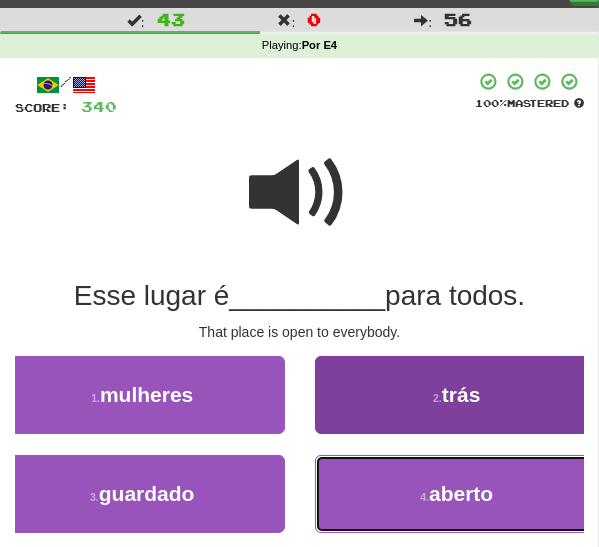 click on "4 .  aberto" at bounding box center (457, 494) 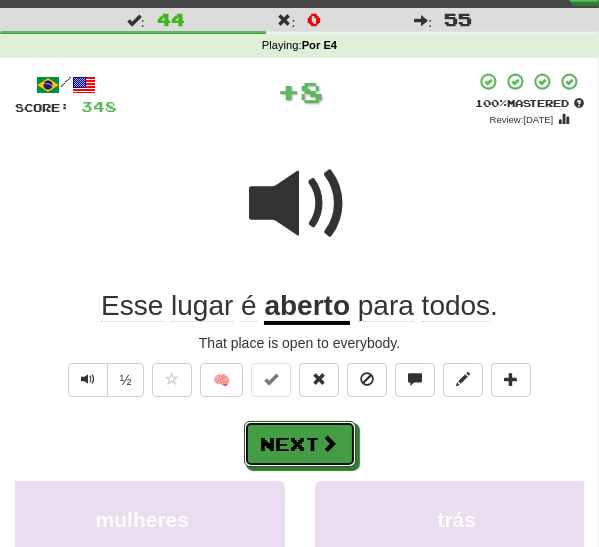 click on "Next" at bounding box center [300, 444] 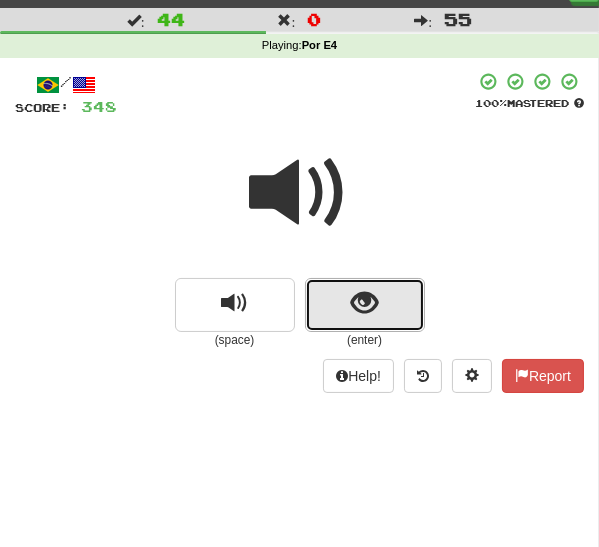 click at bounding box center (364, 303) 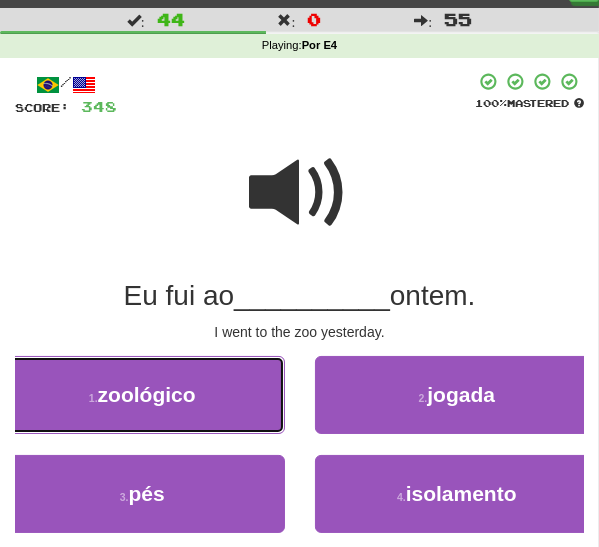click on "1 .  zoológico" at bounding box center (142, 395) 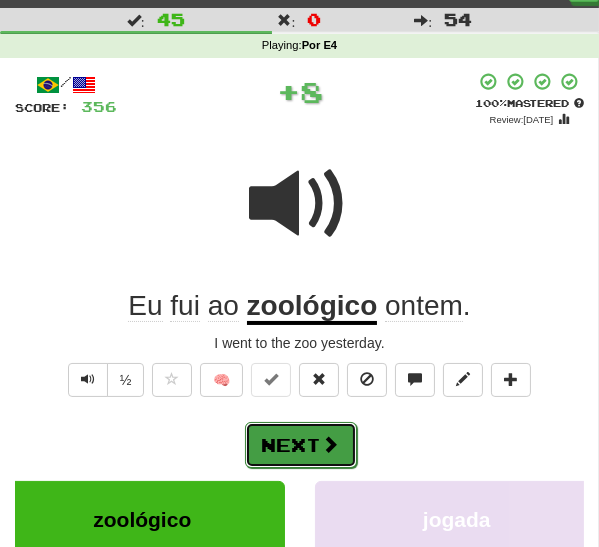 click on "Next" at bounding box center (301, 445) 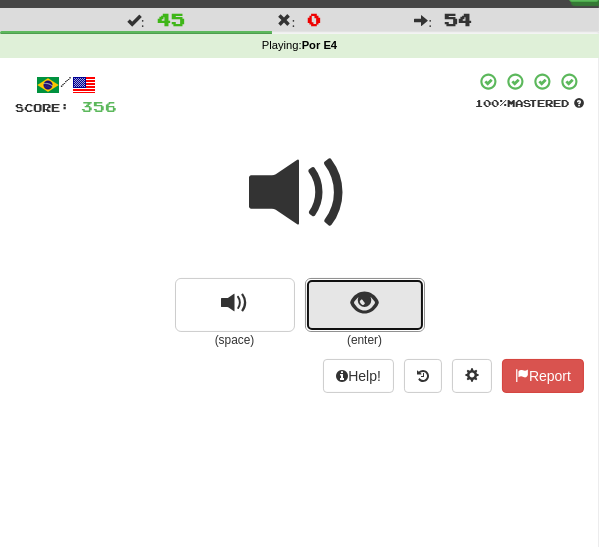 click at bounding box center [364, 303] 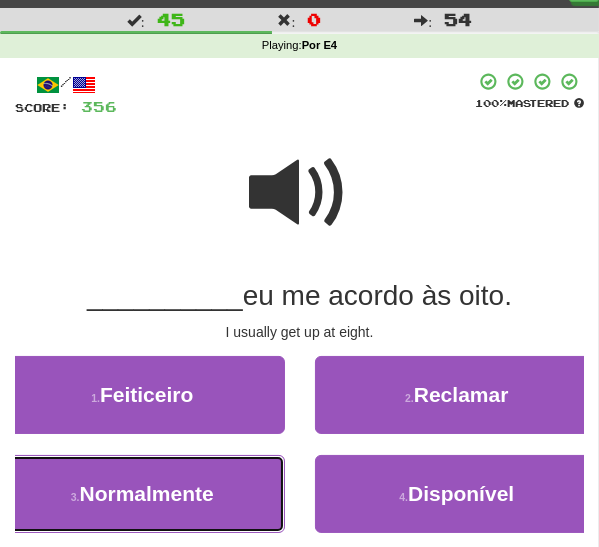drag, startPoint x: 206, startPoint y: 490, endPoint x: 250, endPoint y: 472, distance: 47.539455 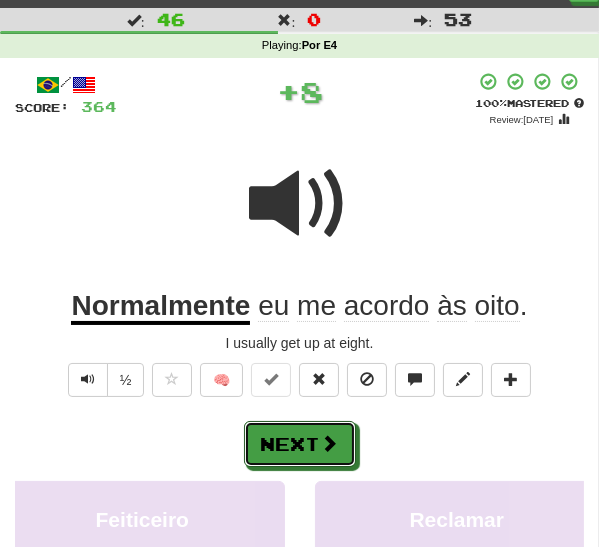 click on "Next" at bounding box center [300, 444] 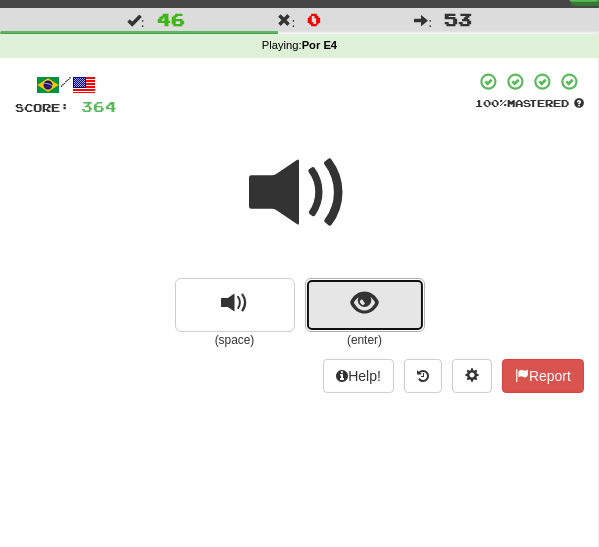 click at bounding box center [365, 305] 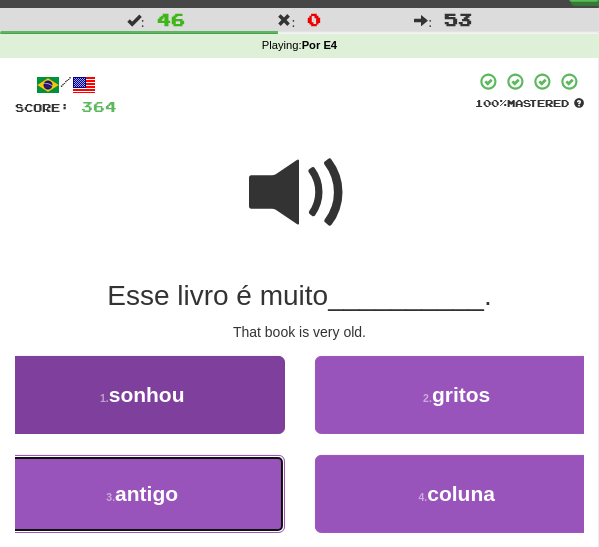 click on "3 .  antigo" at bounding box center (142, 494) 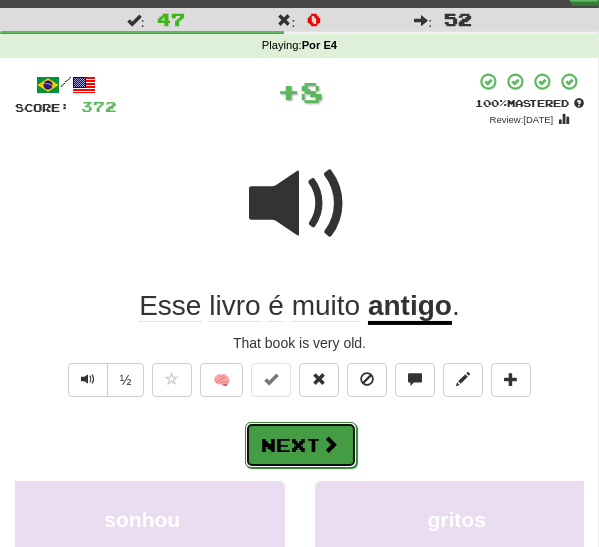 click at bounding box center (331, 444) 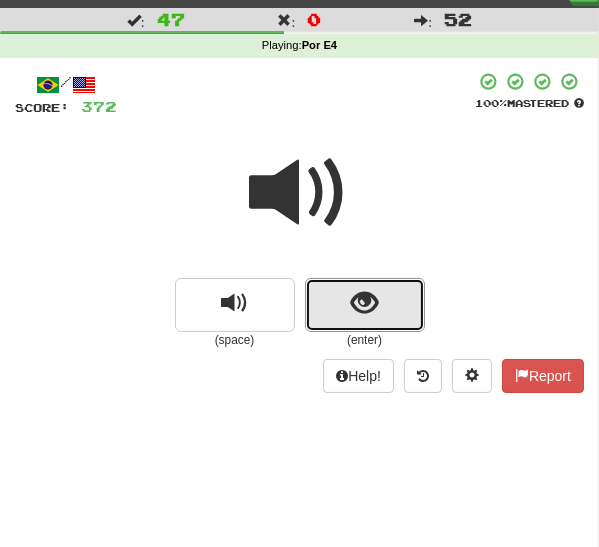 drag, startPoint x: 346, startPoint y: 305, endPoint x: 327, endPoint y: 316, distance: 21.954498 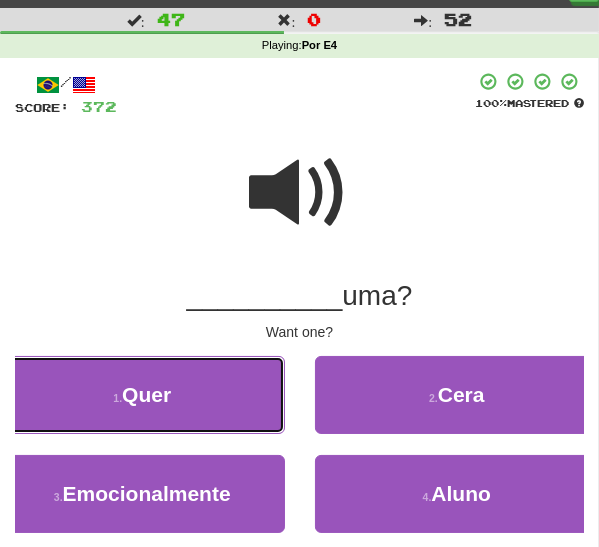 drag, startPoint x: 206, startPoint y: 409, endPoint x: 220, endPoint y: 413, distance: 14.56022 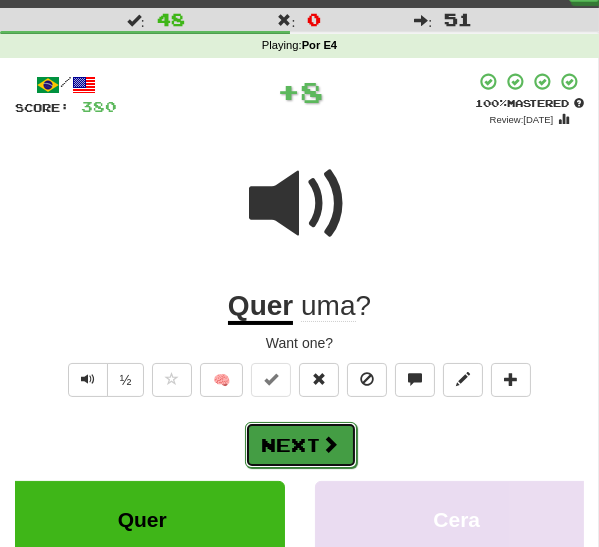 click on "Next" at bounding box center [301, 445] 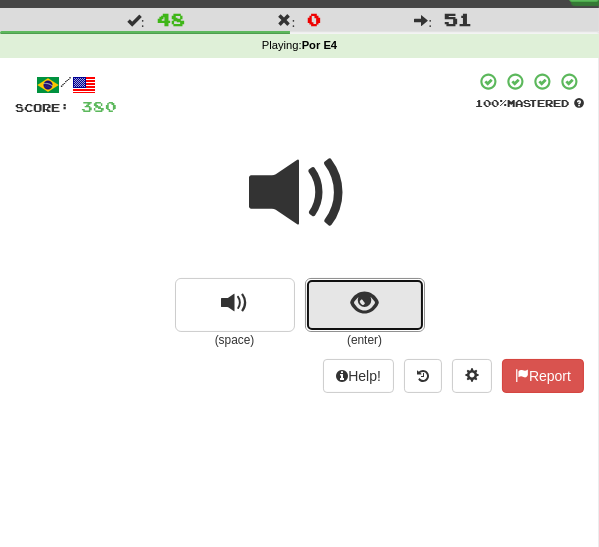 drag, startPoint x: 330, startPoint y: 295, endPoint x: 321, endPoint y: 319, distance: 25.632011 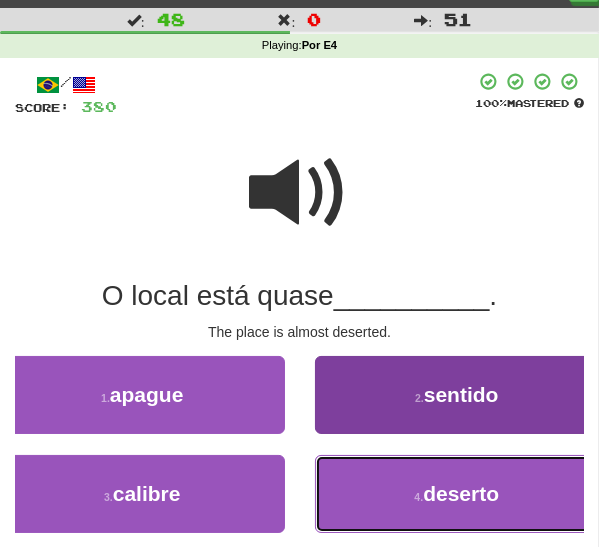 drag, startPoint x: 418, startPoint y: 481, endPoint x: 403, endPoint y: 485, distance: 15.524175 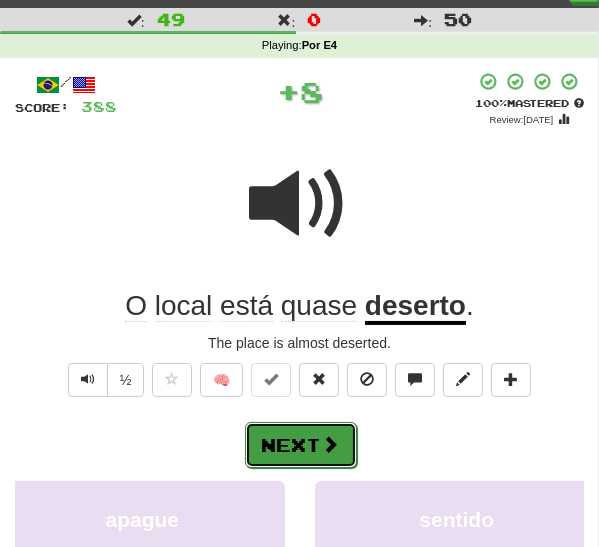 click on "Next" at bounding box center (301, 445) 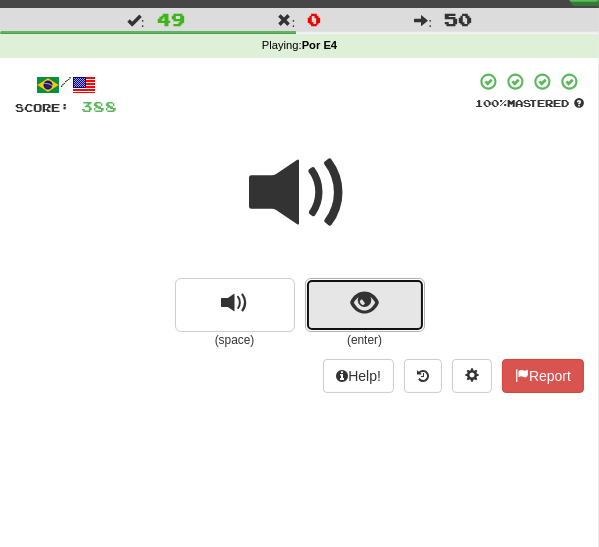 click at bounding box center [364, 303] 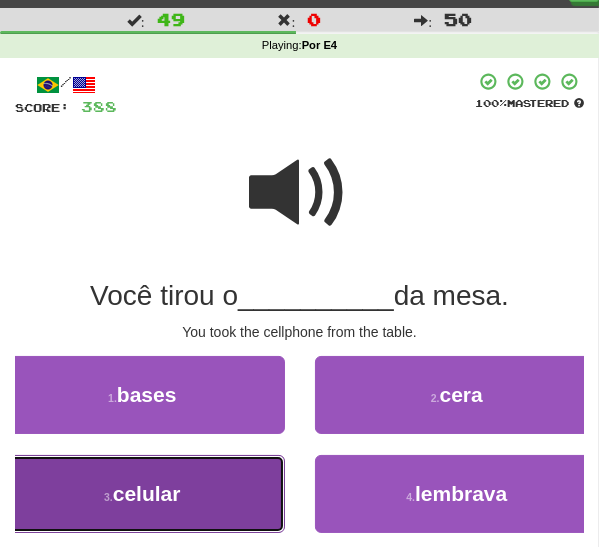 click on "celular" at bounding box center (147, 493) 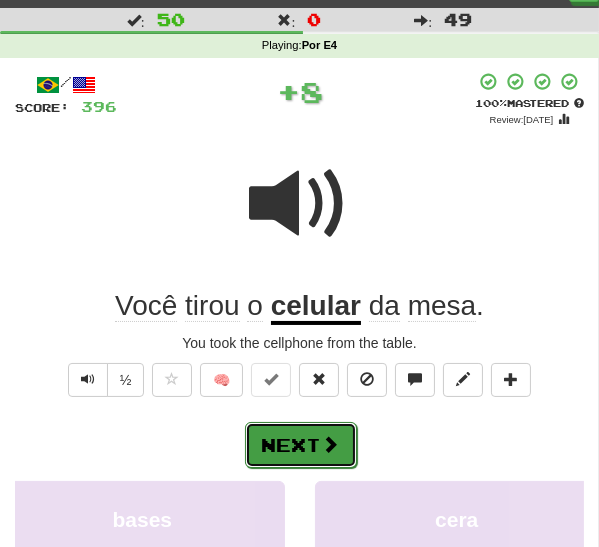 click at bounding box center [331, 444] 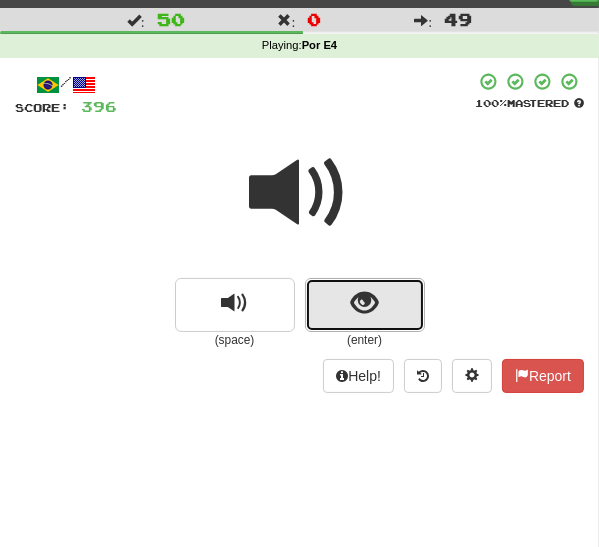 click at bounding box center [365, 305] 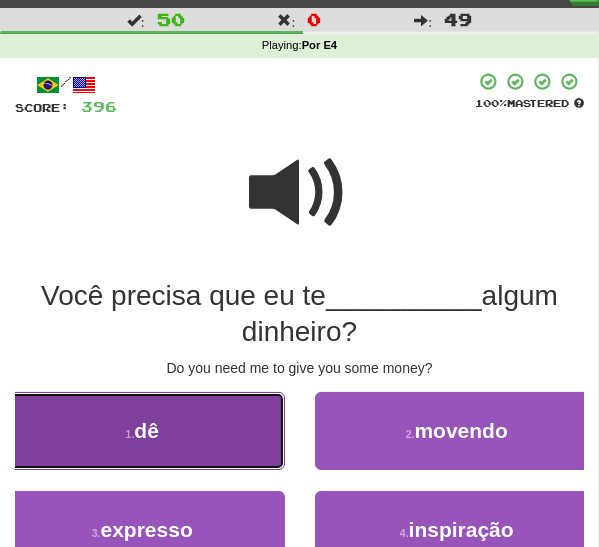 click on "1 .  dê" at bounding box center [142, 431] 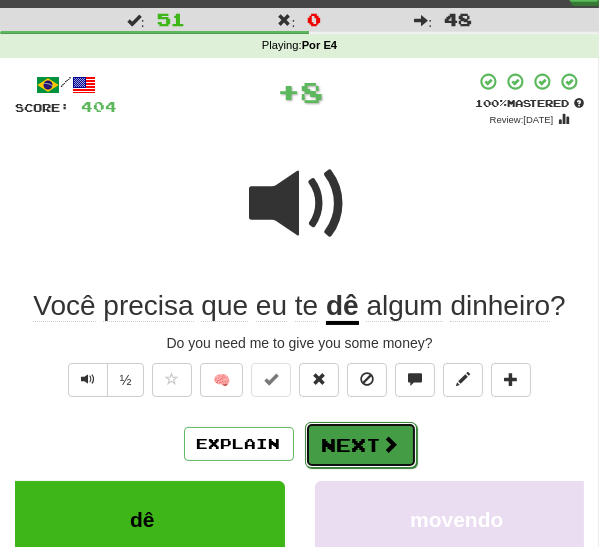 click on "Next" at bounding box center [361, 445] 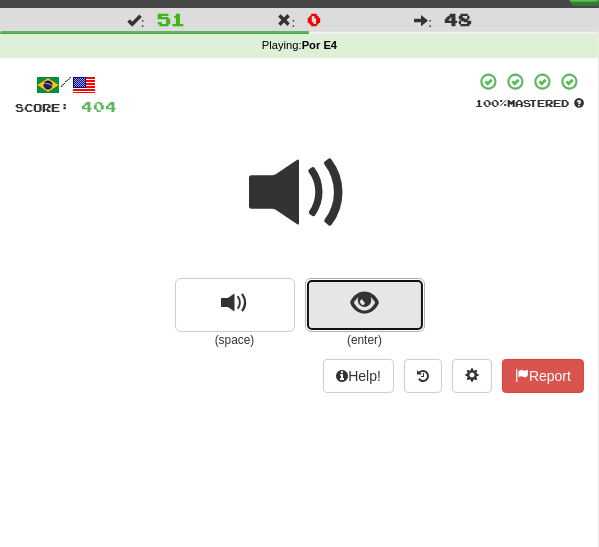 click at bounding box center [365, 305] 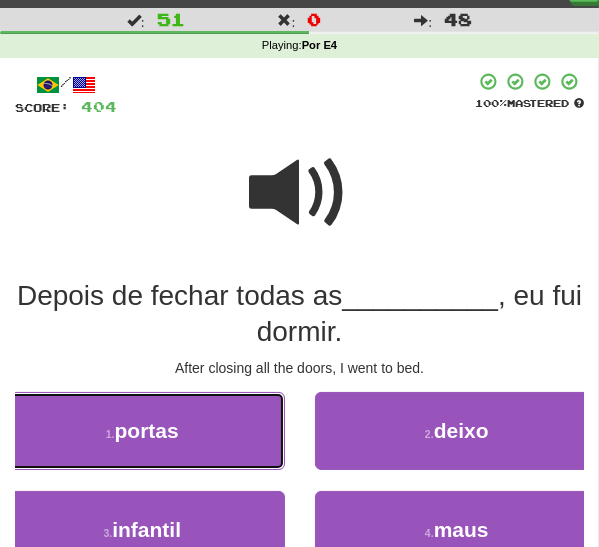 click on "1 .  portas" at bounding box center (142, 431) 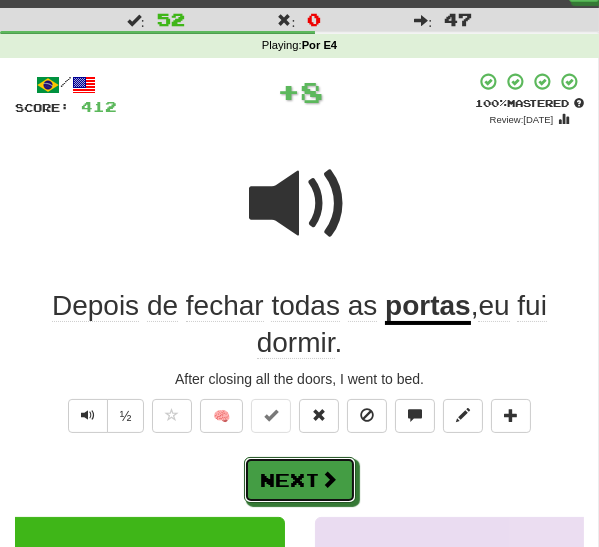 drag, startPoint x: 303, startPoint y: 477, endPoint x: 352, endPoint y: 424, distance: 72.18033 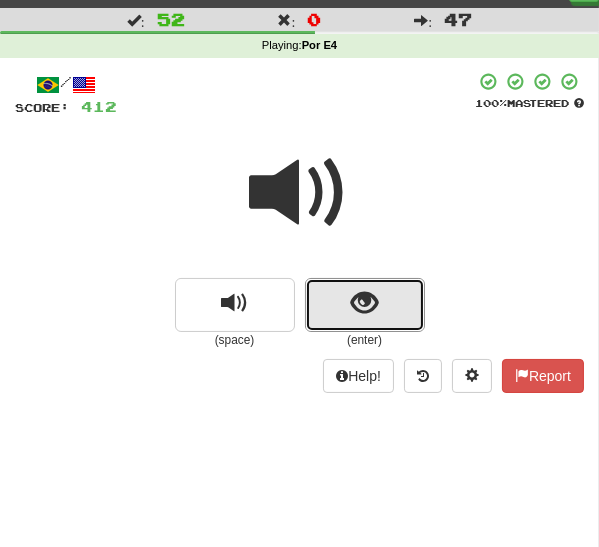 drag, startPoint x: 363, startPoint y: 302, endPoint x: 342, endPoint y: 317, distance: 25.806976 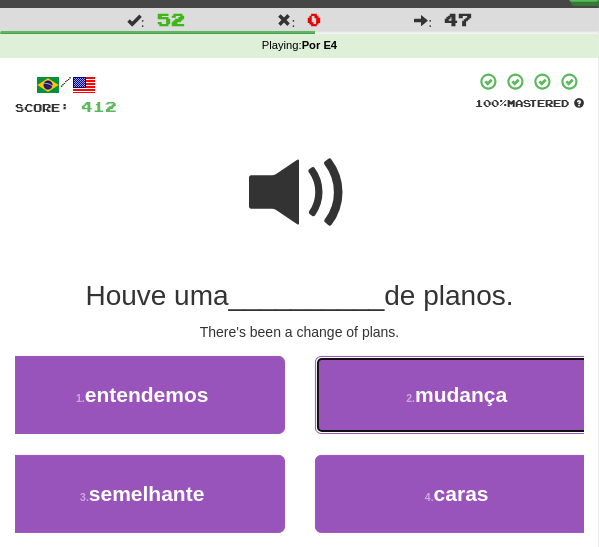 drag, startPoint x: 404, startPoint y: 405, endPoint x: 395, endPoint y: 417, distance: 15 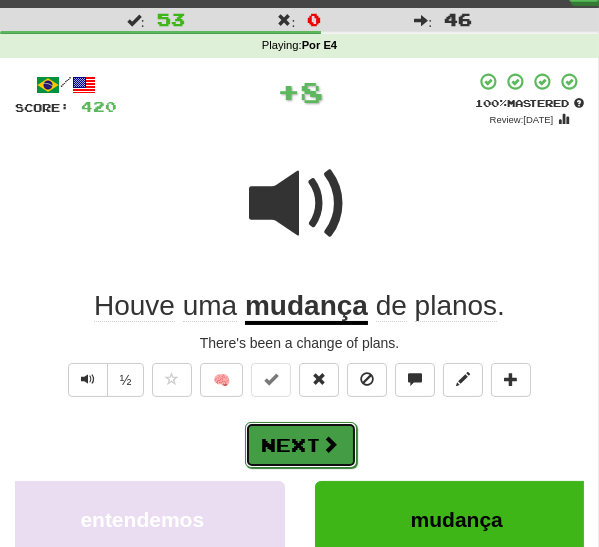 click on "Next" at bounding box center [301, 445] 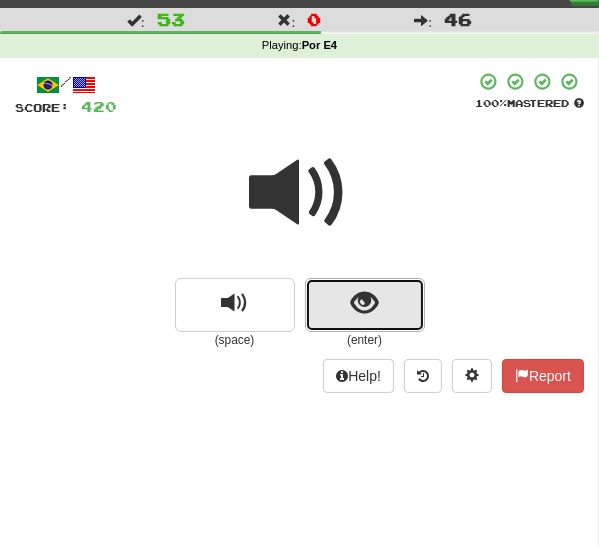 click at bounding box center (365, 305) 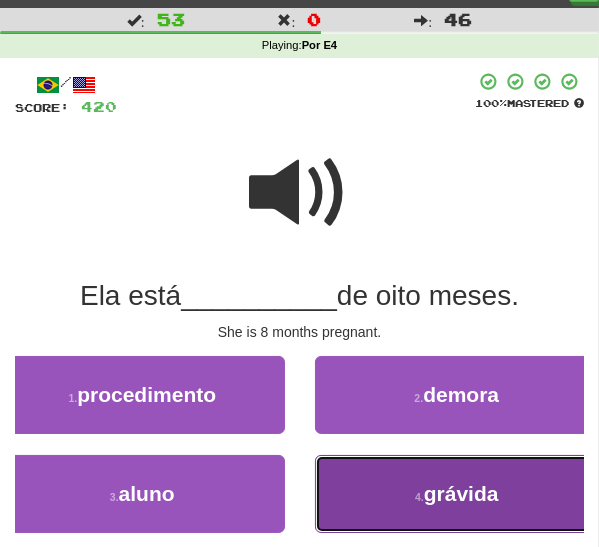 click on "4 .  grávida" at bounding box center (457, 494) 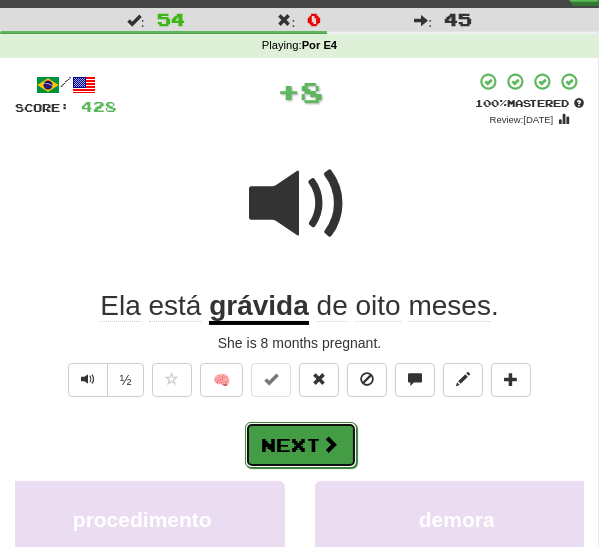 click on "Next" at bounding box center (301, 445) 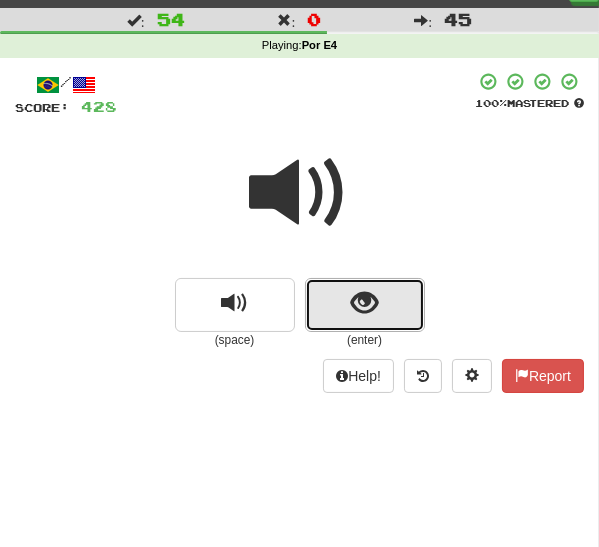click at bounding box center [364, 303] 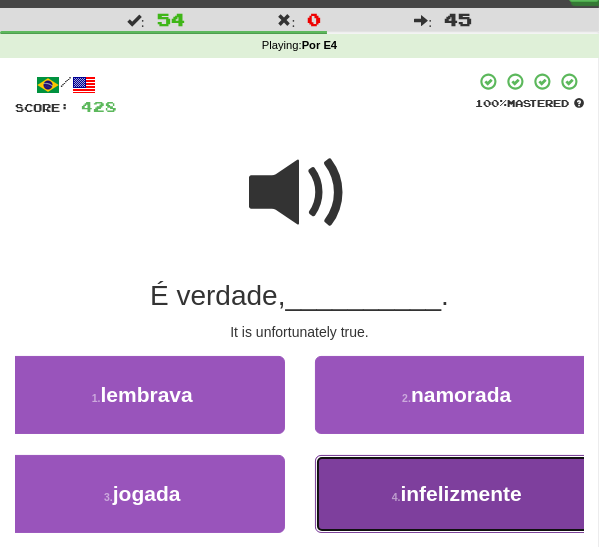 click on "4 .  infelizmente" at bounding box center (457, 494) 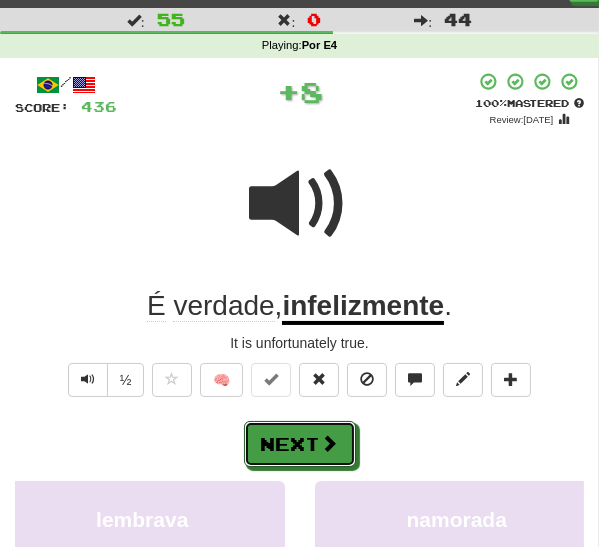 click on "Next" at bounding box center (300, 444) 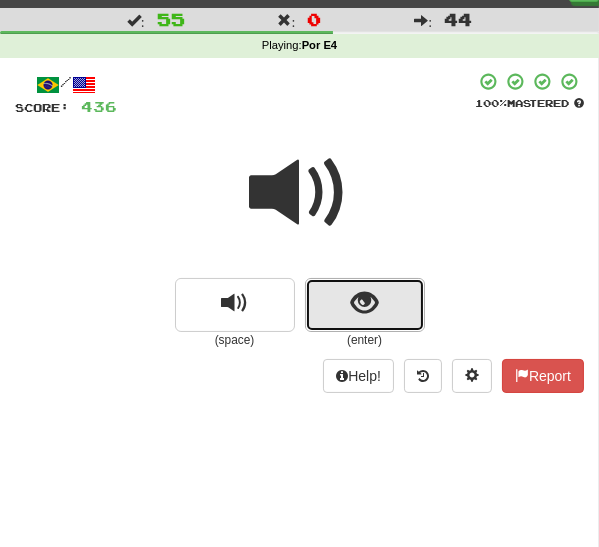 click at bounding box center (365, 305) 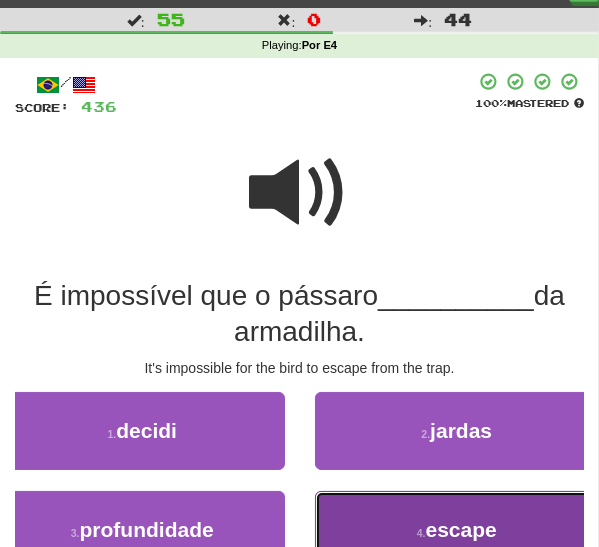 click on "4 .  escape" at bounding box center (457, 530) 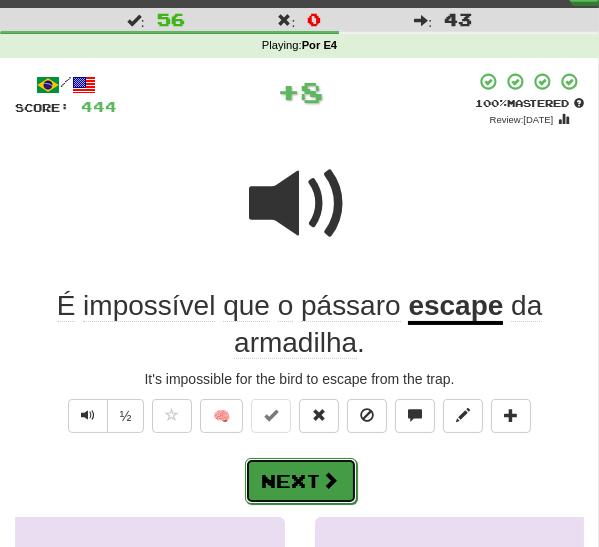 click on "Next" at bounding box center (301, 481) 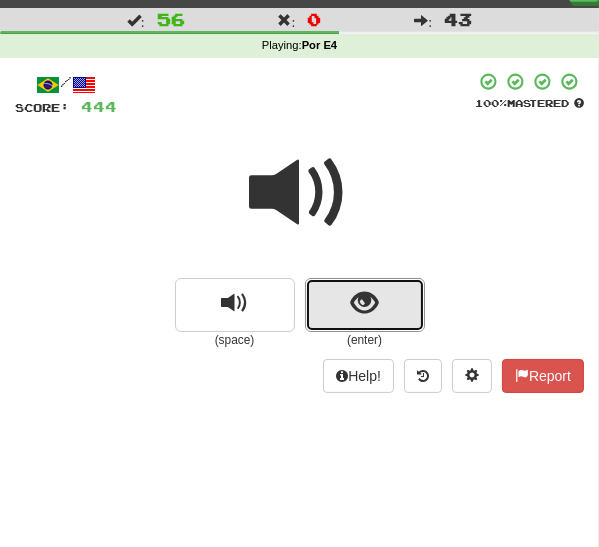 click at bounding box center (365, 305) 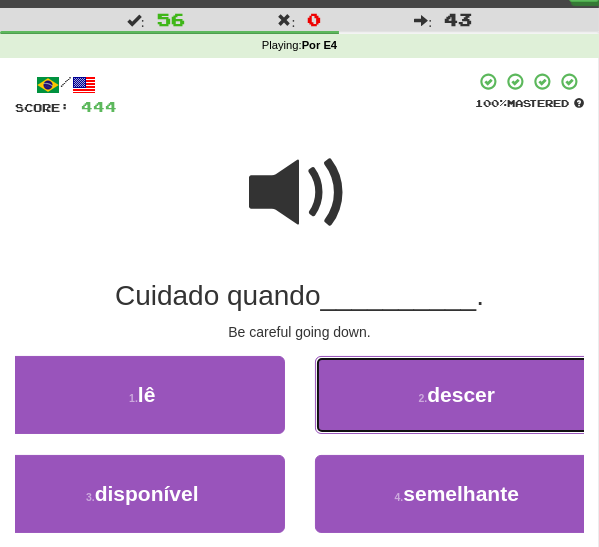 drag, startPoint x: 364, startPoint y: 408, endPoint x: 359, endPoint y: 418, distance: 11.18034 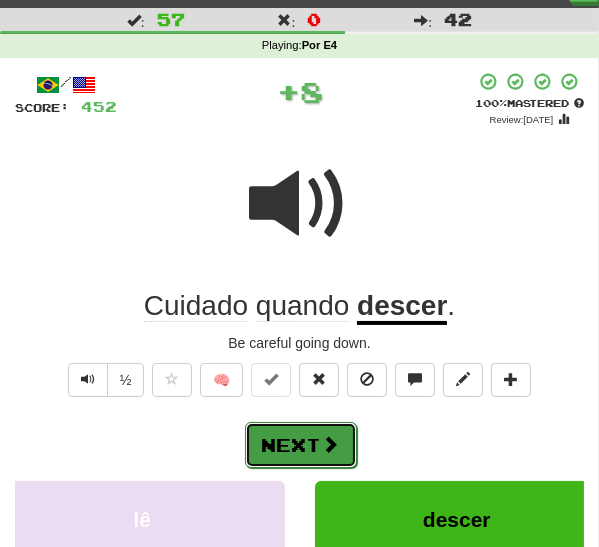 click at bounding box center (331, 444) 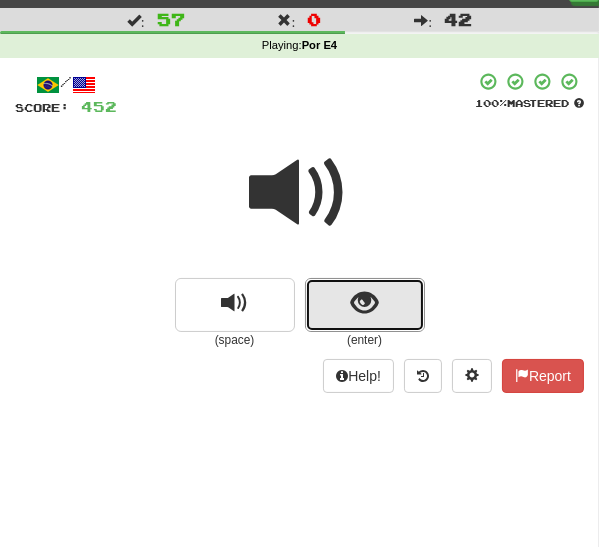 click at bounding box center (364, 303) 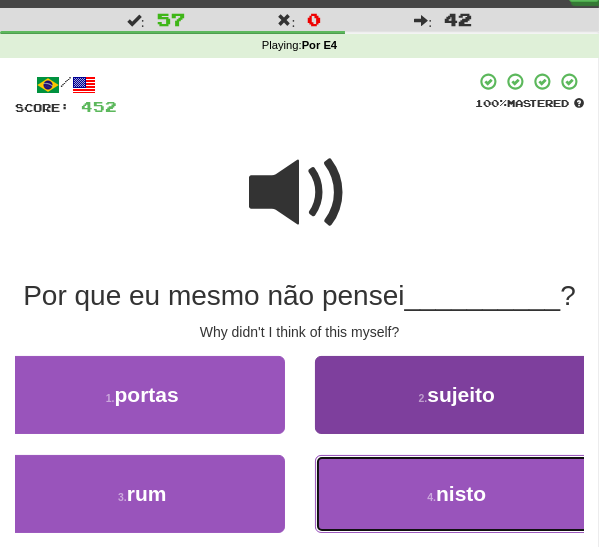 click on "4 .  nisto" at bounding box center [457, 494] 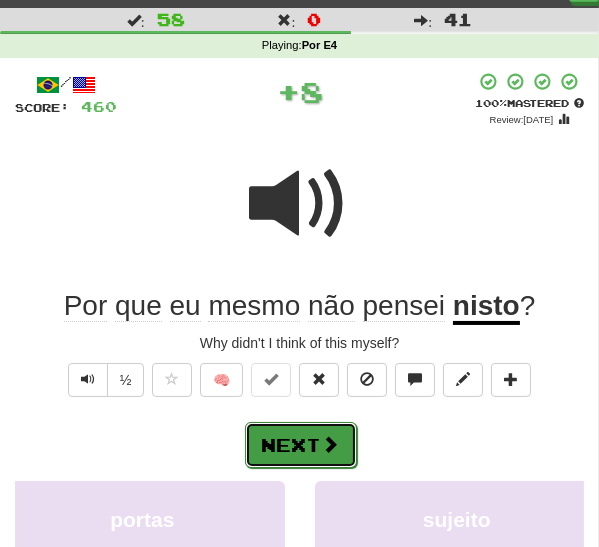 click on "Next" at bounding box center [301, 445] 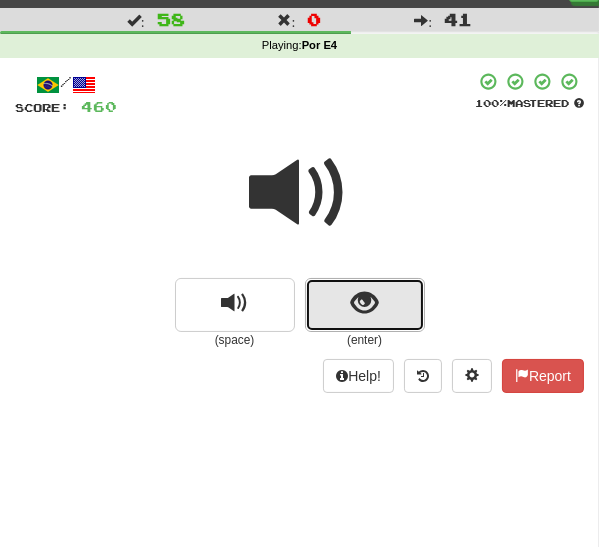 click at bounding box center (365, 305) 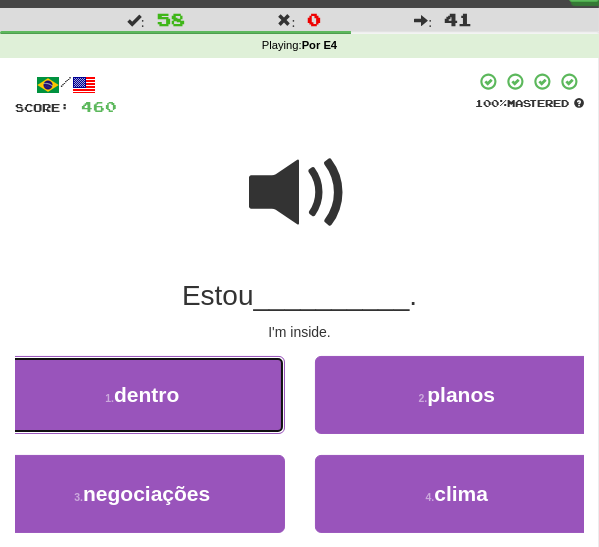 drag, startPoint x: 211, startPoint y: 404, endPoint x: 223, endPoint y: 412, distance: 14.422205 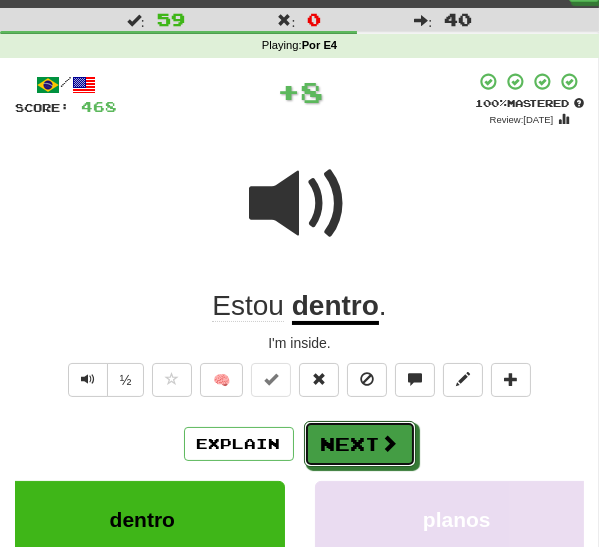 click on "Next" at bounding box center (360, 444) 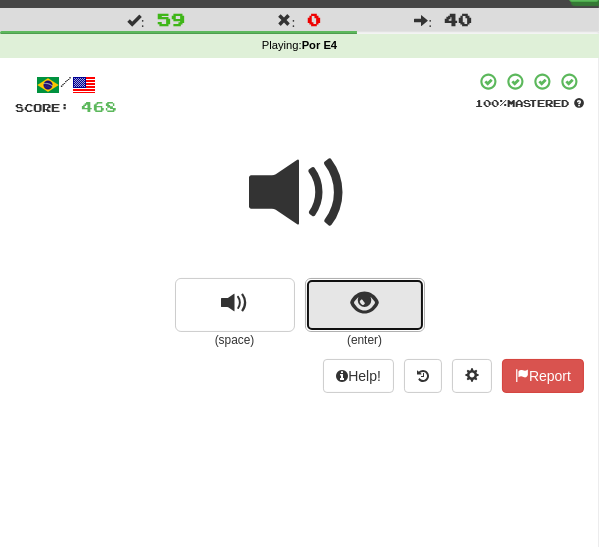 click at bounding box center [364, 303] 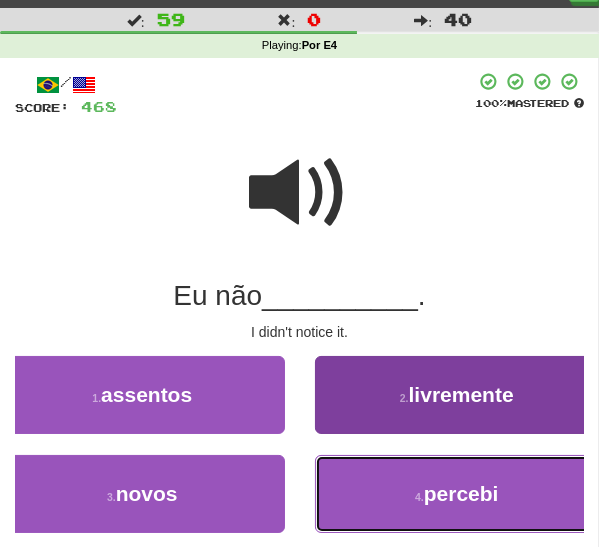 drag, startPoint x: 429, startPoint y: 499, endPoint x: 392, endPoint y: 488, distance: 38.600517 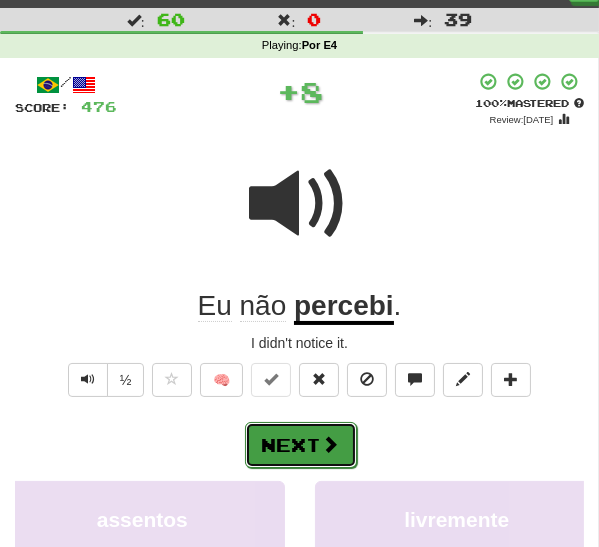 click on "Next" at bounding box center [301, 445] 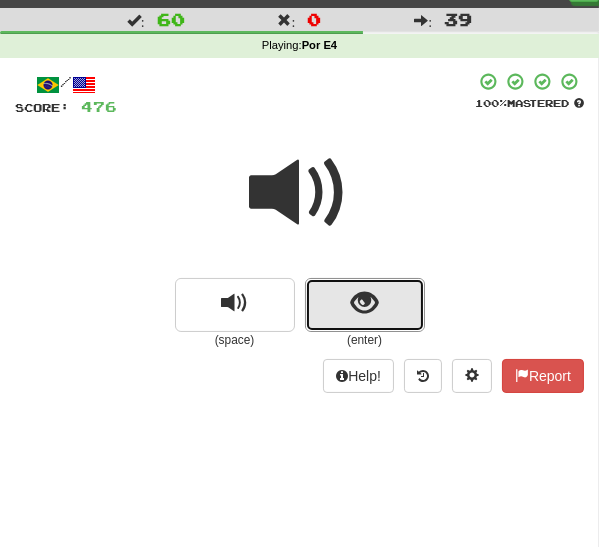 click at bounding box center [365, 305] 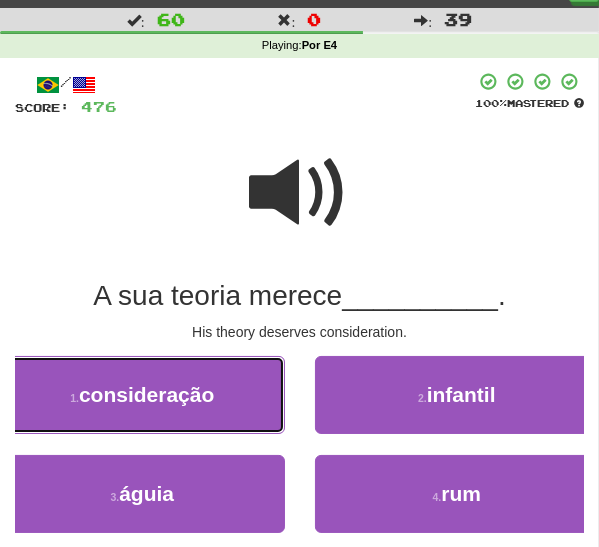 drag, startPoint x: 196, startPoint y: 407, endPoint x: 197, endPoint y: 418, distance: 11.045361 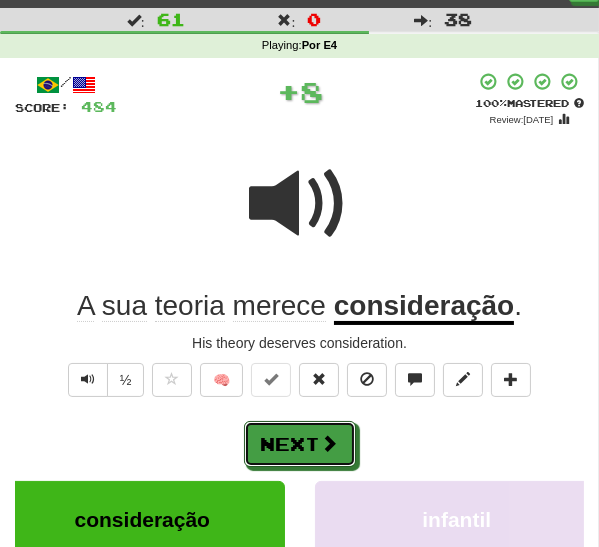 drag, startPoint x: 295, startPoint y: 448, endPoint x: 308, endPoint y: 435, distance: 18.384777 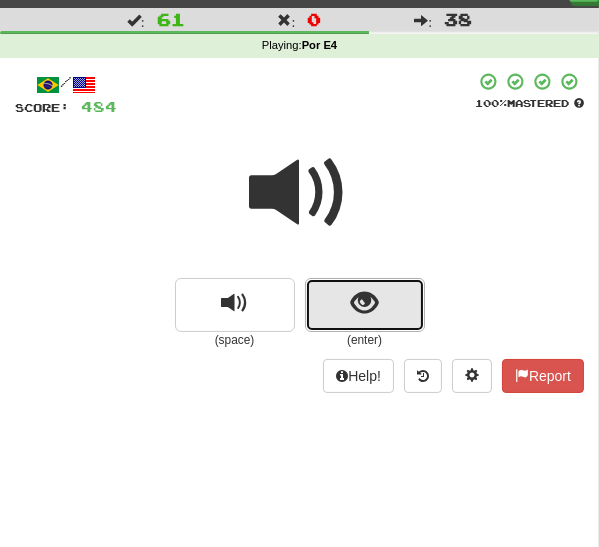 click at bounding box center [365, 305] 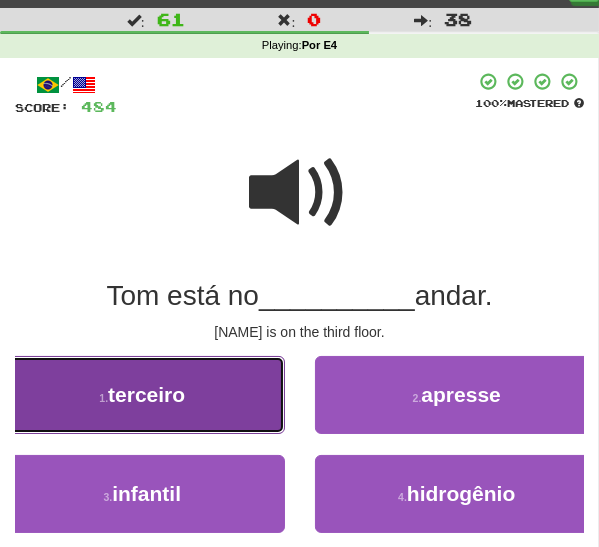 click on "1 .  terceiro" at bounding box center (142, 395) 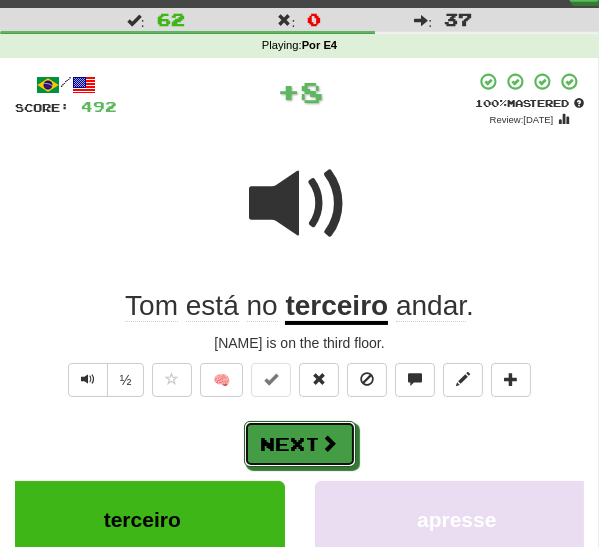 click on "Next" at bounding box center [300, 444] 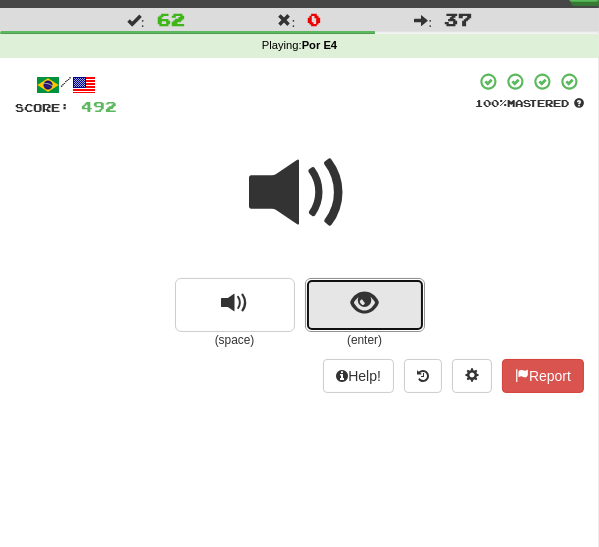 drag, startPoint x: 360, startPoint y: 308, endPoint x: 353, endPoint y: 317, distance: 11.401754 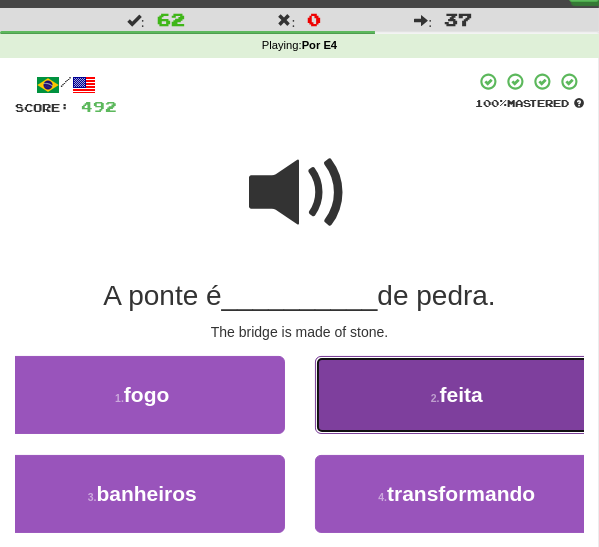 click on "2 .  feita" at bounding box center [457, 395] 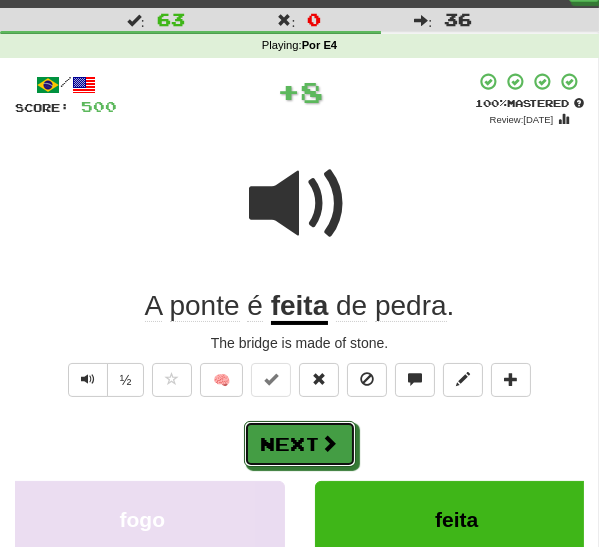 drag, startPoint x: 296, startPoint y: 436, endPoint x: 348, endPoint y: 420, distance: 54.405884 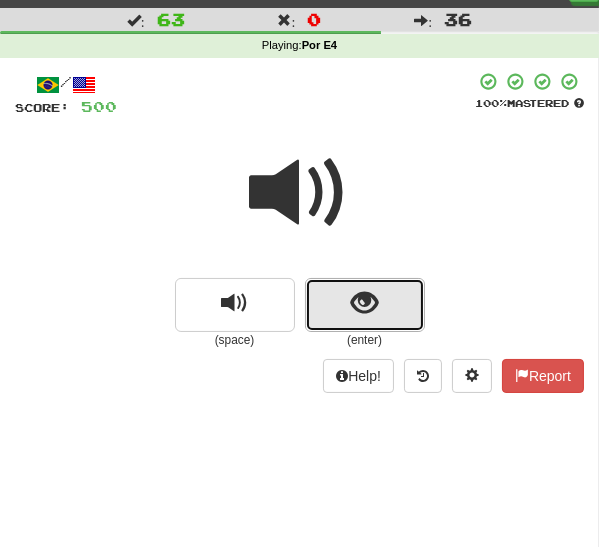 click at bounding box center (365, 305) 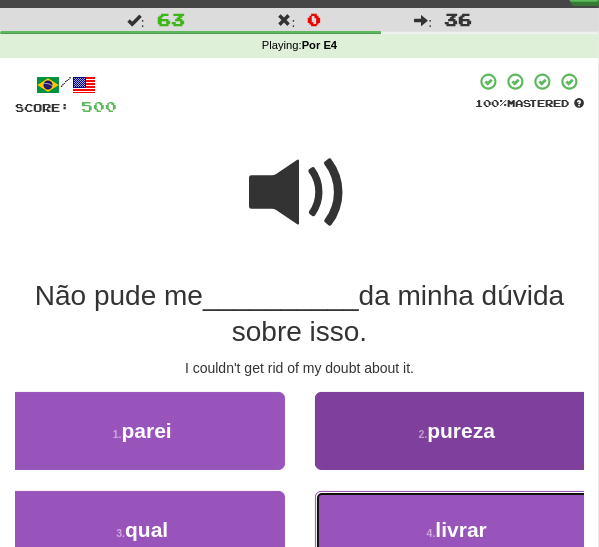 click on "4 .  livrar" at bounding box center [457, 530] 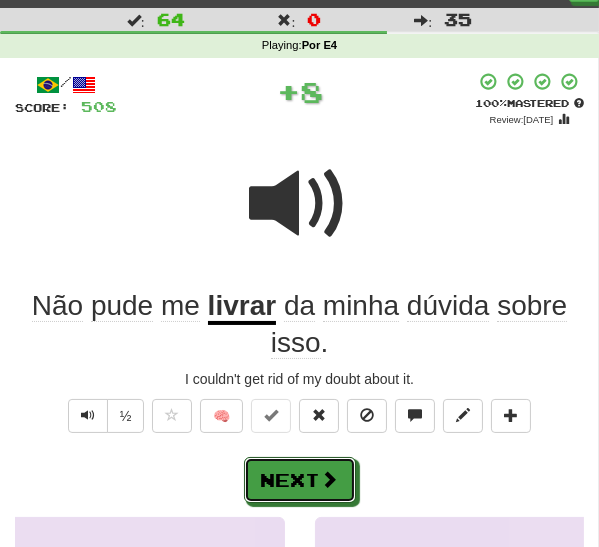 click on "Next" at bounding box center [300, 480] 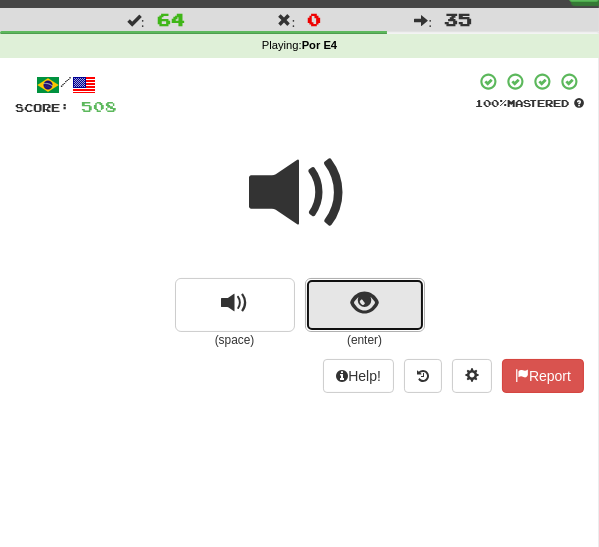 click at bounding box center (364, 303) 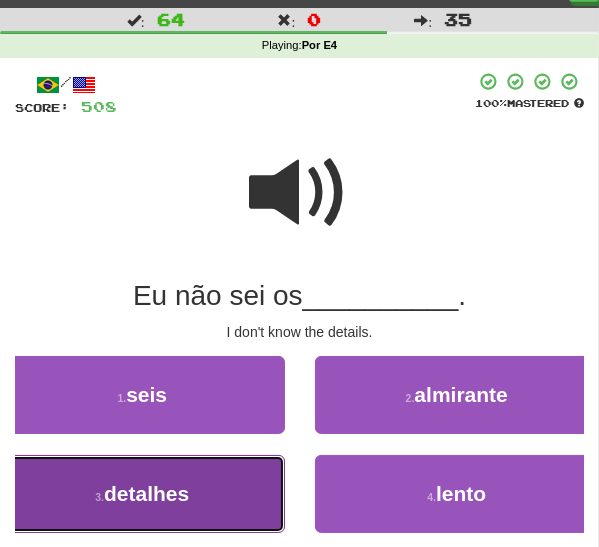 click on "3 .  detalhes" at bounding box center (142, 494) 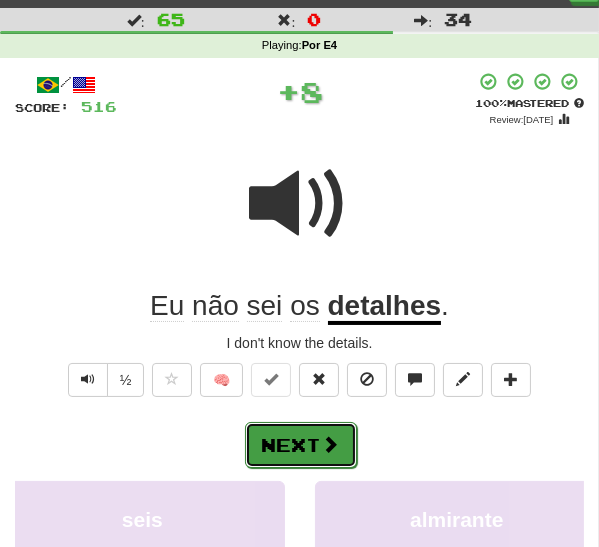 click on "Next" at bounding box center [301, 445] 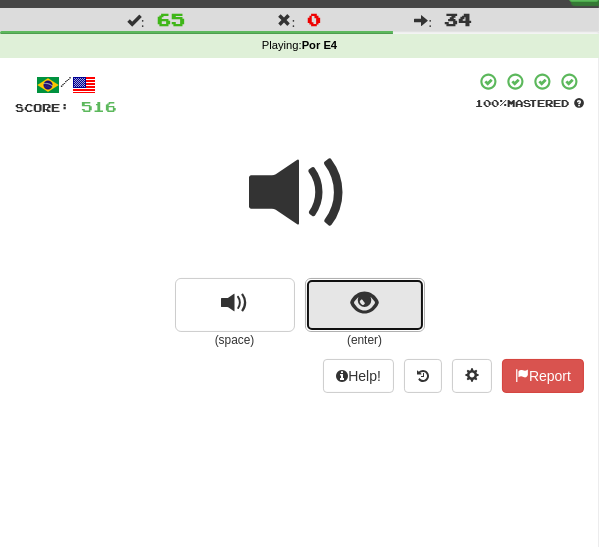 click at bounding box center [365, 305] 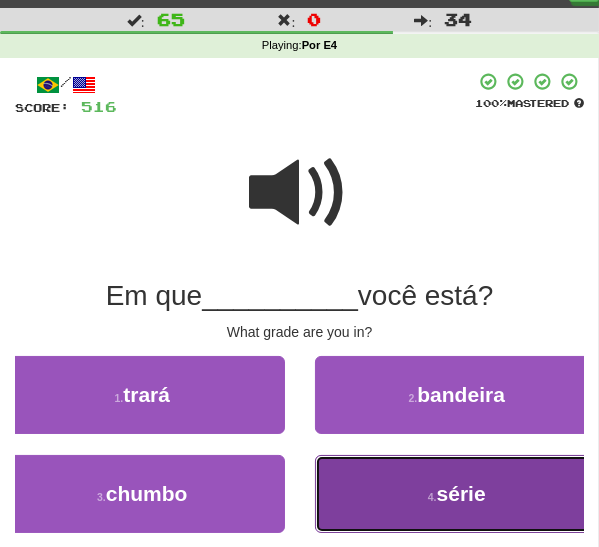 click on "4 .  série" at bounding box center [457, 494] 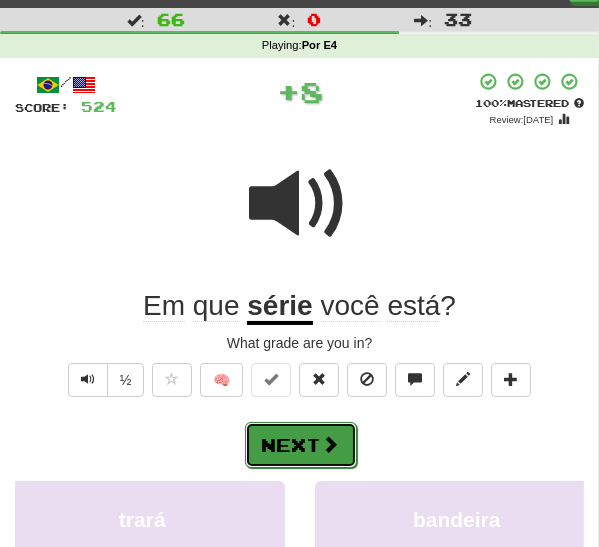 click on "Next" at bounding box center [301, 445] 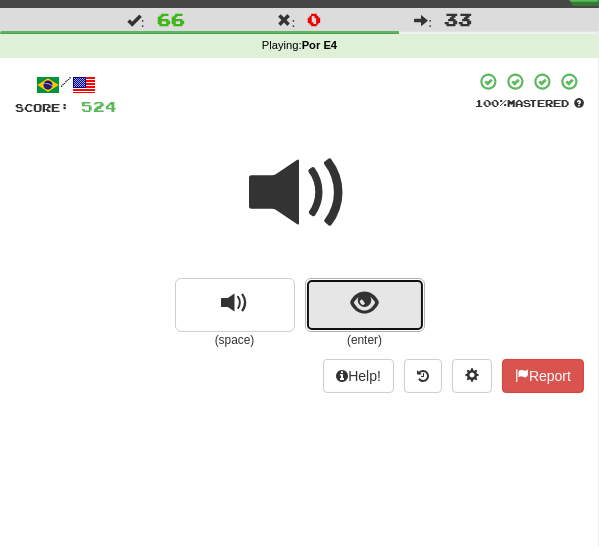 click at bounding box center [364, 303] 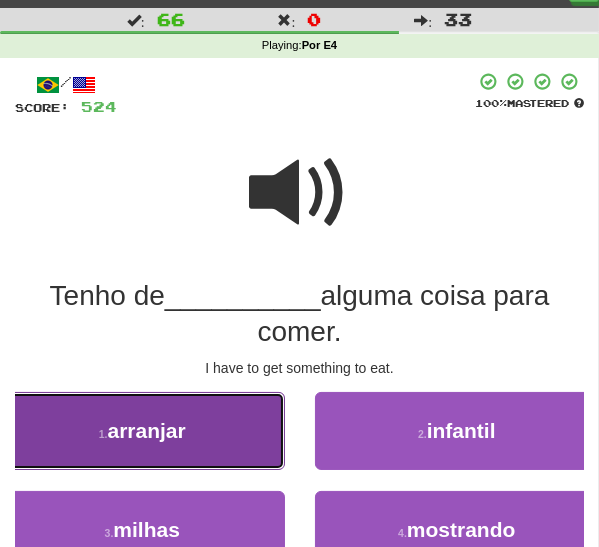 click on "1 .  arranjar" at bounding box center [142, 431] 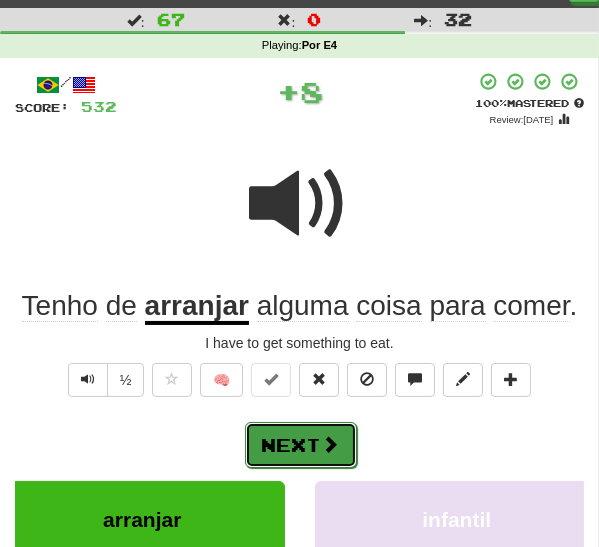 click on "Next" at bounding box center [301, 445] 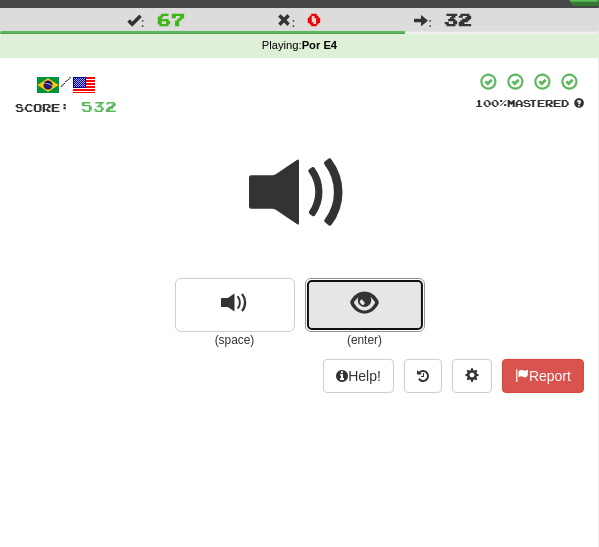 click at bounding box center (365, 305) 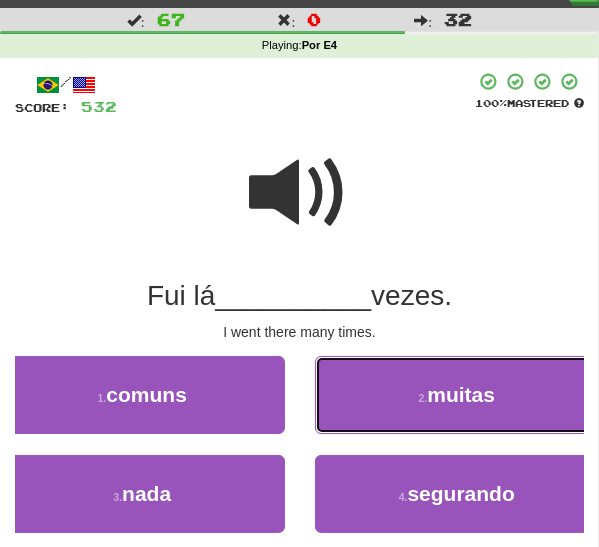 drag, startPoint x: 346, startPoint y: 404, endPoint x: 334, endPoint y: 418, distance: 18.439089 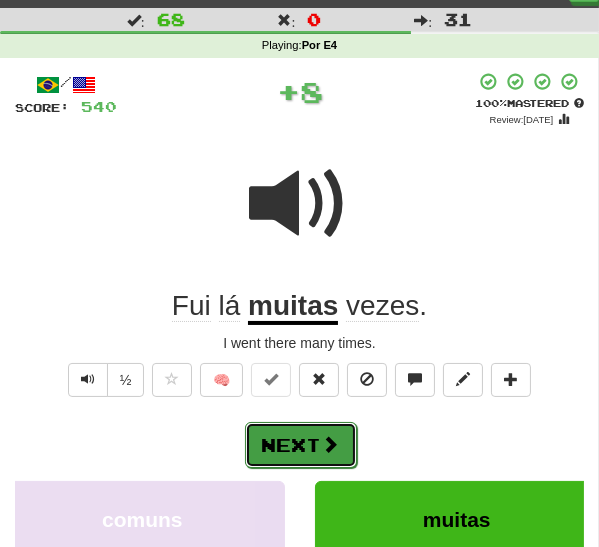 click on "Next" at bounding box center (301, 445) 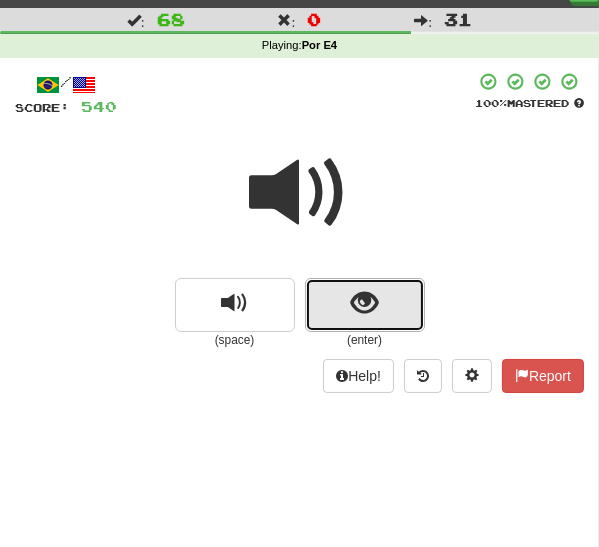 click at bounding box center [364, 303] 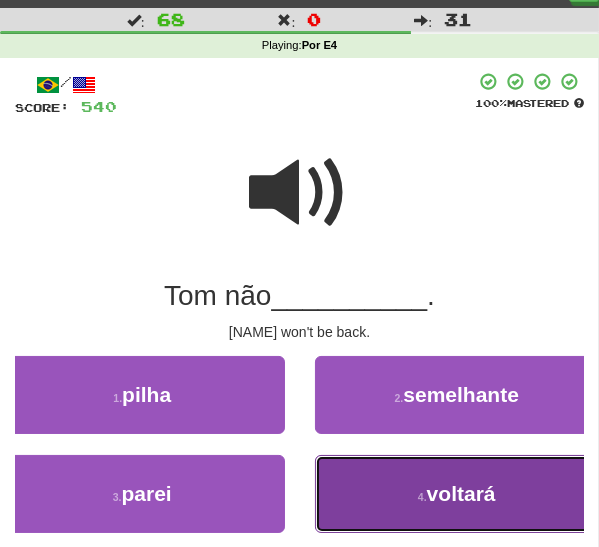 click on "4 .  voltará" at bounding box center (457, 494) 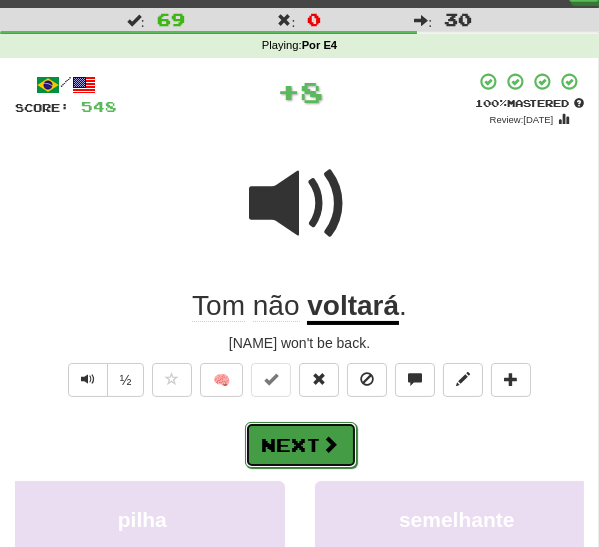 click on "Next" at bounding box center [301, 445] 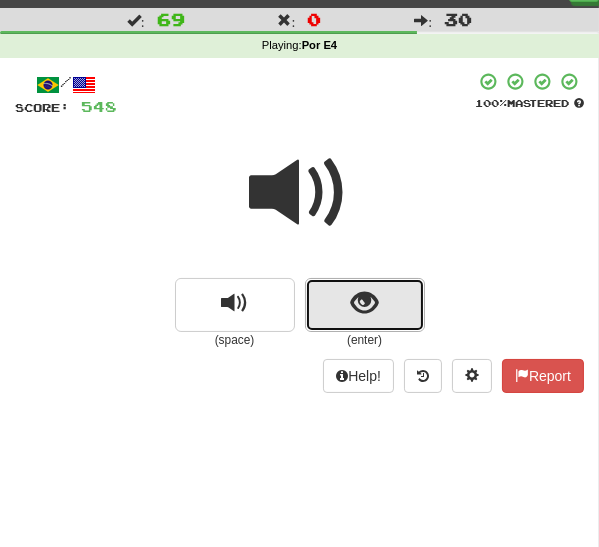 click at bounding box center [364, 303] 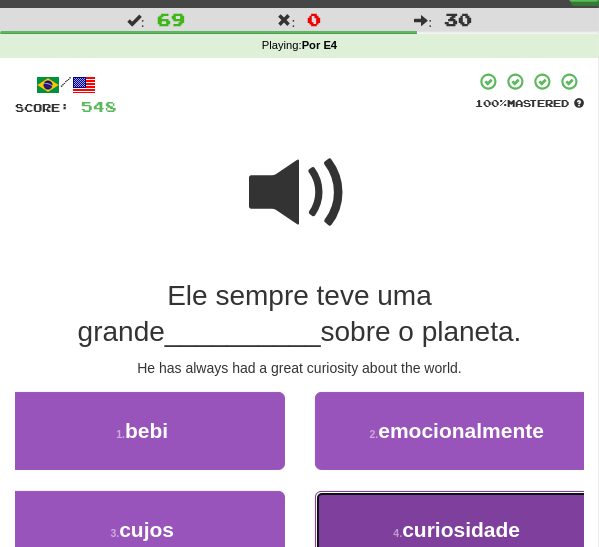 click on "4 .  curiosidade" at bounding box center (457, 530) 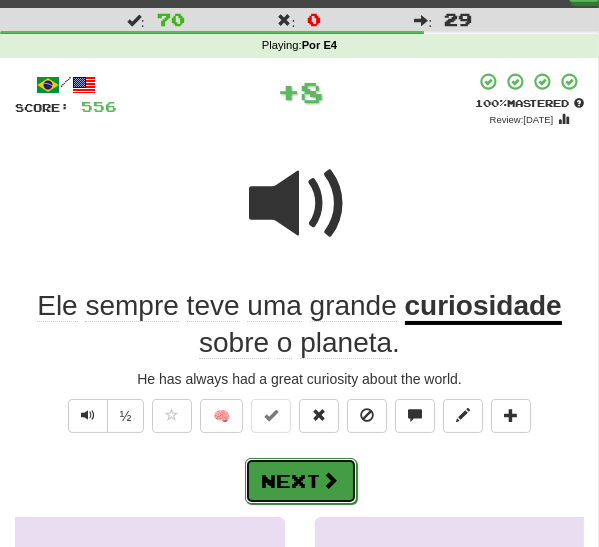 click on "Next" at bounding box center [301, 481] 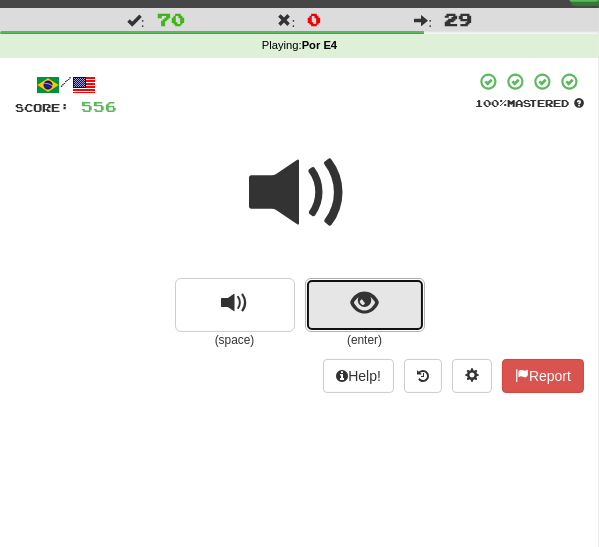 click at bounding box center (364, 303) 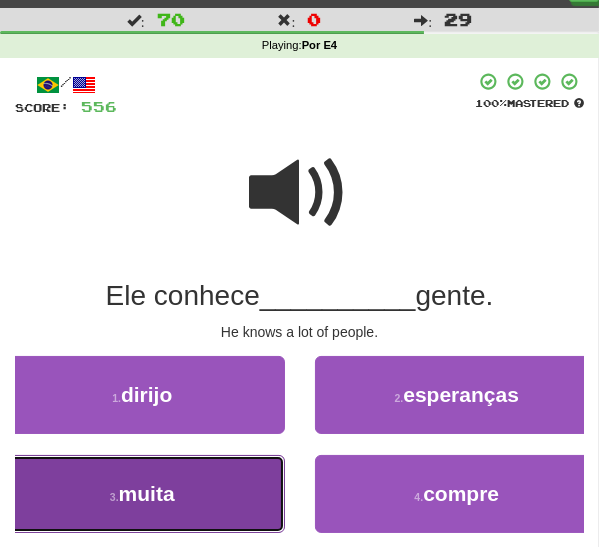 click on "muita" at bounding box center (147, 493) 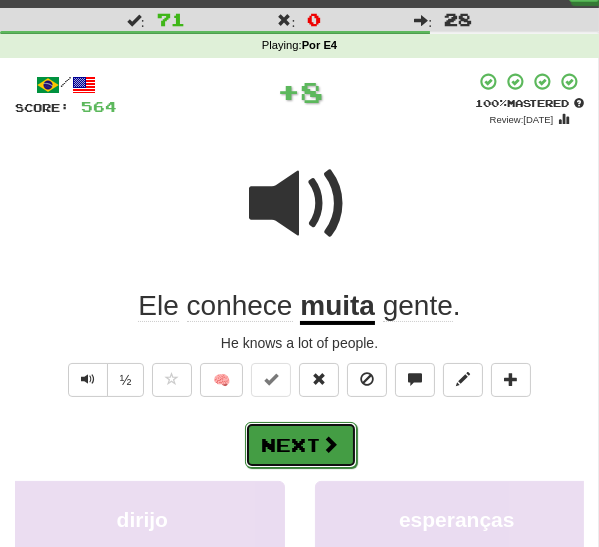 click on "Next" at bounding box center (301, 445) 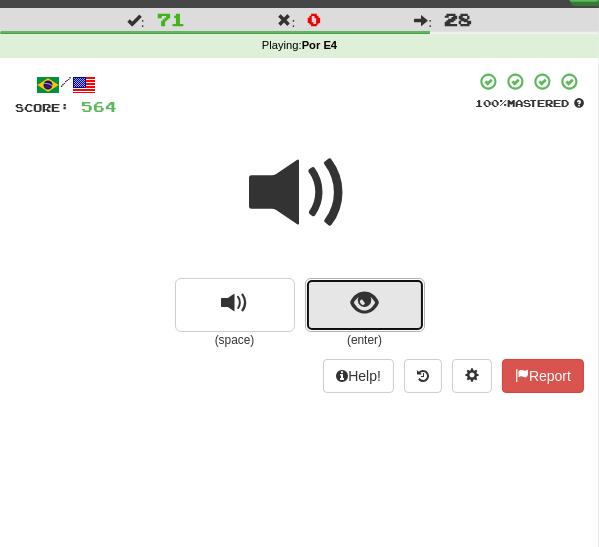 click at bounding box center (364, 303) 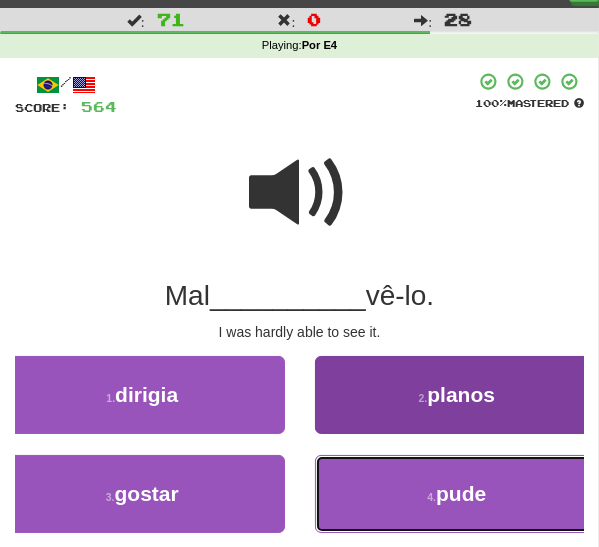 click on "4 .  pude" at bounding box center [457, 494] 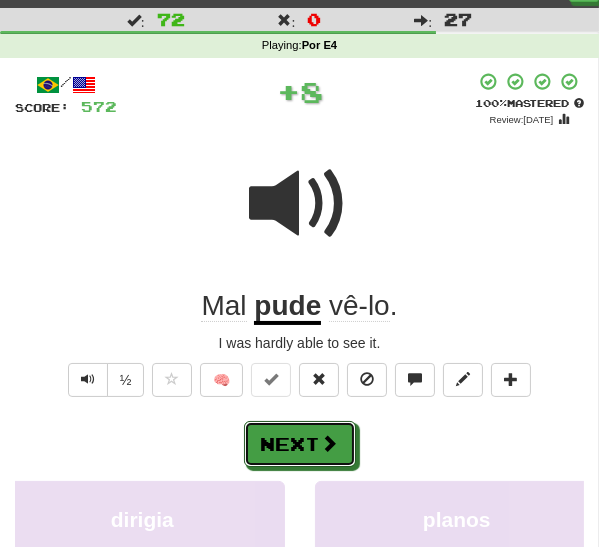 drag, startPoint x: 305, startPoint y: 456, endPoint x: 314, endPoint y: 449, distance: 11.401754 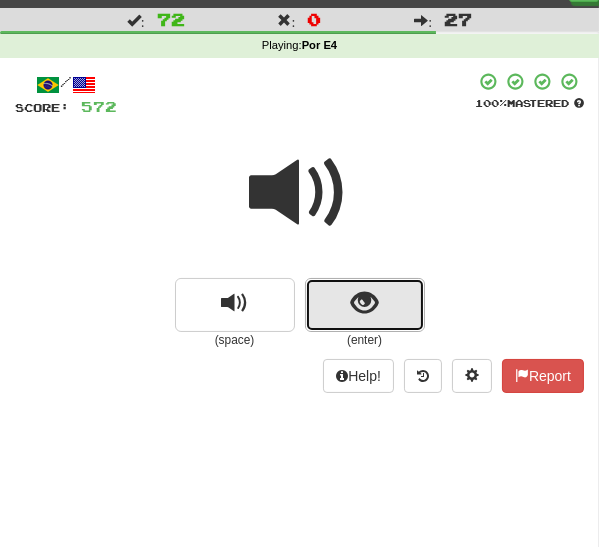click at bounding box center (365, 305) 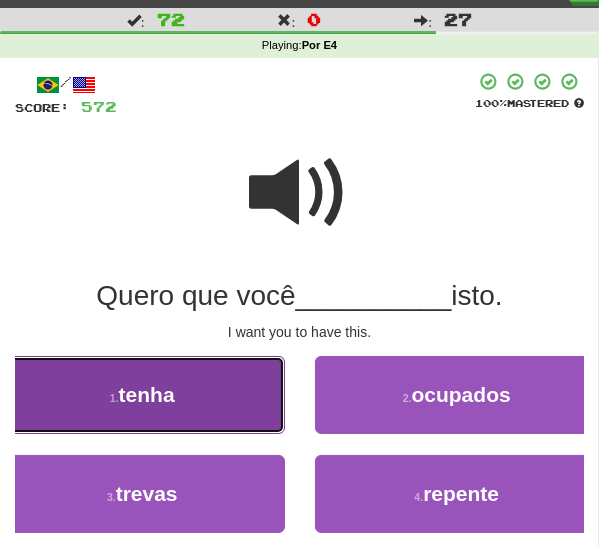 click on "1 .  tenha" at bounding box center (142, 395) 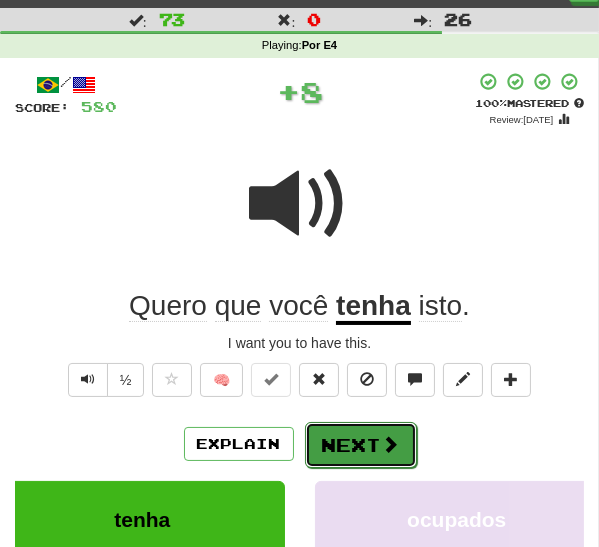 drag, startPoint x: 340, startPoint y: 447, endPoint x: 334, endPoint y: 419, distance: 28.635643 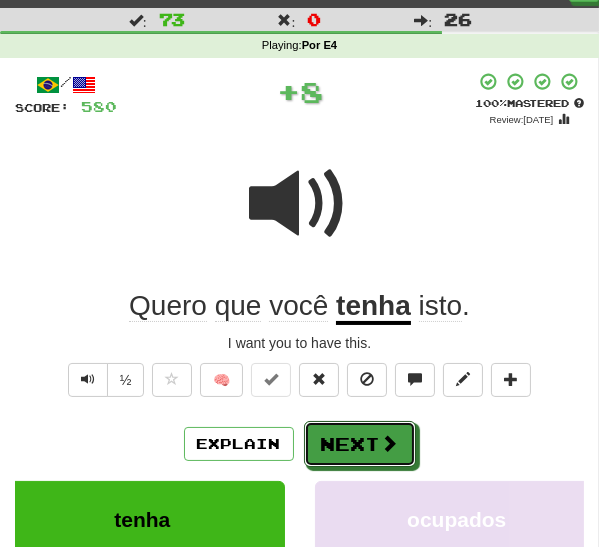 click on "Next" at bounding box center [360, 444] 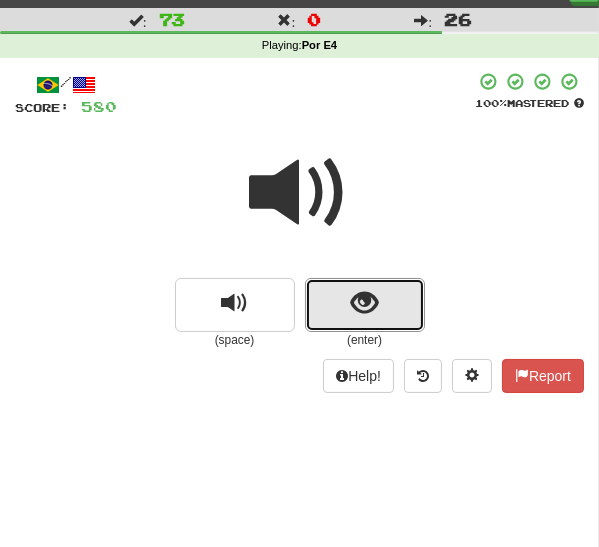 click at bounding box center (364, 303) 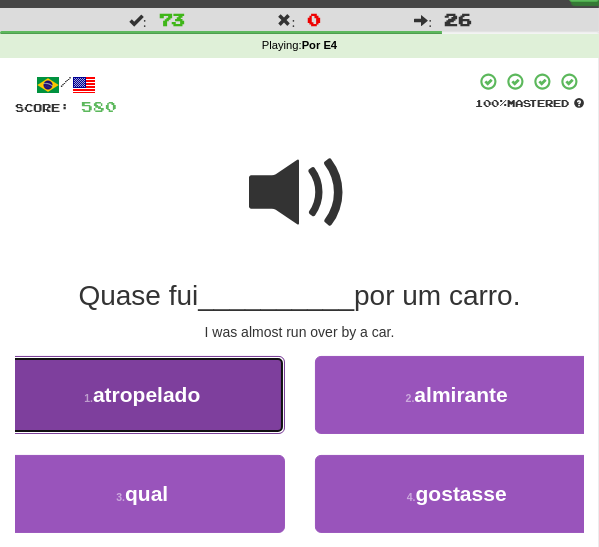 click on "atropelado" at bounding box center (146, 394) 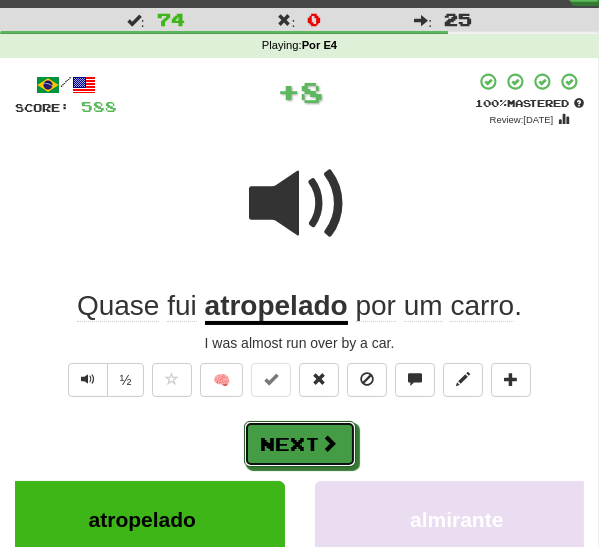 click on "Next" at bounding box center [300, 444] 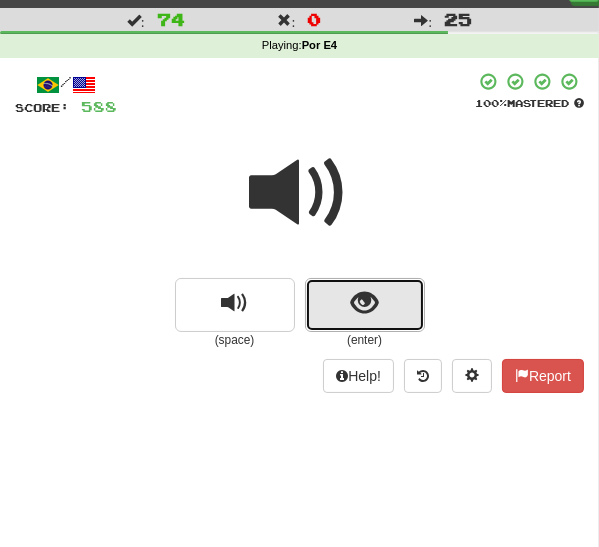 click at bounding box center (365, 305) 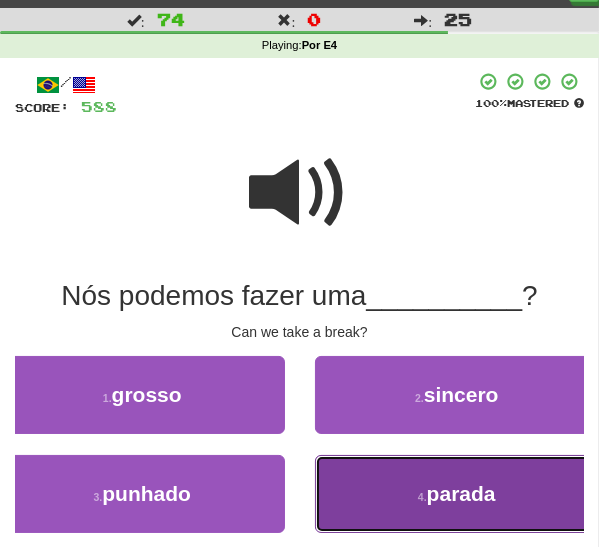 click on "4 .  parada" at bounding box center [457, 494] 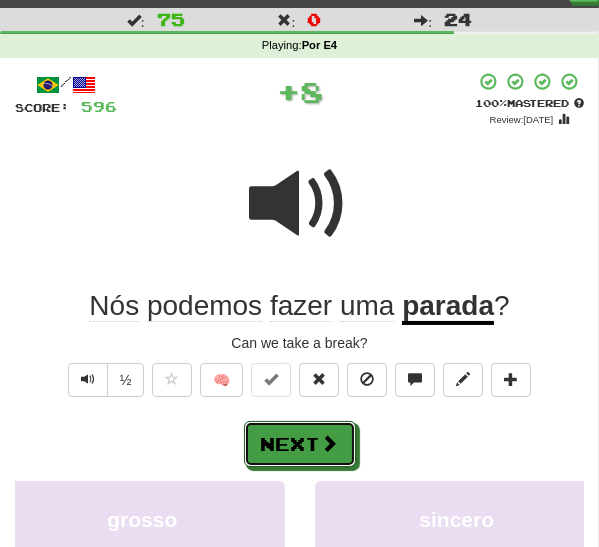 click on "Next" at bounding box center (300, 444) 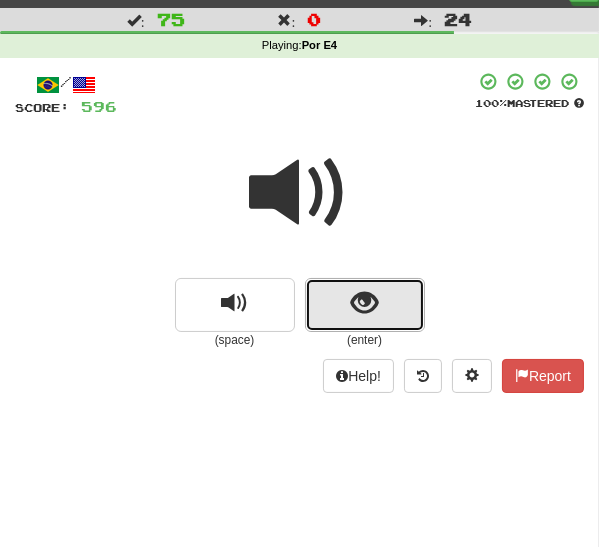 click at bounding box center (364, 303) 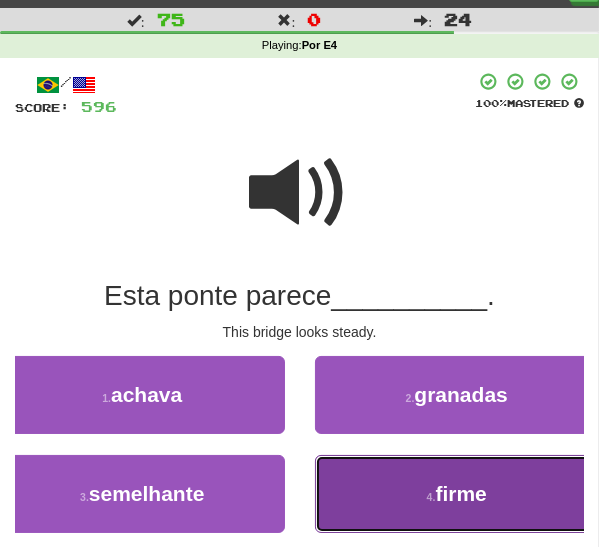click on "4 .  firme" at bounding box center [457, 494] 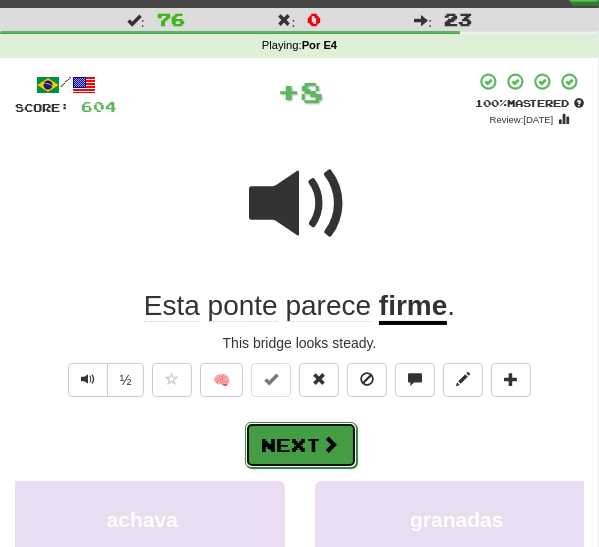 click on "Next" at bounding box center (301, 445) 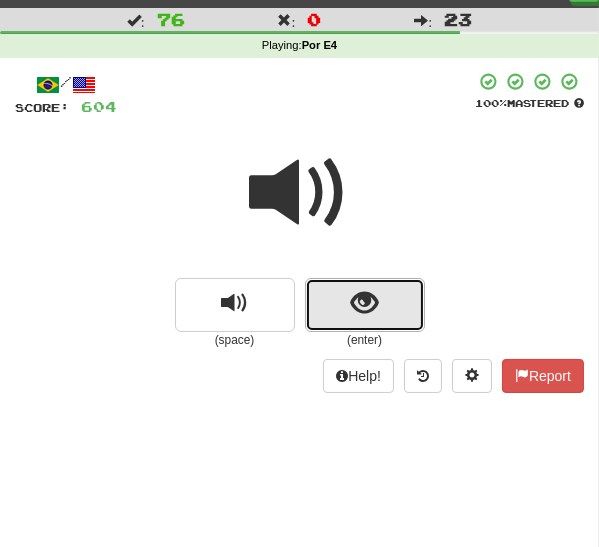 click at bounding box center (364, 303) 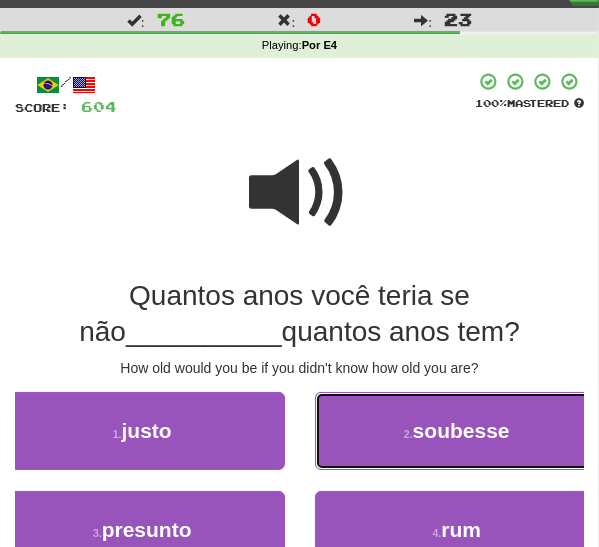 click on "2 .  soubesse" at bounding box center (457, 431) 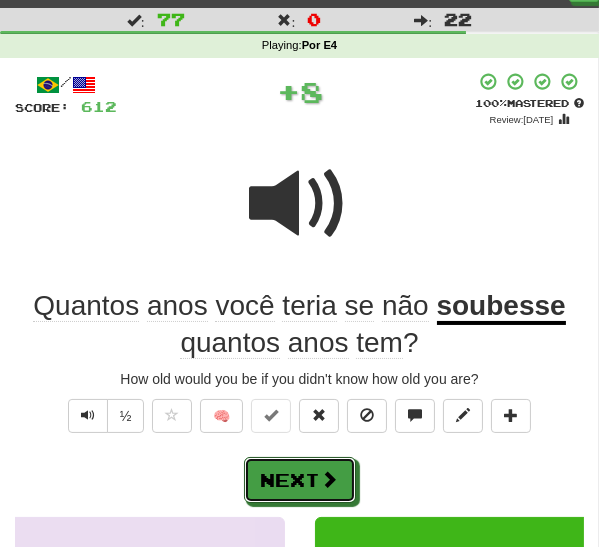 drag, startPoint x: 298, startPoint y: 470, endPoint x: 320, endPoint y: 456, distance: 26.076809 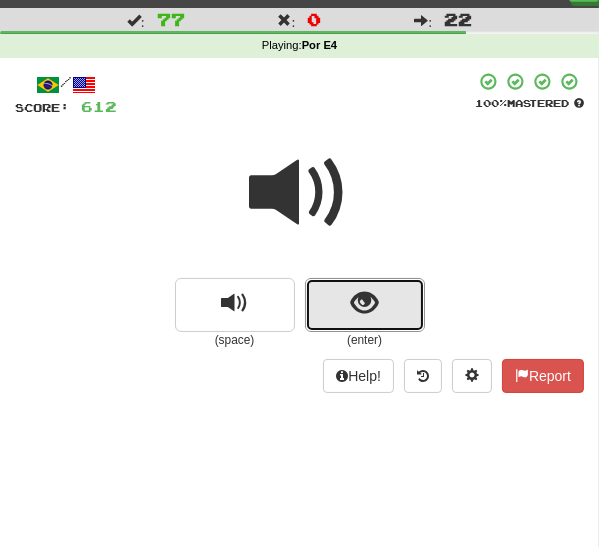drag, startPoint x: 336, startPoint y: 307, endPoint x: 326, endPoint y: 317, distance: 14.142136 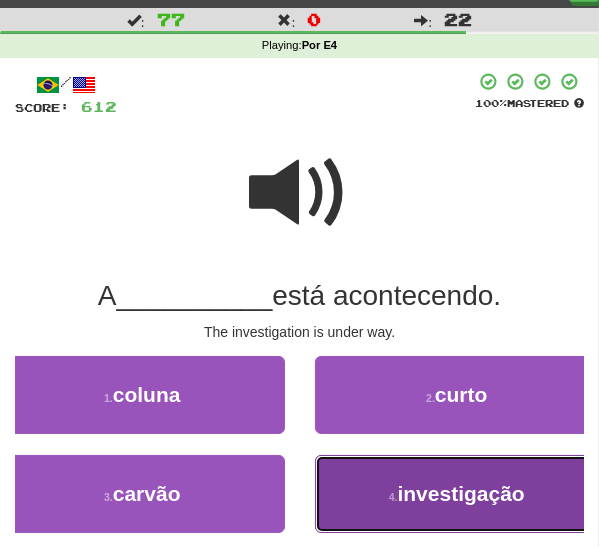 click on "4 ." at bounding box center [393, 497] 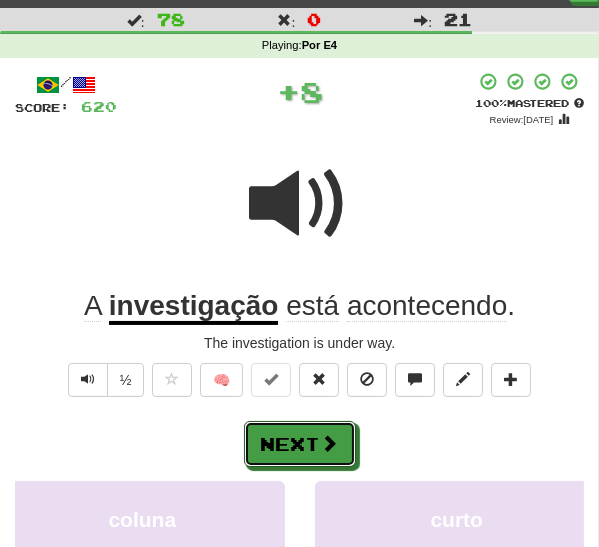 click on "Next" at bounding box center [300, 444] 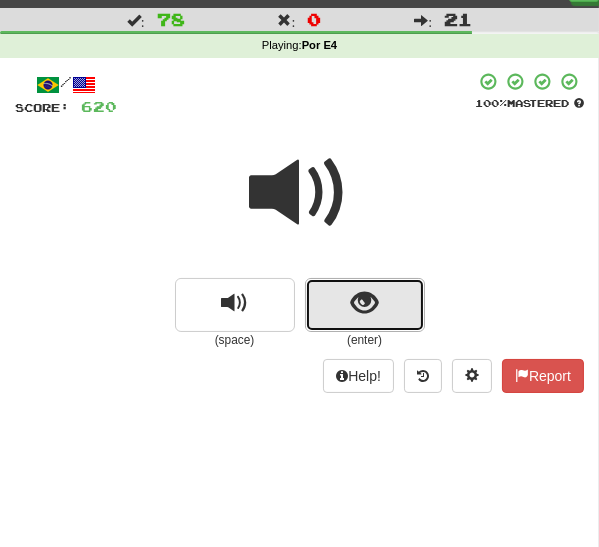 click at bounding box center [364, 303] 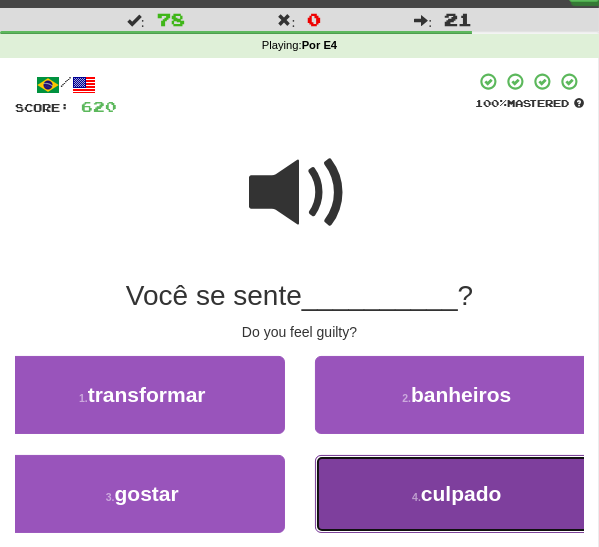 click on "4 .  culpado" at bounding box center (457, 494) 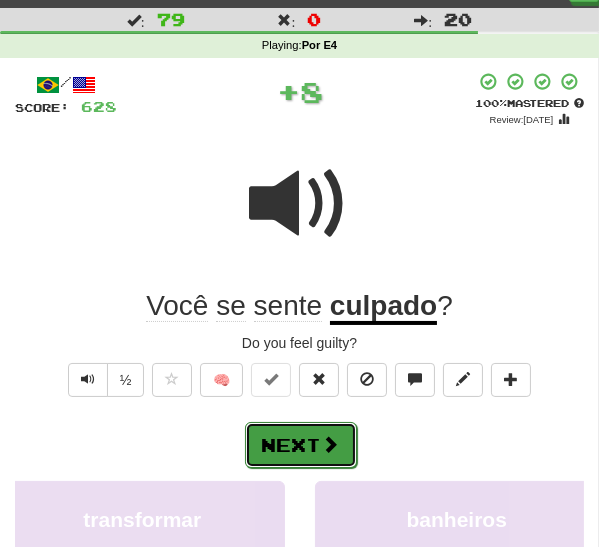 click on "Next" at bounding box center [301, 445] 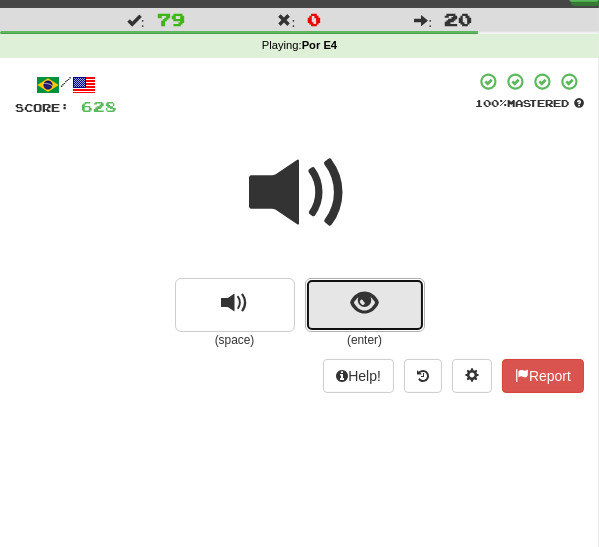 click at bounding box center (364, 303) 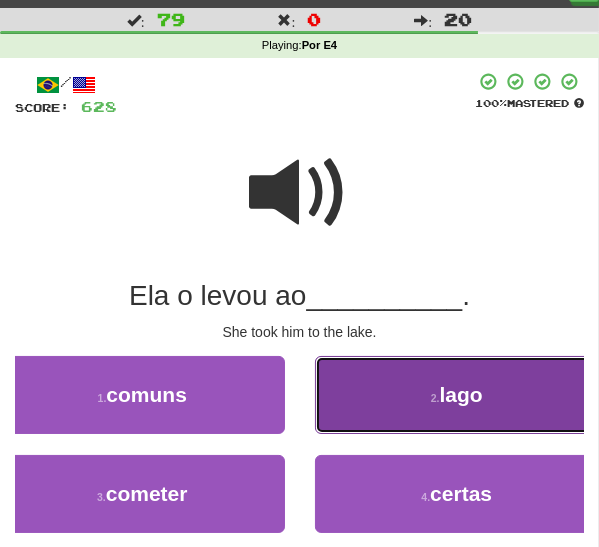 click on "2 .  lago" at bounding box center [457, 395] 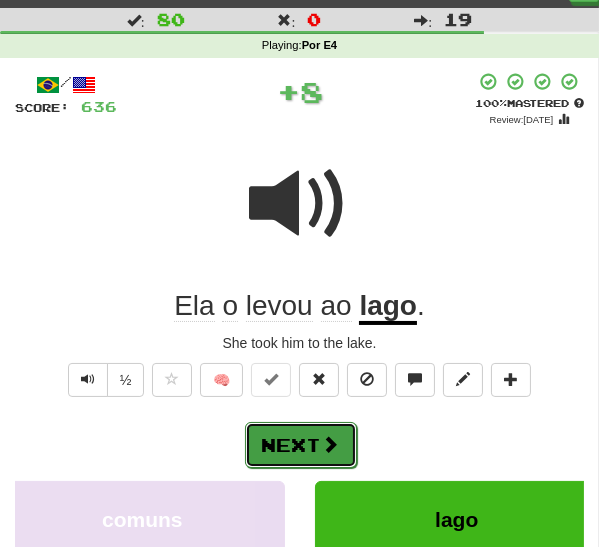 click on "Next" at bounding box center [301, 445] 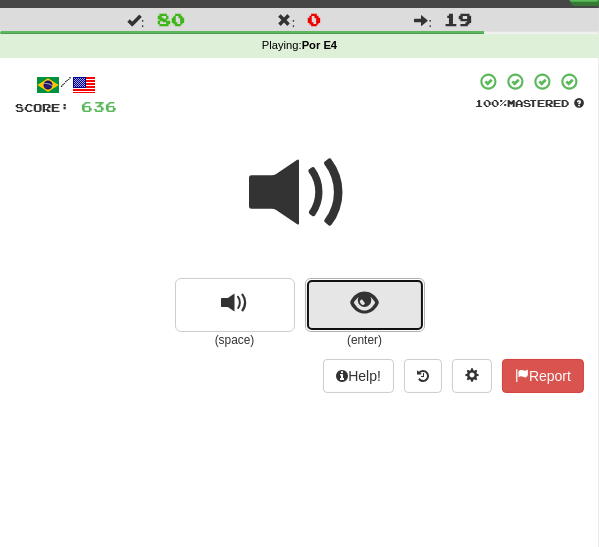 drag, startPoint x: 356, startPoint y: 305, endPoint x: 351, endPoint y: 317, distance: 13 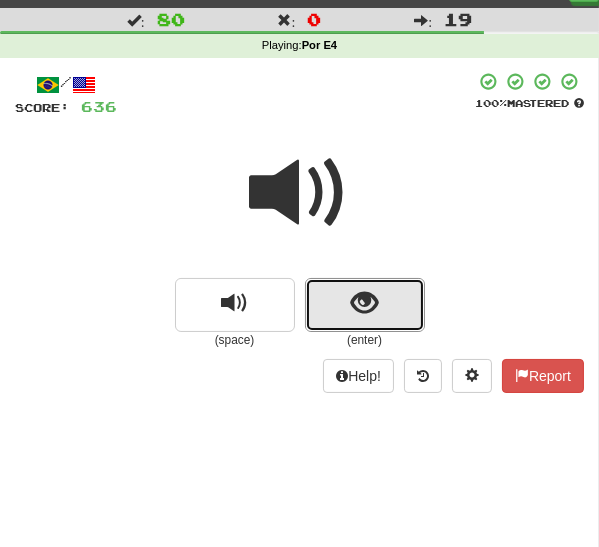 click at bounding box center [364, 303] 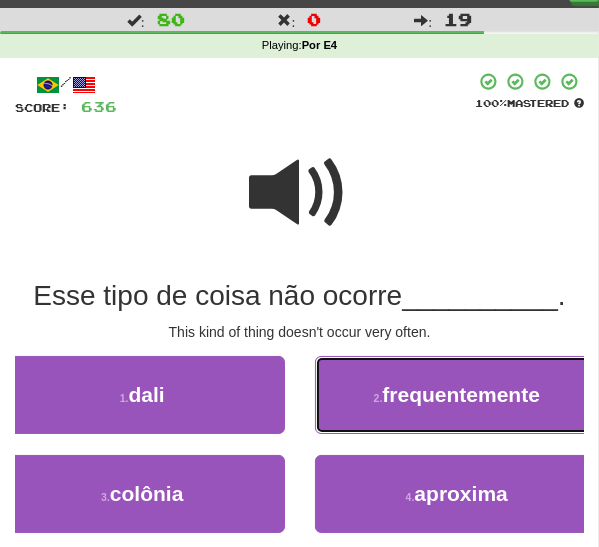 click on "2 .  frequentemente" at bounding box center (457, 395) 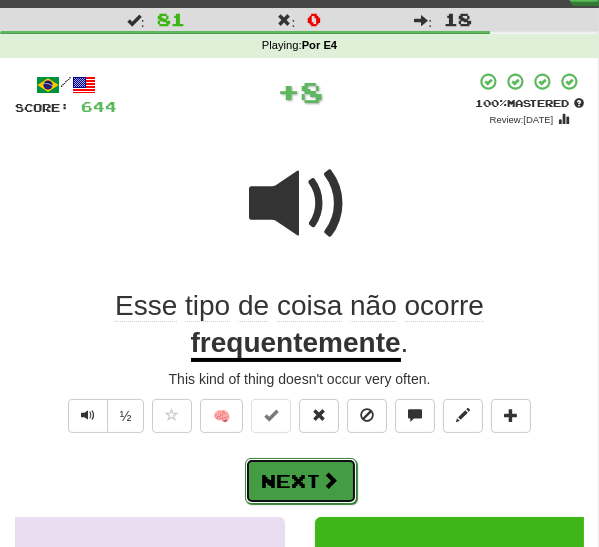 click on "Next" at bounding box center [301, 481] 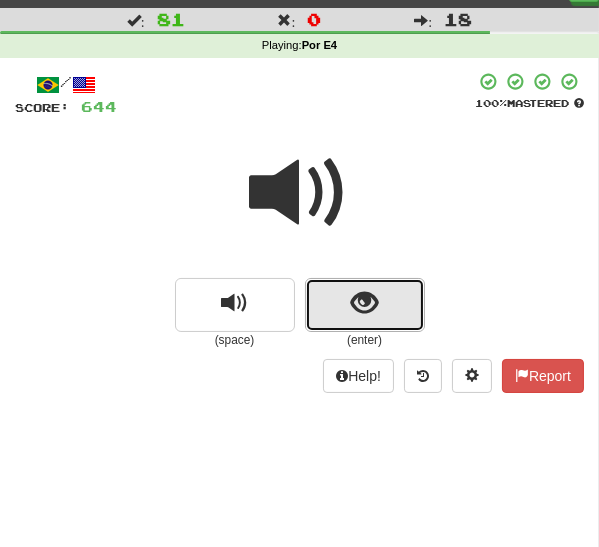 click at bounding box center (365, 305) 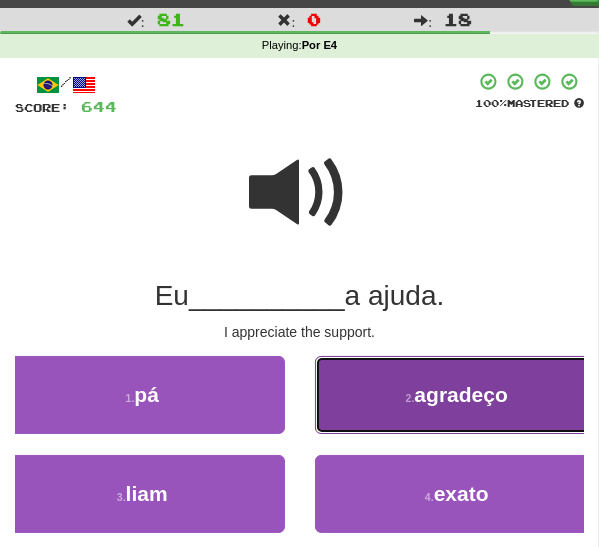 click on "2 .  agradeço" at bounding box center [457, 395] 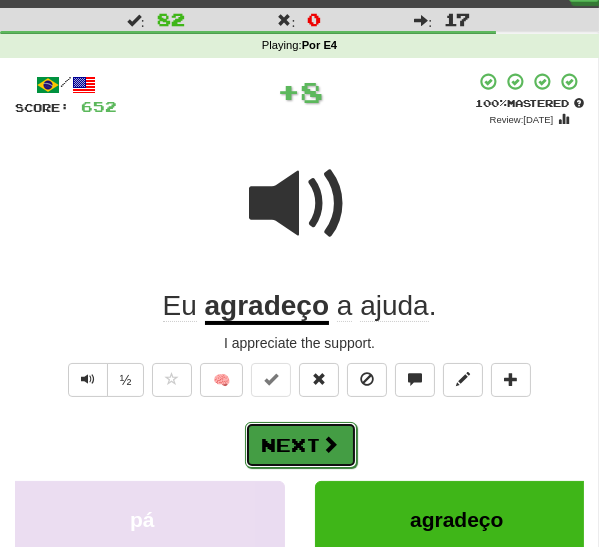 click on "Next" at bounding box center [301, 445] 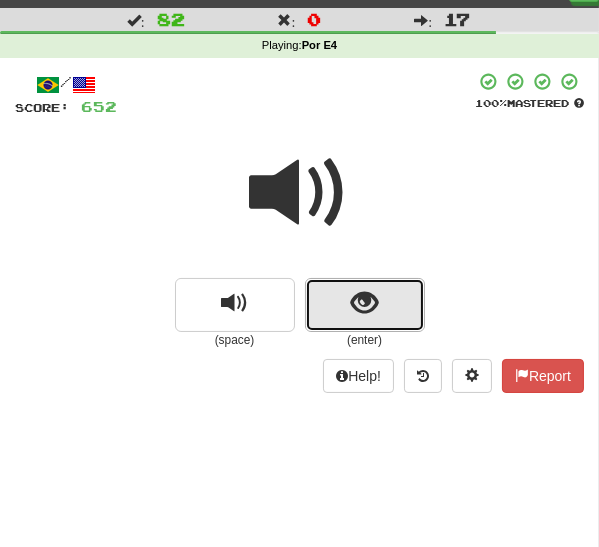 click at bounding box center (364, 303) 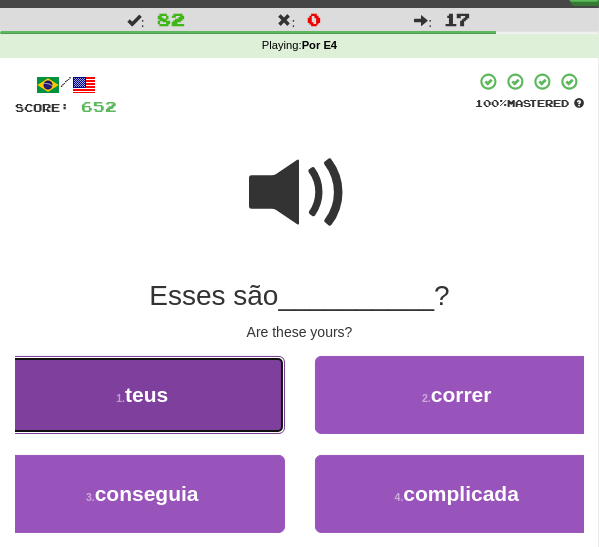 click on "1 .  teus" at bounding box center (142, 395) 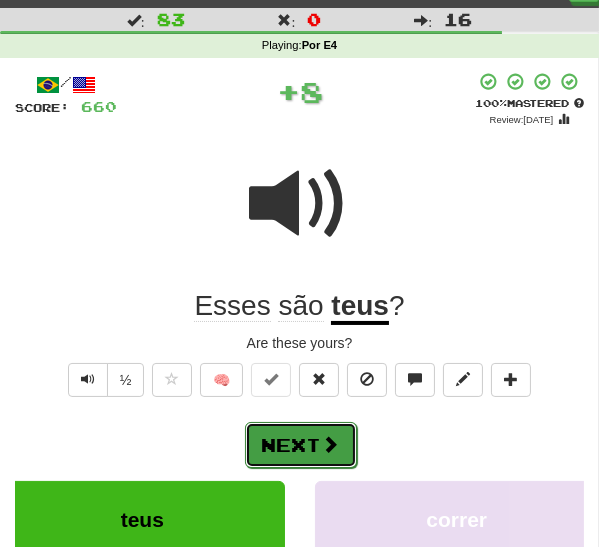click on "Next" at bounding box center [301, 445] 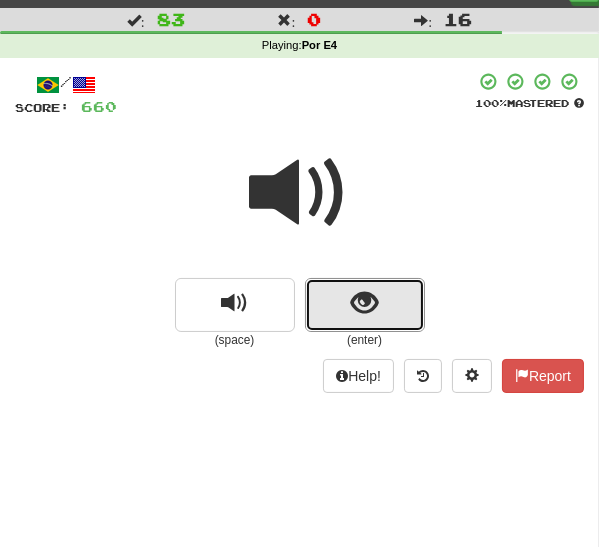 drag, startPoint x: 336, startPoint y: 310, endPoint x: 331, endPoint y: 320, distance: 11.18034 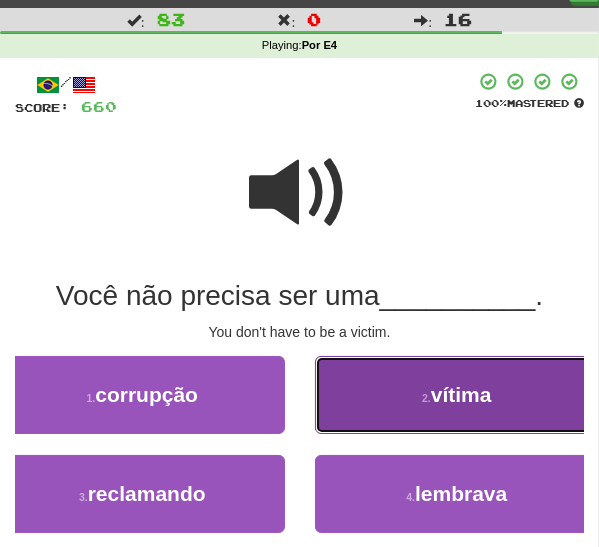 click on "2 .  vítima" at bounding box center (457, 395) 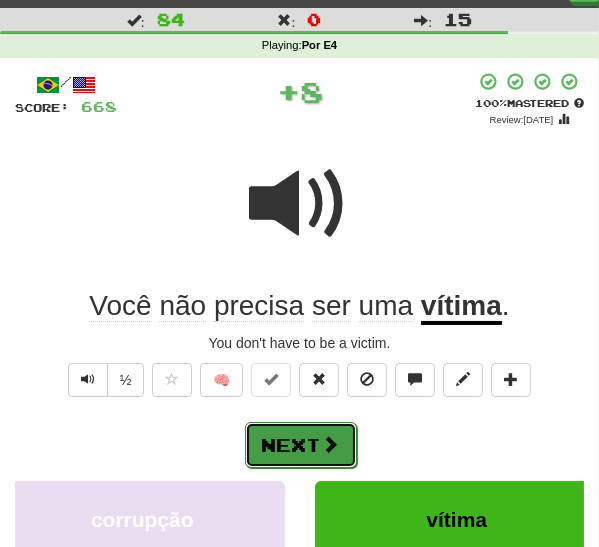 click on "Next" at bounding box center (301, 445) 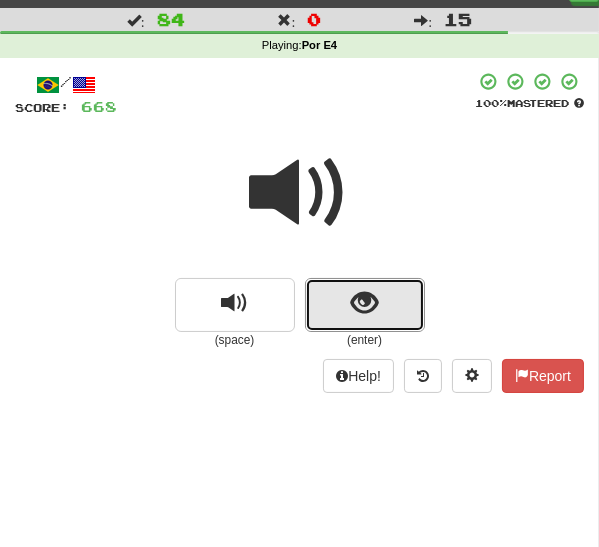 click at bounding box center [365, 305] 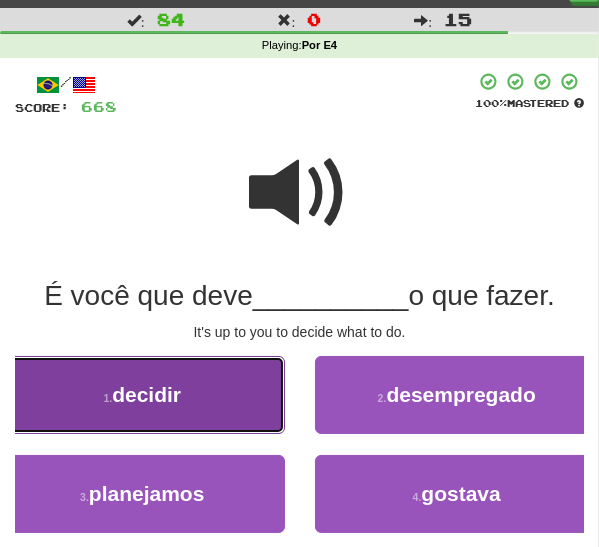 click on "1 .  decidir" at bounding box center [142, 395] 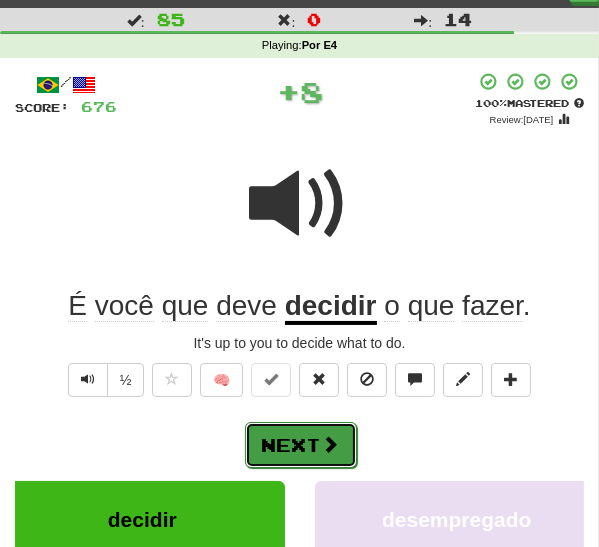 click on "Next" at bounding box center [301, 445] 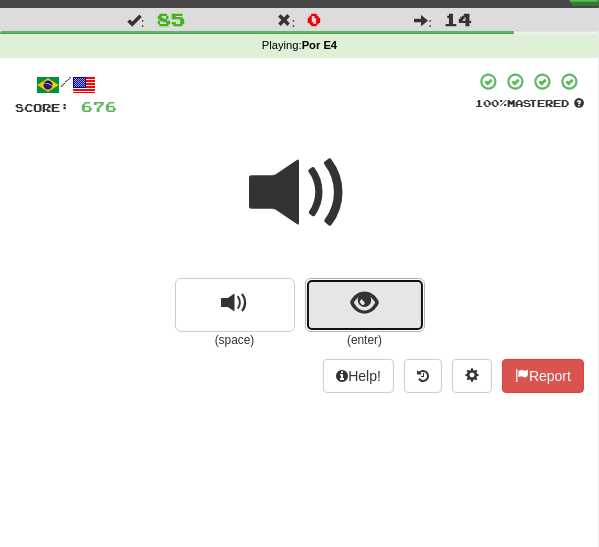 click at bounding box center (365, 305) 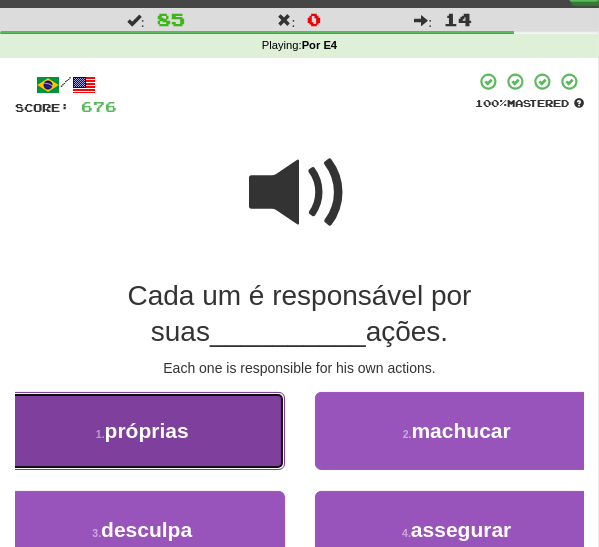 click on "1 .  próprias" at bounding box center [142, 431] 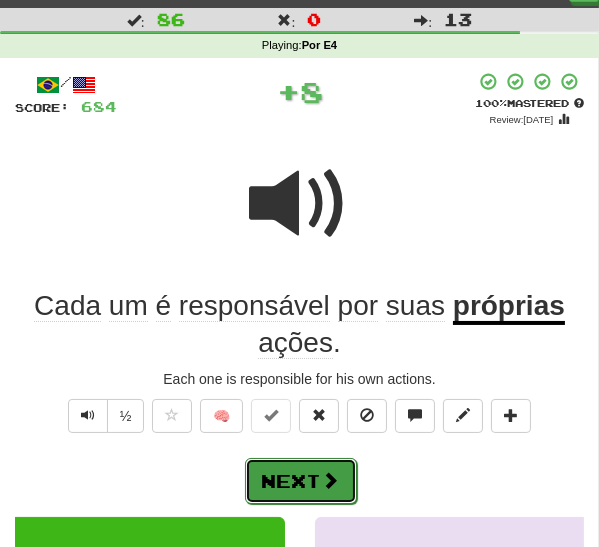 click on "Next" at bounding box center [301, 481] 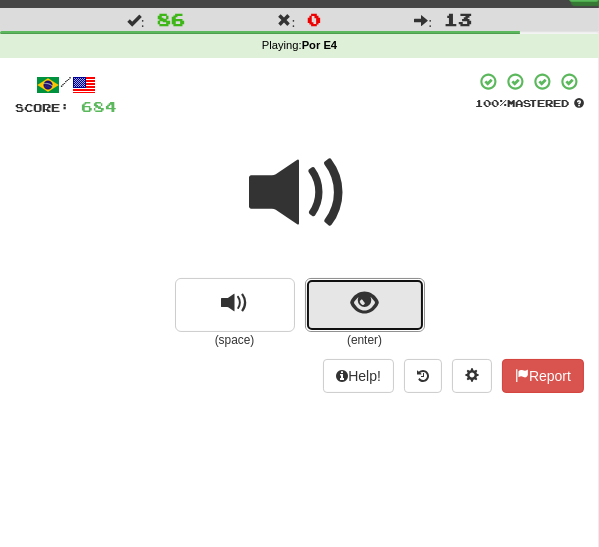 drag, startPoint x: 344, startPoint y: 309, endPoint x: 301, endPoint y: 354, distance: 62.241467 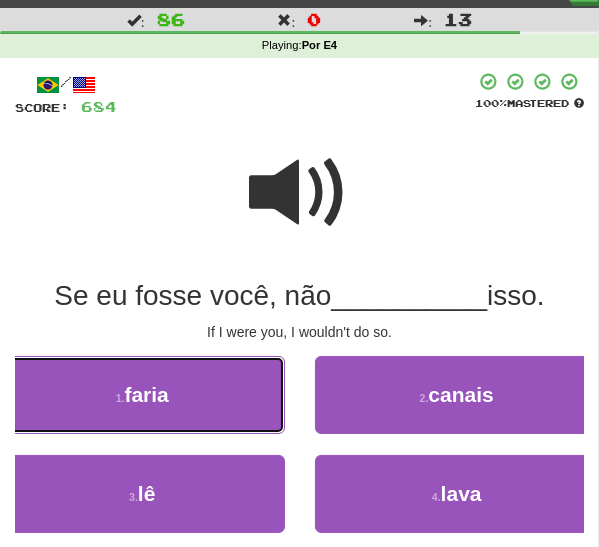 click on "1 .  faria" at bounding box center [142, 395] 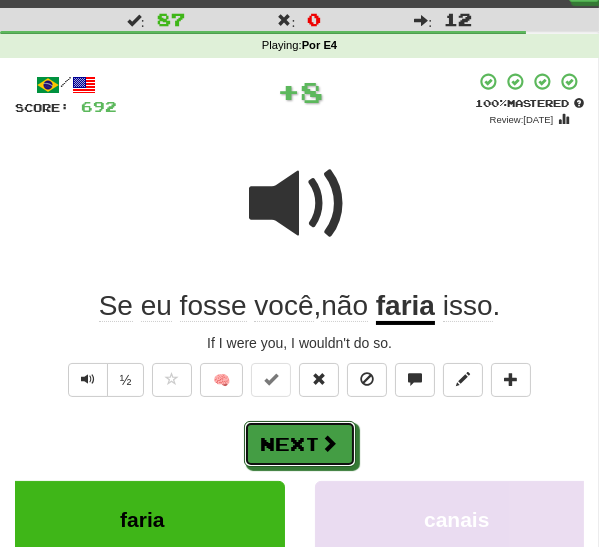 click on "Next" at bounding box center [300, 444] 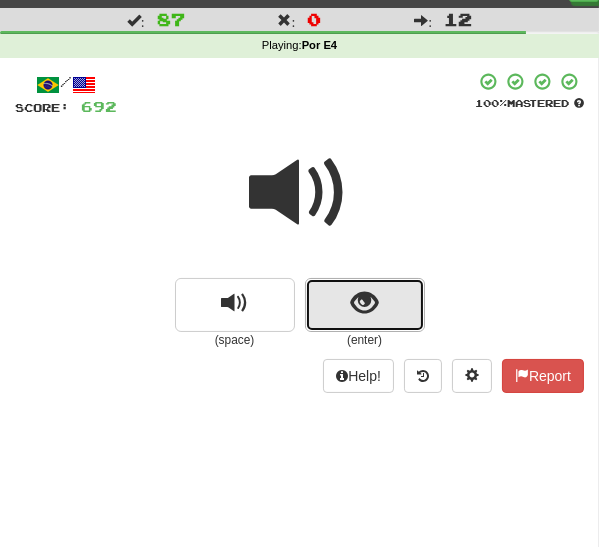 drag, startPoint x: 331, startPoint y: 306, endPoint x: 323, endPoint y: 316, distance: 12.806249 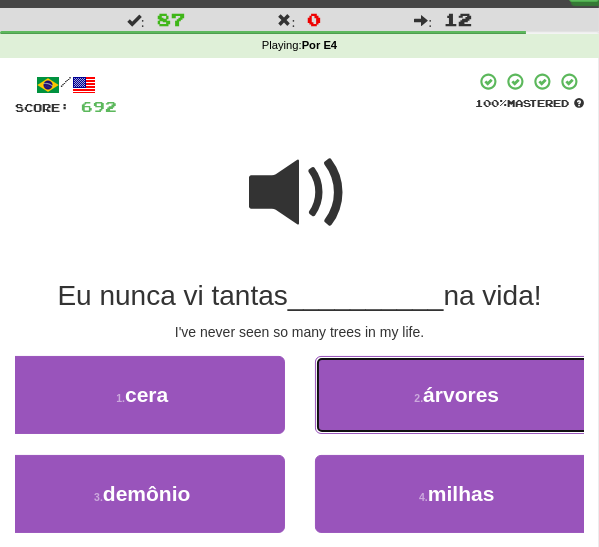 click on "2 .  árvores" at bounding box center [457, 395] 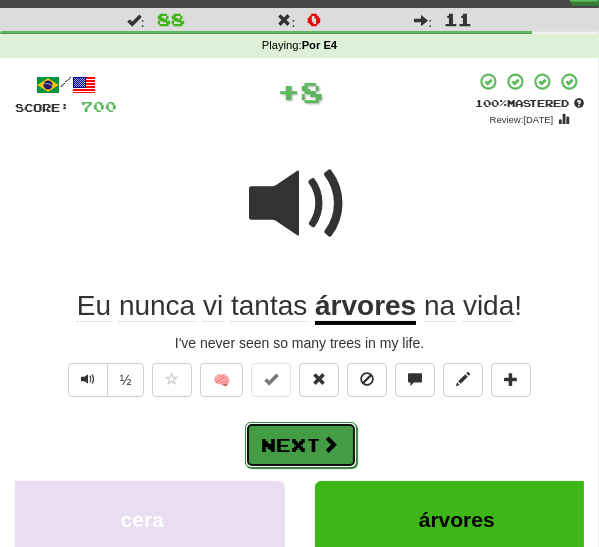 click on "Next" at bounding box center (301, 445) 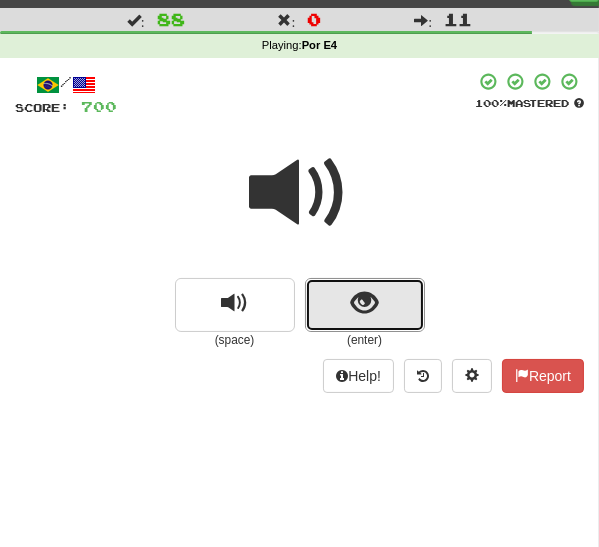 drag, startPoint x: 355, startPoint y: 308, endPoint x: 305, endPoint y: 353, distance: 67.26812 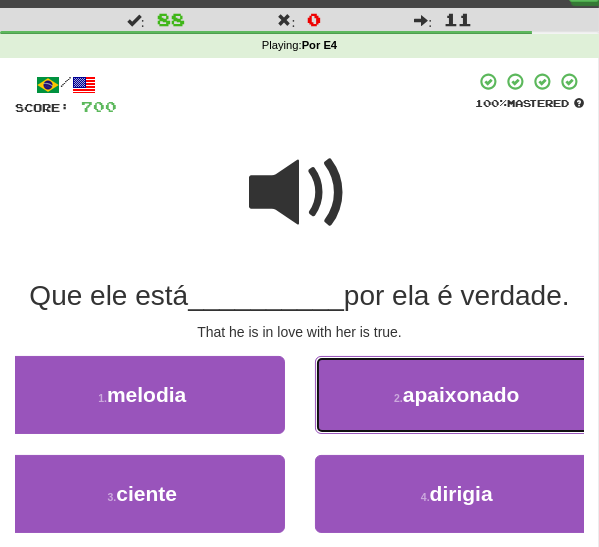 drag, startPoint x: 396, startPoint y: 411, endPoint x: 386, endPoint y: 414, distance: 10.440307 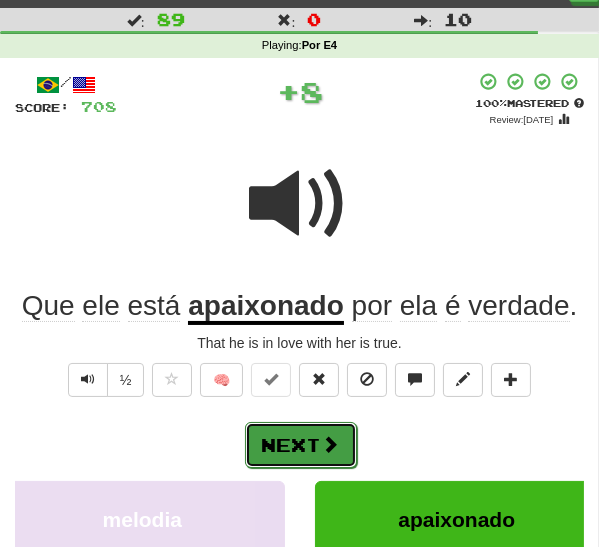 click on "Next" at bounding box center (301, 445) 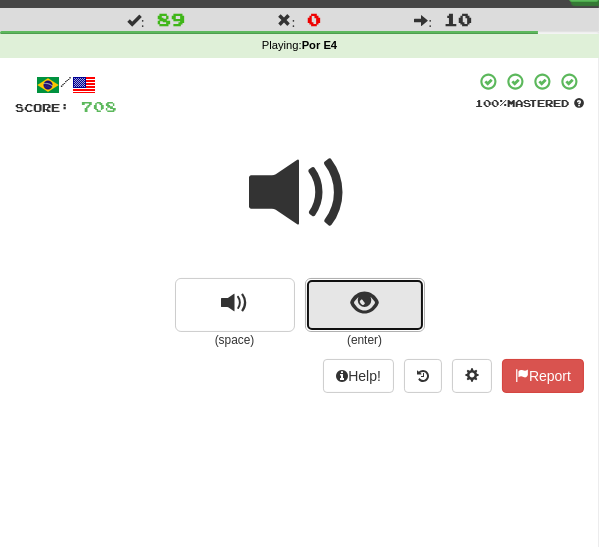 drag, startPoint x: 341, startPoint y: 312, endPoint x: 336, endPoint y: 321, distance: 10.29563 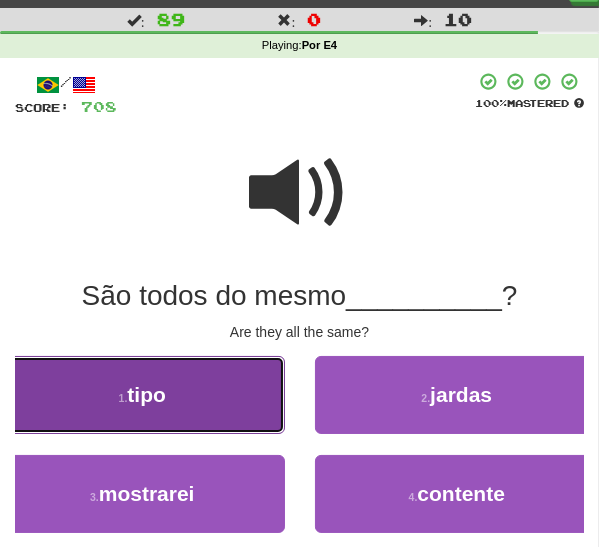 click on "1 .  tipo" at bounding box center (142, 395) 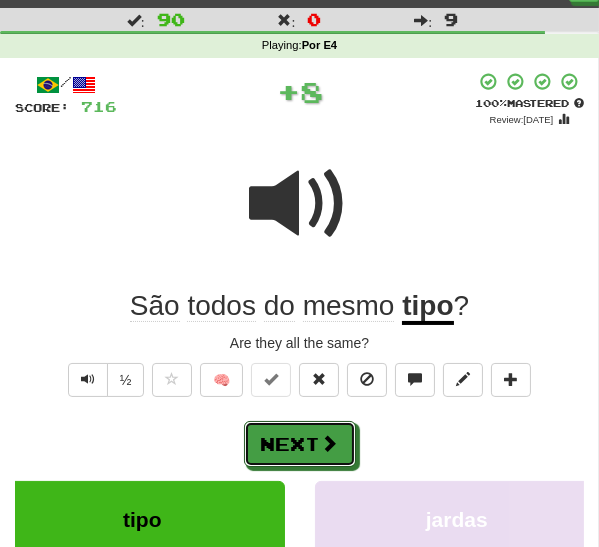 click on "Next" at bounding box center (300, 444) 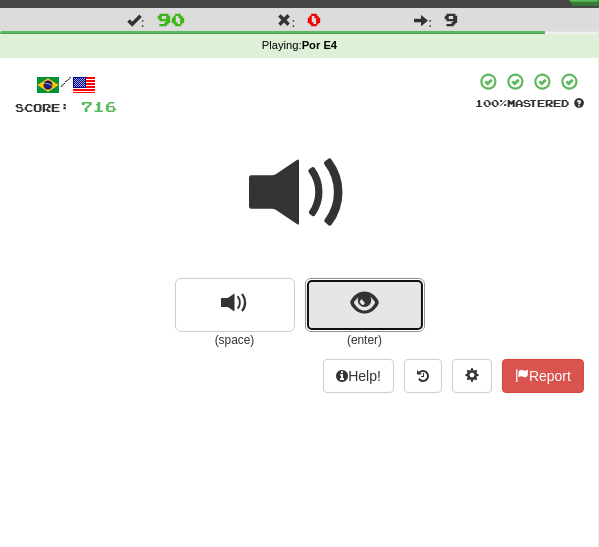 drag, startPoint x: 342, startPoint y: 319, endPoint x: 313, endPoint y: 350, distance: 42.44997 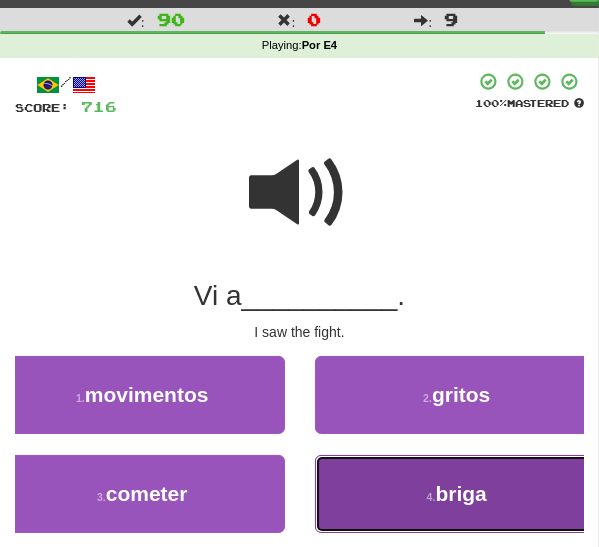 click on "4 .  briga" at bounding box center [457, 494] 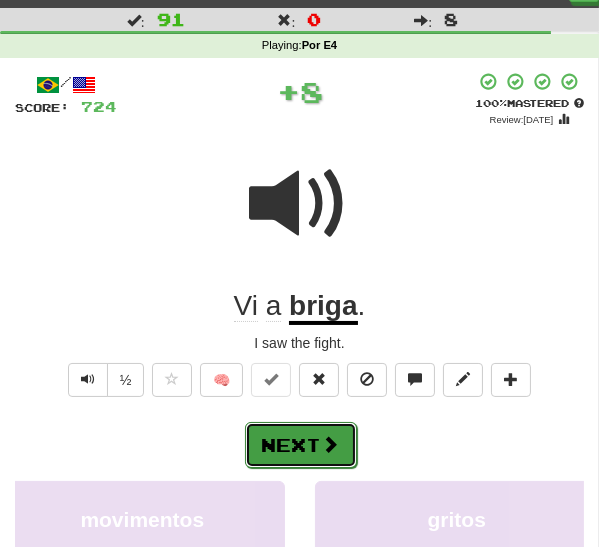 click on "Next" at bounding box center [301, 445] 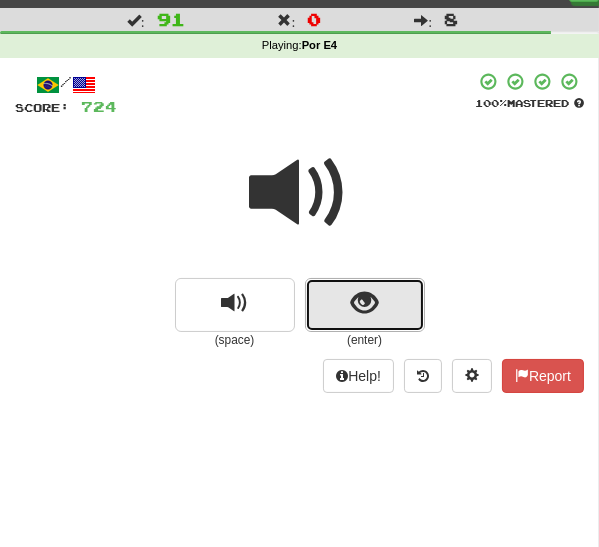 click at bounding box center (365, 305) 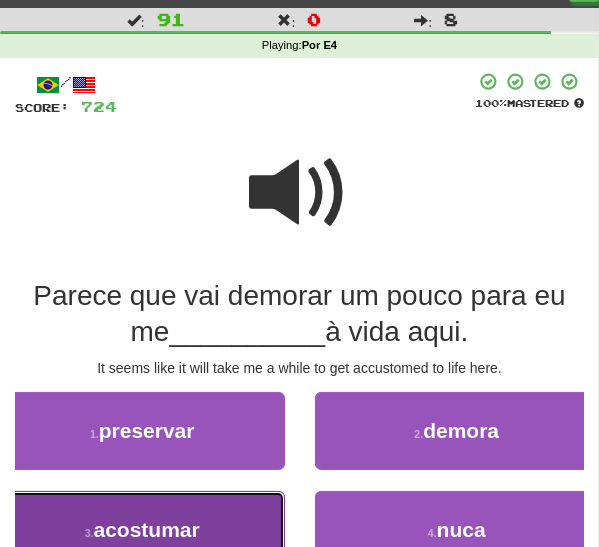 click on "3 .  acostumar" at bounding box center (142, 530) 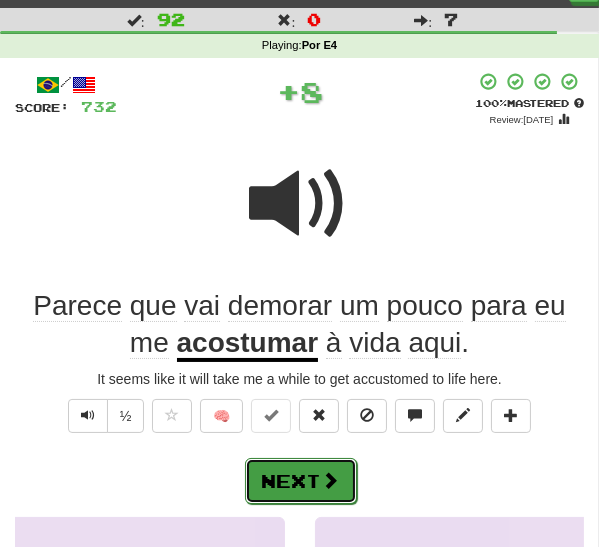click on "Next" at bounding box center (301, 481) 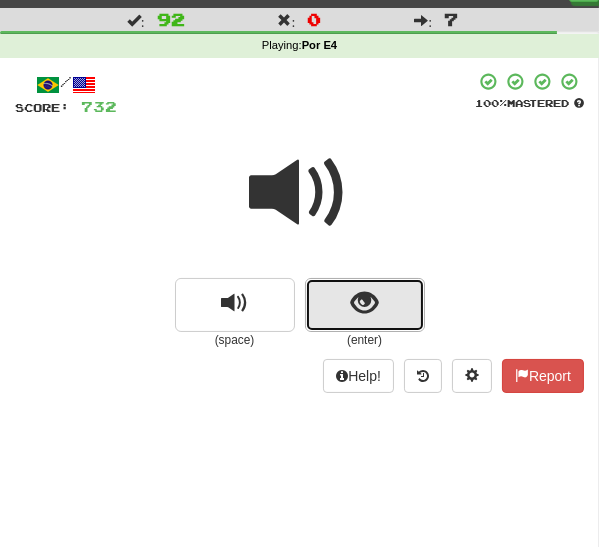 click at bounding box center [365, 305] 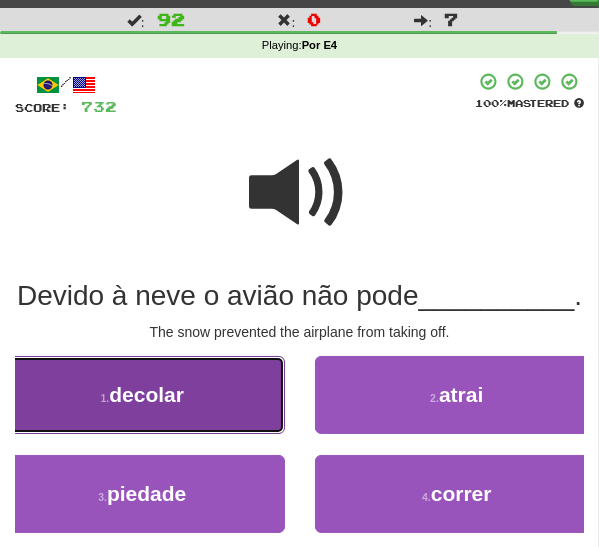 click on "1 .  decolar" at bounding box center (142, 395) 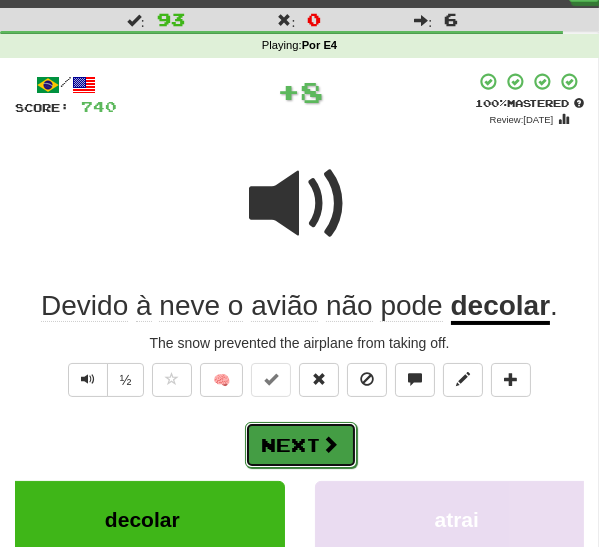click on "Next" at bounding box center (301, 445) 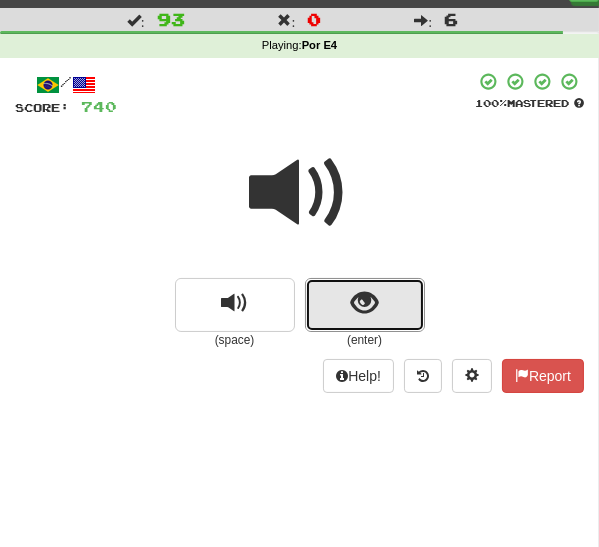 drag, startPoint x: 344, startPoint y: 307, endPoint x: 339, endPoint y: 317, distance: 11.18034 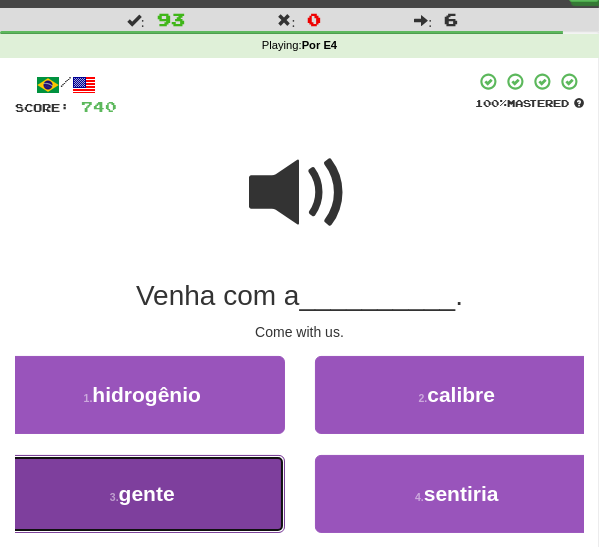 click on "3 .  gente" at bounding box center (142, 494) 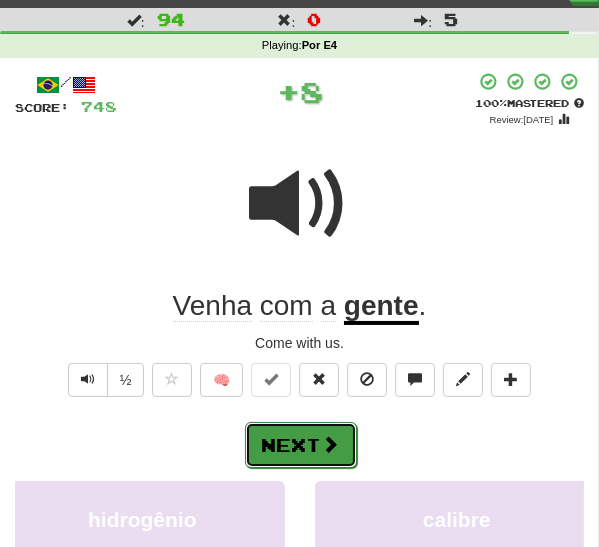 click on "Next" at bounding box center [301, 445] 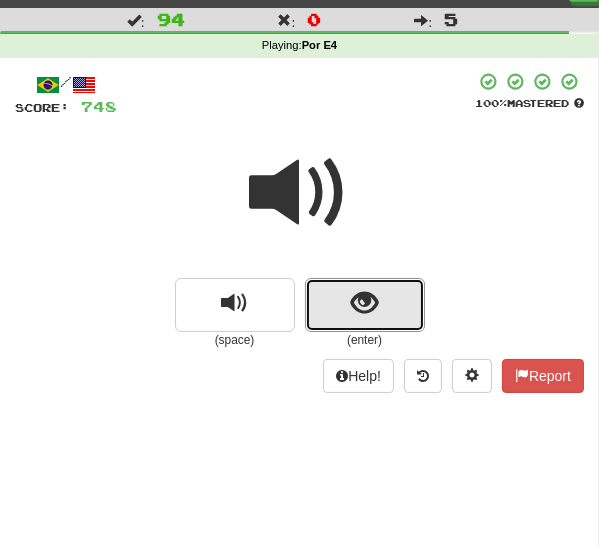 drag, startPoint x: 342, startPoint y: 316, endPoint x: 326, endPoint y: 342, distance: 30.528675 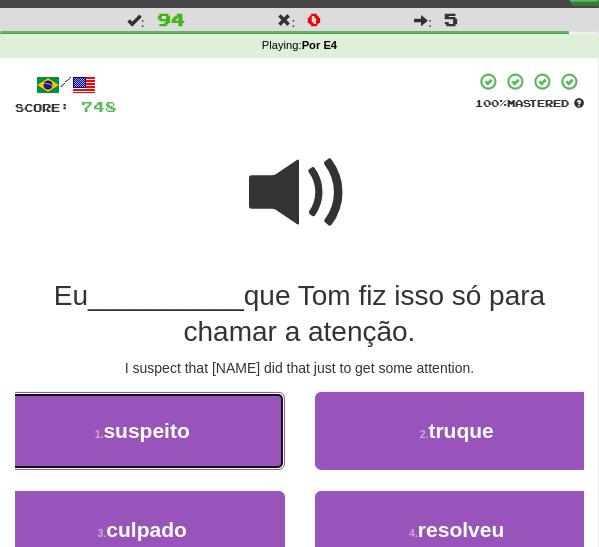 click on "1 .  suspeito" at bounding box center (142, 431) 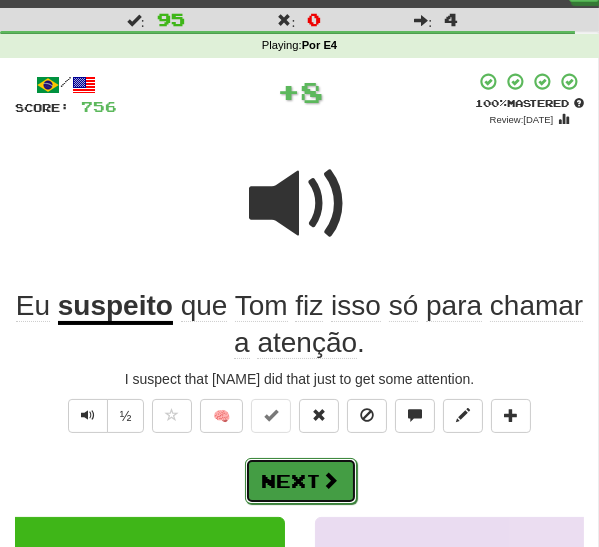 click on "Next" at bounding box center [301, 481] 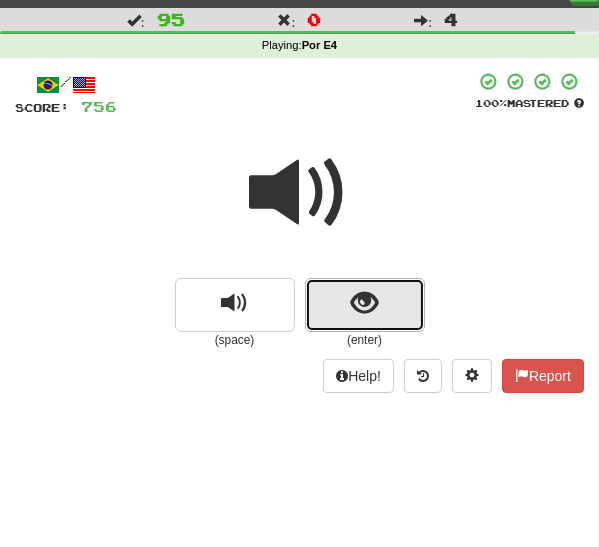 drag, startPoint x: 330, startPoint y: 306, endPoint x: 321, endPoint y: 319, distance: 15.811388 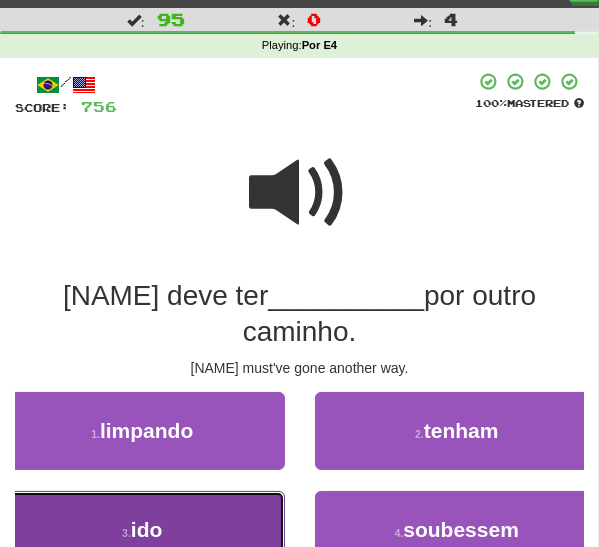 click on "3 .  ido" at bounding box center (142, 530) 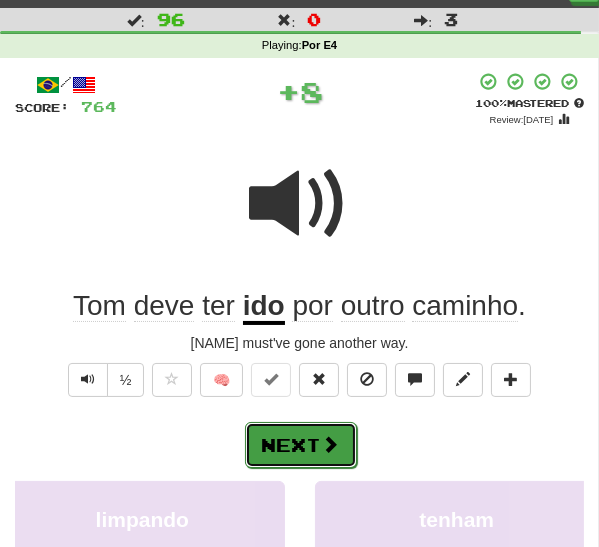 click on "Next" at bounding box center [301, 445] 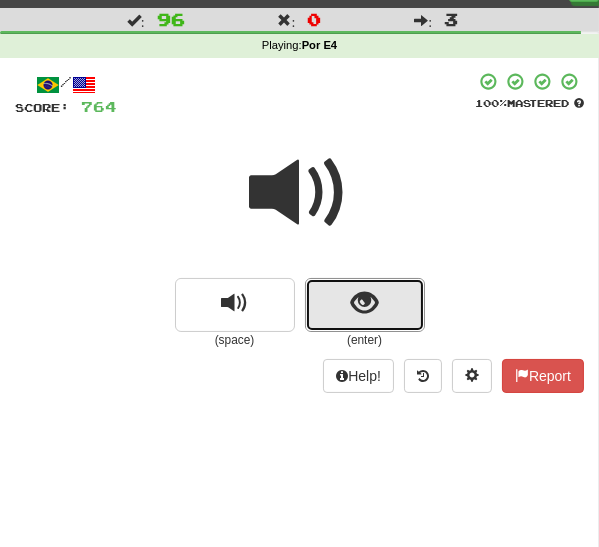 click at bounding box center (365, 305) 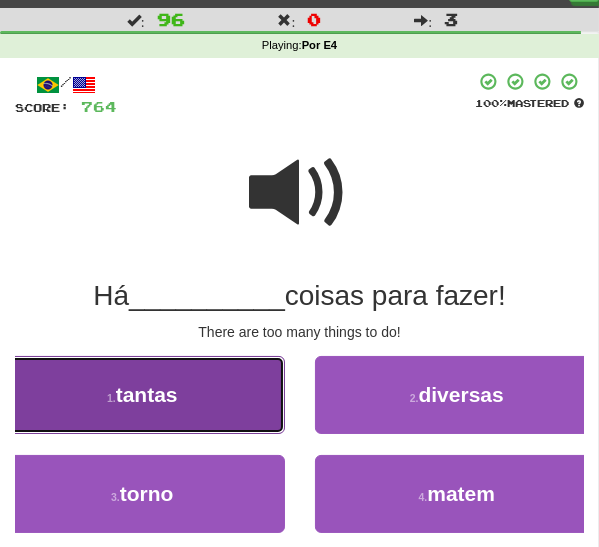 click on "1 .  tantas" at bounding box center (142, 395) 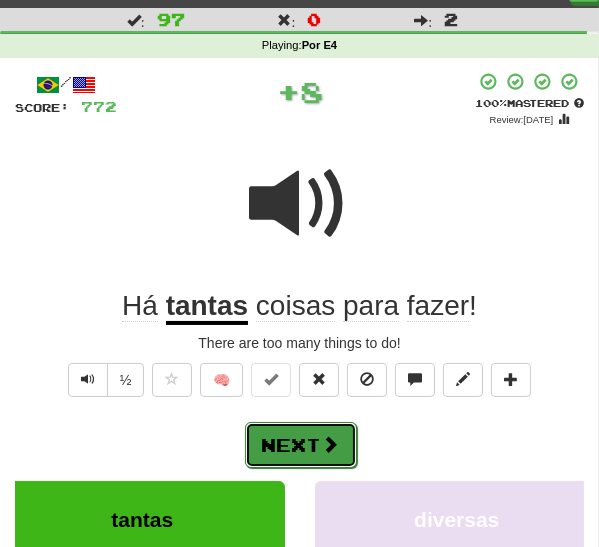 click on "Next" at bounding box center (301, 445) 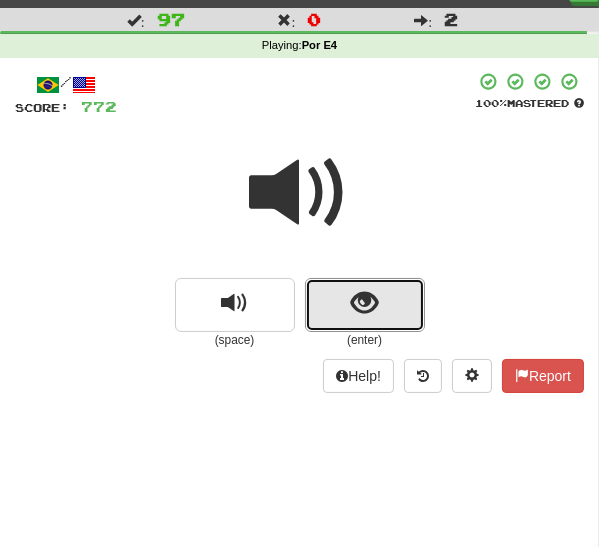 drag, startPoint x: 330, startPoint y: 304, endPoint x: 290, endPoint y: 344, distance: 56.568542 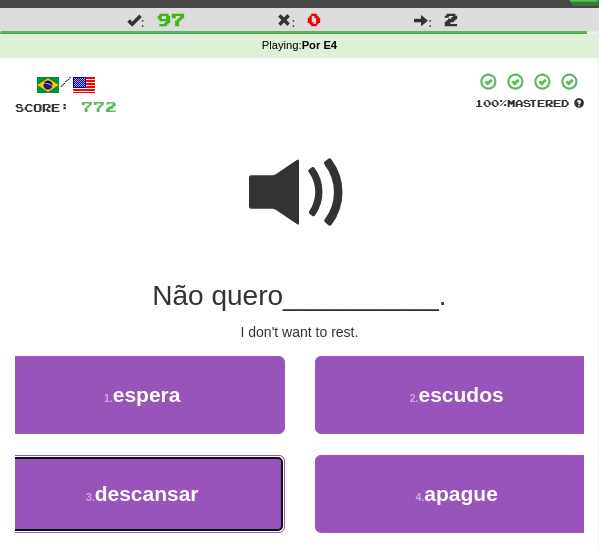 drag, startPoint x: 188, startPoint y: 492, endPoint x: 212, endPoint y: 478, distance: 27.784887 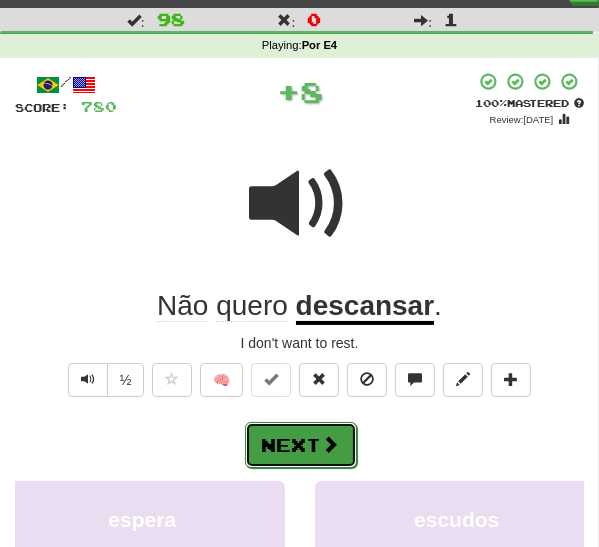 click on "Next" at bounding box center [301, 445] 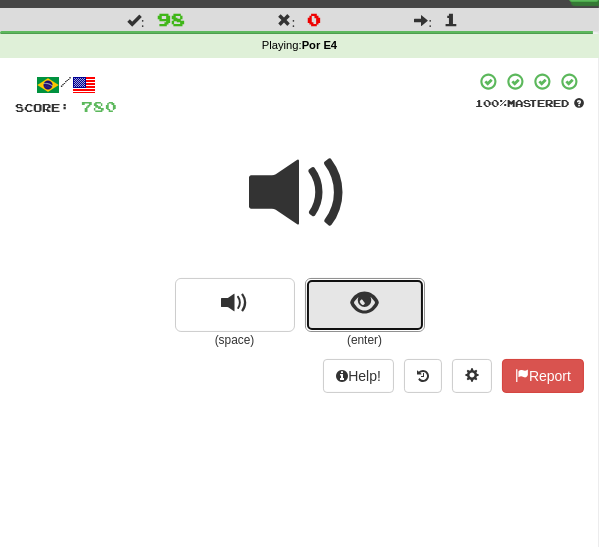 drag, startPoint x: 327, startPoint y: 310, endPoint x: 289, endPoint y: 348, distance: 53.740116 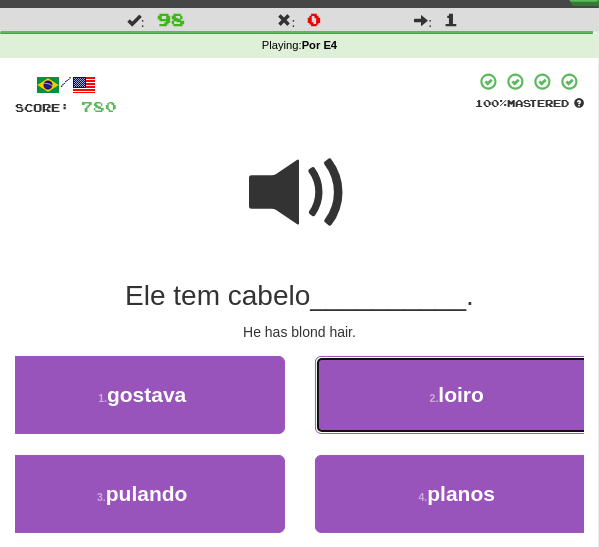 click on "2 .  loiro" at bounding box center [457, 395] 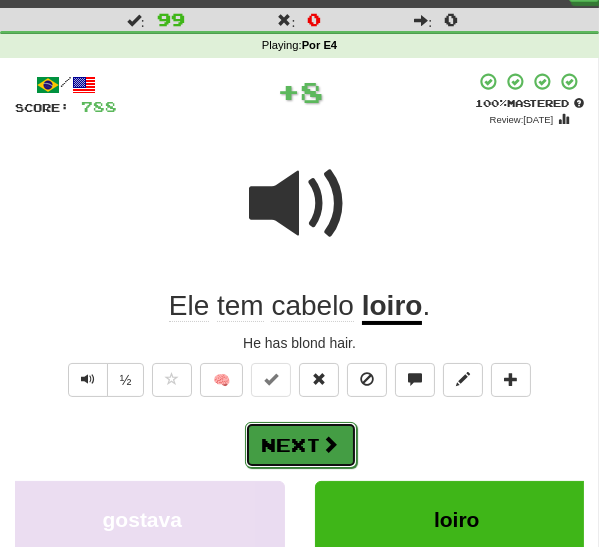 click on "Next" at bounding box center (301, 445) 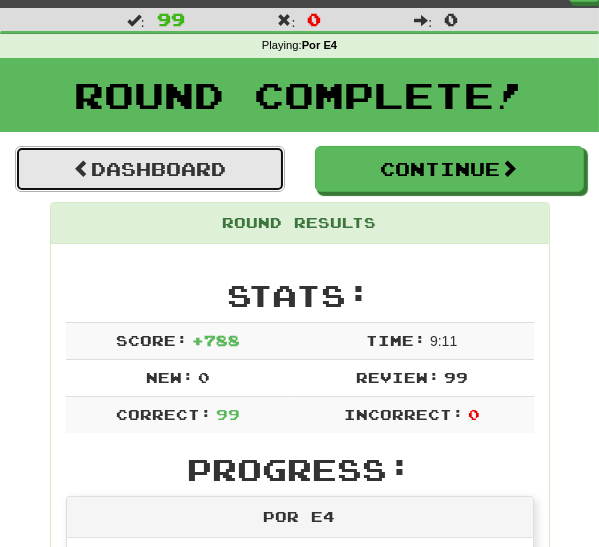click on "Dashboard" at bounding box center [150, 169] 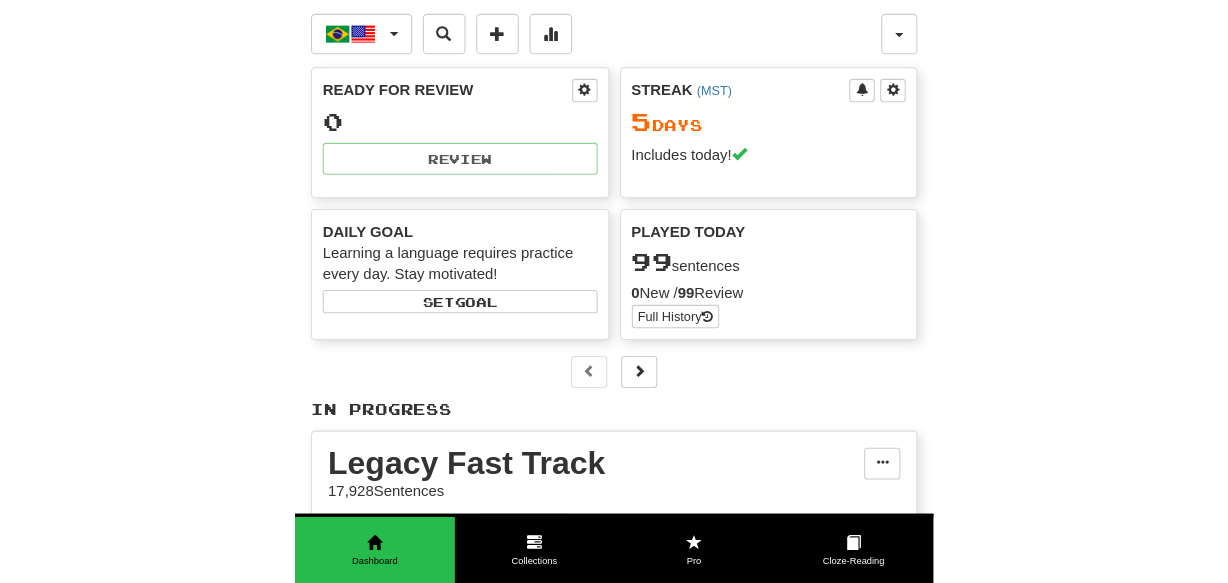 scroll, scrollTop: 0, scrollLeft: 0, axis: both 